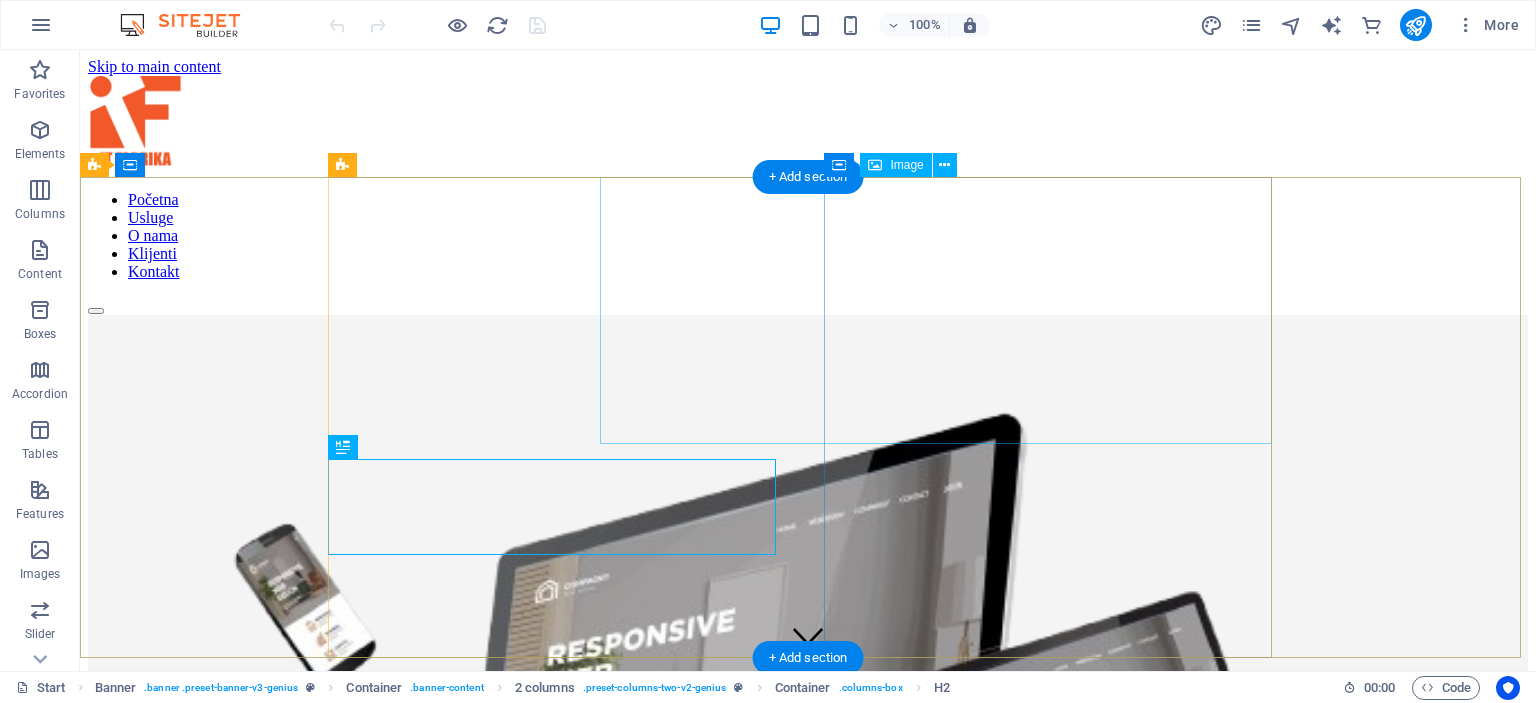 scroll, scrollTop: 0, scrollLeft: 0, axis: both 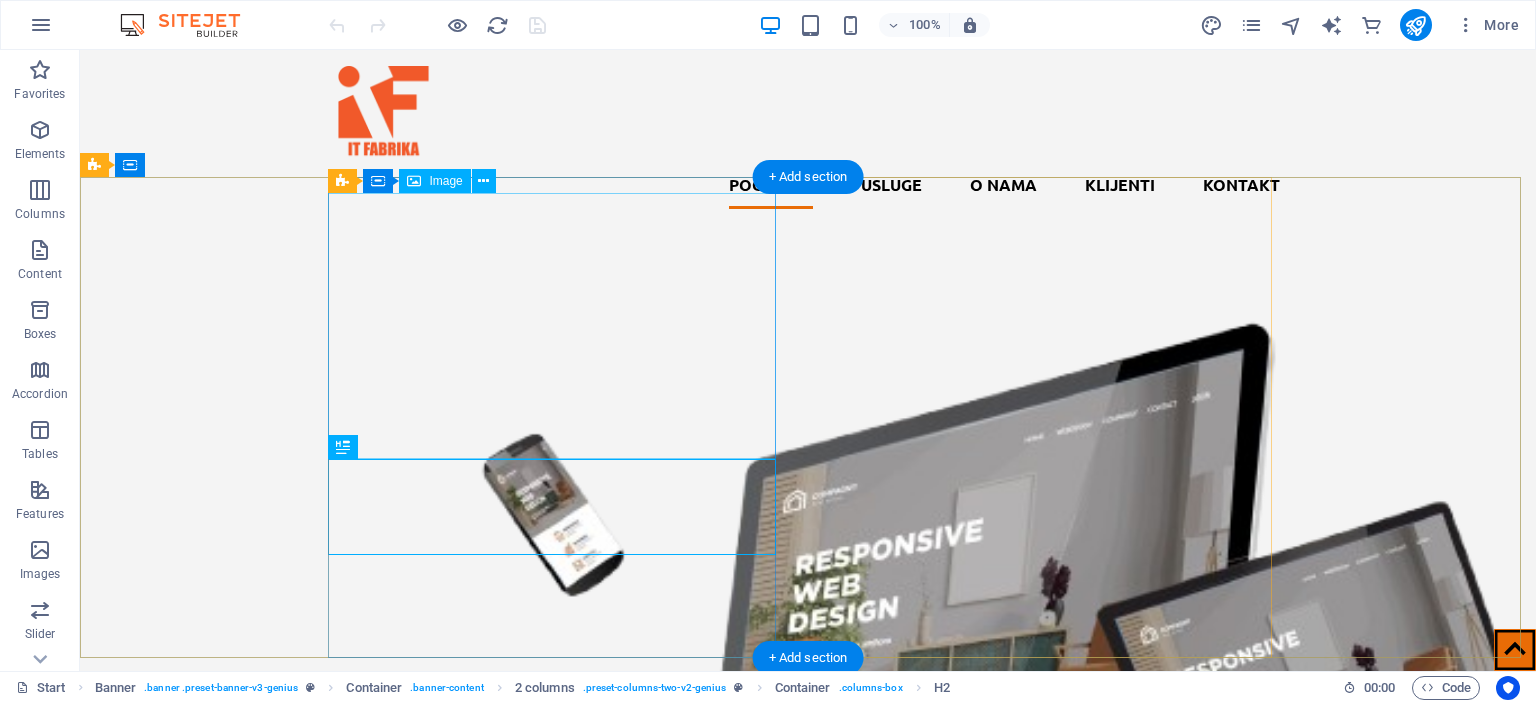 click at bounding box center (560, 673) 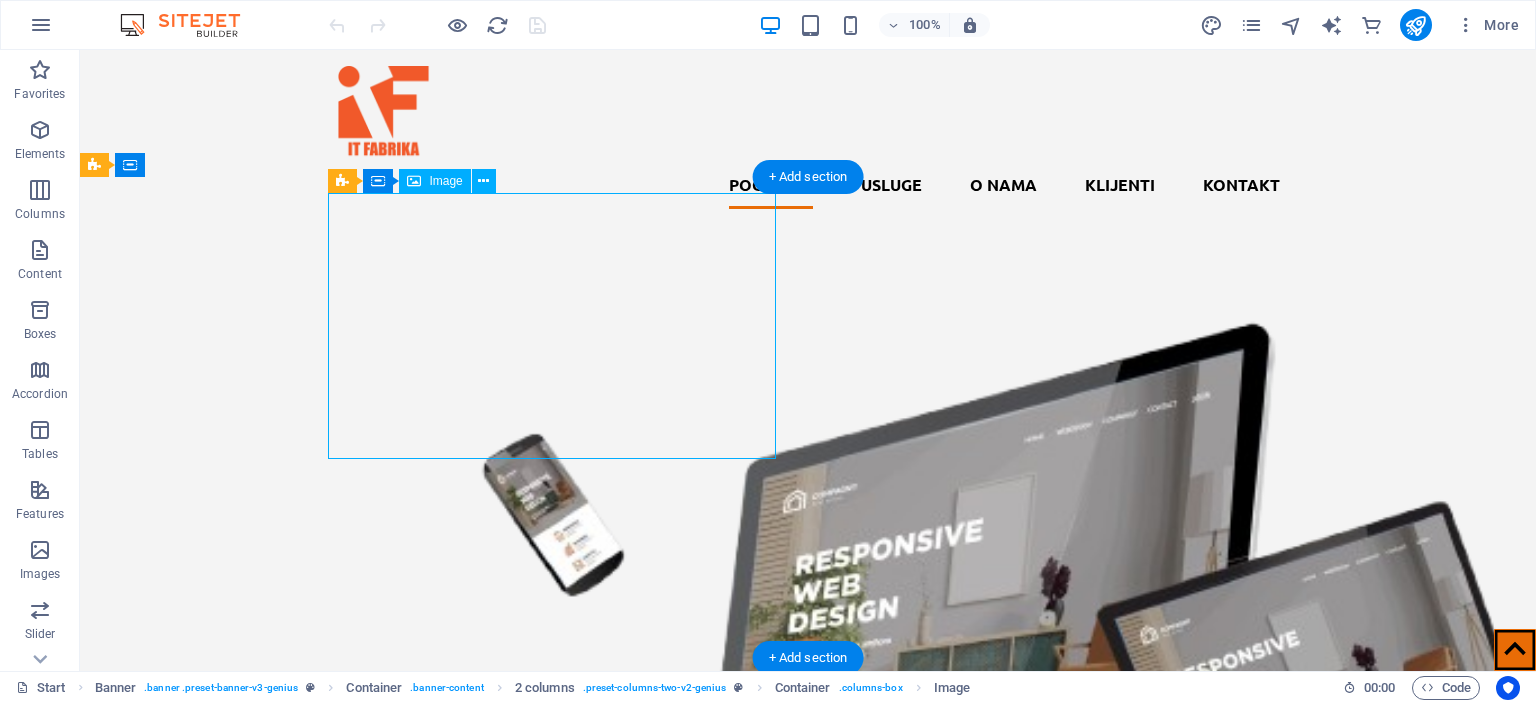 click at bounding box center [560, 673] 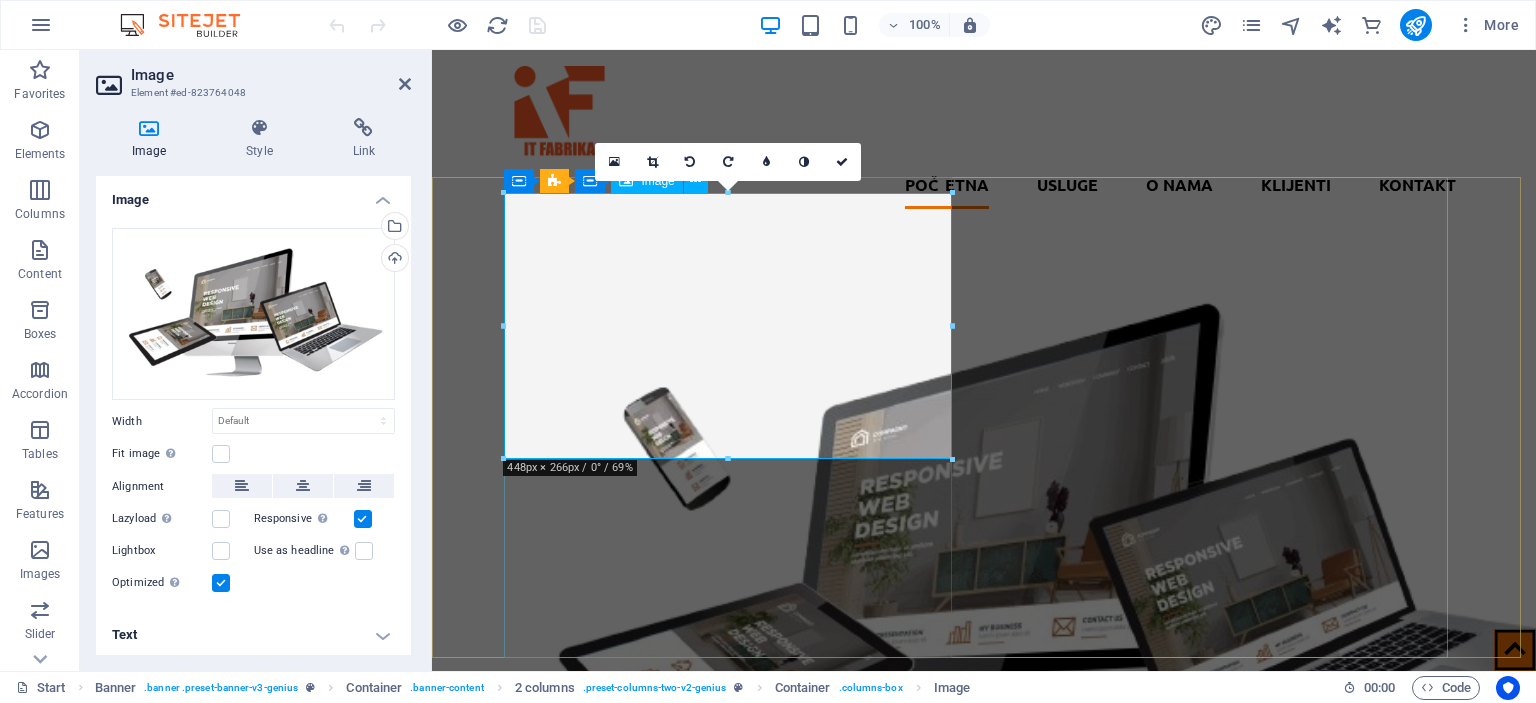 click at bounding box center [736, 569] 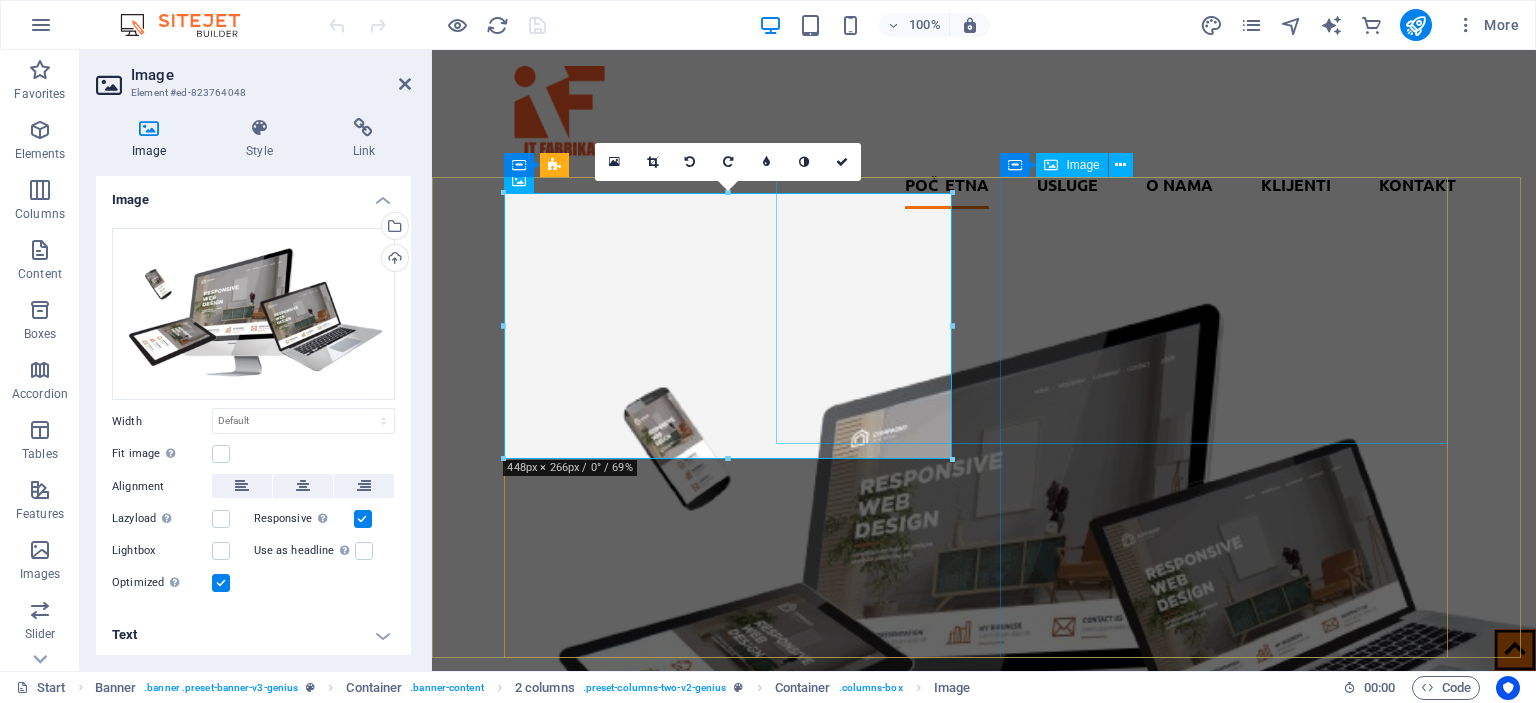 click at bounding box center [736, 1254] 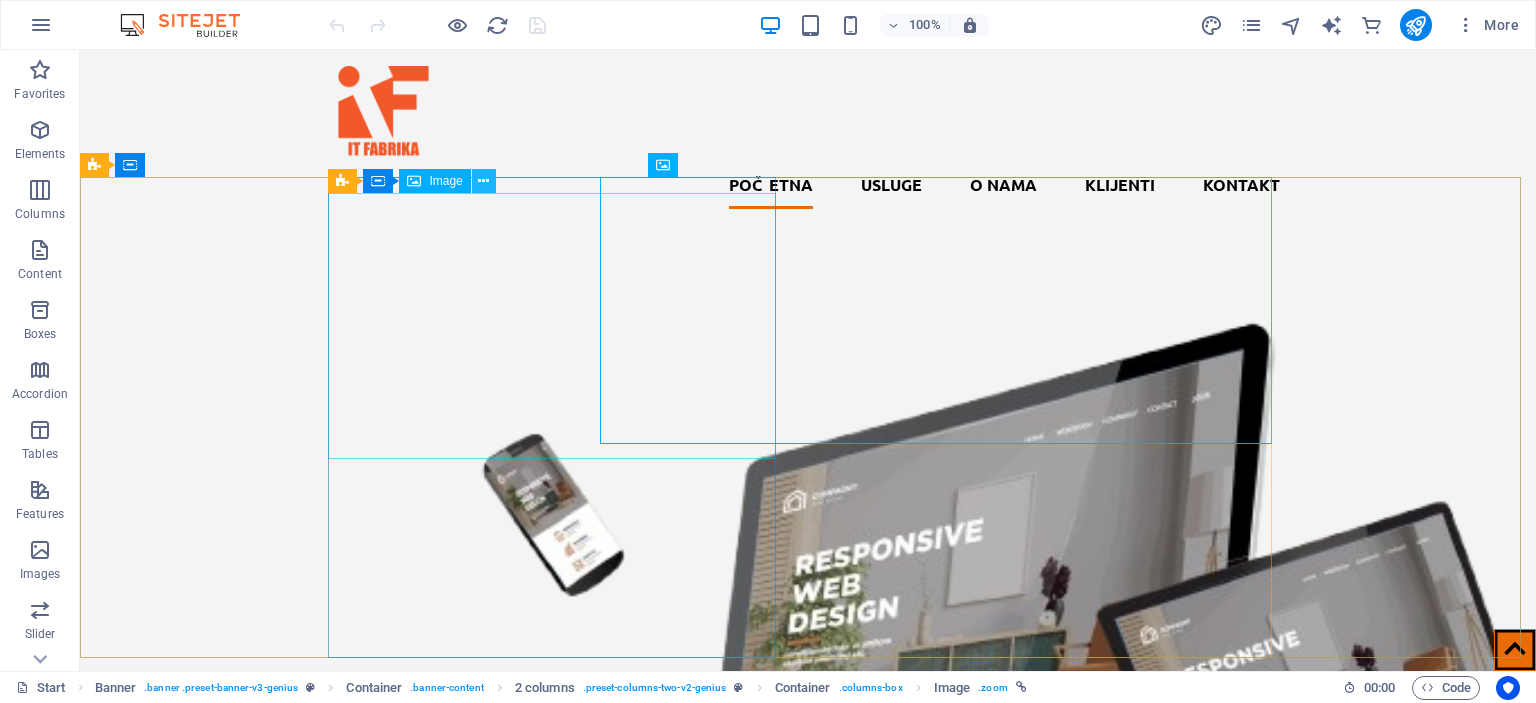 click at bounding box center (483, 181) 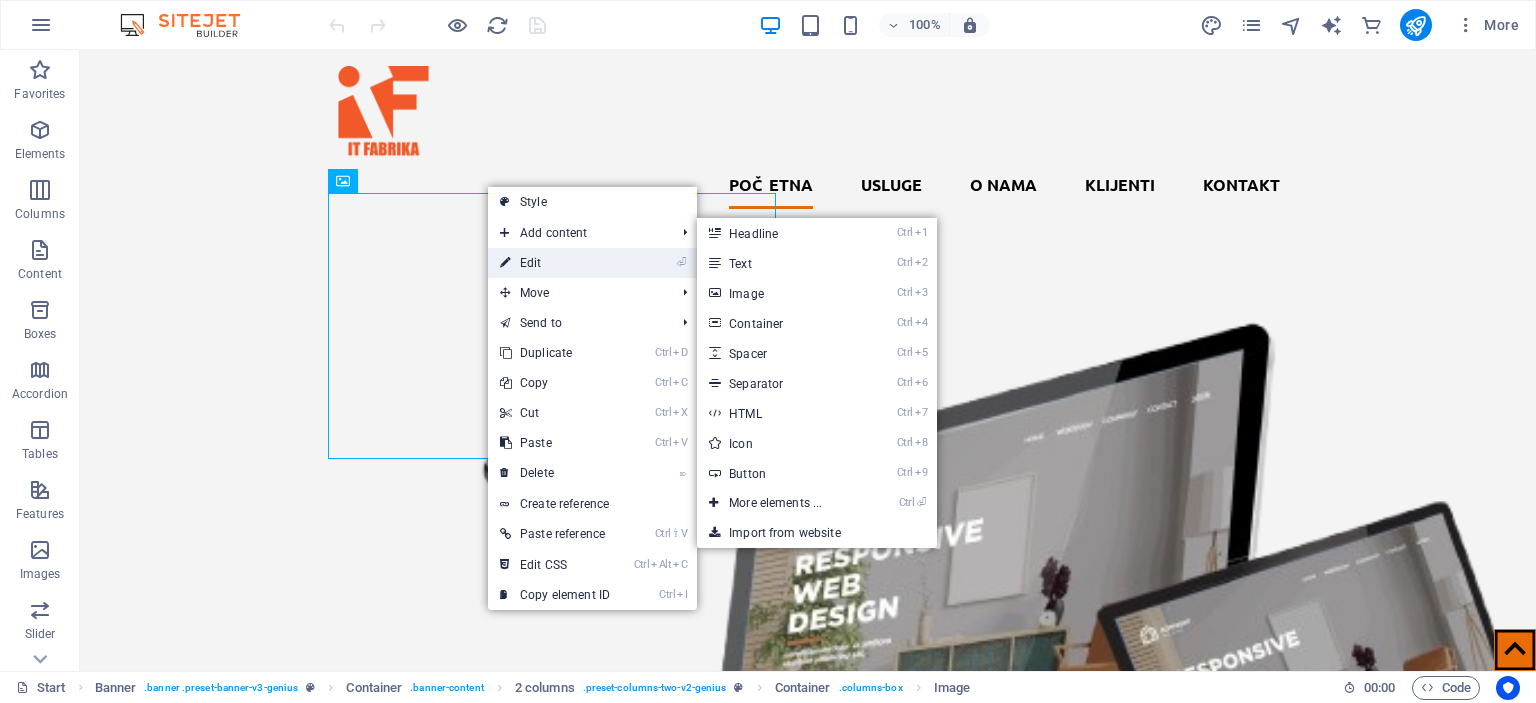 click on "⏎  Edit" at bounding box center [555, 263] 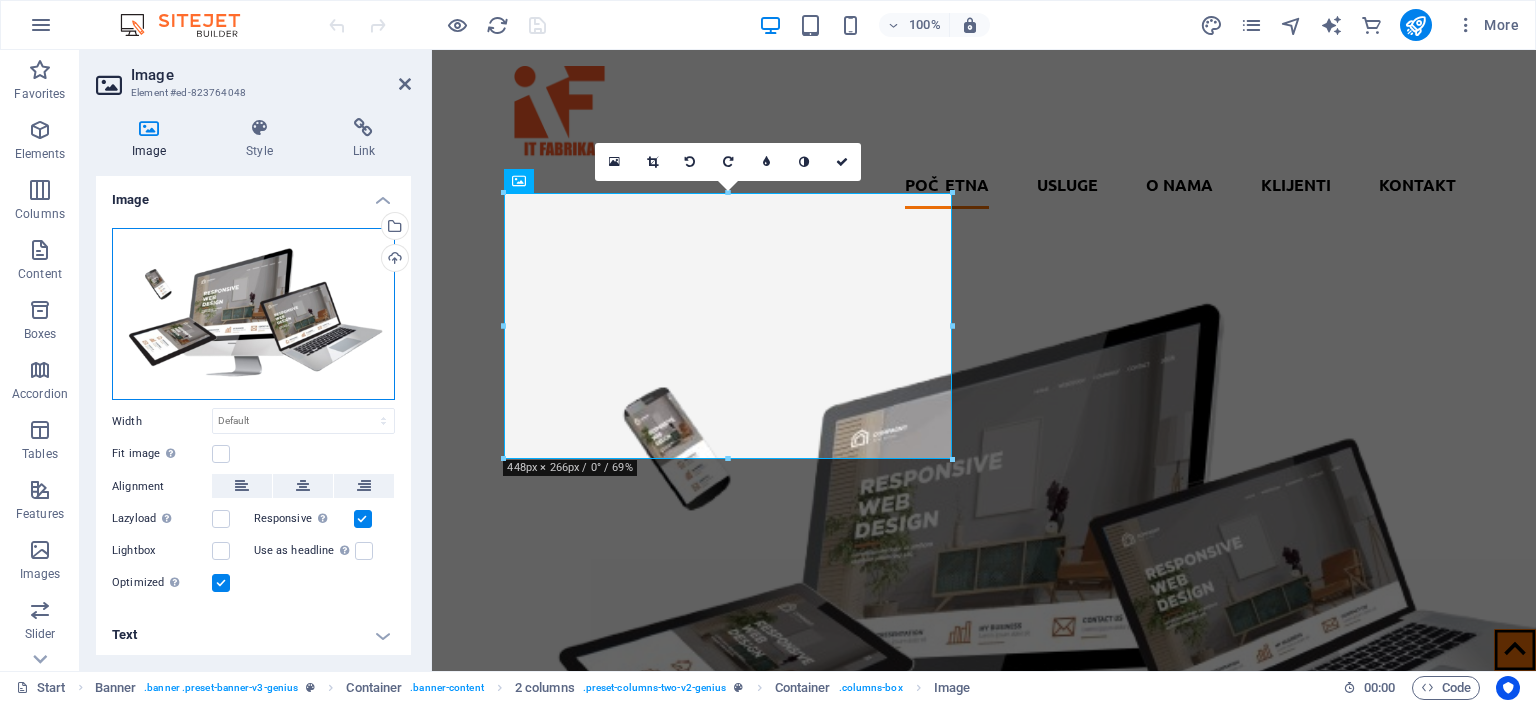 click on "Drag files here, click to choose files or select files from Files or our free stock photos & videos" at bounding box center (253, 314) 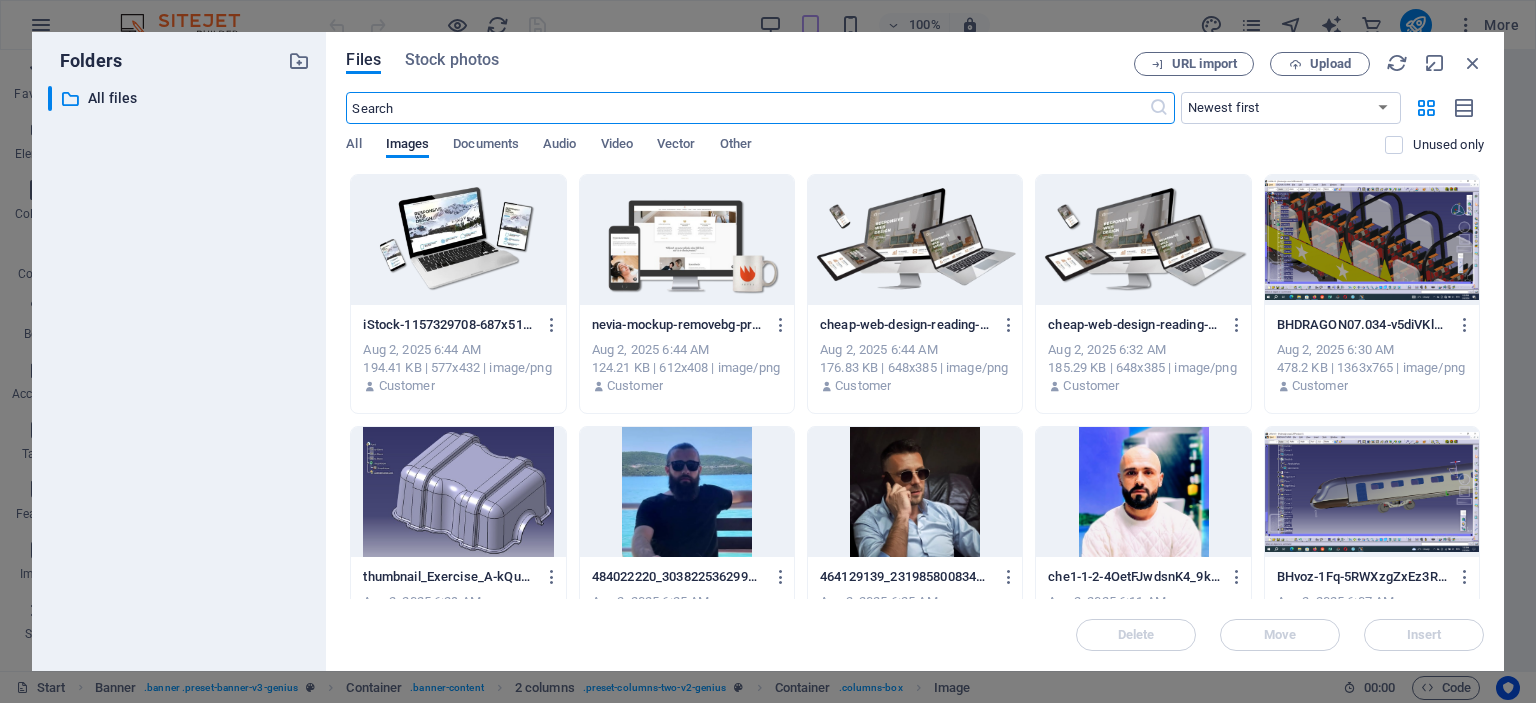 click at bounding box center [915, 240] 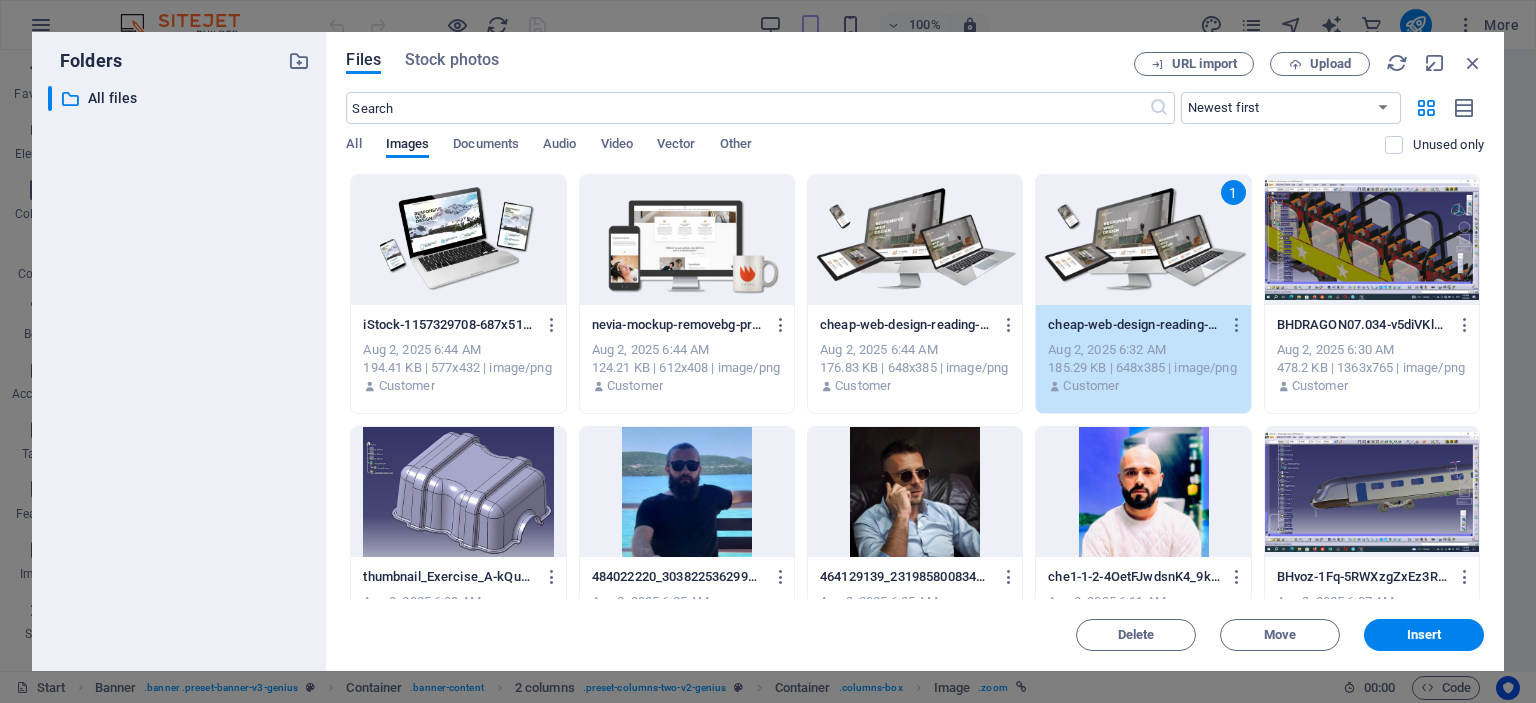 click at bounding box center [915, 492] 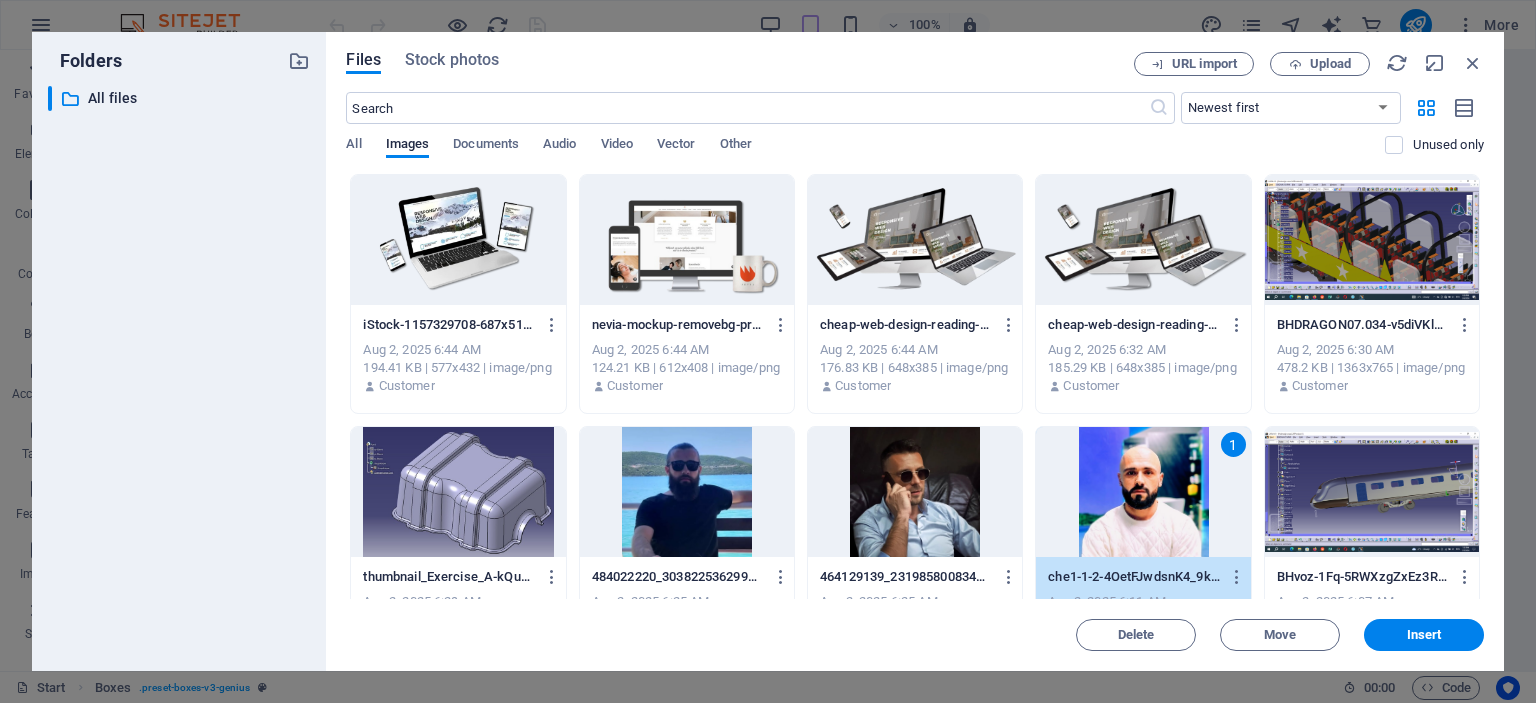 drag, startPoint x: 1484, startPoint y: 263, endPoint x: 1480, endPoint y: 295, distance: 32.24903 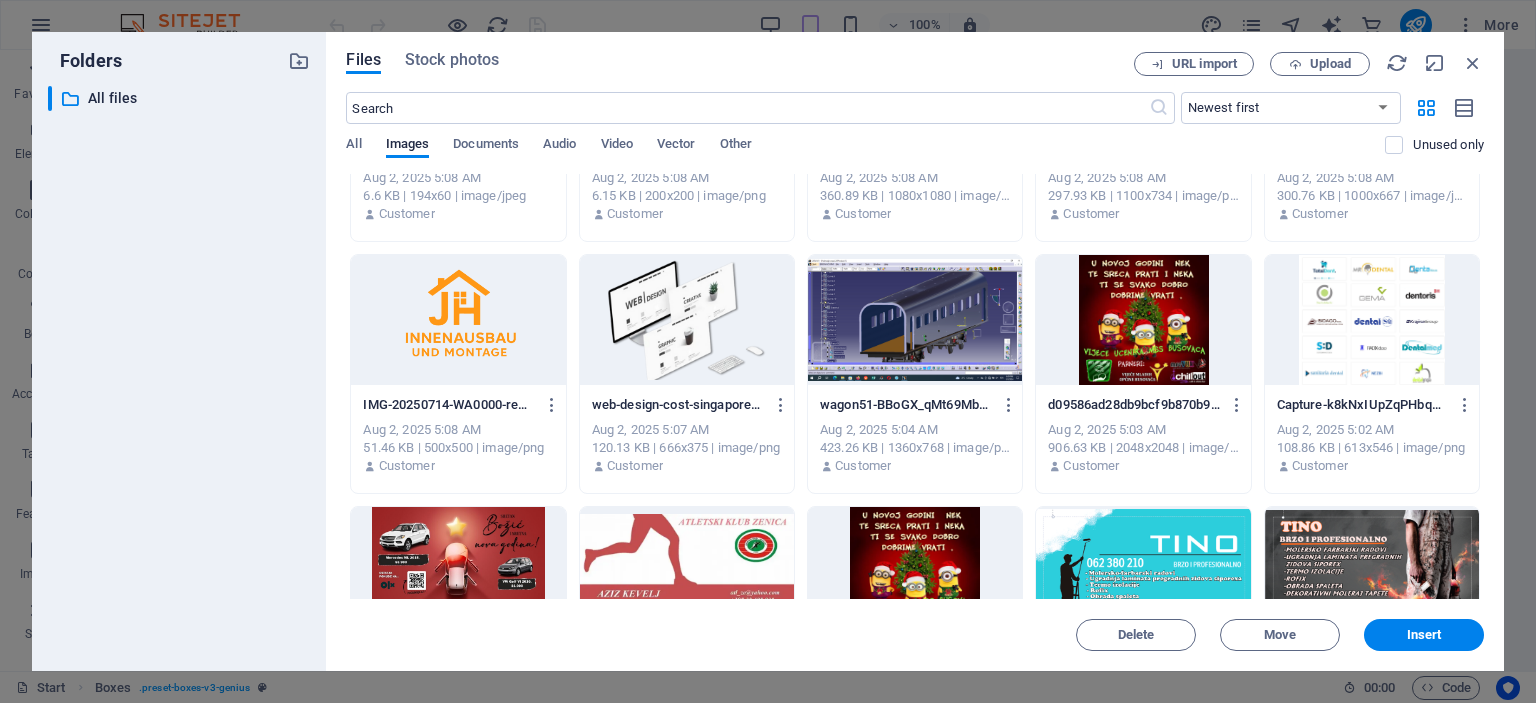 scroll, scrollTop: 1185, scrollLeft: 0, axis: vertical 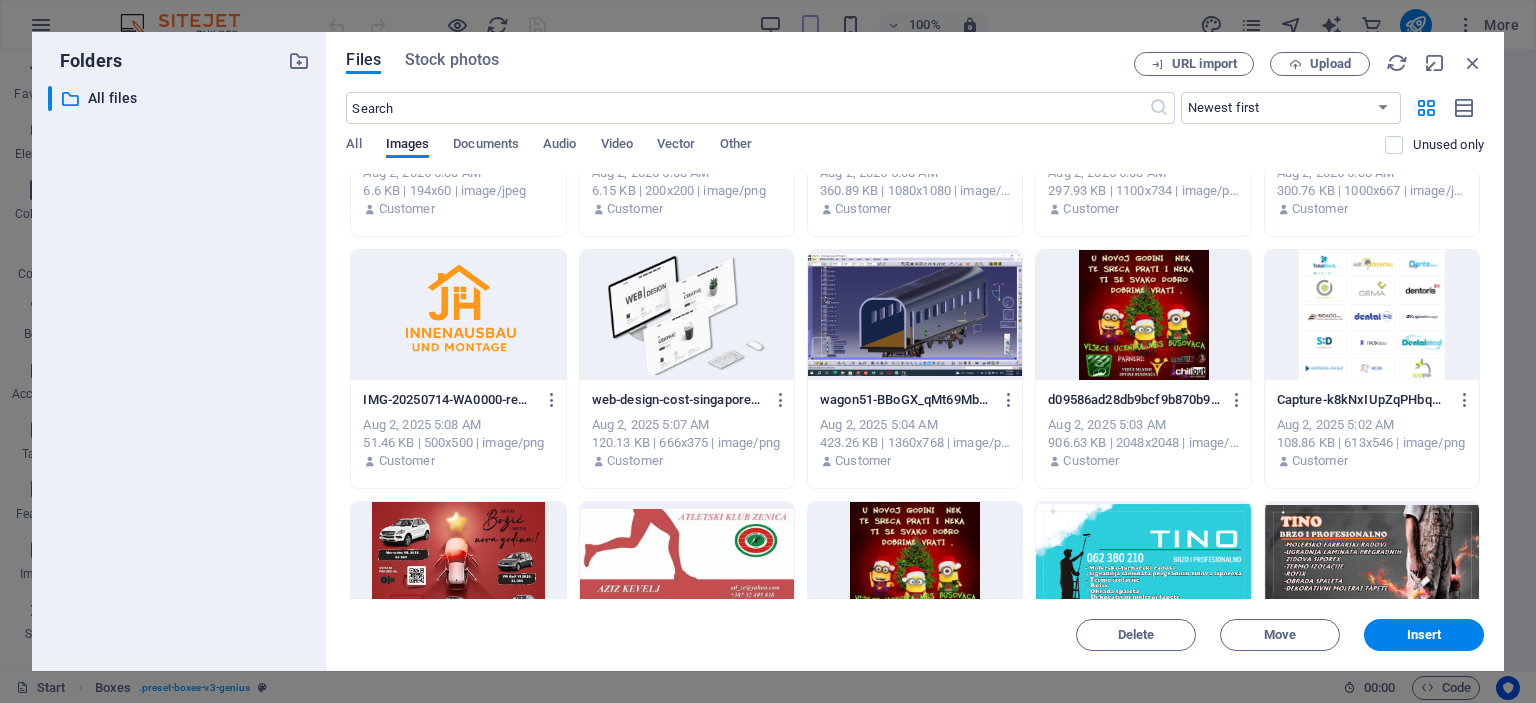 click on "Files Stock photos URL import Upload ​ Newest first Oldest first Name (A-Z) Name (Z-A) Size (0-9) Size (9-0) Resolution (0-9) Resolution (9-0) All Images Documents Audio Video Vector Other Unused only Drop files here to upload them instantly iStock-1157329708-687x515-removebg-preview1-xL9p3tREgyc0mDqu13niYQ.png iStock-1157329708-687x515-removebg-preview1-xL9p3tREgyc0mDqu13niYQ.png Aug 2, 2025 6:44 AM 194.41 KB | 577x432 | image/png Customer nevia-mockup-removebg-preview1-1AEsT6_txgOn87foHA7LTg.png nevia-mockup-removebg-preview1-1AEsT6_txgOn87foHA7LTg.png Aug 2, 2025 6:44 AM 124.21 KB | 612x408 | image/png Customer cheap-web-design-reading-berkshire-1-removebg-preview-haFxE10YTnsv2nSO7DF8Kg.png cheap-web-design-reading-berkshire-1-removebg-preview-haFxE10YTnsv2nSO7DF8Kg.png Aug 2, 2025 6:44 AM 176.83 KB | 648x385 | image/png Customer cheap-web-design-reading-berkshire-1-removebg-preview1-NKK3Er1hIDzfn057jRxh2w.png cheap-web-design-reading-berkshire-1-removebg-preview1-NKK3Er1hIDzfn057jRxh2w.png Customer 1" at bounding box center (915, 351) 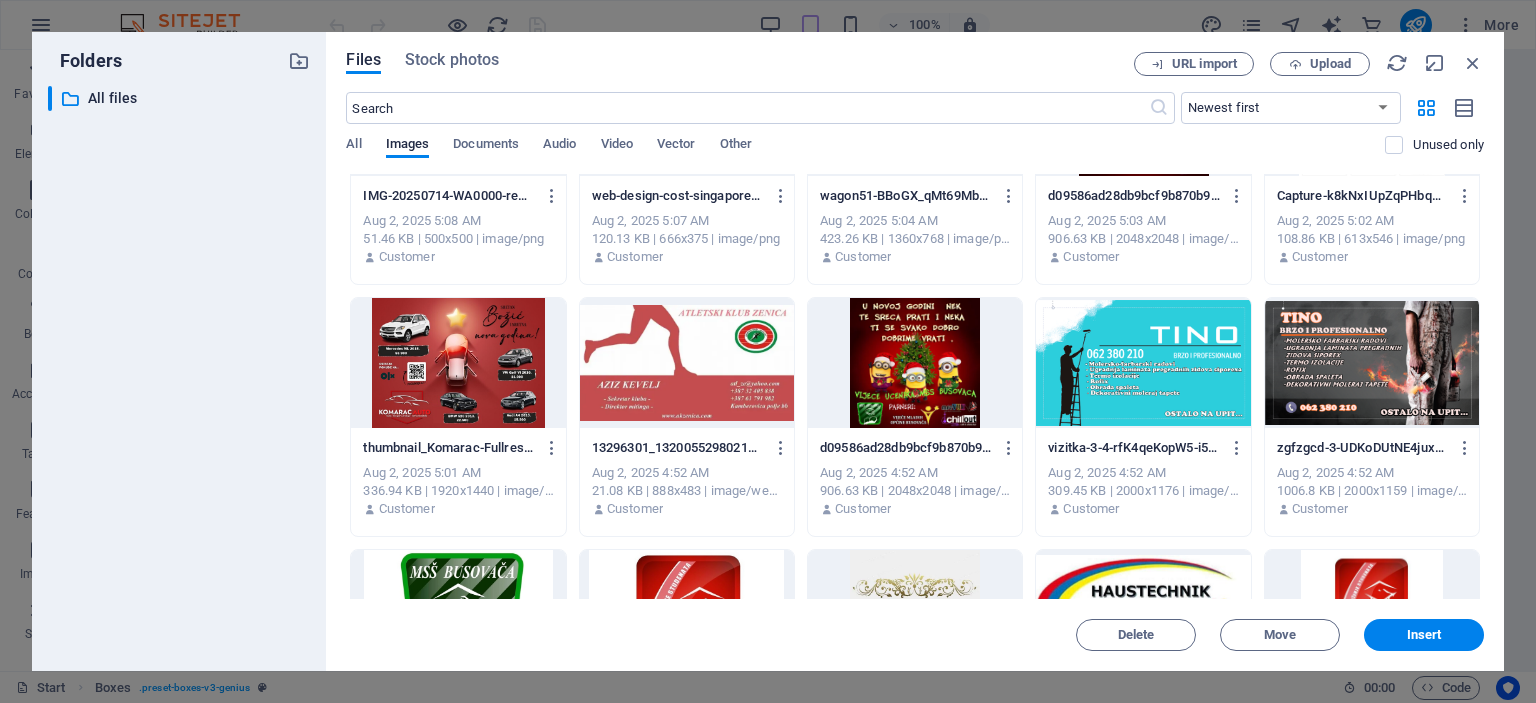 scroll, scrollTop: 1401, scrollLeft: 0, axis: vertical 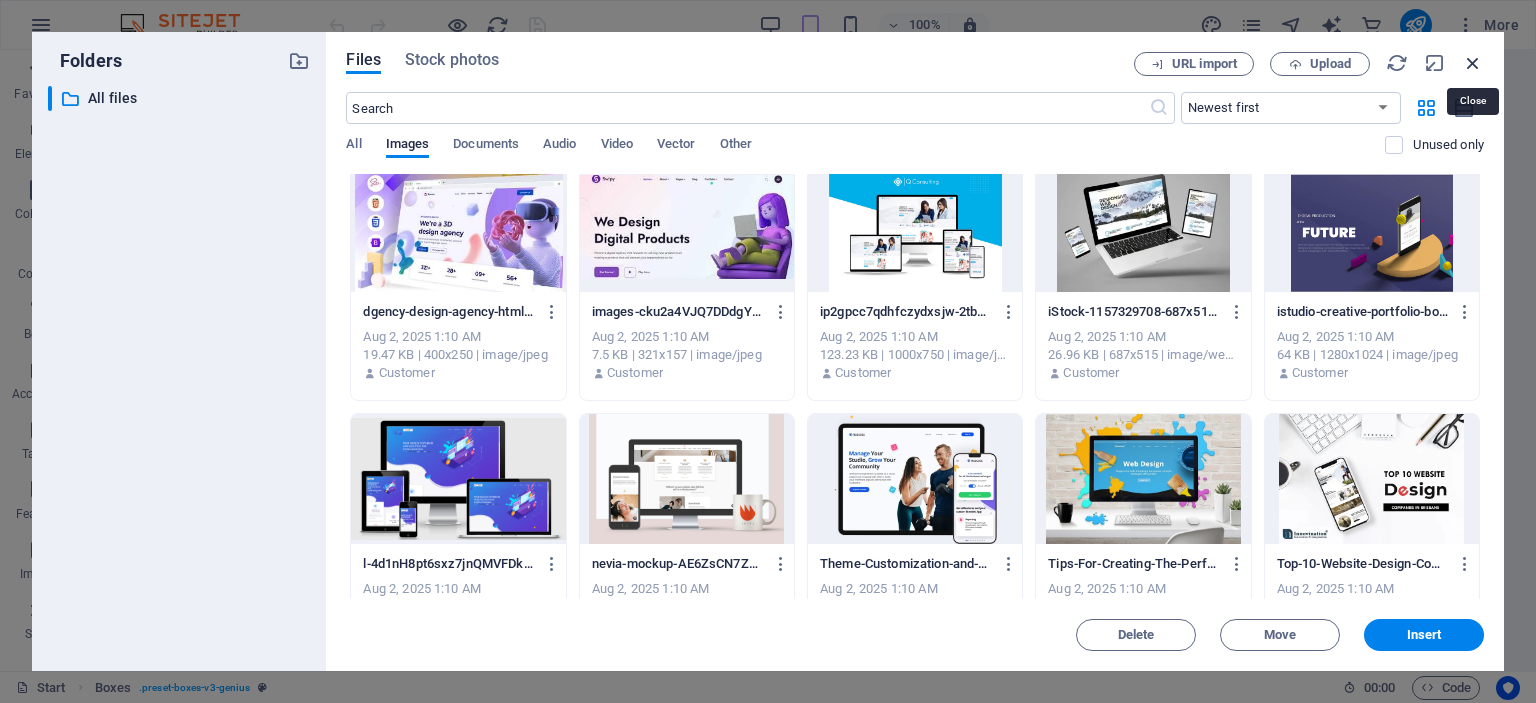 click at bounding box center [1473, 63] 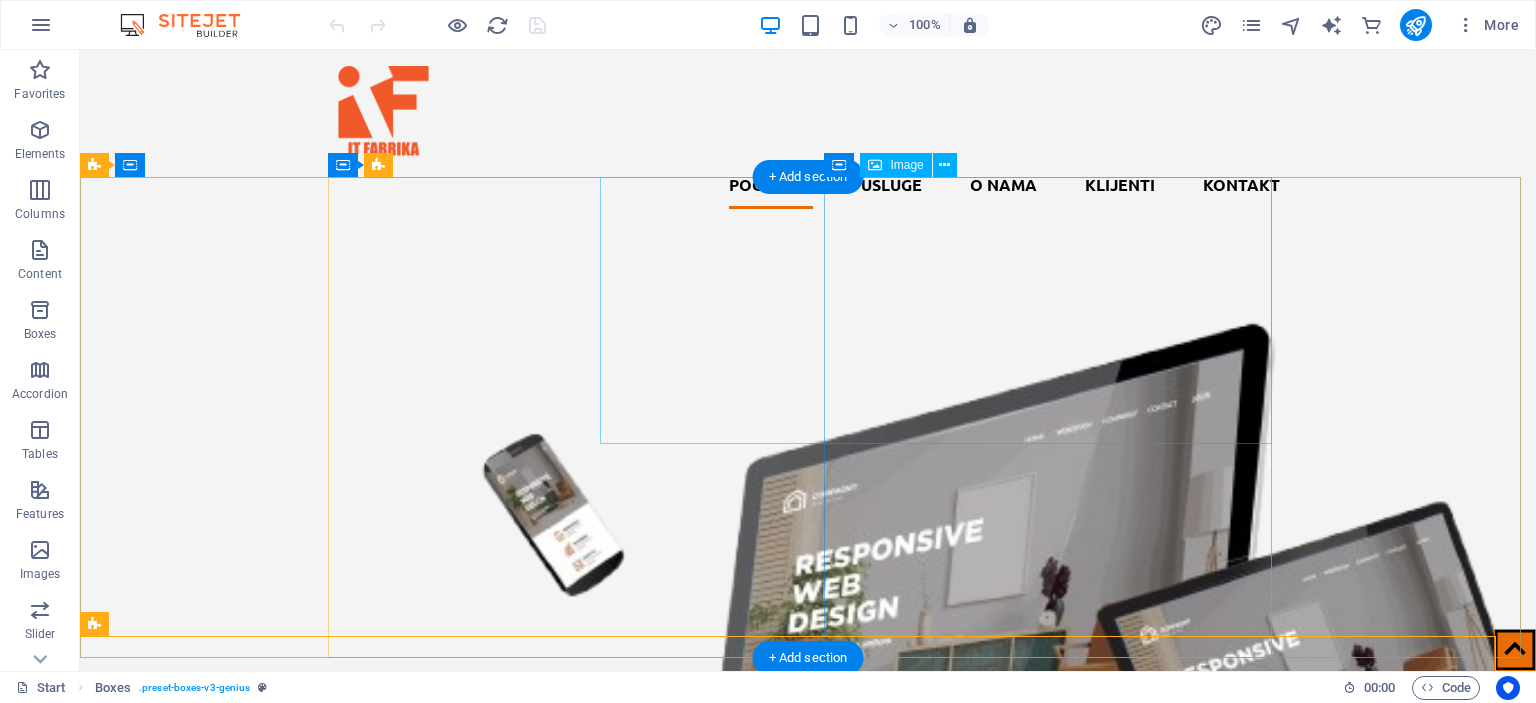 click at bounding box center (560, 1463) 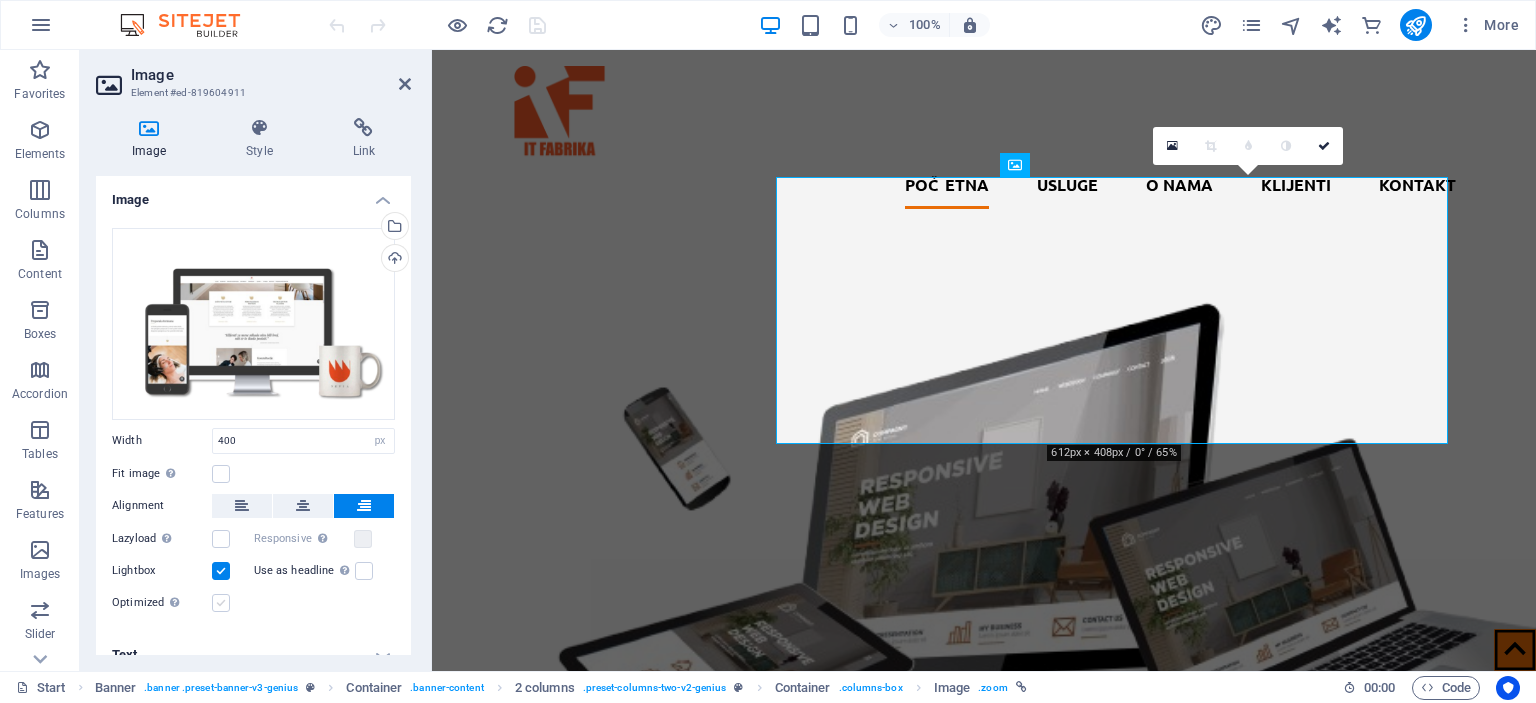 click at bounding box center [221, 603] 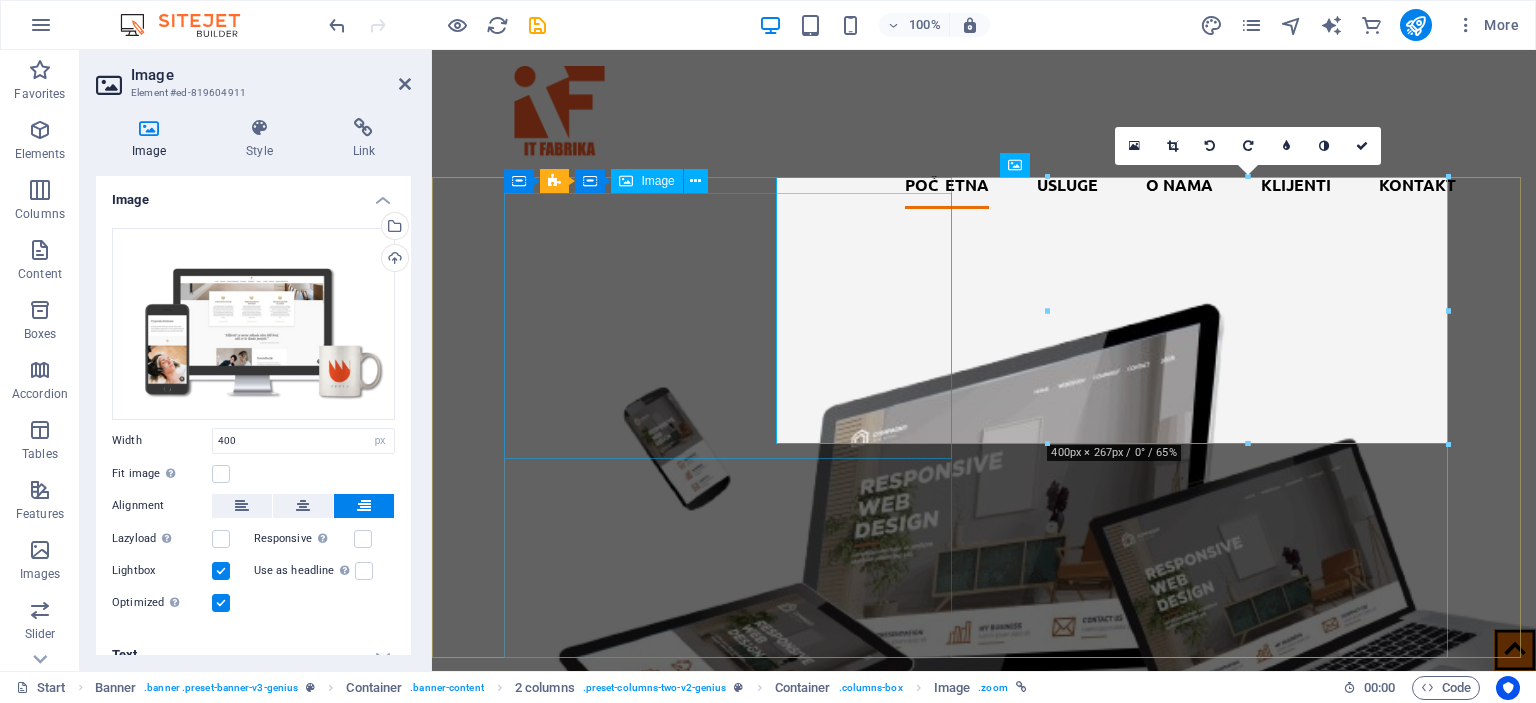 click at bounding box center (736, 569) 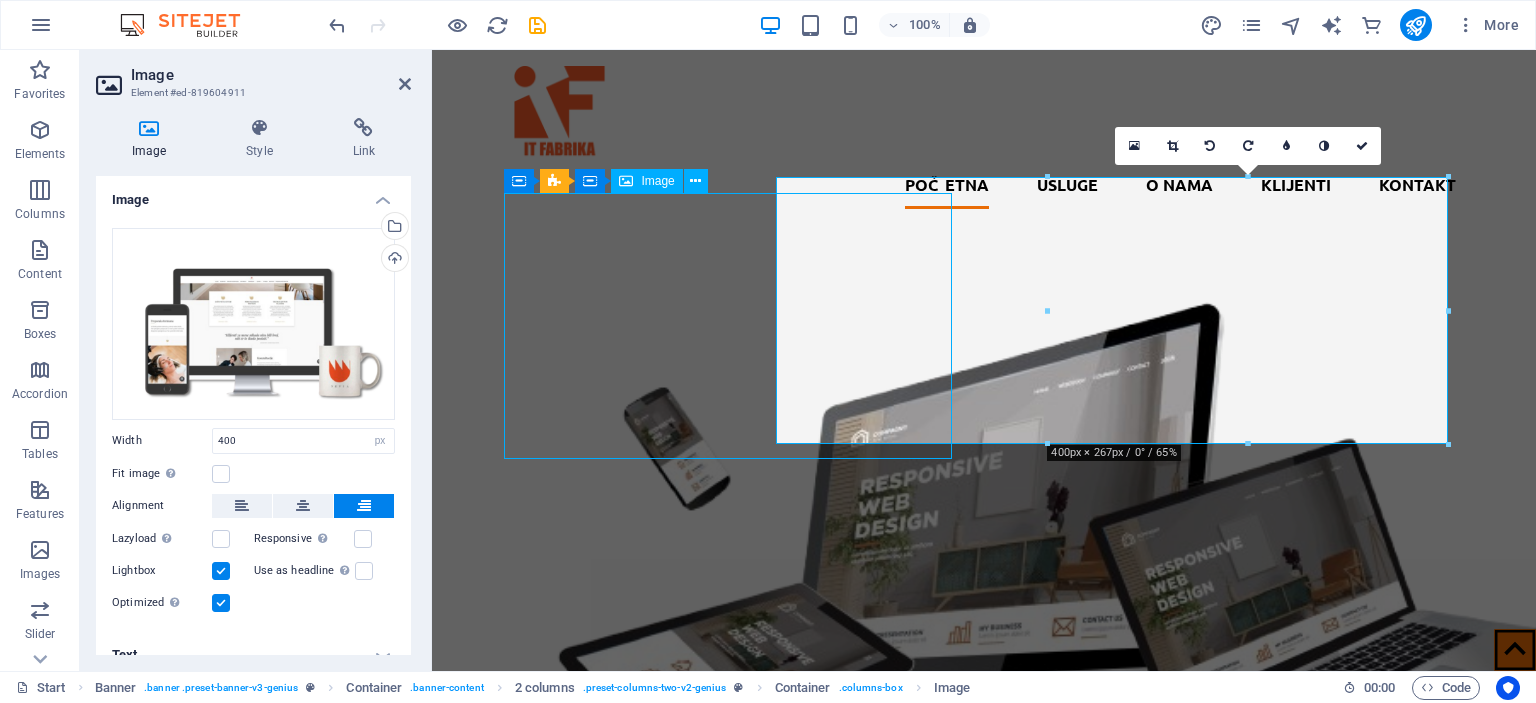 click at bounding box center [736, 569] 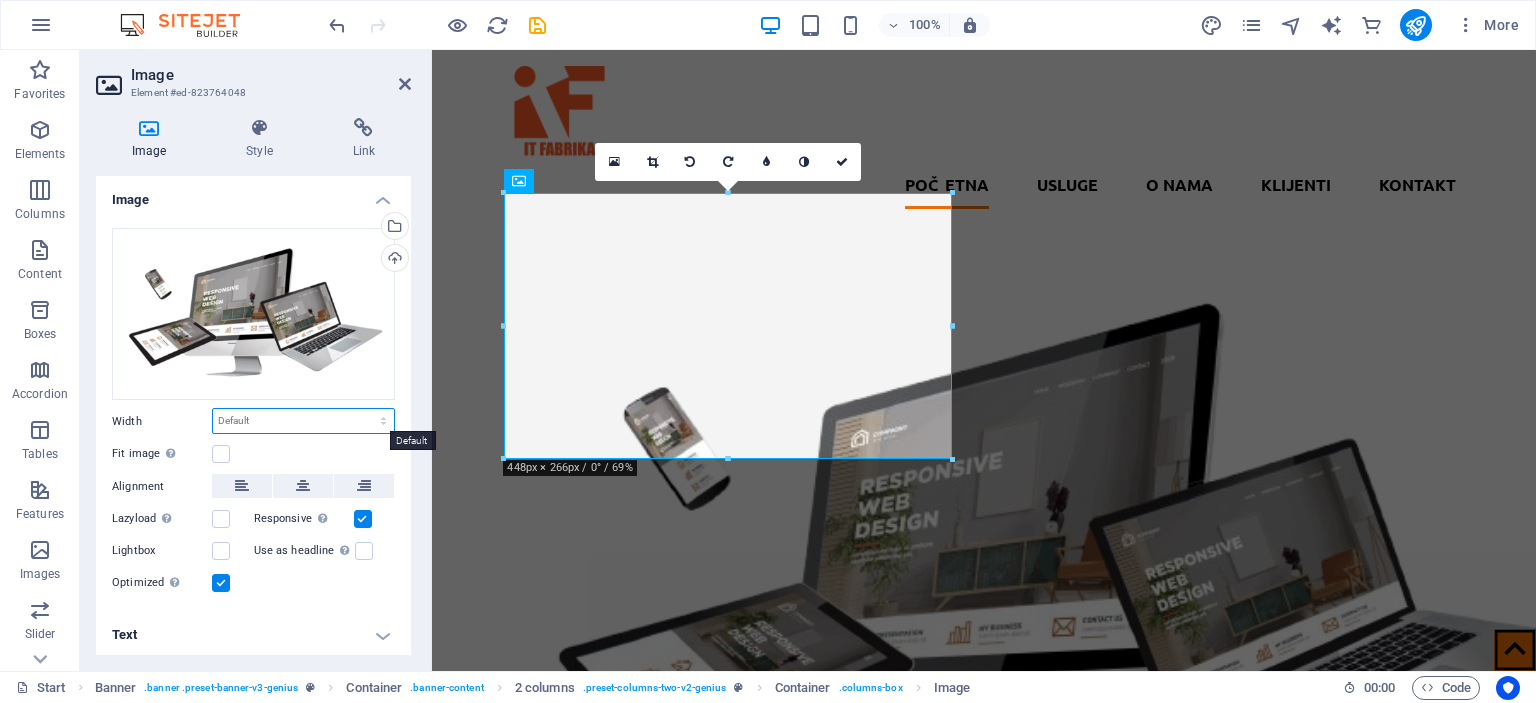 click on "Default auto px rem % em vh vw" at bounding box center [303, 421] 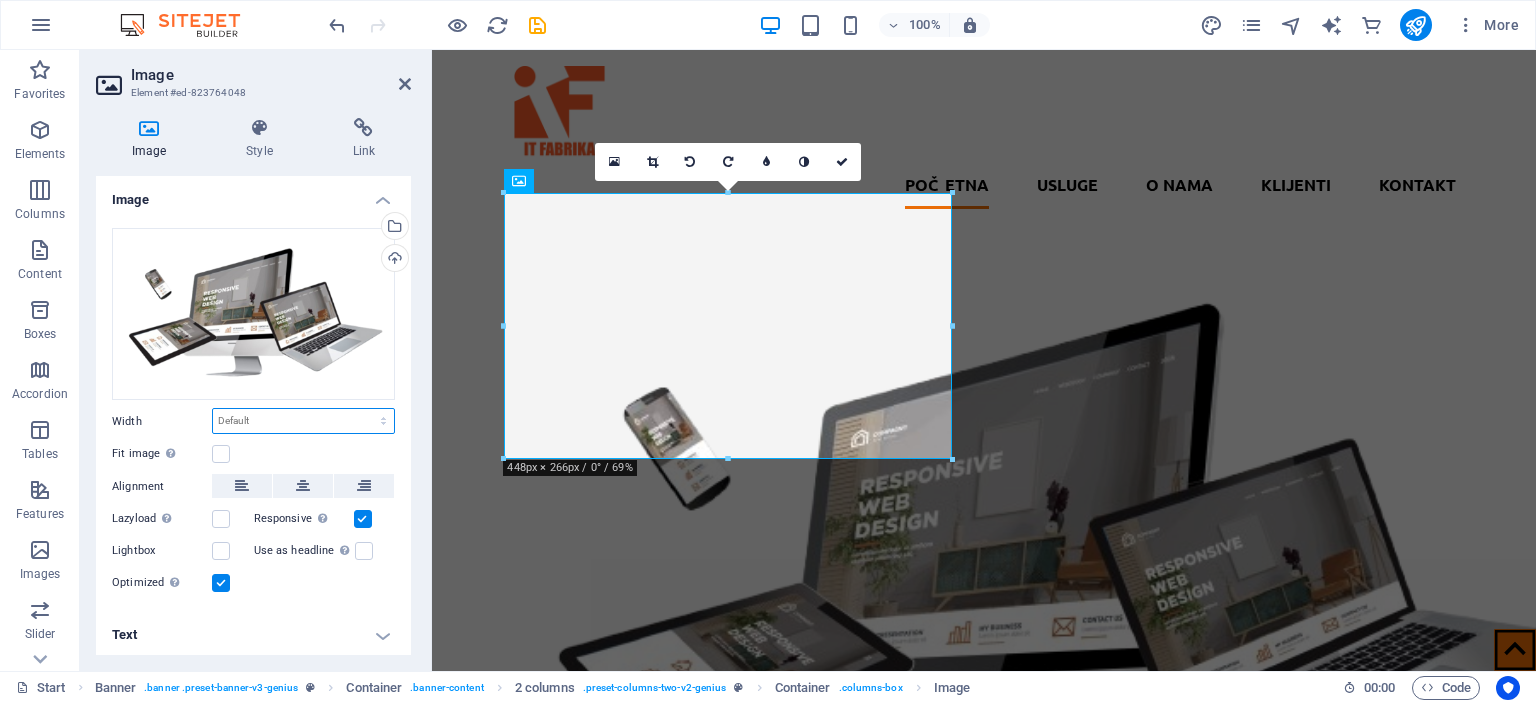click on "Default auto px rem % em vh vw" at bounding box center [303, 421] 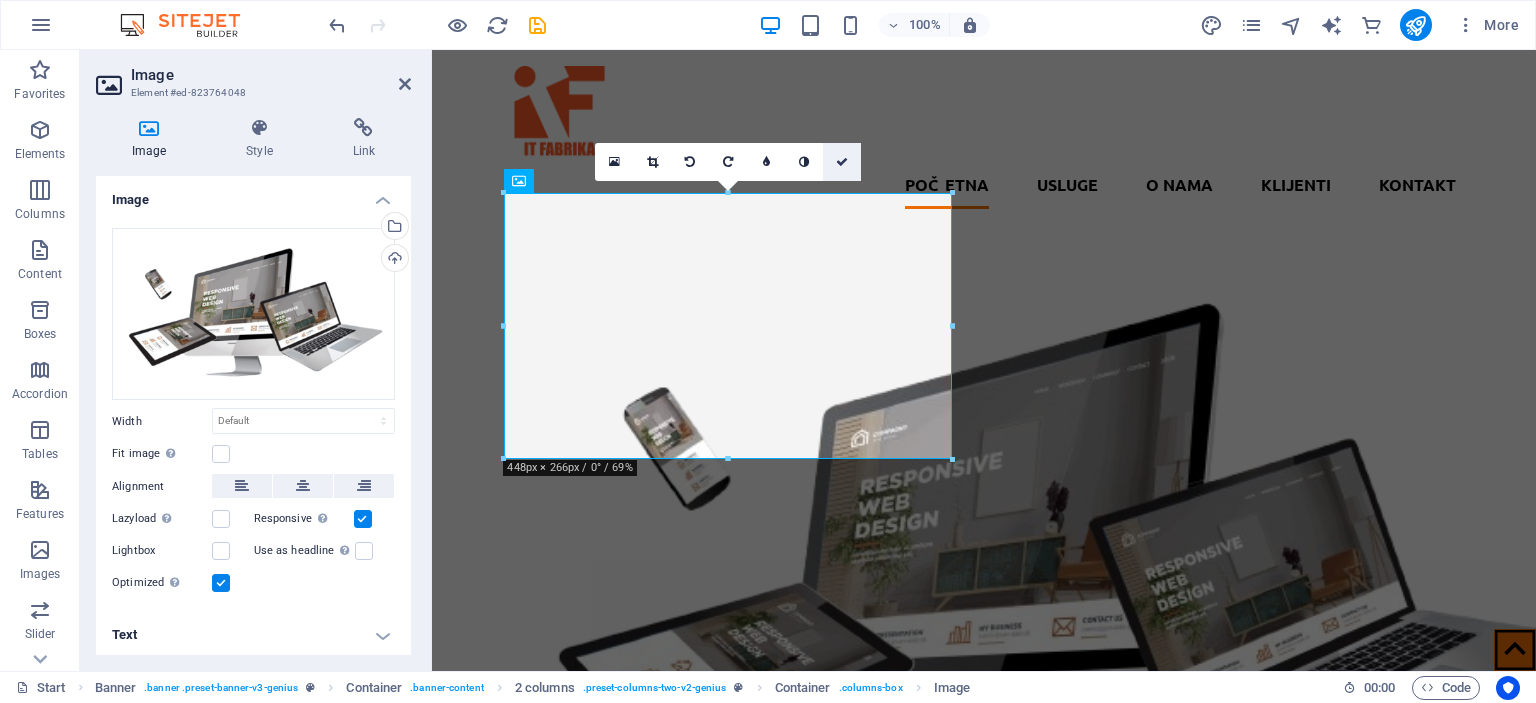 click at bounding box center (842, 162) 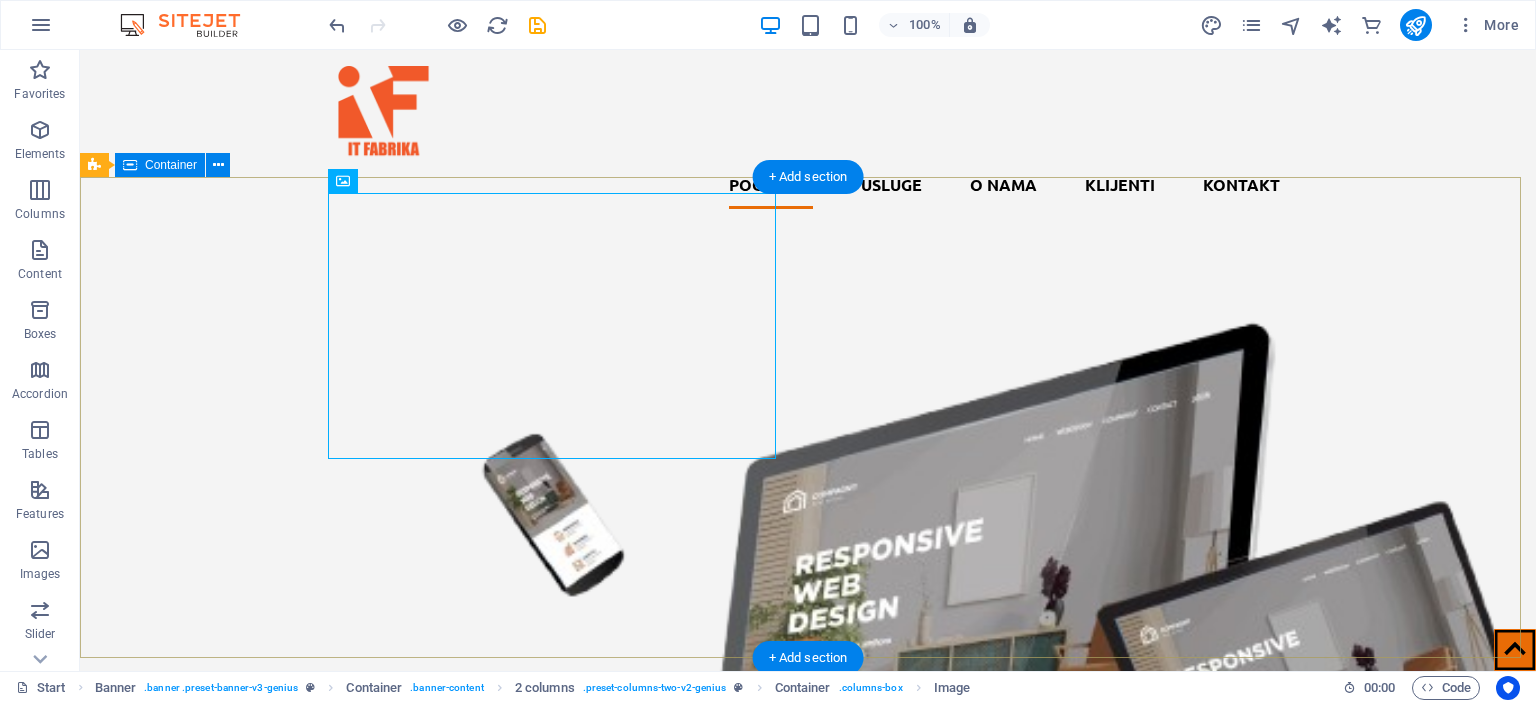 click on "Mi pretvaramo vaše ideje i snove u stvarnost... Pogledaj AKCIJSKU ponudu IT Fabrika - Fabrika nove generacije Pozovi nas !" at bounding box center [808, 998] 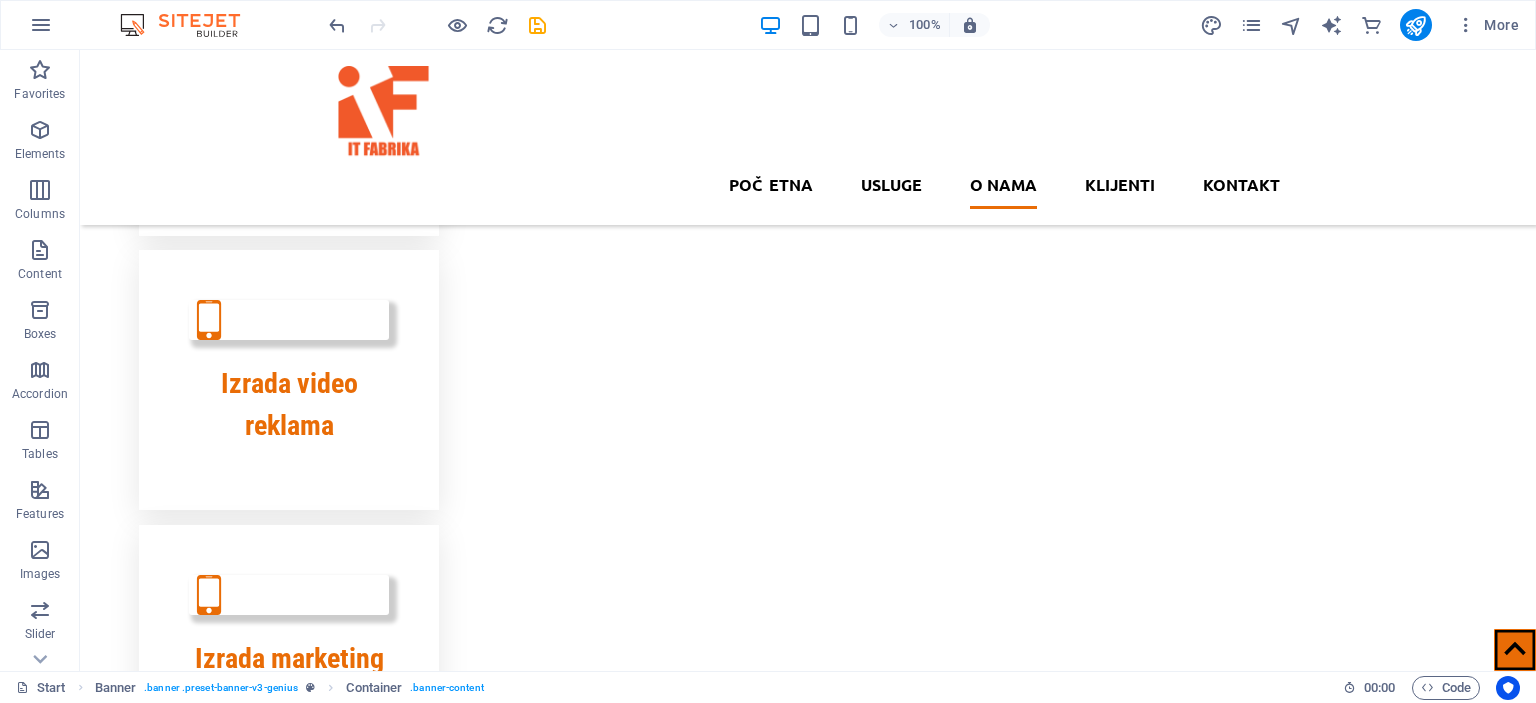 scroll, scrollTop: 2190, scrollLeft: 0, axis: vertical 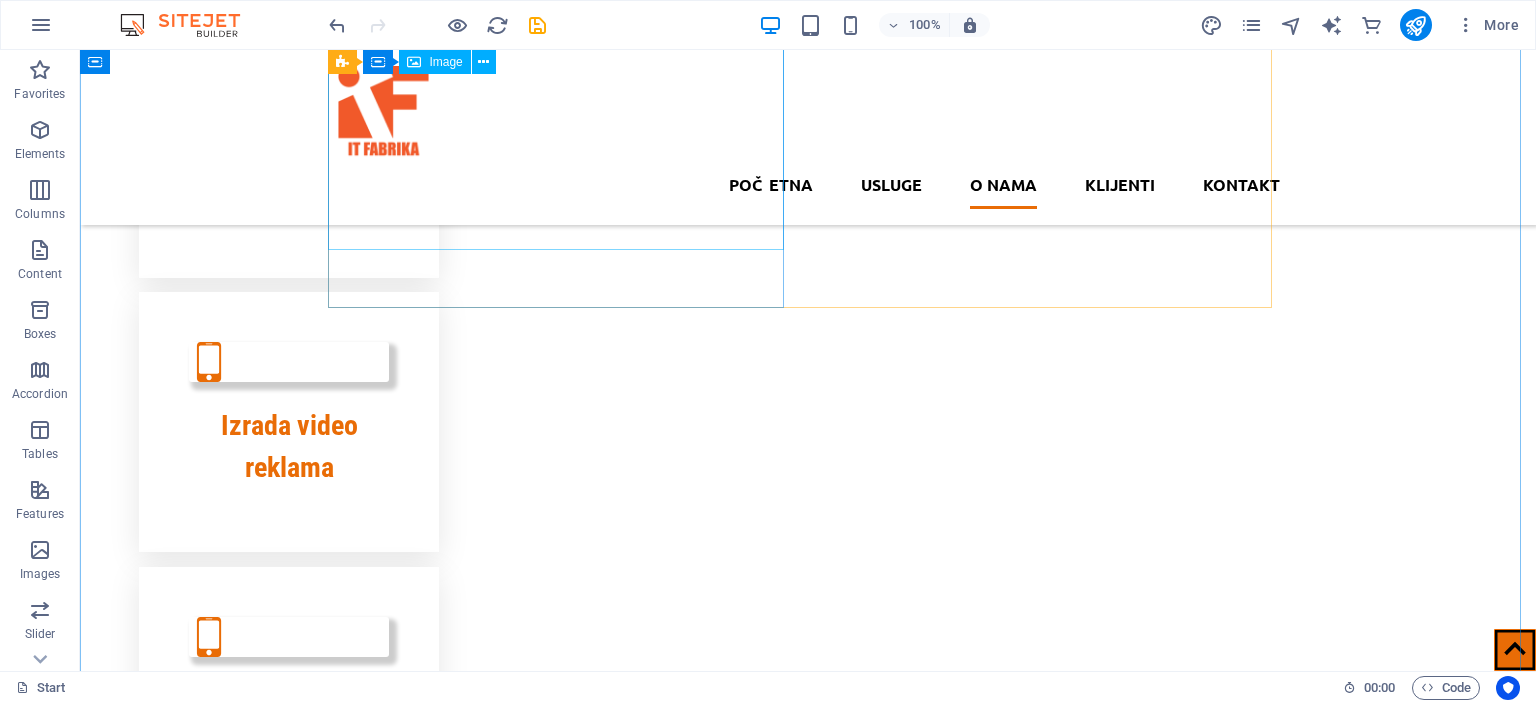 click at bounding box center [808, 3630] 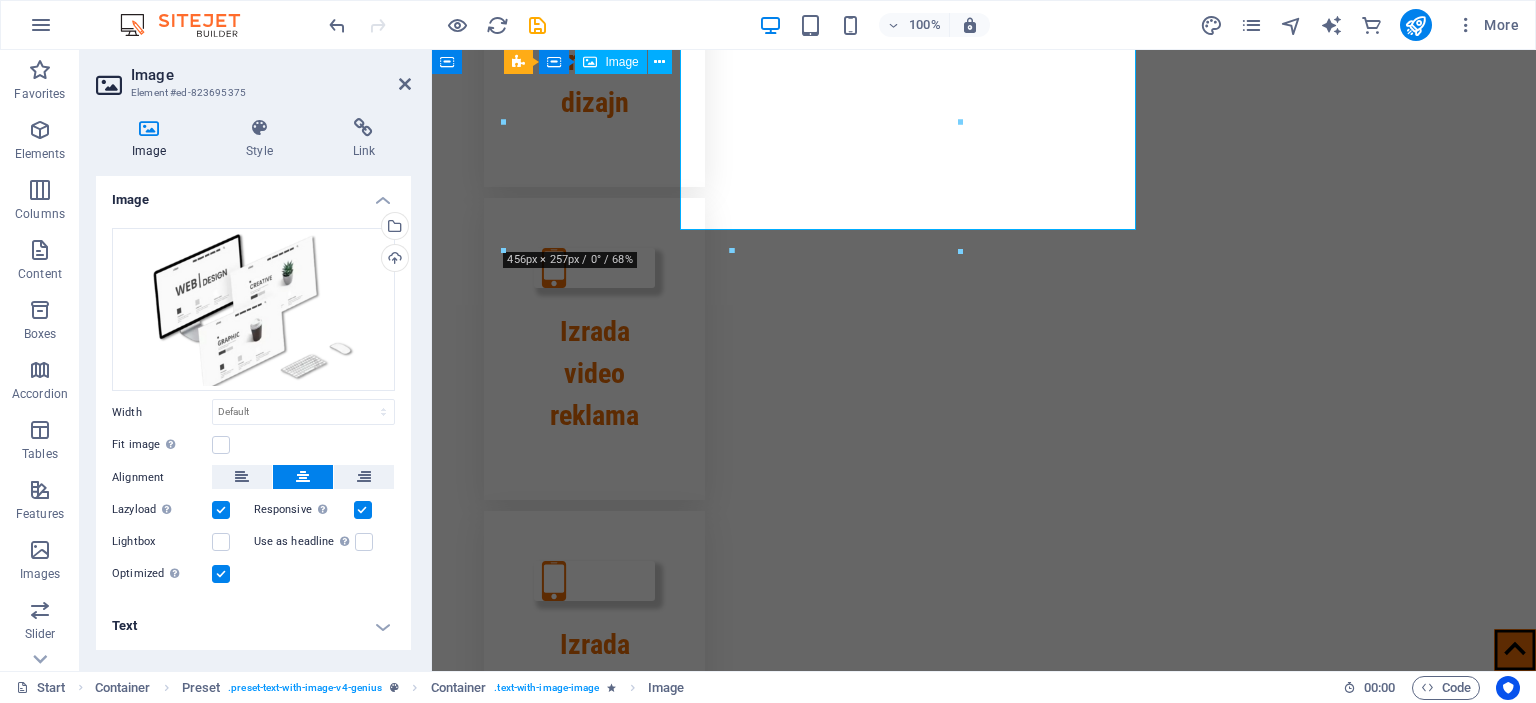scroll, scrollTop: 2211, scrollLeft: 0, axis: vertical 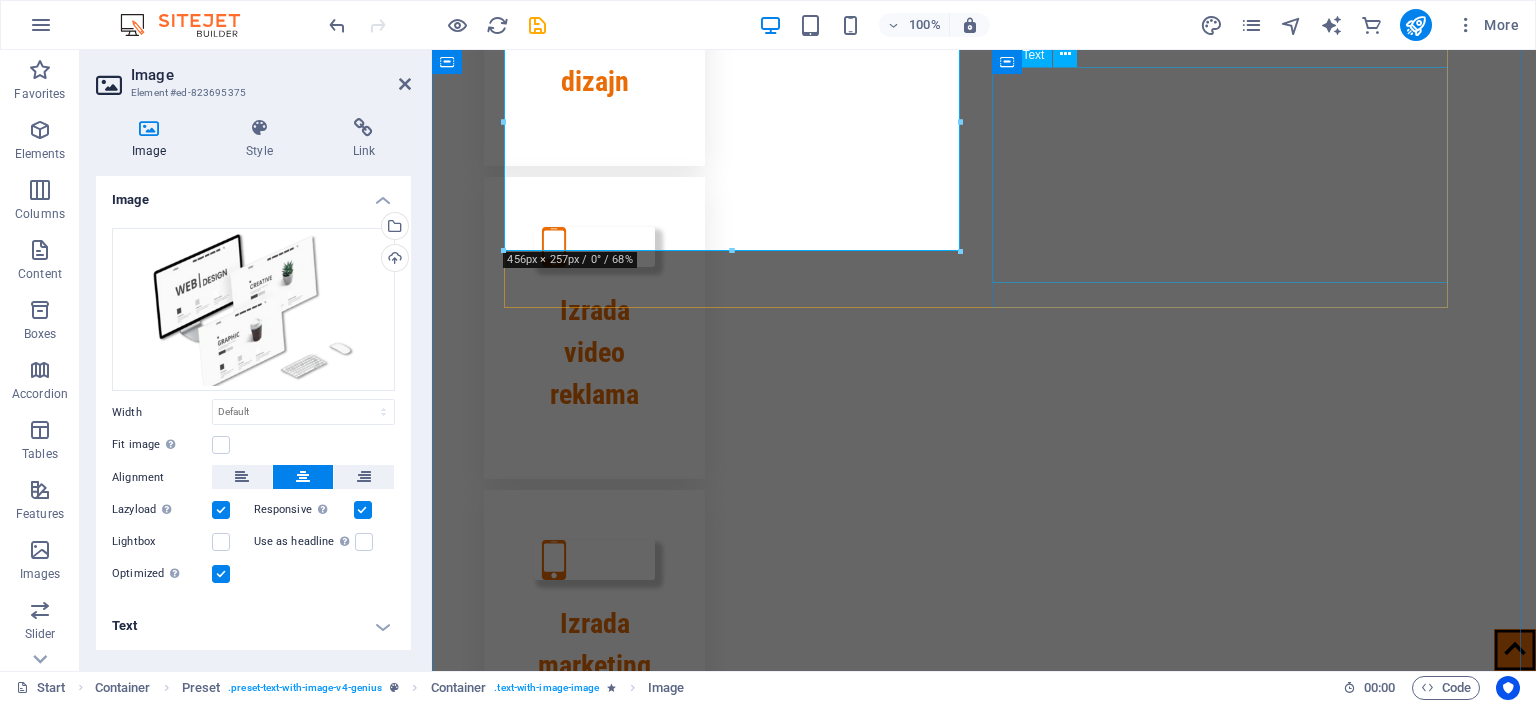 click on "IT Fabrika  je kreativna i inovativna kompanija koja okuplja tim od tri mlada i ambiciozna člana. Specijalizirani smo za  web dizajn ,  grafički dizajn ,  digitalni marketing ,  2D konstruisanje  i  3D modeliranje . Naša misija je da kroz savremene tehnologije i estetski pristup pružimo profesionalna i funkcionalna rješenja prilagođena potrebama klijenata. Bilo da je riječ o izradi web stranice, vizuelnom identitetu brenda ili tehničkoj 3D prezentaciji proizvoda, IT Fabrika nudi sve na jednom mjestu – brzo, pouzdano i s vizijom budućnosti." at bounding box center [984, 3975] 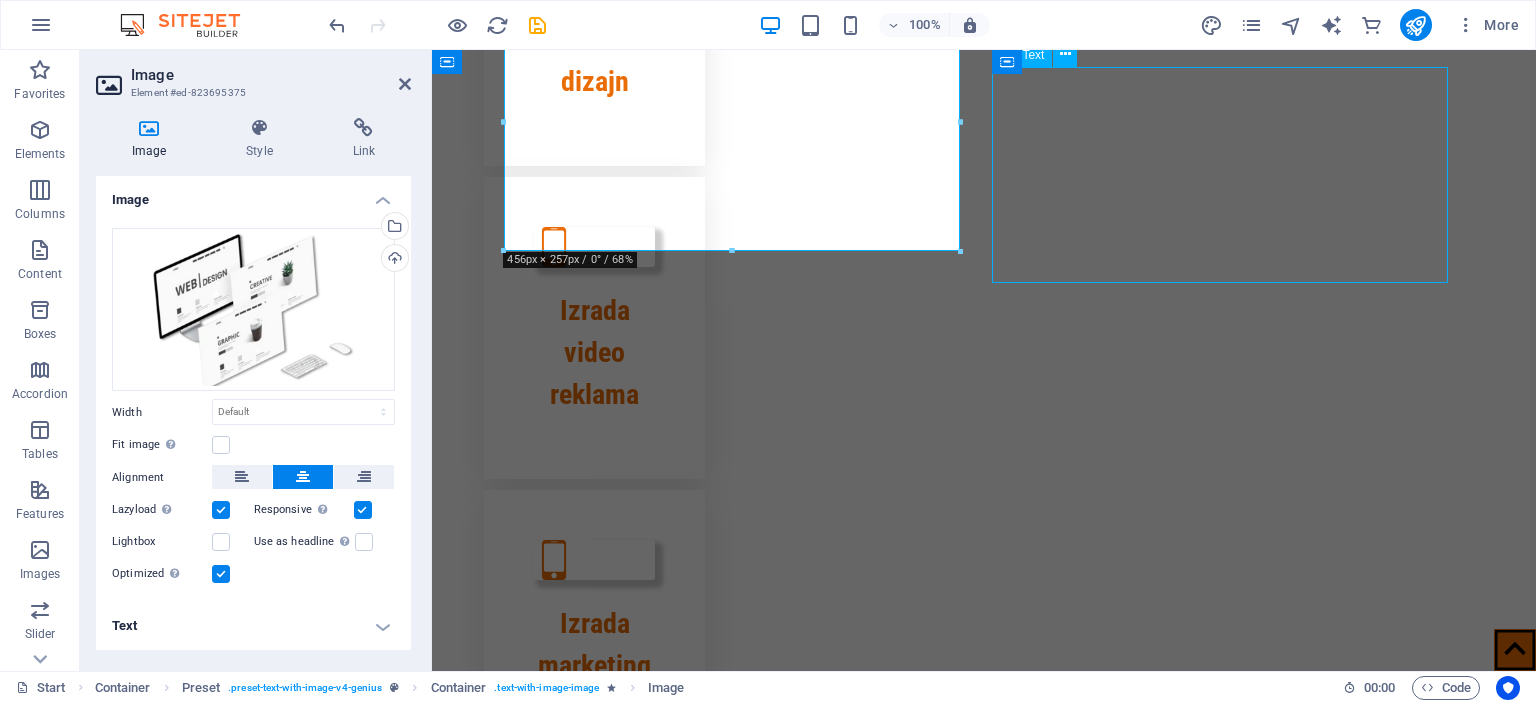 click on "IT Fabrika  je kreativna i inovativna kompanija koja okuplja tim od tri mlada i ambiciozna člana. Specijalizirani smo za  web dizajn ,  grafički dizajn ,  digitalni marketing ,  2D konstruisanje  i  3D modeliranje . Naša misija je da kroz savremene tehnologije i estetski pristup pružimo profesionalna i funkcionalna rješenja prilagođena potrebama klijenata. Bilo da je riječ o izradi web stranice, vizuelnom identitetu brenda ili tehničkoj 3D prezentaciji proizvoda, IT Fabrika nudi sve na jednom mjestu – brzo, pouzdano i s vizijom budućnosti." at bounding box center [984, 3975] 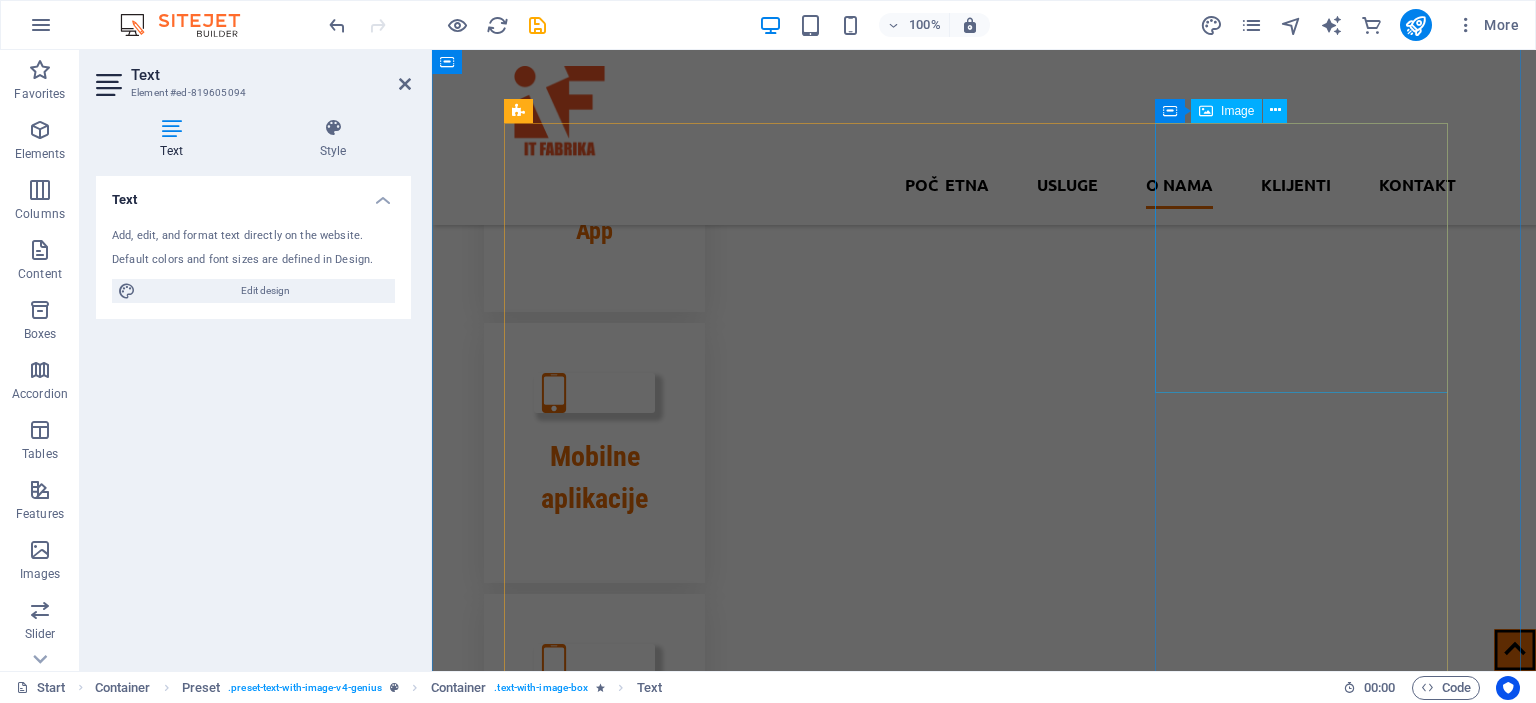click at bounding box center (658, 5302) 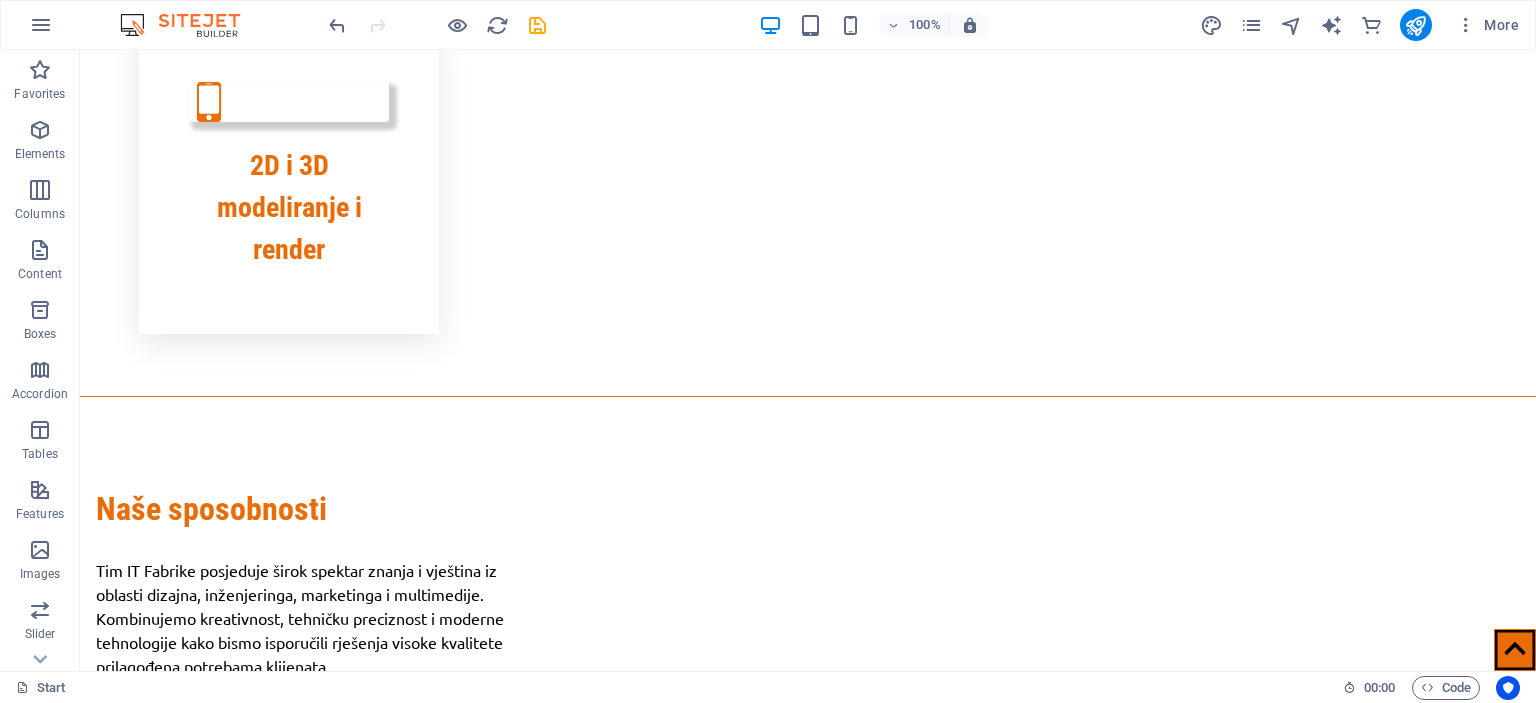 scroll, scrollTop: 3648, scrollLeft: 0, axis: vertical 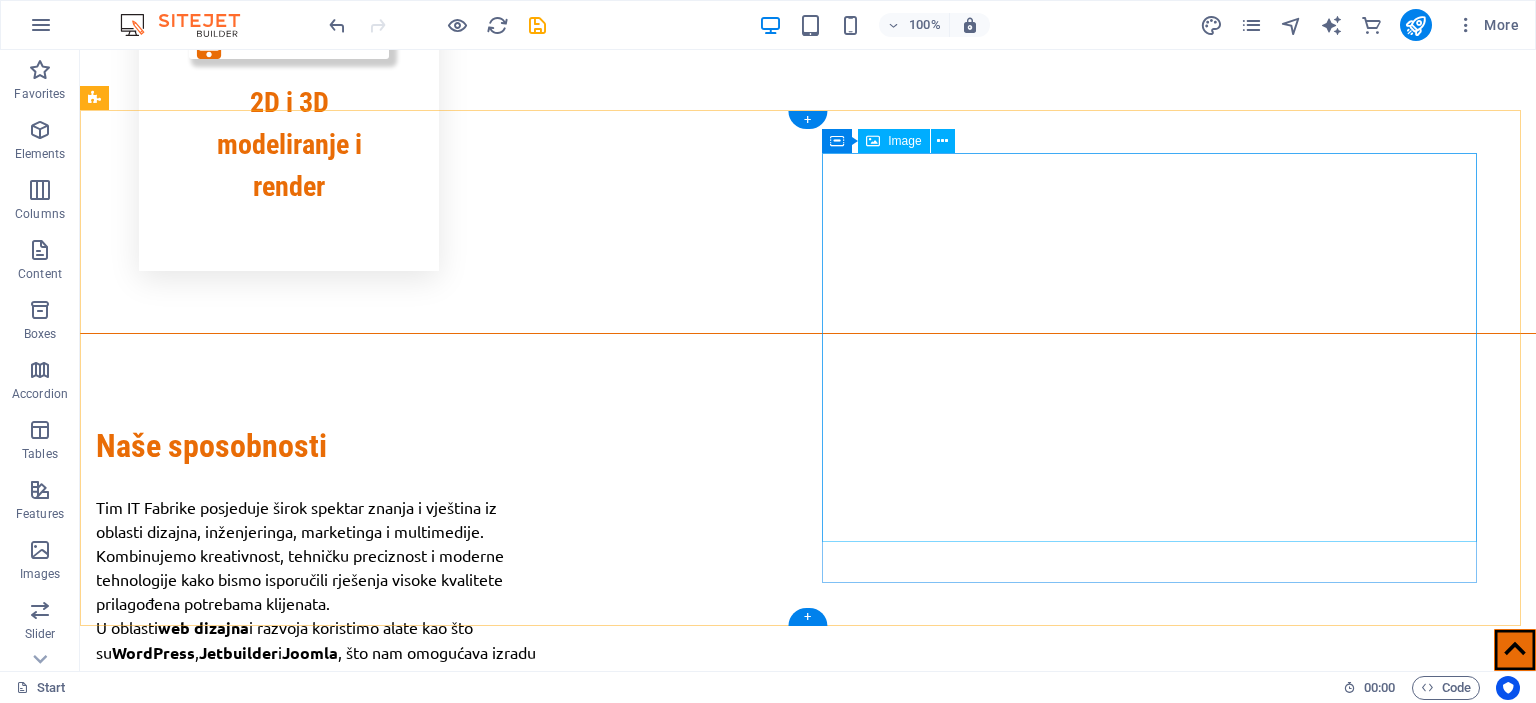 click at bounding box center [455, 7126] 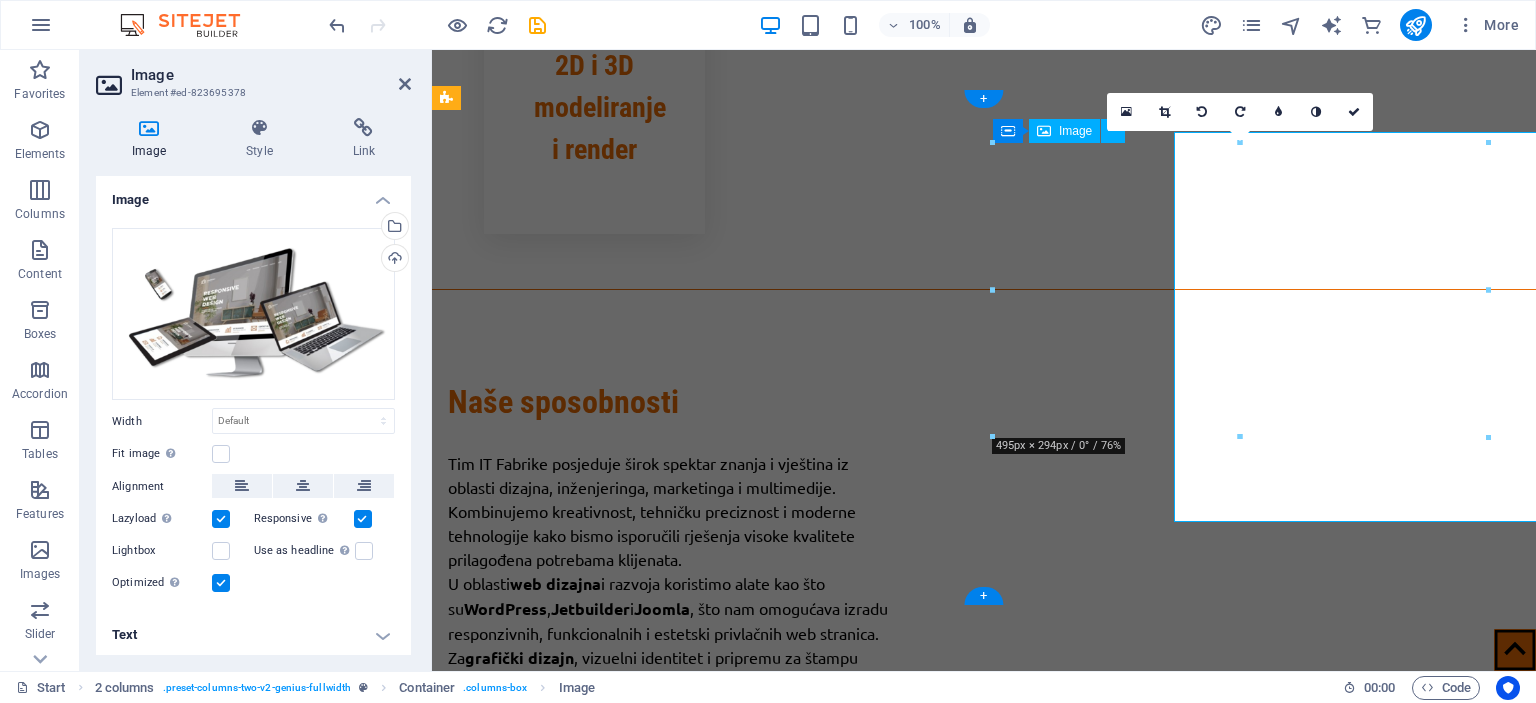 scroll, scrollTop: 3668, scrollLeft: 0, axis: vertical 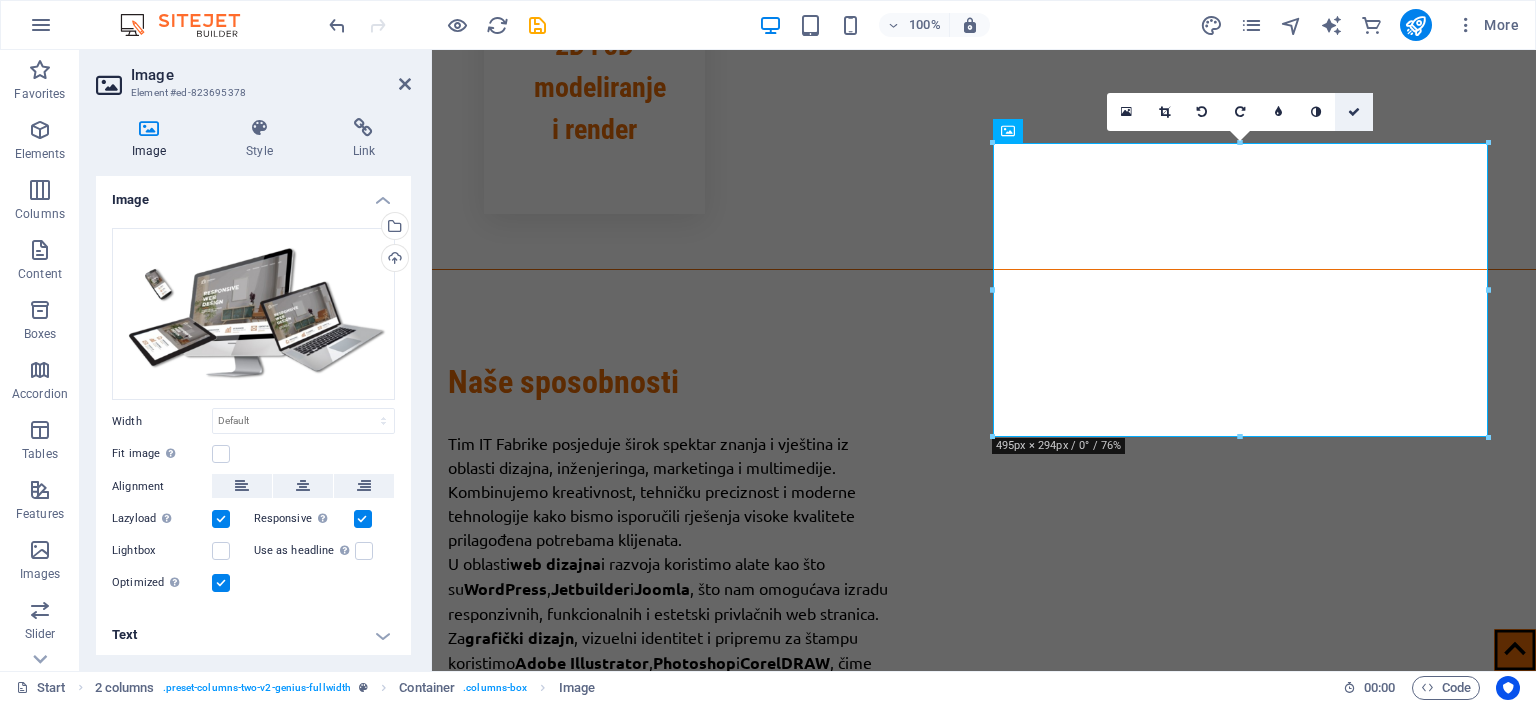 click at bounding box center [1354, 112] 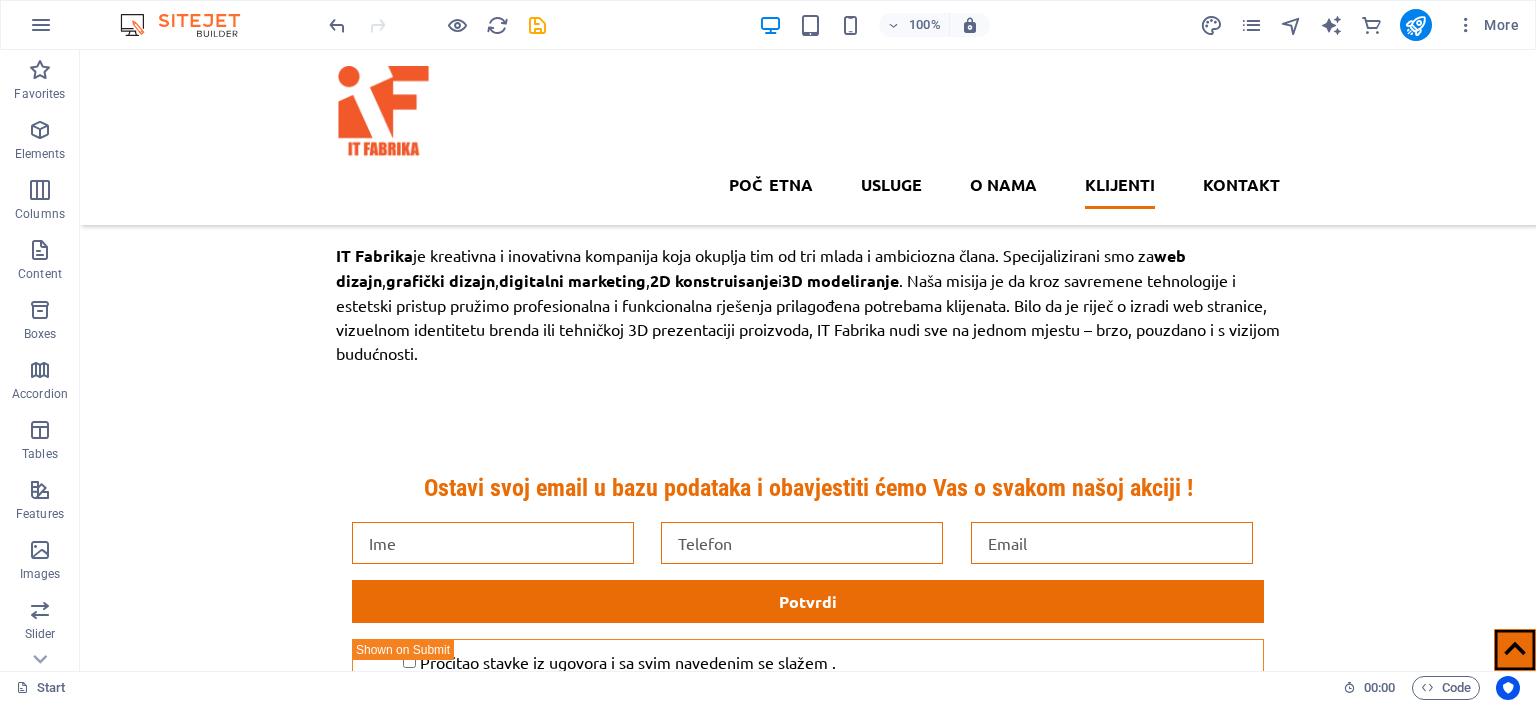 scroll, scrollTop: 6065, scrollLeft: 0, axis: vertical 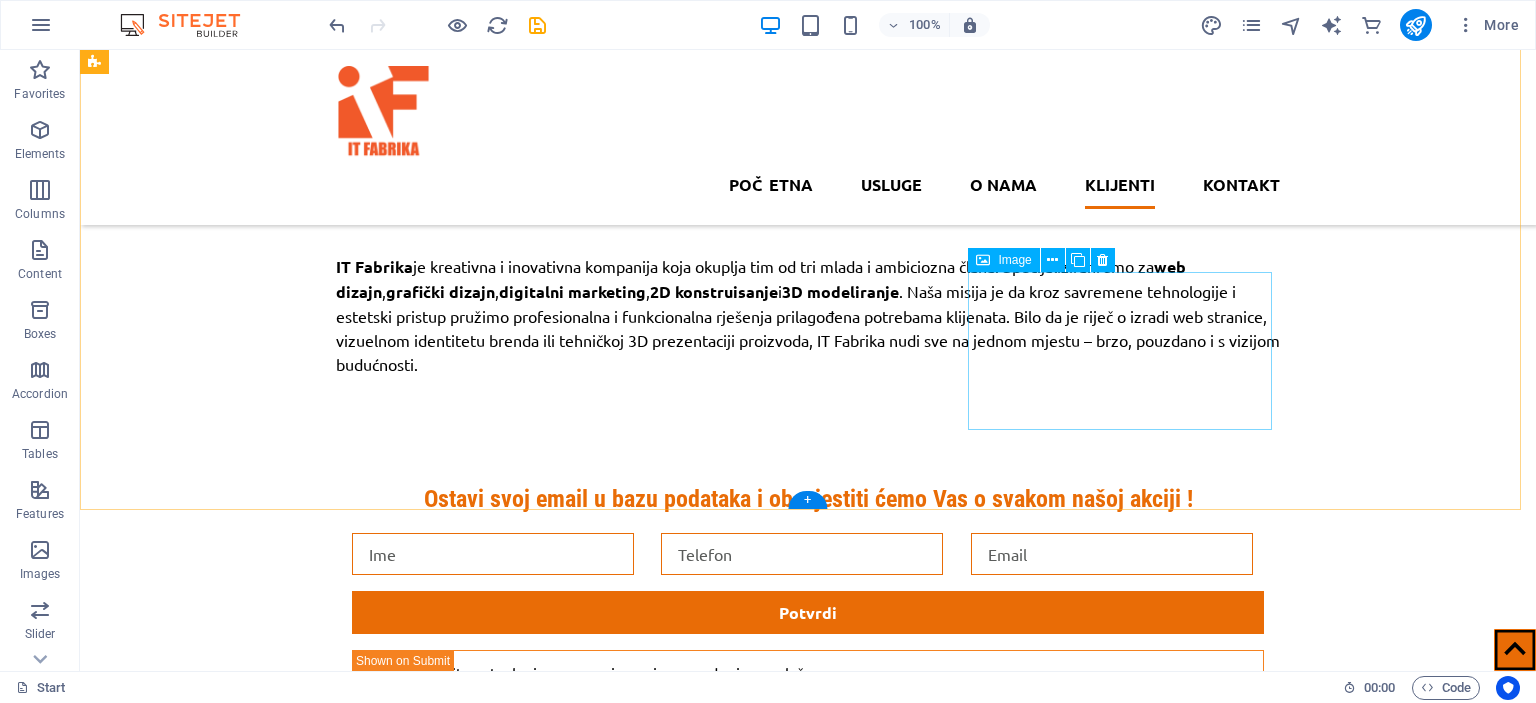 click at bounding box center [248, 10604] 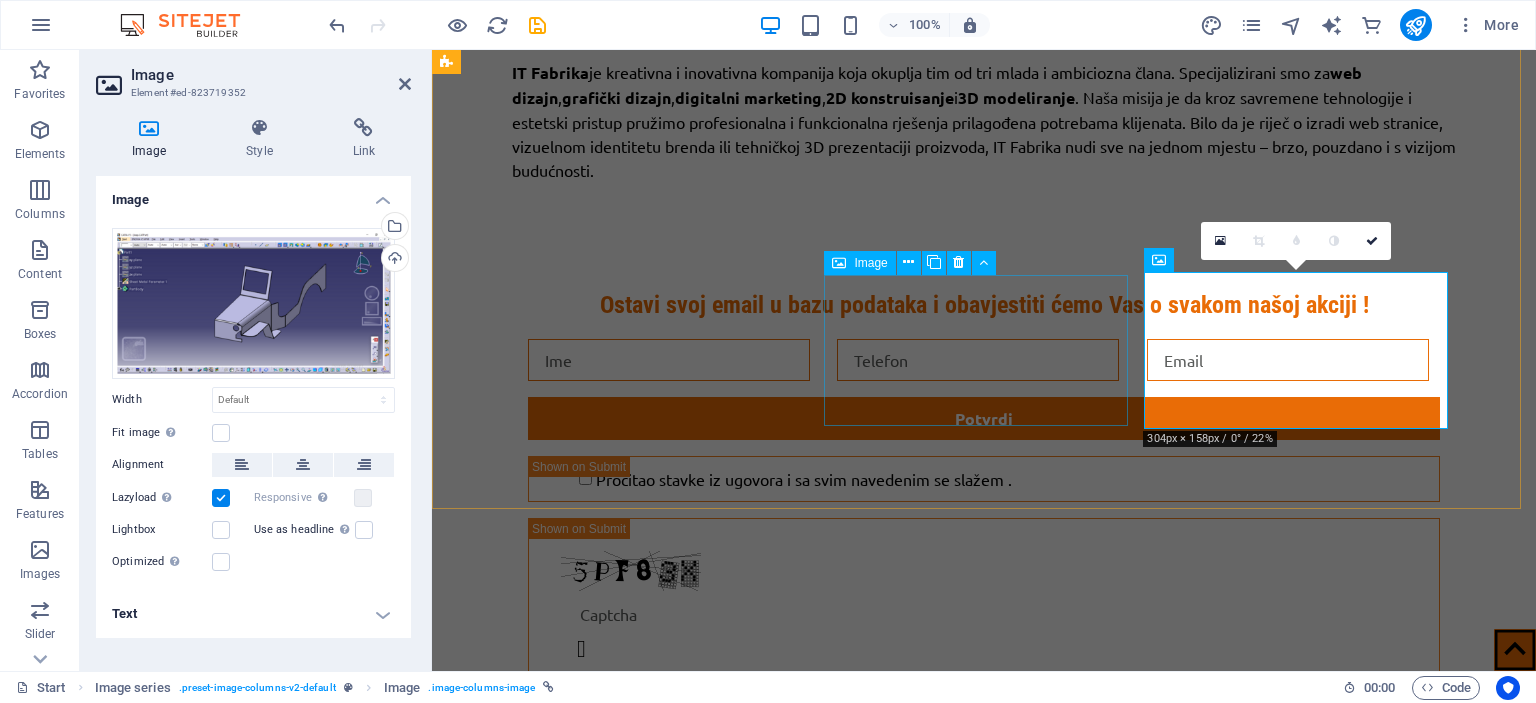 scroll, scrollTop: 6052, scrollLeft: 0, axis: vertical 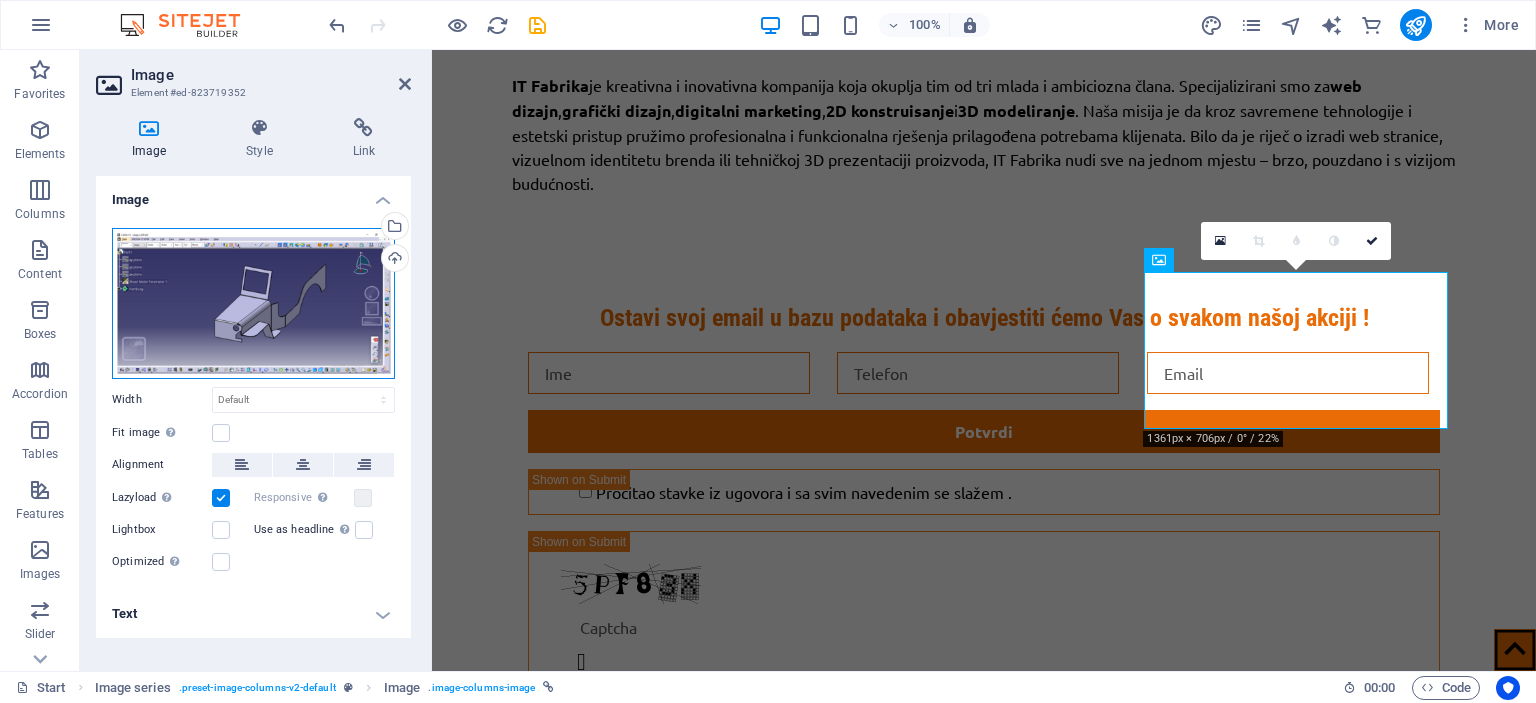 click on "Drag files here, click to choose files or select files from Files or our free stock photos & videos" at bounding box center [253, 303] 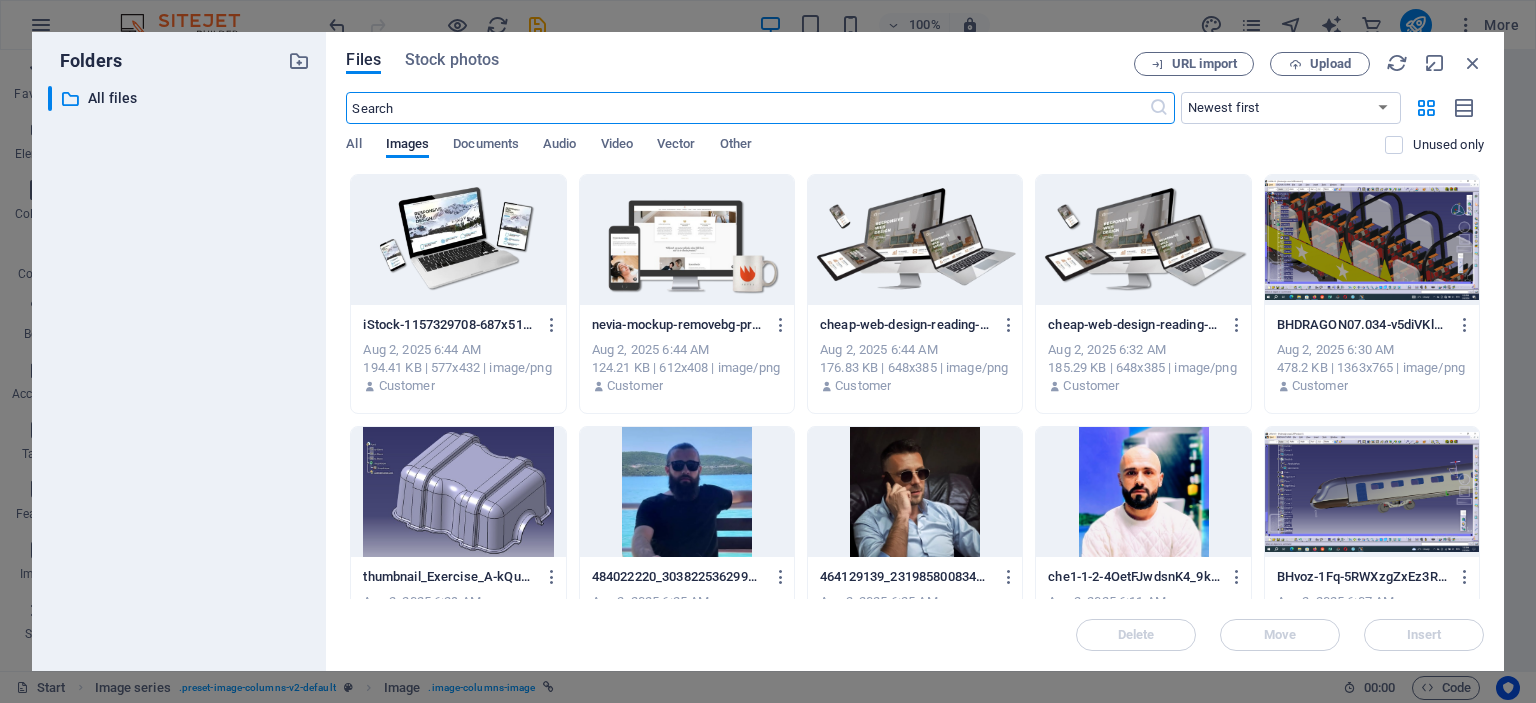 scroll, scrollTop: 7856, scrollLeft: 0, axis: vertical 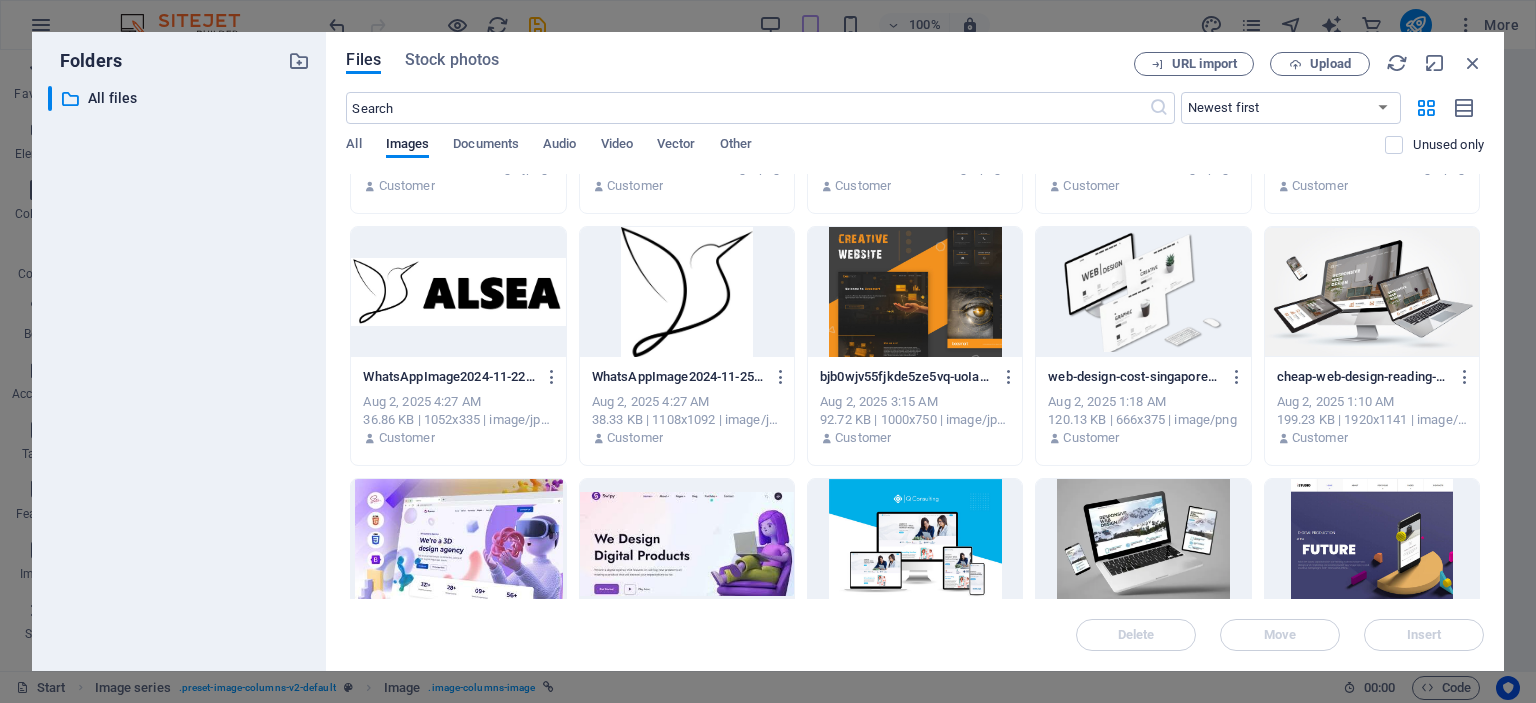 click at bounding box center [1372, 292] 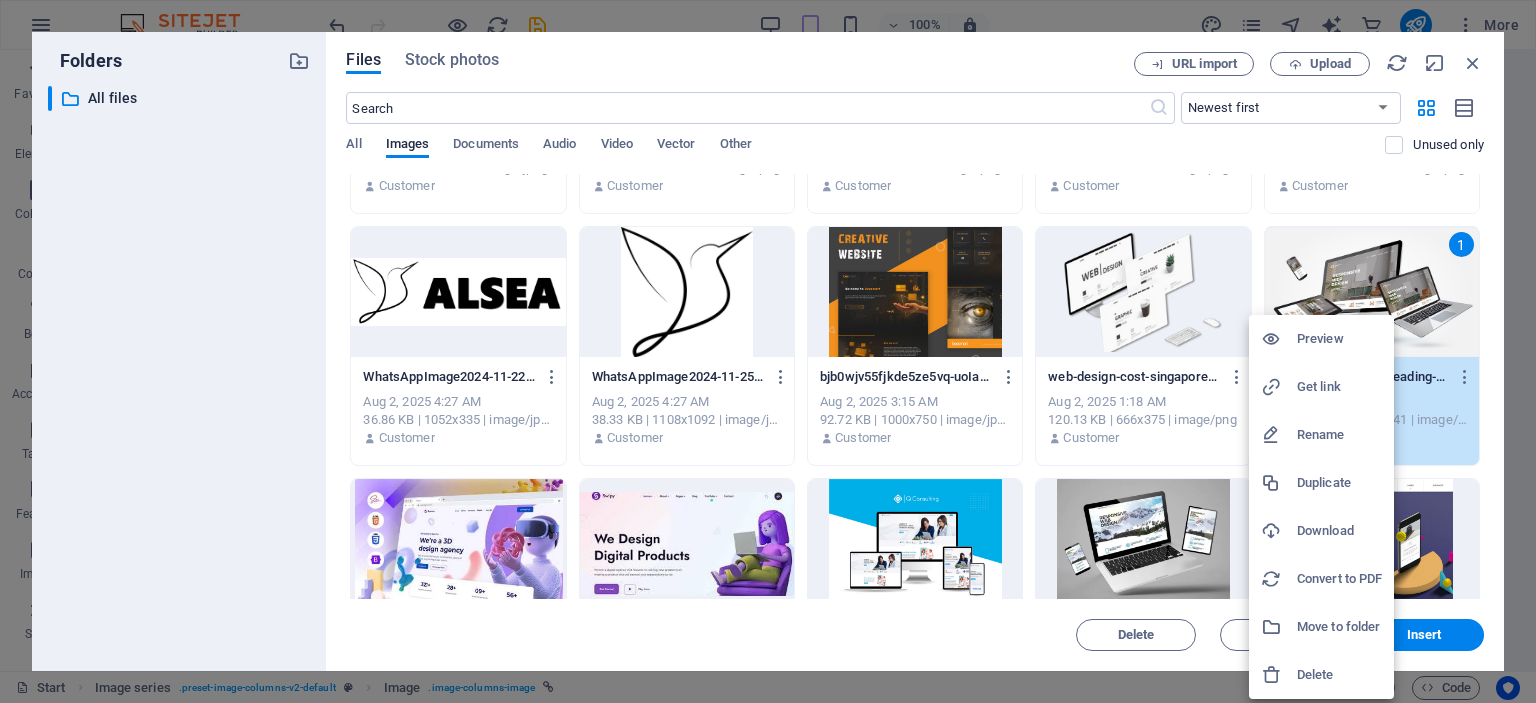 click on "Delete" at bounding box center (1339, 675) 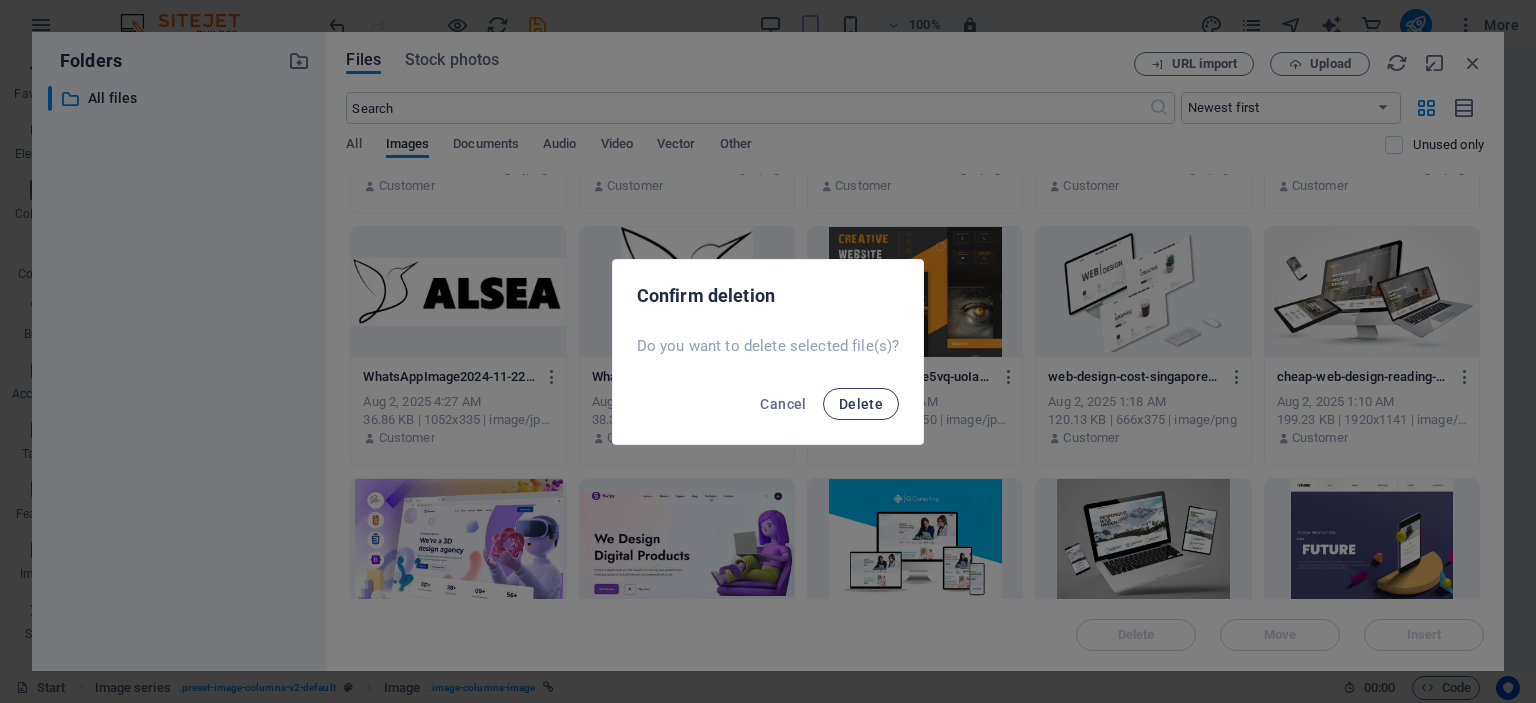 click on "Delete" at bounding box center (861, 404) 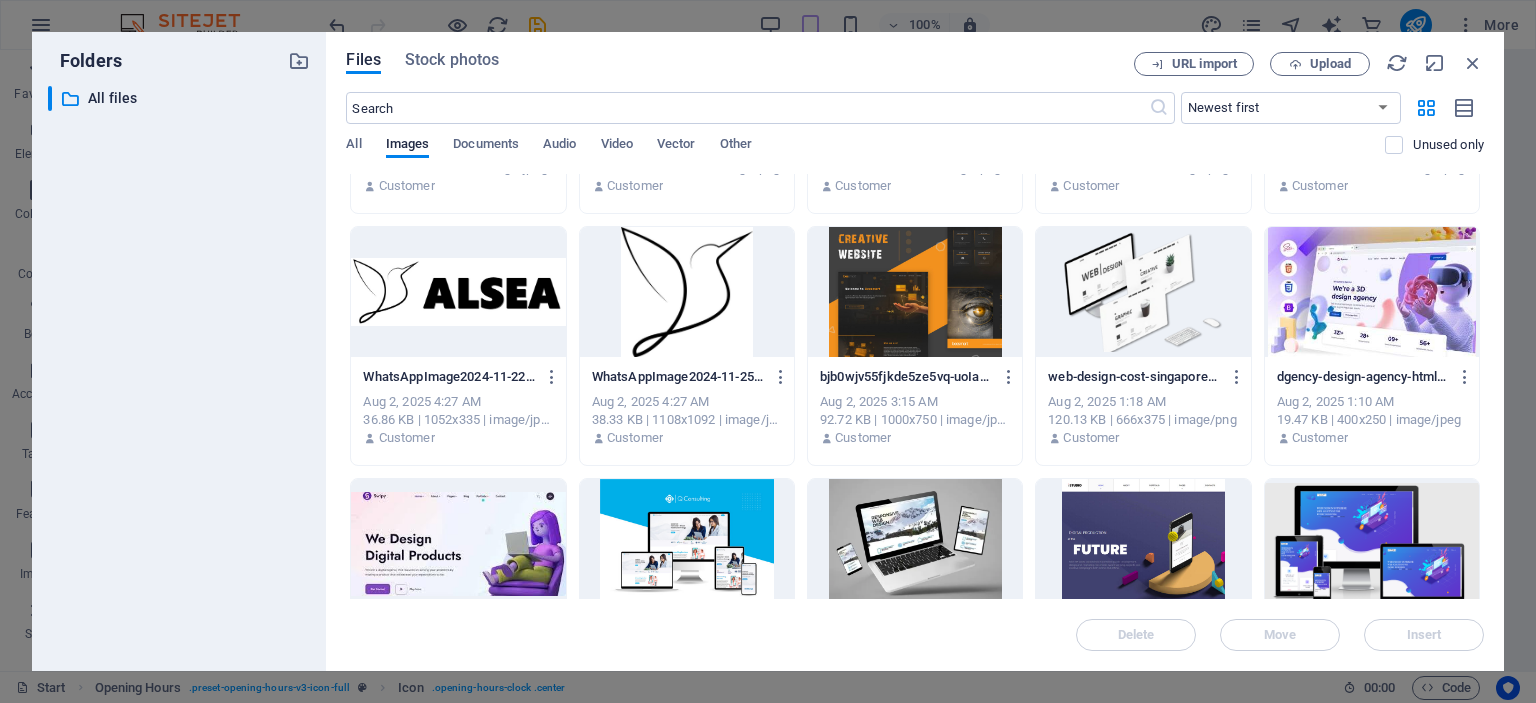 scroll, scrollTop: 8202, scrollLeft: 0, axis: vertical 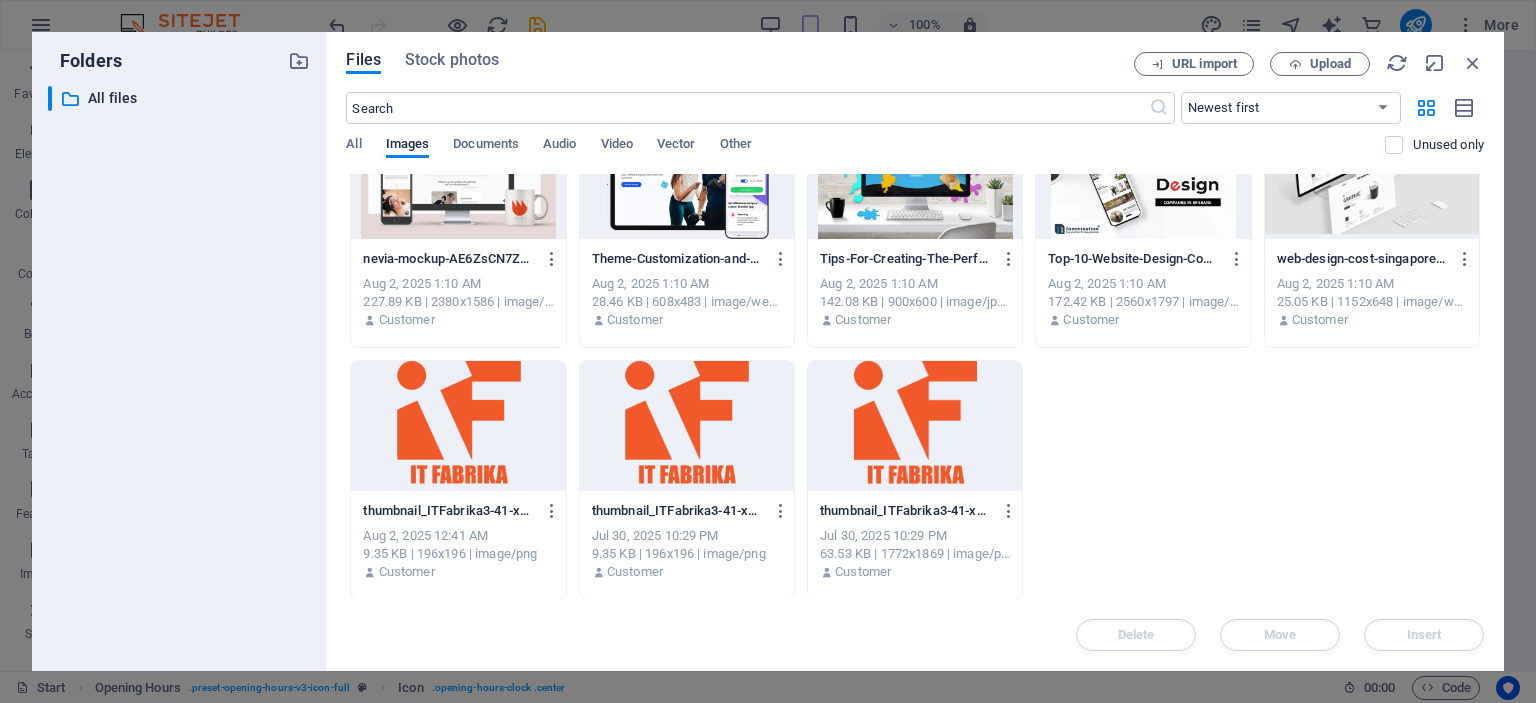 click at bounding box center (1143, 174) 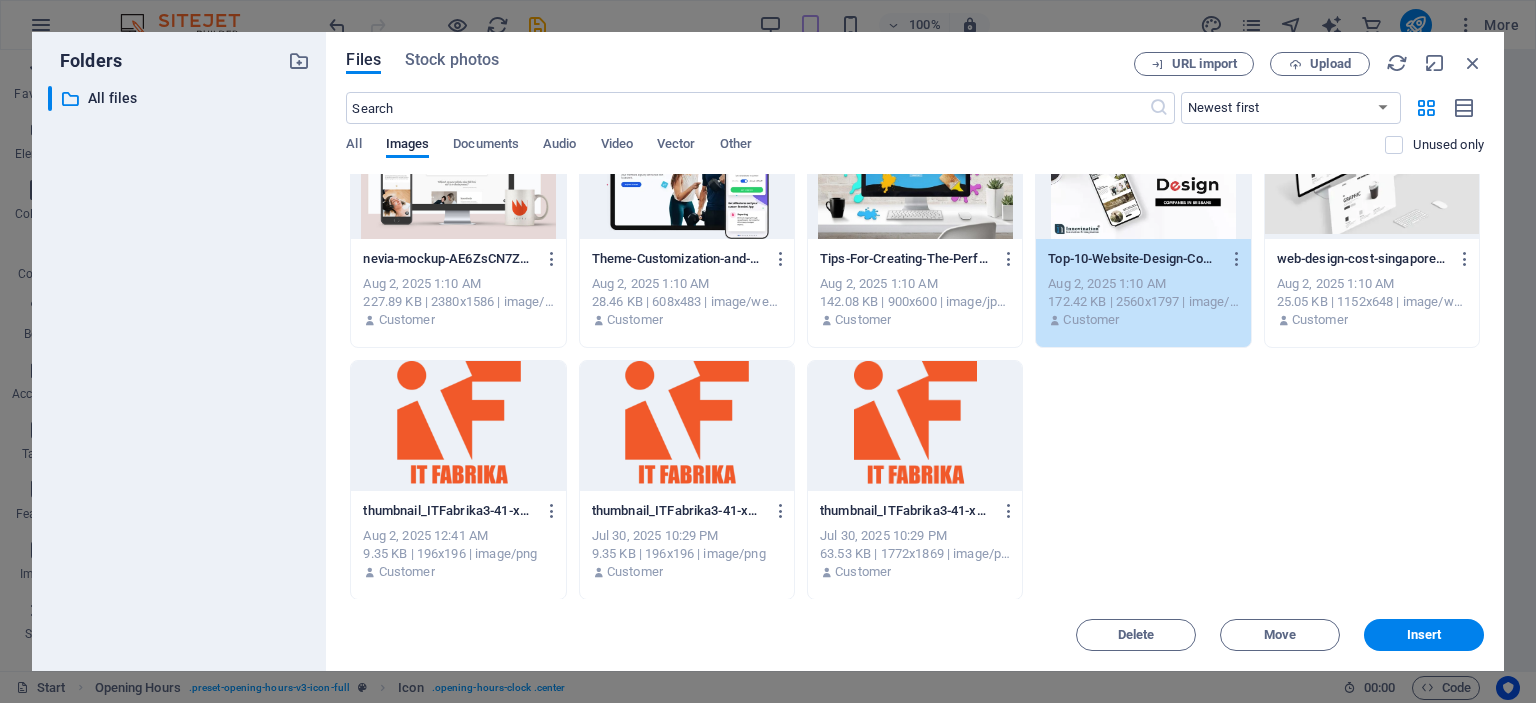 click at bounding box center [915, 426] 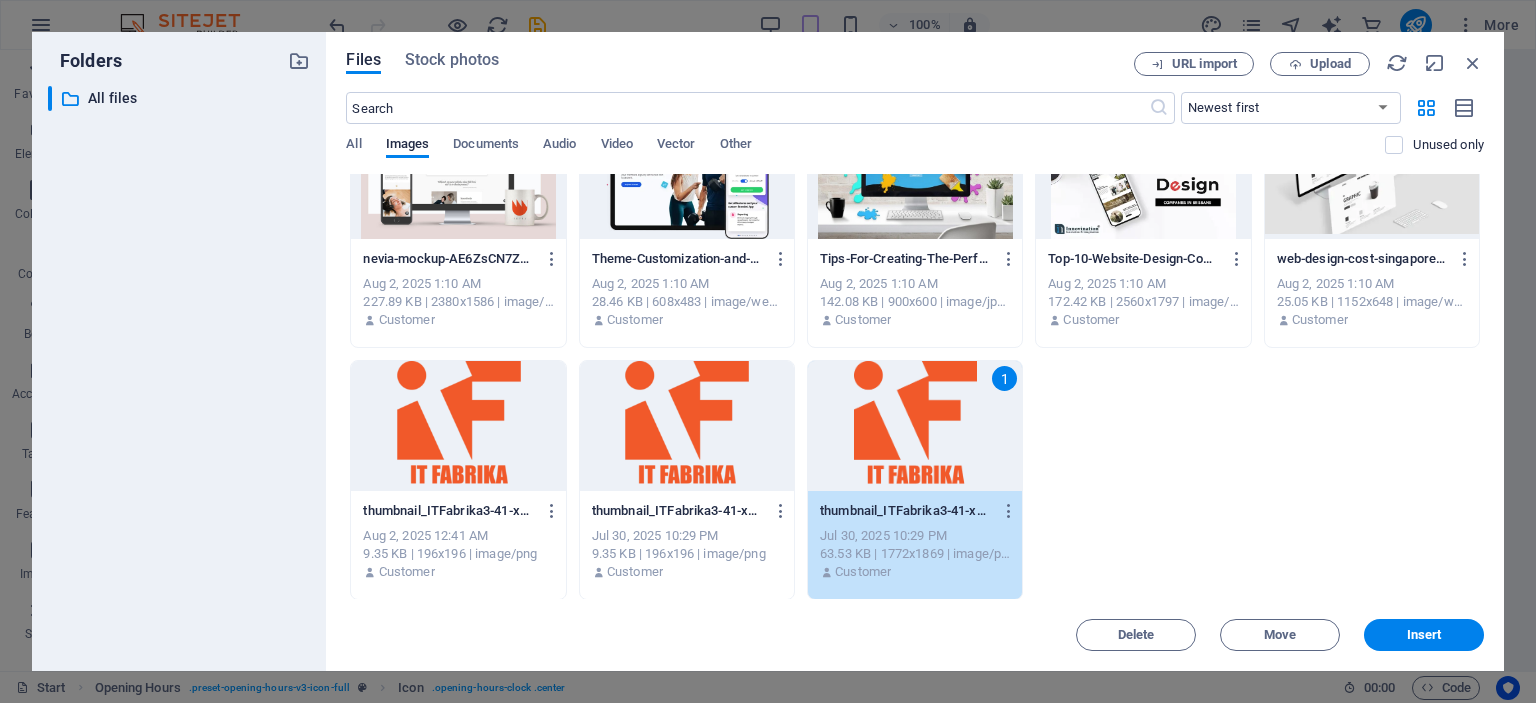 click at bounding box center [458, 174] 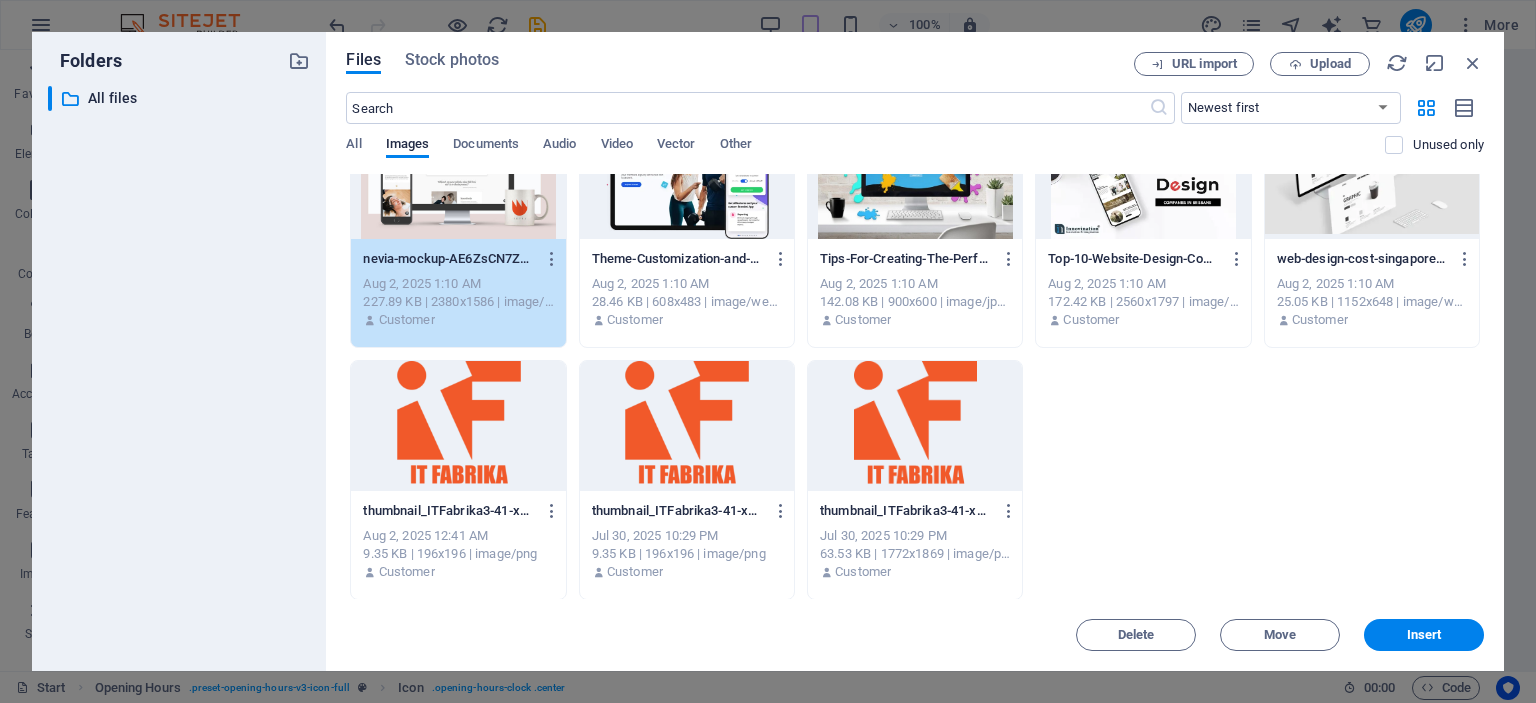 click on "Files Stock photos URL import Upload ​ Newest first Oldest first Name (A-Z) Name (Z-A) Size (0-9) Size (9-0) Resolution (0-9) Resolution (9-0) All Images Documents Audio Video Vector Other Unused only Drop files here to upload them instantly iStock-1157329708-687x515-removebg-preview1-xL9p3tREgyc0mDqu13niYQ.png iStock-1157329708-687x515-removebg-preview1-xL9p3tREgyc0mDqu13niYQ.png Aug 2, 2025 6:44 AM 194.41 KB | 577x432 | image/png Customer nevia-mockup-removebg-preview1-1AEsT6_txgOn87foHA7LTg.png nevia-mockup-removebg-preview1-1AEsT6_txgOn87foHA7LTg.png Aug 2, 2025 6:44 AM 124.21 KB | 612x408 | image/png Customer cheap-web-design-reading-berkshire-1-removebg-preview-haFxE10YTnsv2nSO7DF8Kg.png cheap-web-design-reading-berkshire-1-removebg-preview-haFxE10YTnsv2nSO7DF8Kg.png Aug 2, 2025 6:44 AM 176.83 KB | 648x385 | image/png Customer cheap-web-design-reading-berkshire-1-removebg-preview1-NKK3Er1hIDzfn057jRxh2w.png cheap-web-design-reading-berkshire-1-removebg-preview1-NKK3Er1hIDzfn057jRxh2w.png Customer 1" at bounding box center [915, 351] 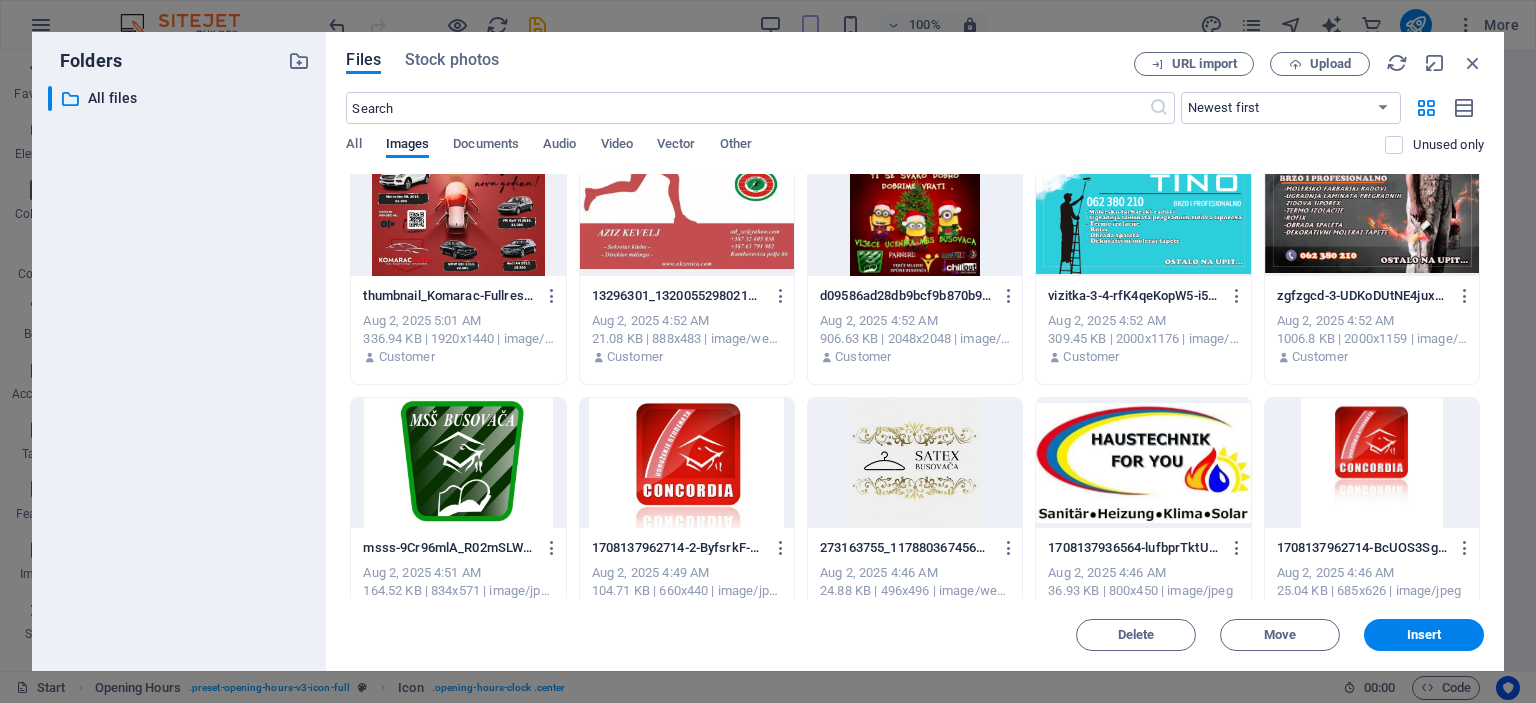 scroll, scrollTop: 1455, scrollLeft: 0, axis: vertical 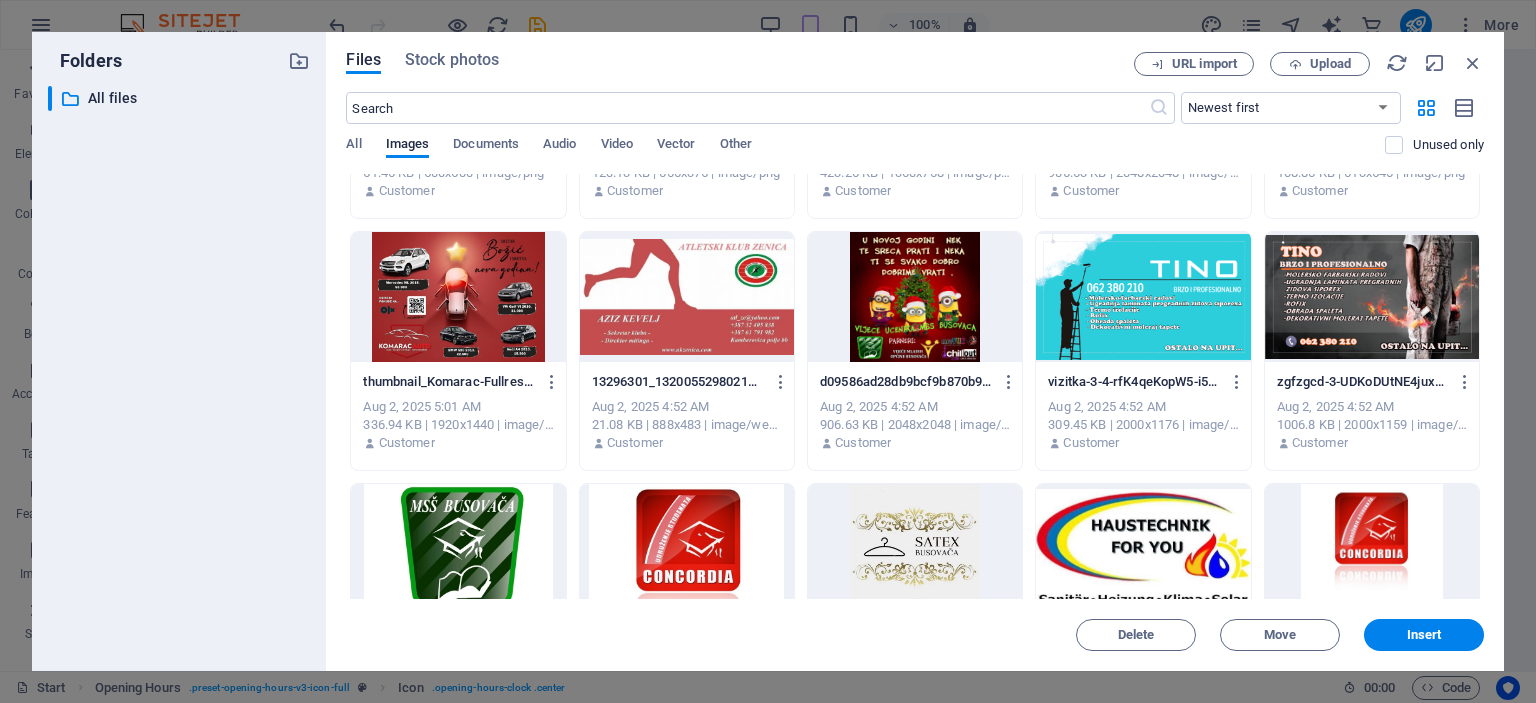click at bounding box center [458, 297] 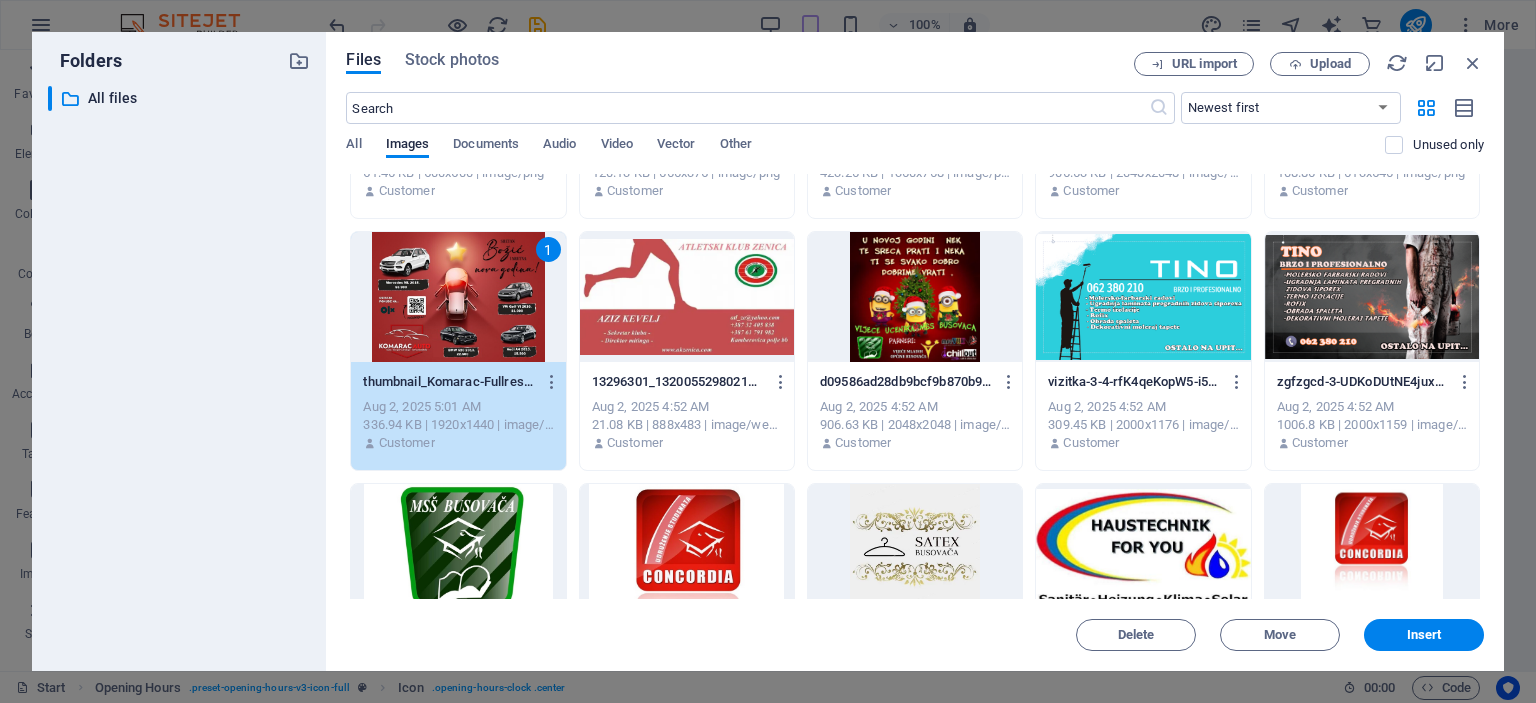 click at bounding box center (915, 297) 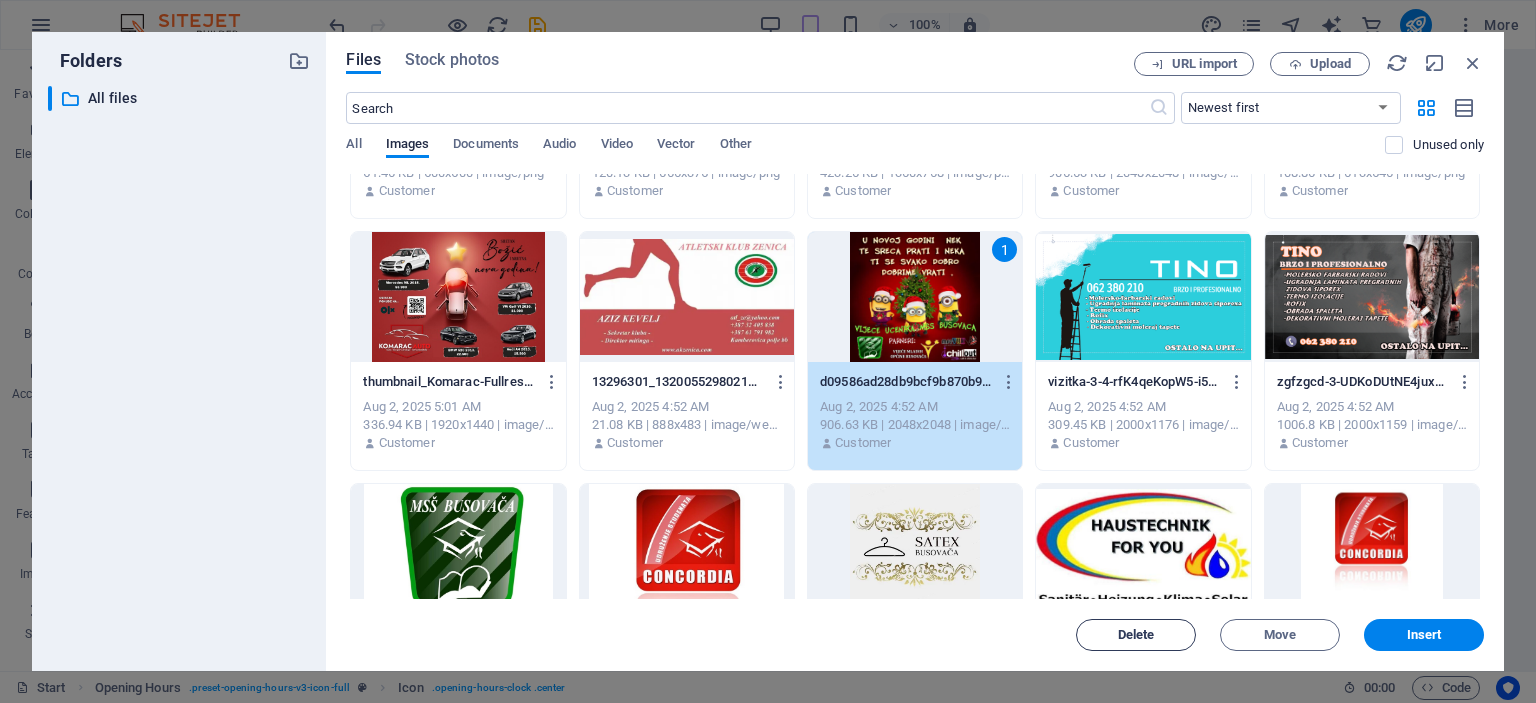 click on "Delete" at bounding box center [1136, 635] 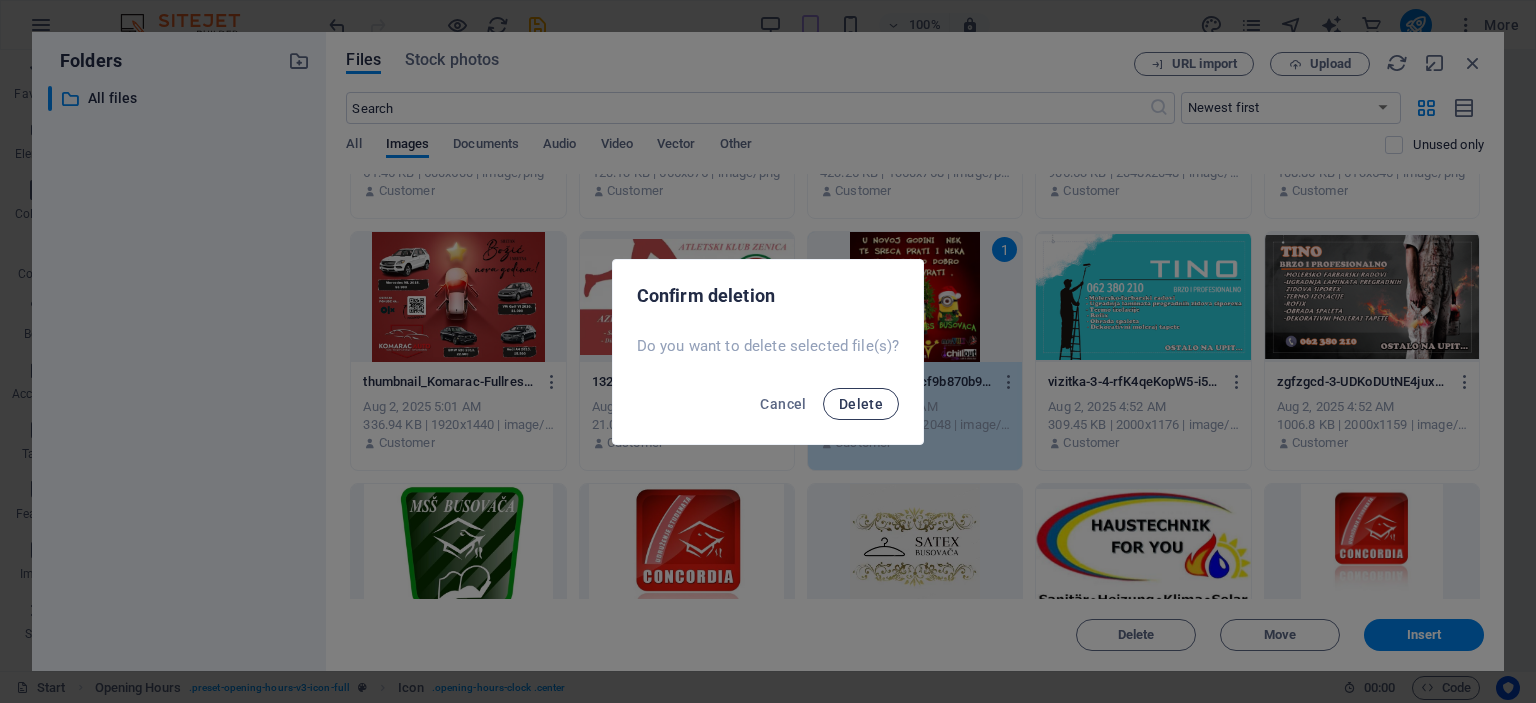 click on "Delete" at bounding box center [861, 404] 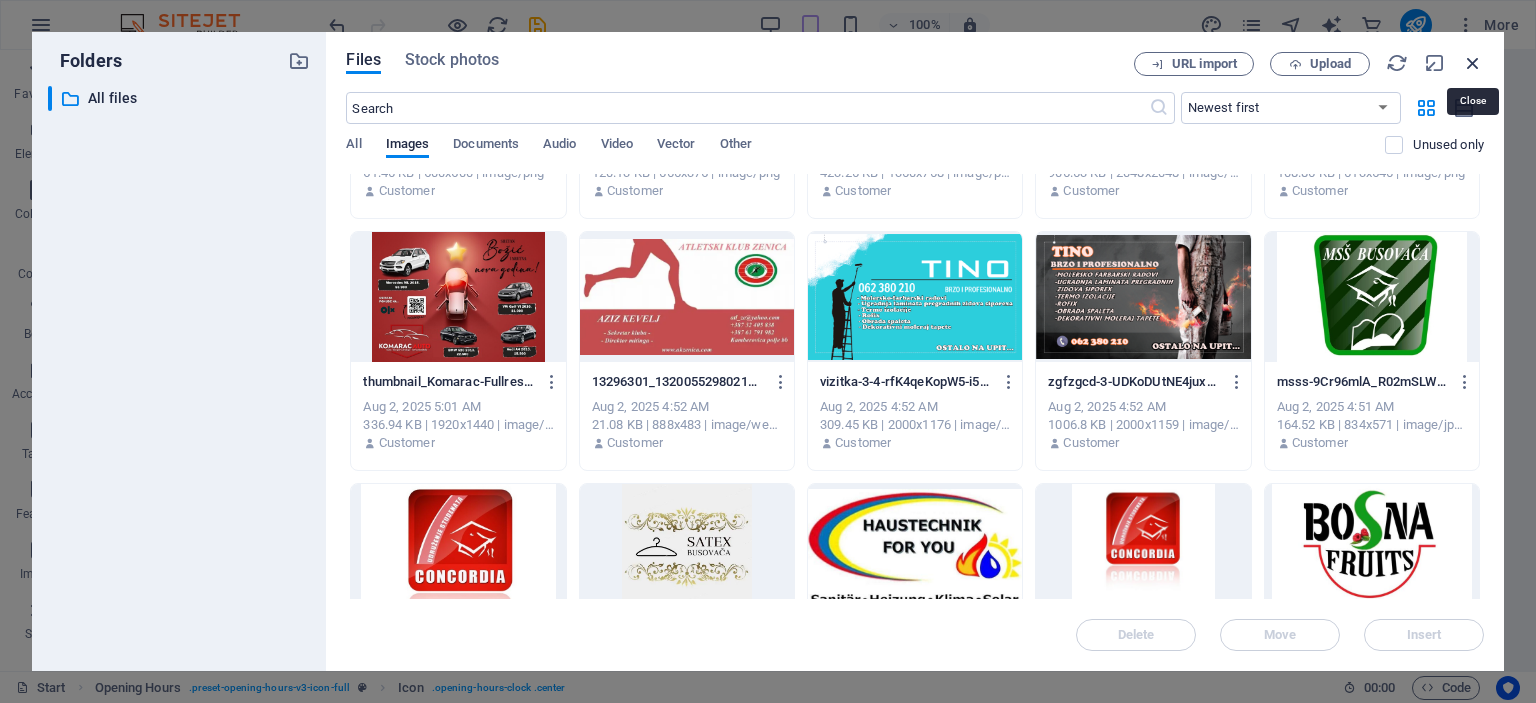 click at bounding box center (1473, 63) 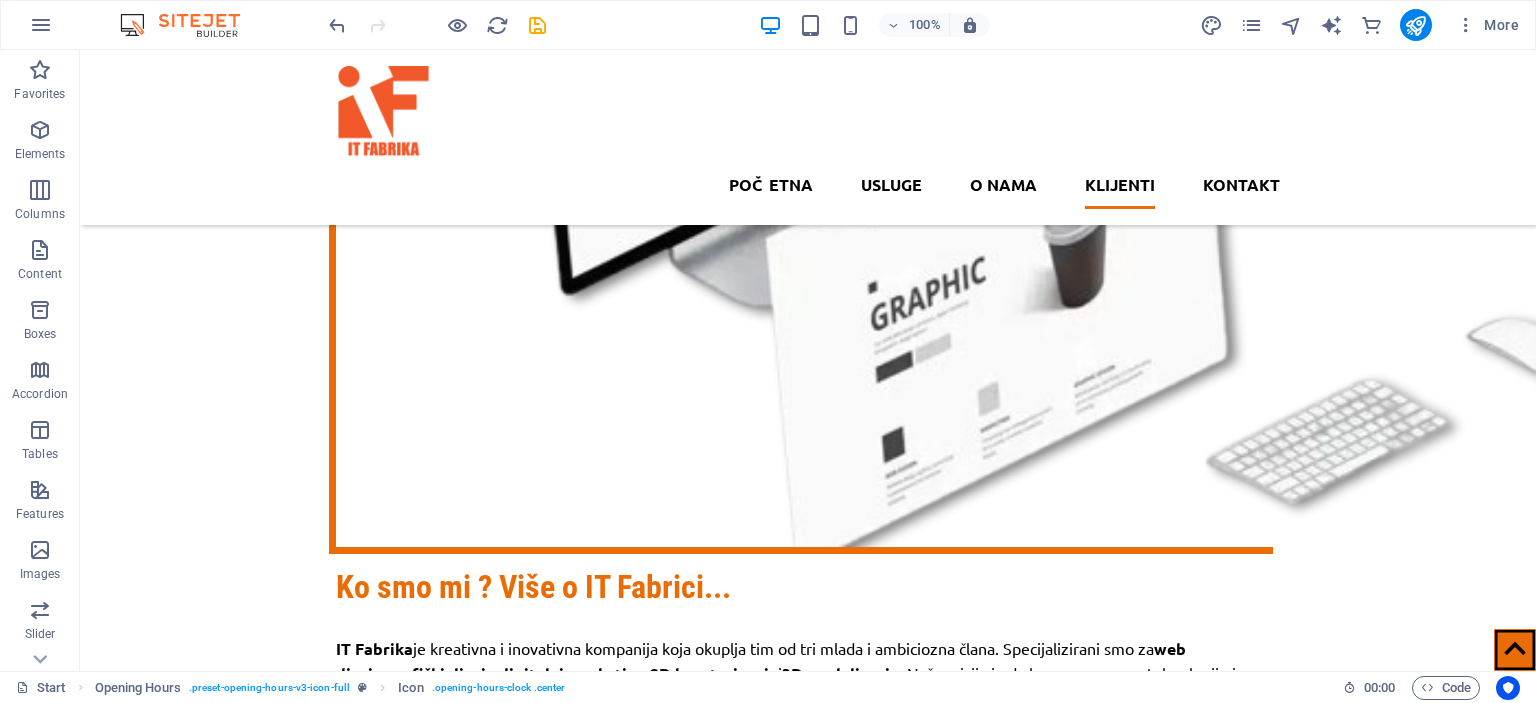 scroll, scrollTop: 5662, scrollLeft: 0, axis: vertical 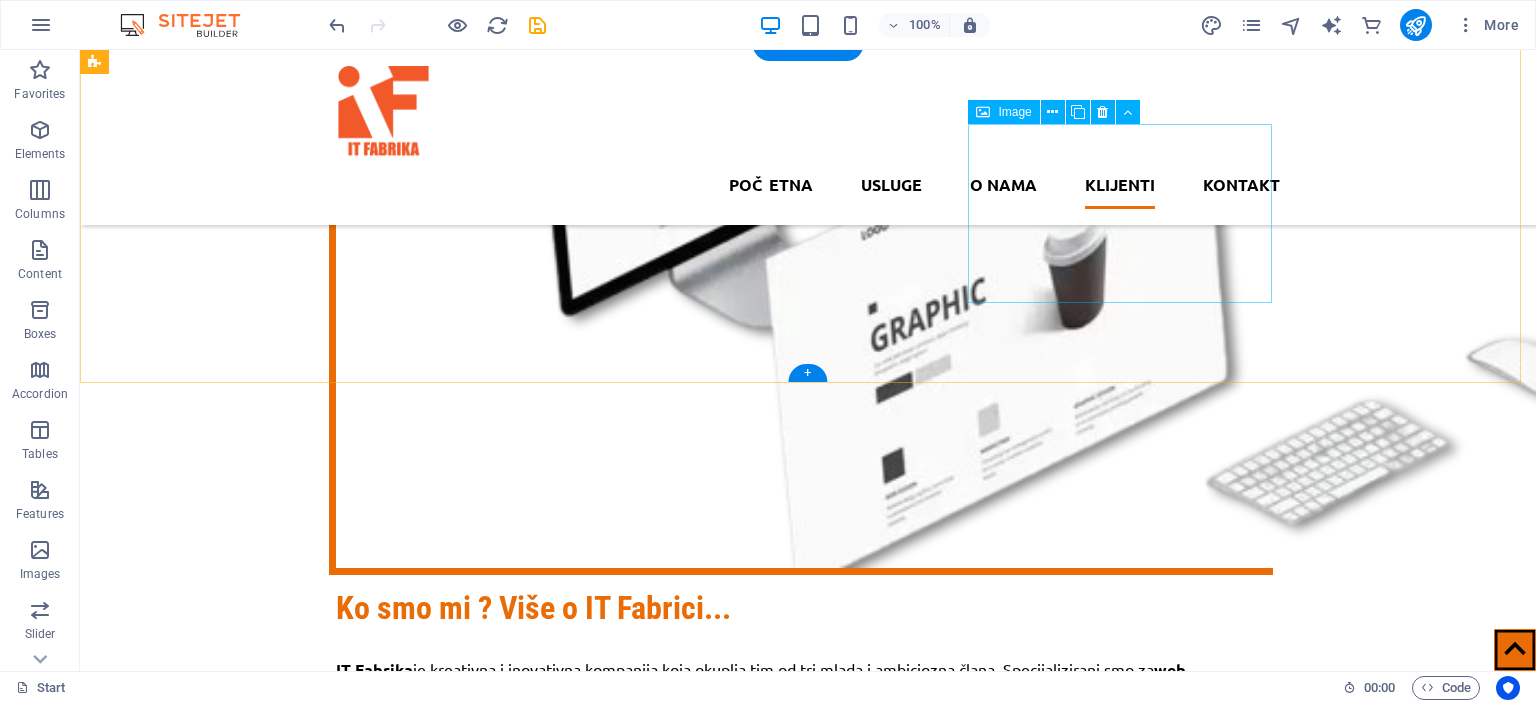 click at bounding box center [248, 9795] 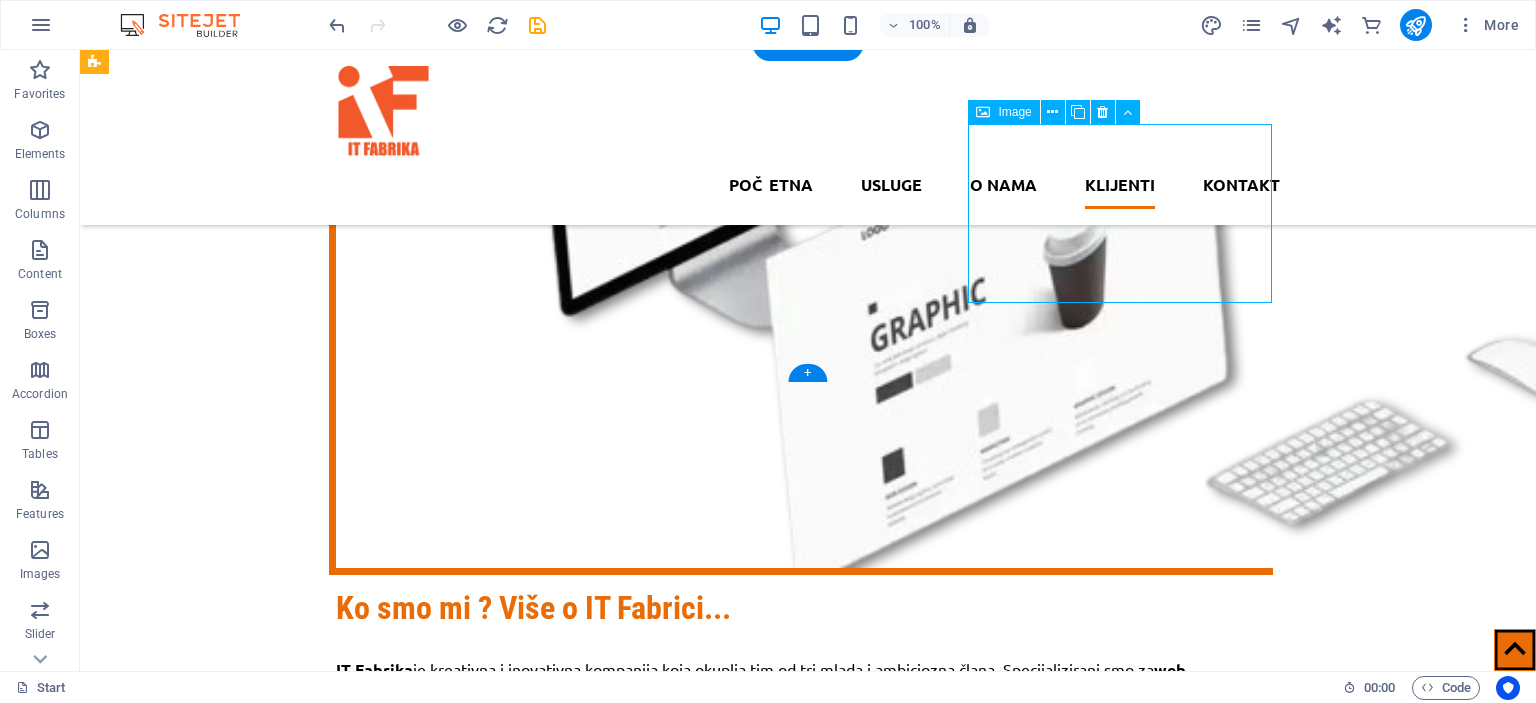 click at bounding box center (248, 9795) 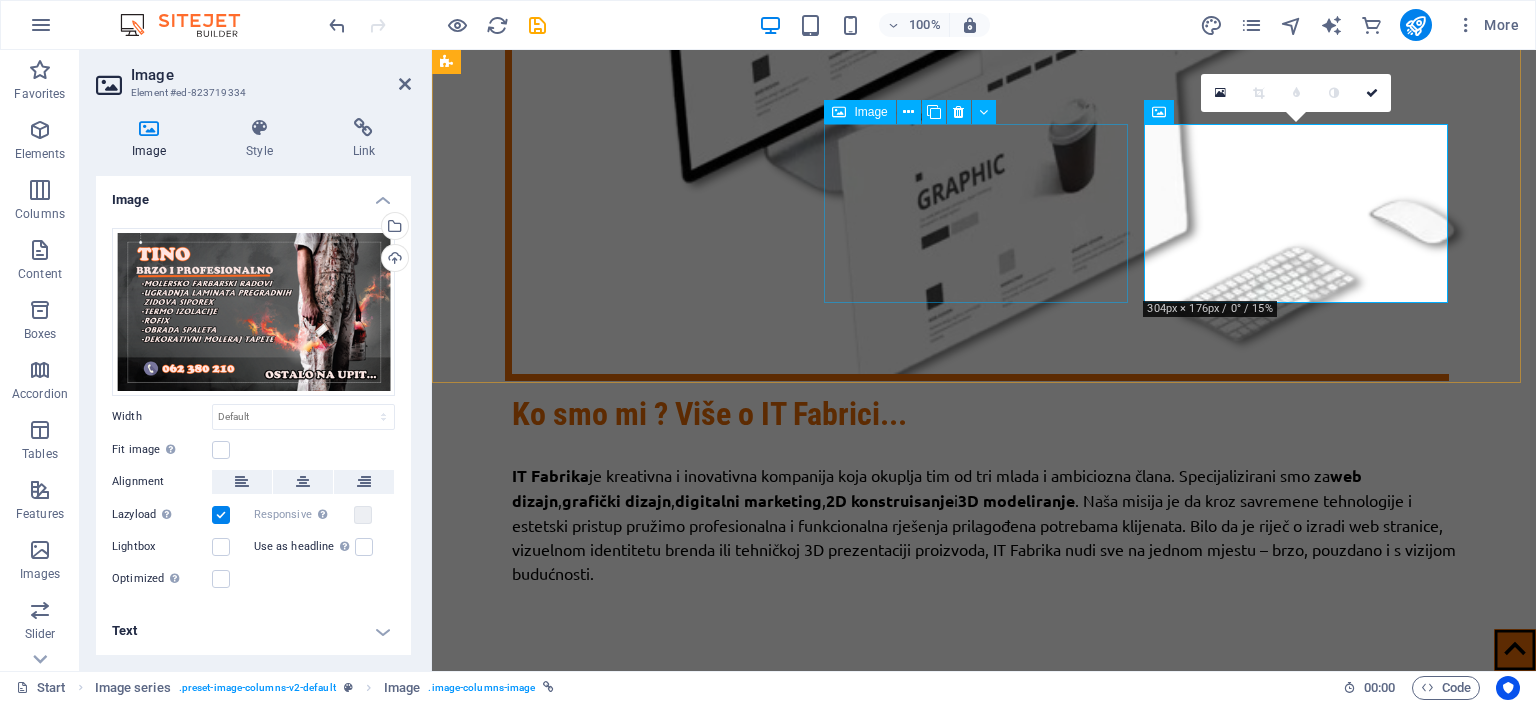 scroll, scrollTop: 5648, scrollLeft: 0, axis: vertical 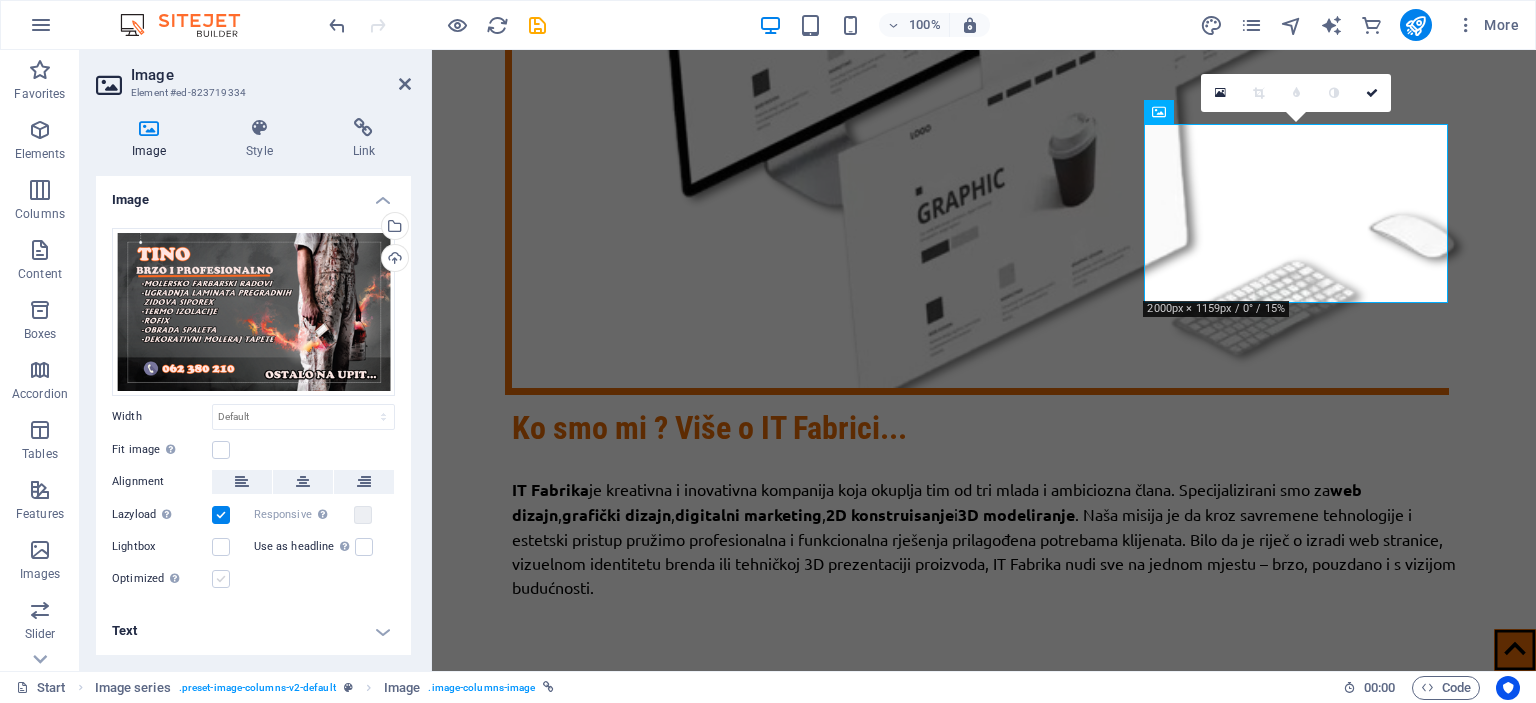 click at bounding box center [221, 579] 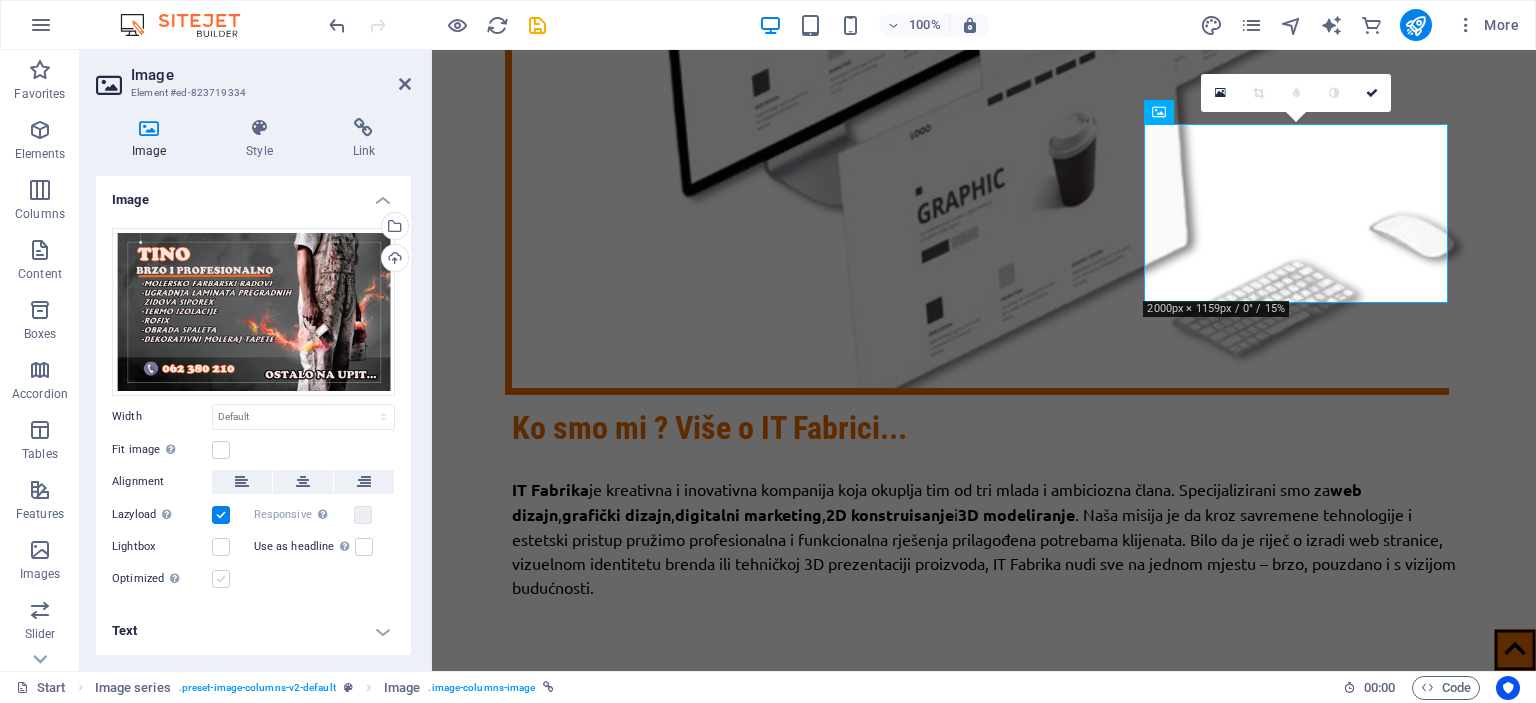 click on "Optimized Images are compressed to improve page speed." at bounding box center [0, 0] 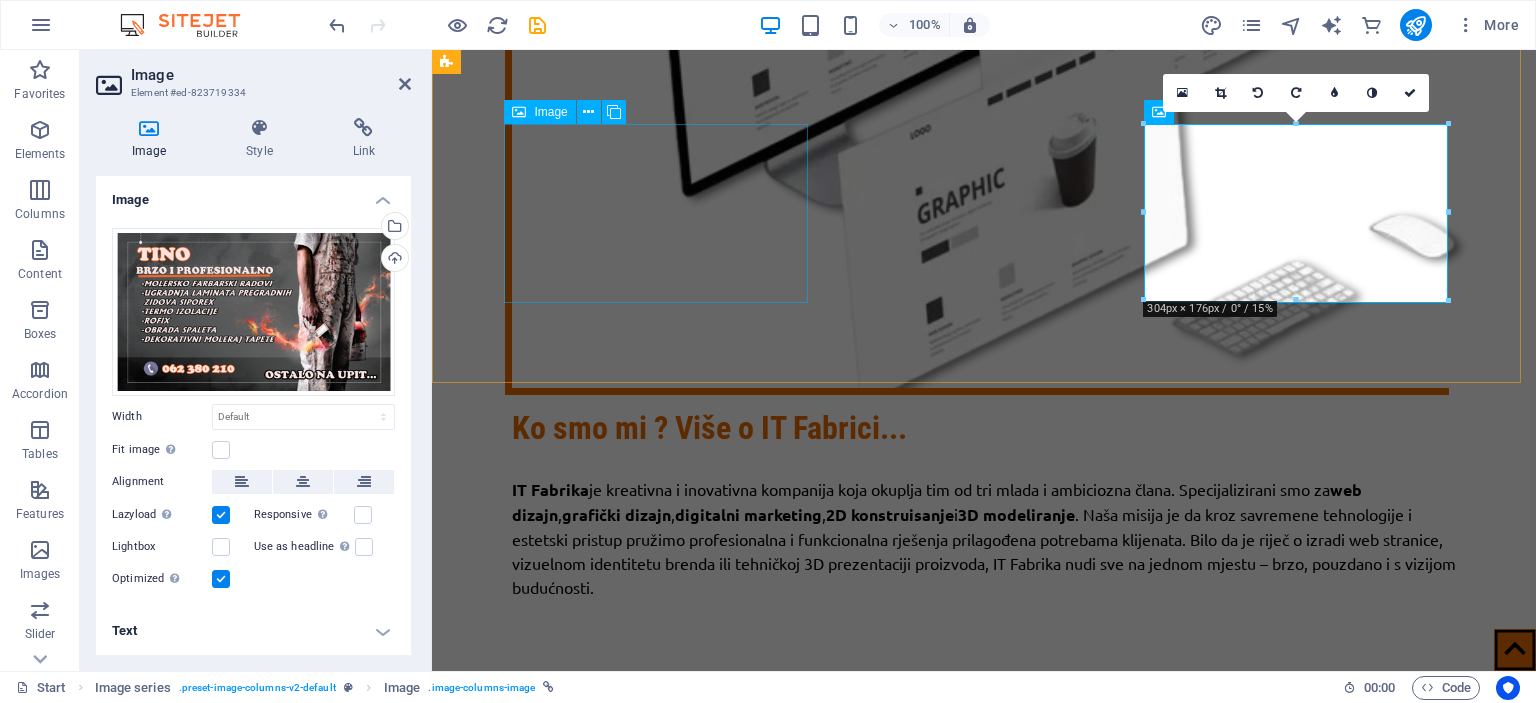 click at bounding box center [600, 8992] 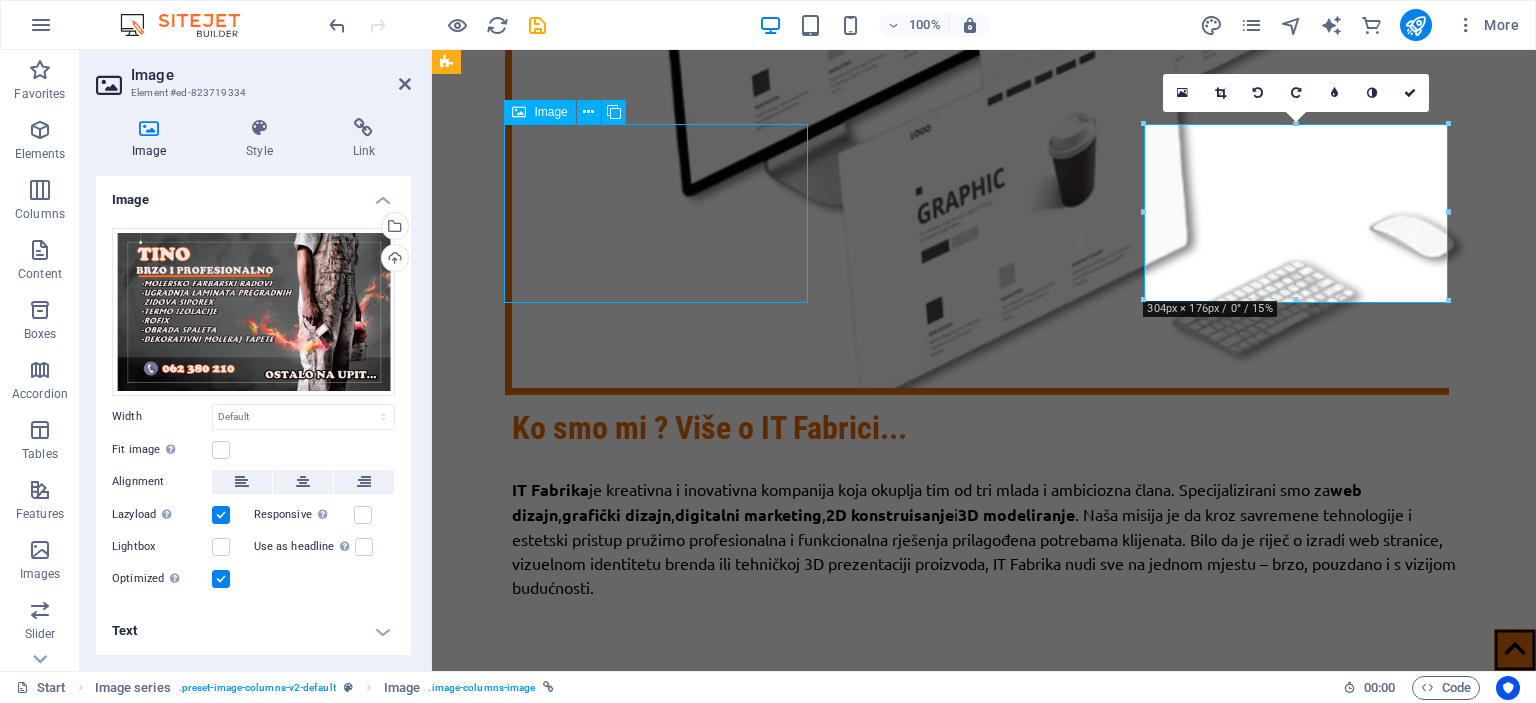click at bounding box center [600, 8992] 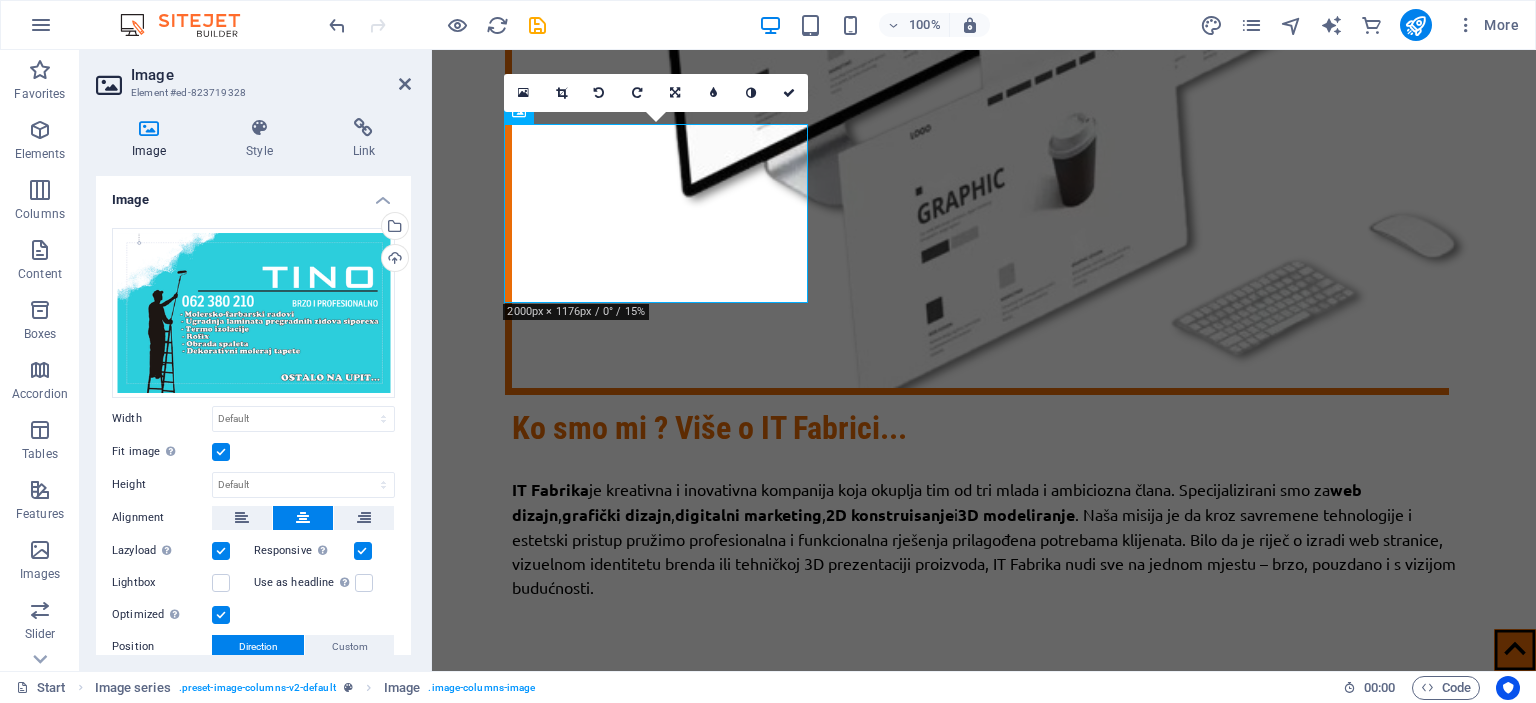 drag, startPoint x: 406, startPoint y: 335, endPoint x: 400, endPoint y: 495, distance: 160.11246 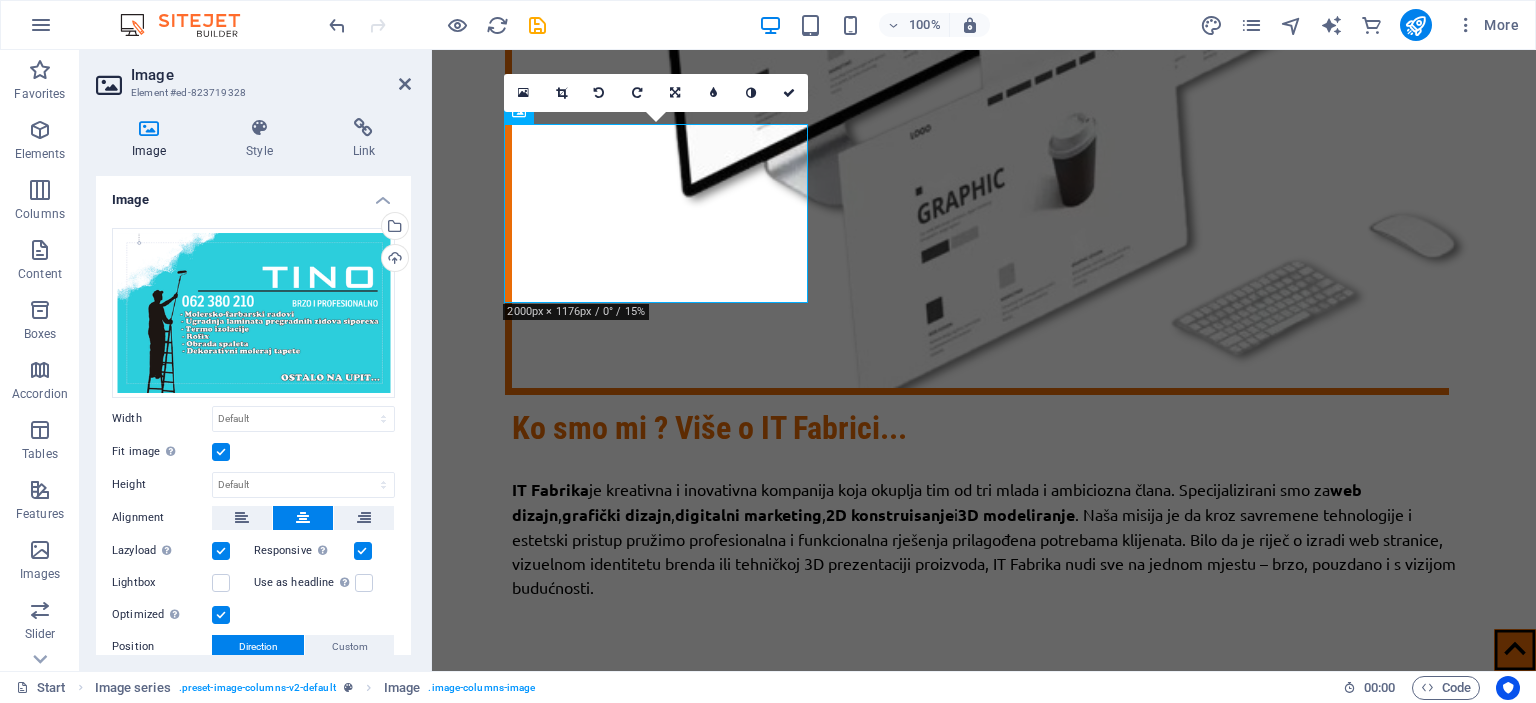 click on "Drag files here, click to choose files or select files from Files or our free stock photos & videos Select files from the file manager, stock photos, or upload file(s) Upload Width Default auto px rem % em vh vw Fit image Automatically fit image to a fixed width and height Height Default auto px Alignment Lazyload Loading images after the page loads improves page speed. Responsive Automatically load retina image and smartphone optimized sizes. Lightbox Use as headline The image will be wrapped in an H1 headline tag. Useful for giving alternative text the weight of an H1 headline, e.g. for the logo. Leave unchecked if uncertain. Optimized Images are compressed to improve page speed. Position Direction Custom X offset 50 px rem % vh vw Y offset 50 px rem % vh vw" at bounding box center [253, 478] 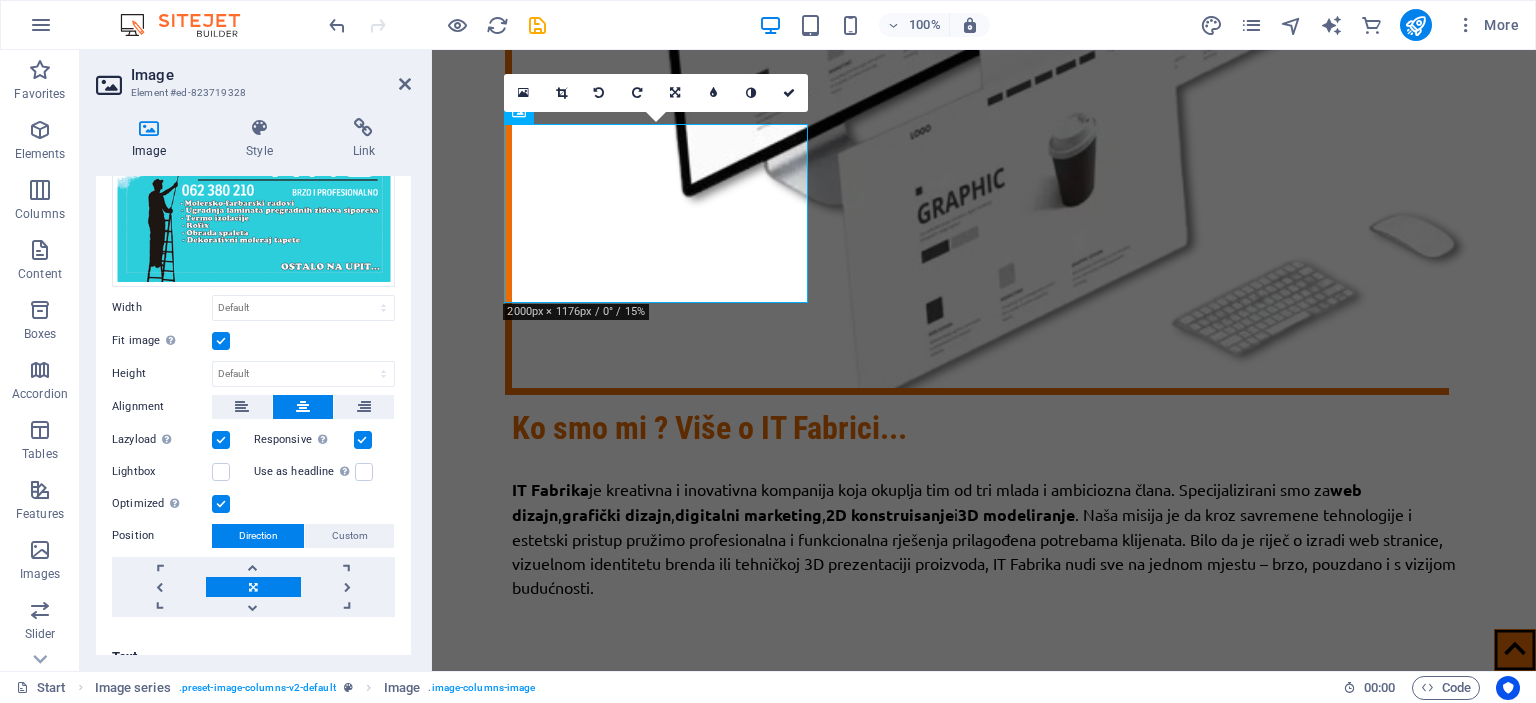 scroll, scrollTop: 133, scrollLeft: 0, axis: vertical 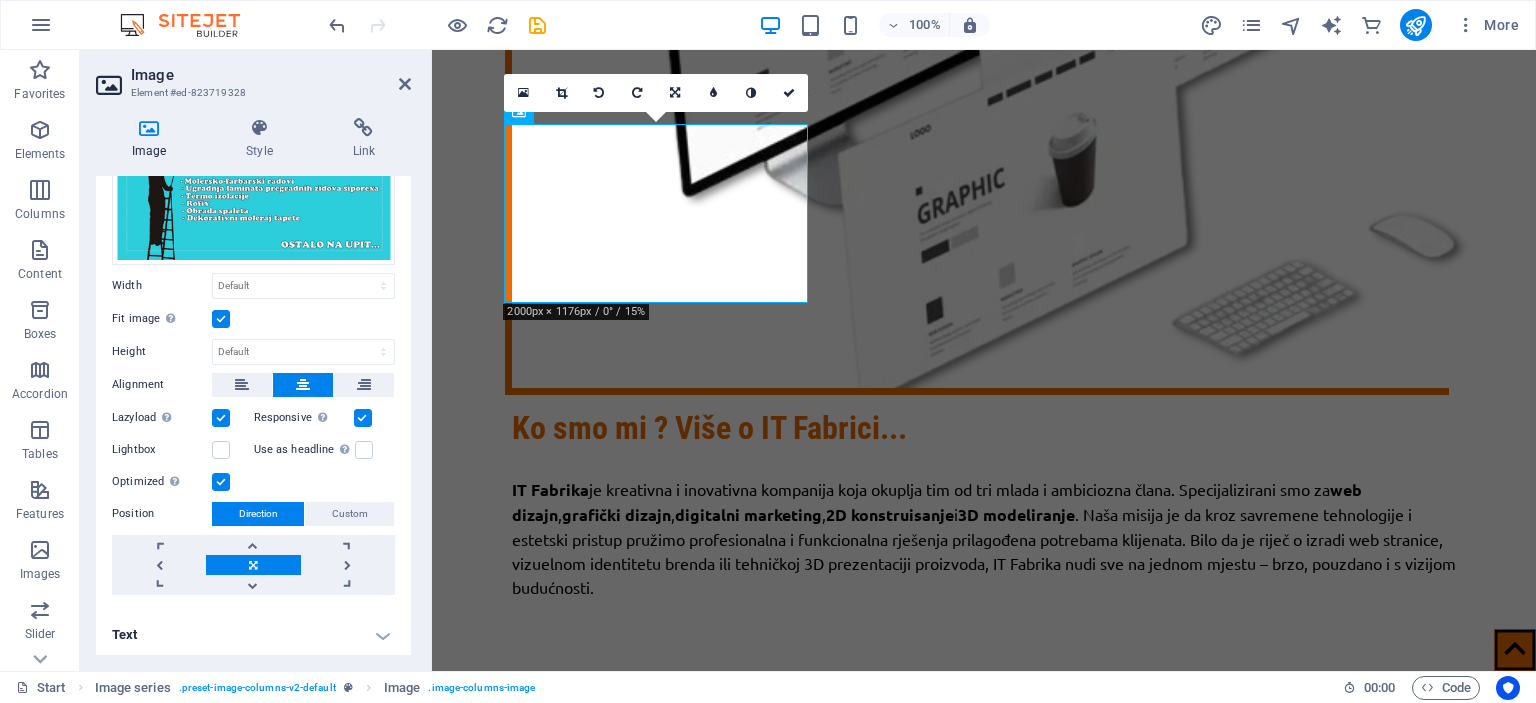 click on "Image Style Link Image Drag files here, click to choose files or select files from Files or our free stock photos & videos Select files from the file manager, stock photos, or upload file(s) Upload Width Default auto px rem % em vh vw Fit image Automatically fit image to a fixed width and height Height Default auto px Alignment Lazyload Loading images after the page loads improves page speed. Responsive Automatically load retina image and smartphone optimized sizes. Lightbox Use as headline The image will be wrapped in an H1 headline tag. Useful for giving alternative text the weight of an H1 headline, e.g. for the logo. Leave unchecked if uncertain. Optimized Images are compressed to improve page speed. Position Direction Custom X offset 50 px rem % vh vw Y offset 50 px rem % vh vw Text Float No float Image left Image right Determine how text should behave around the image. Text Alternative text Image caption Paragraph Format Normal Heading 1 Heading 2 Heading 3 Heading 4 Heading 5 Heading 6 Code Font Family" at bounding box center (253, 386) 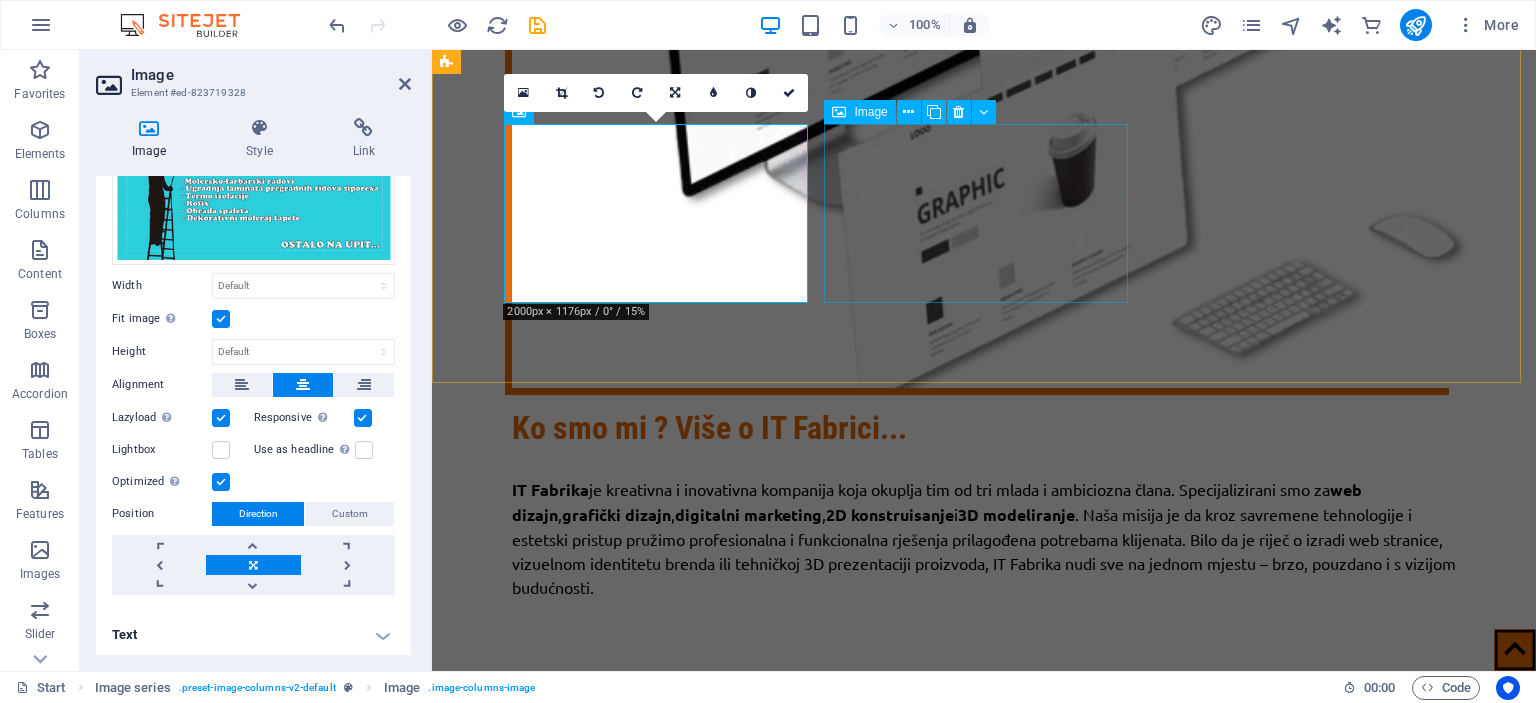 click at bounding box center [600, 9172] 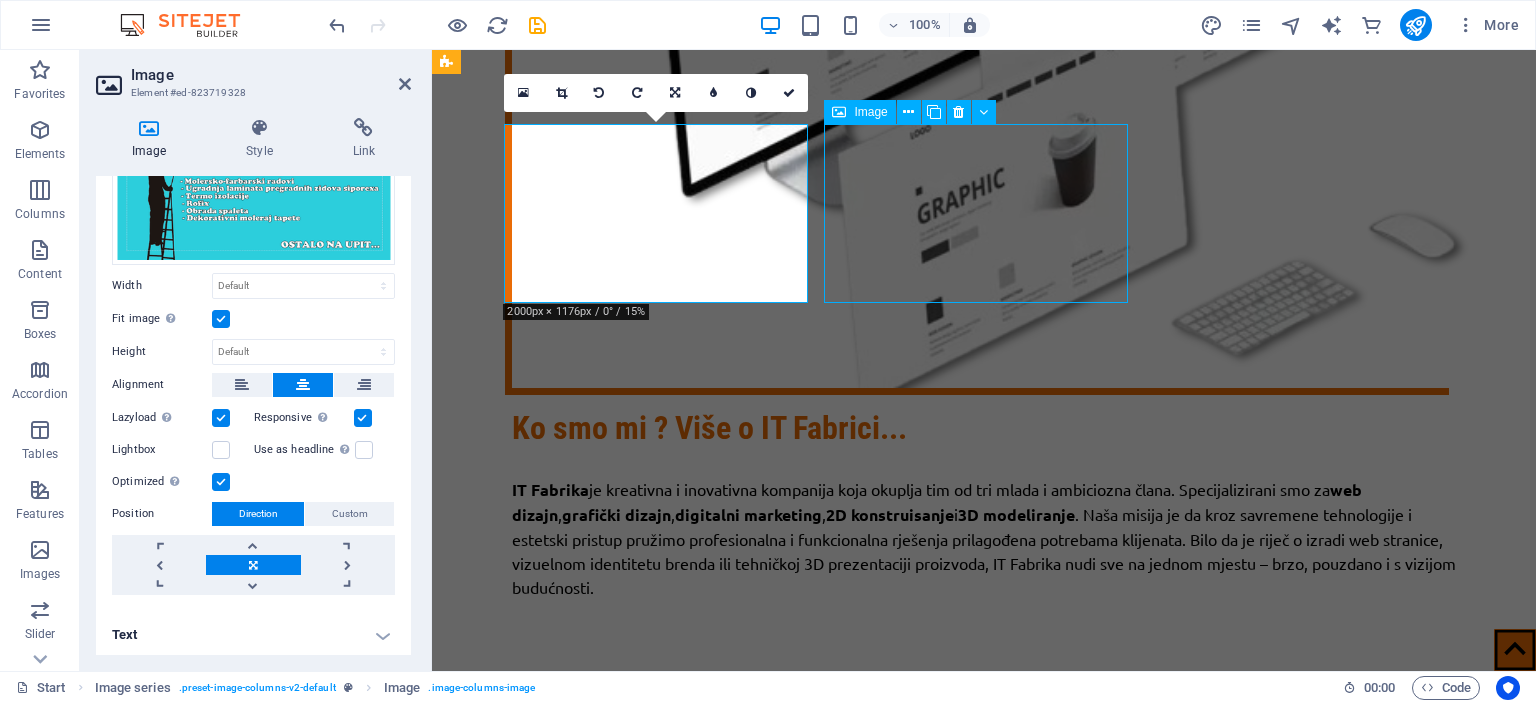 click at bounding box center [600, 9172] 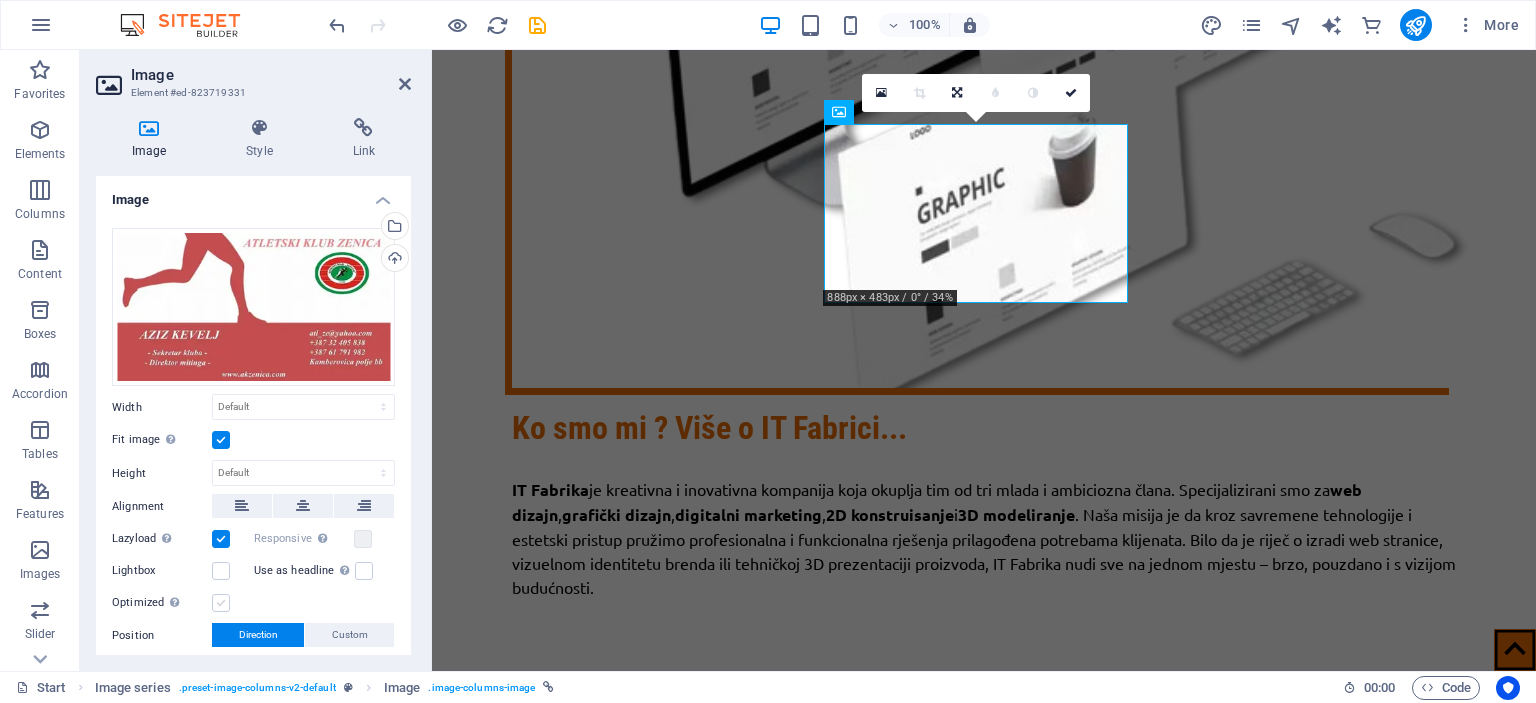 click at bounding box center [221, 603] 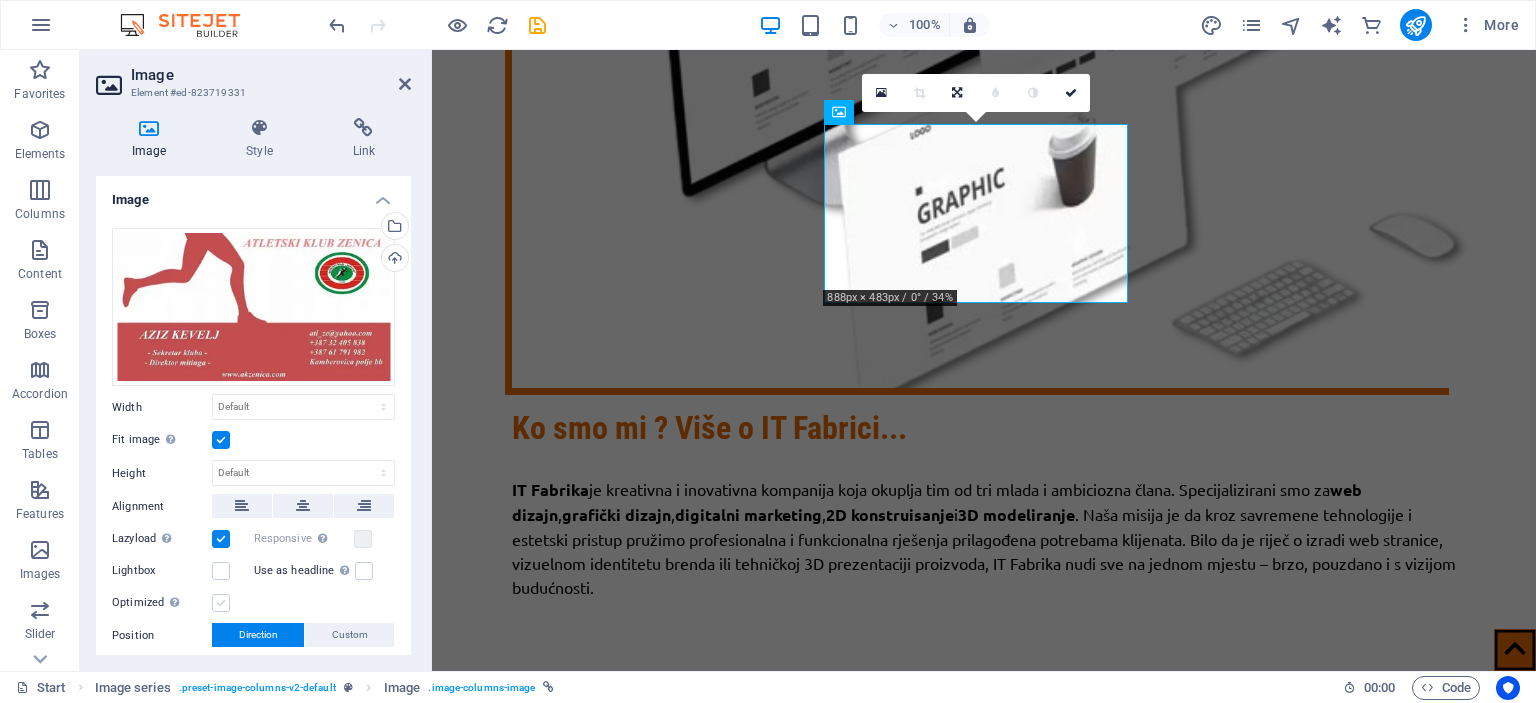 click on "Optimized Images are compressed to improve page speed." at bounding box center (0, 0) 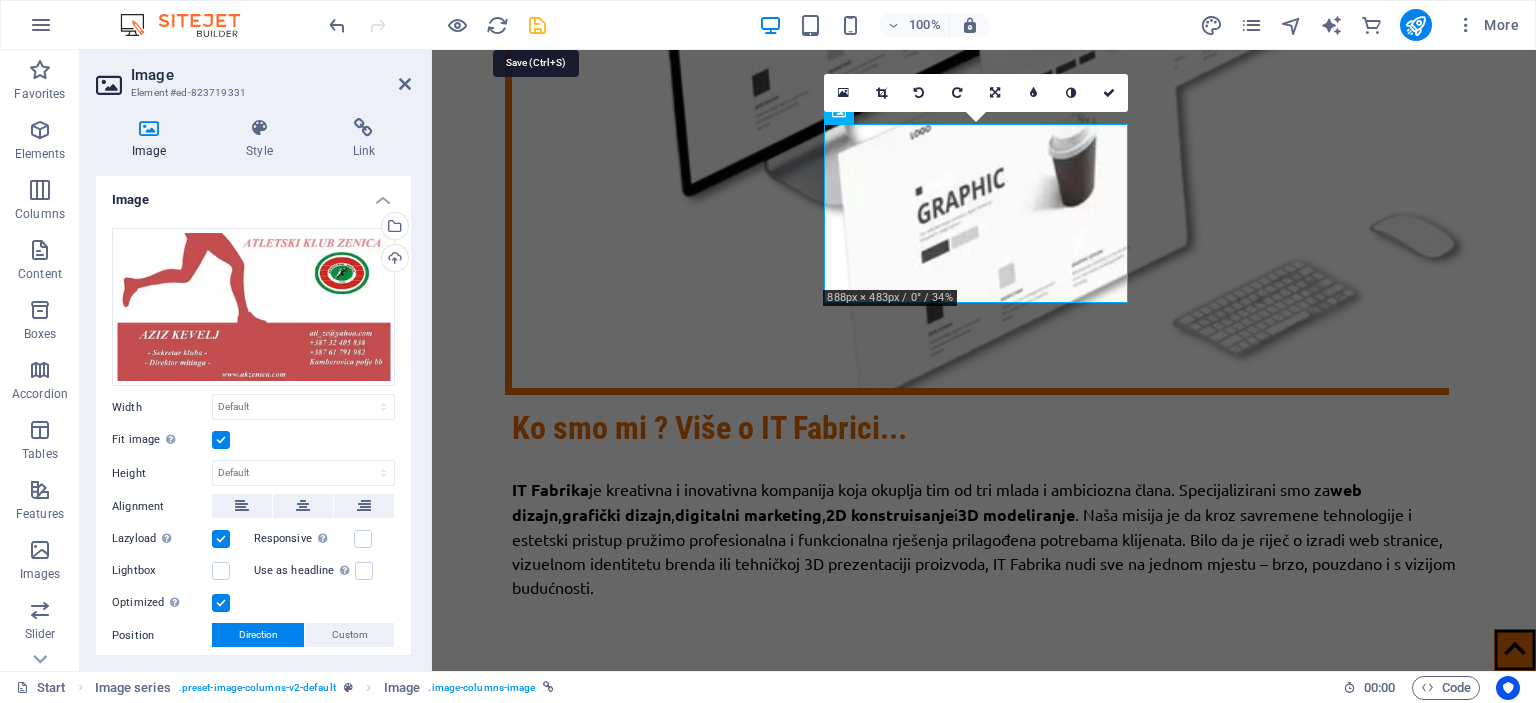 click at bounding box center (537, 25) 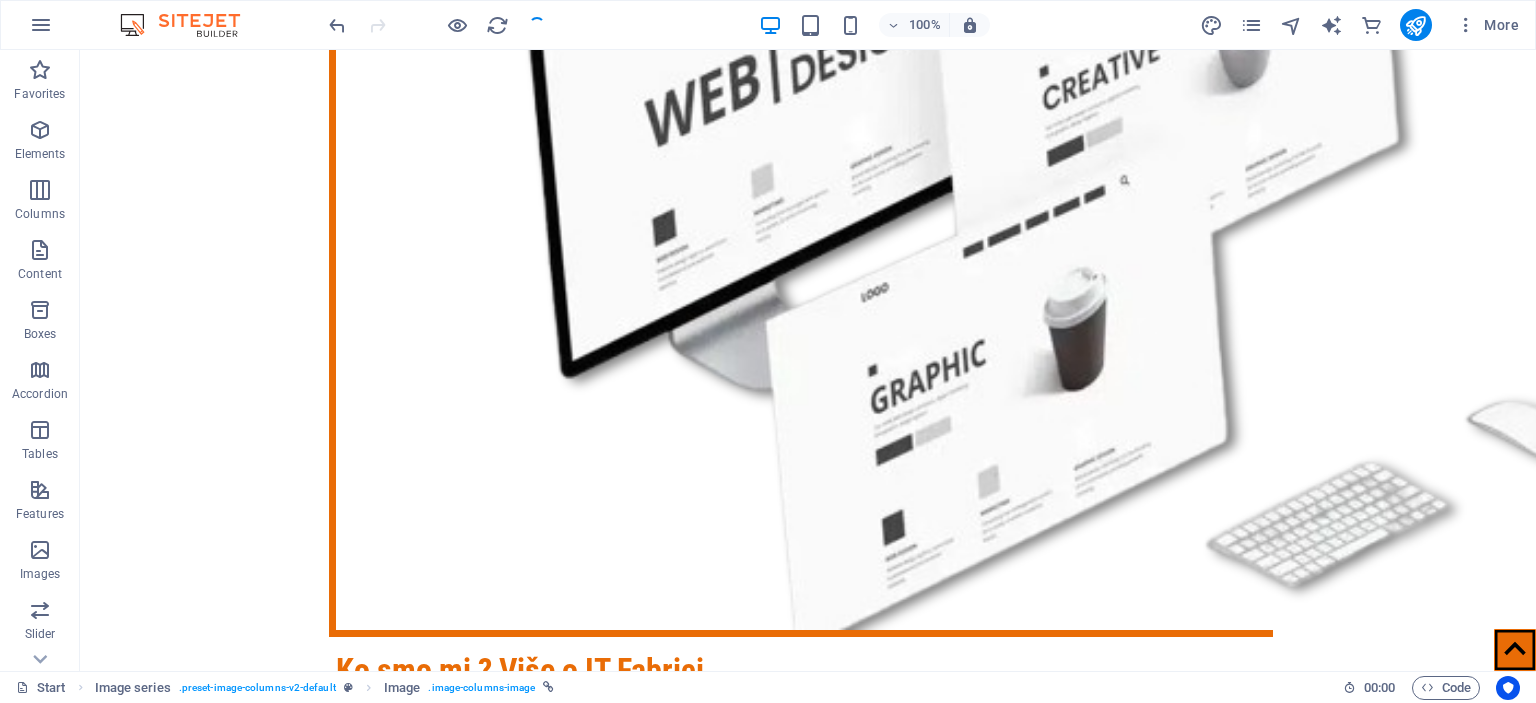 scroll, scrollTop: 5662, scrollLeft: 0, axis: vertical 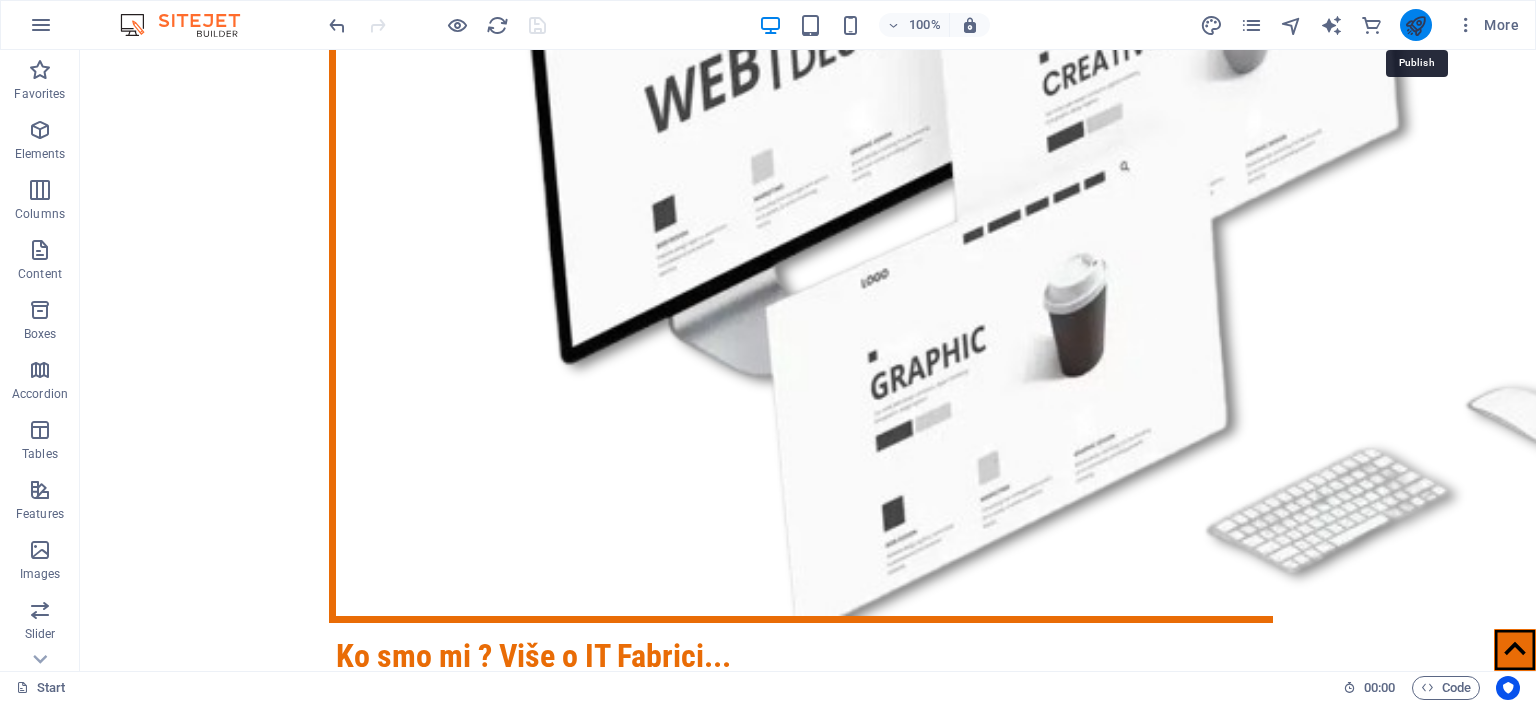 click at bounding box center (1415, 25) 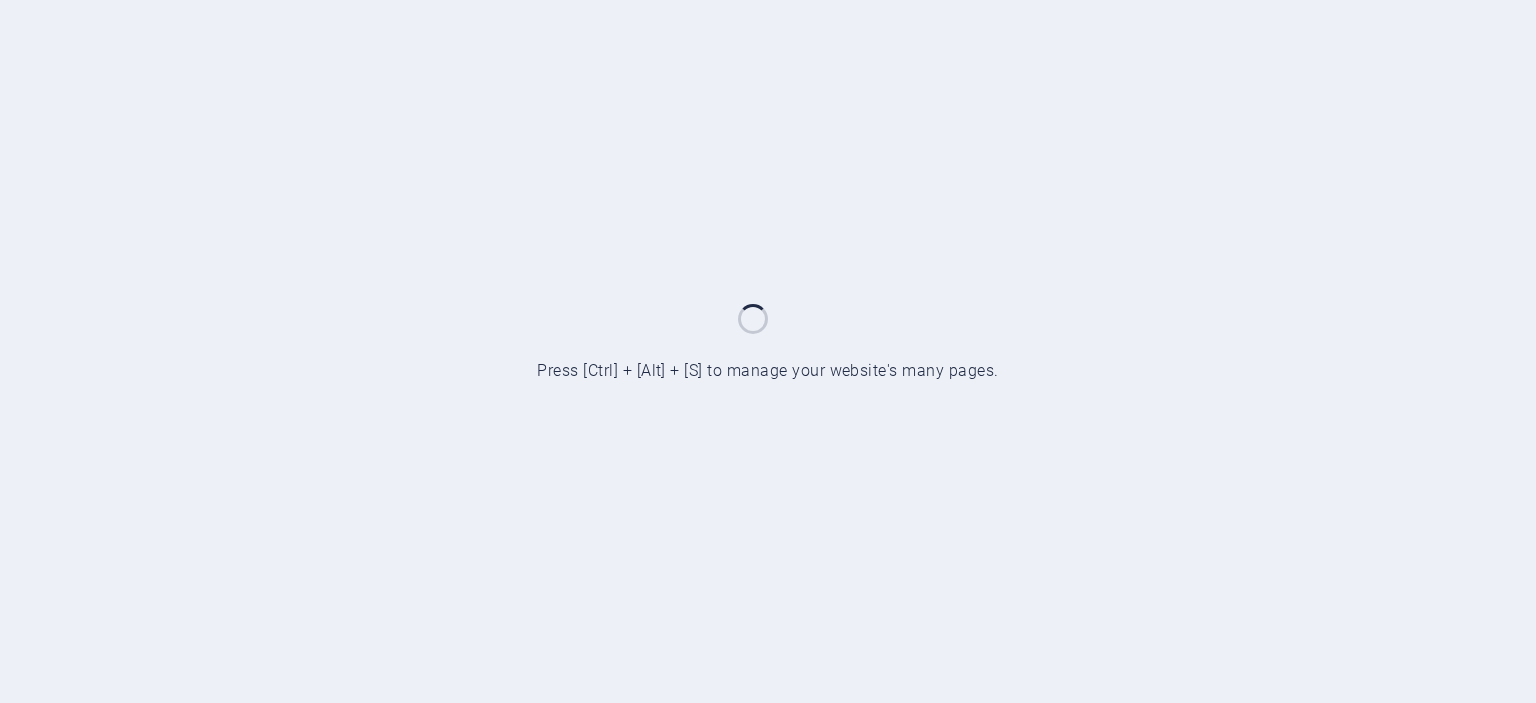 scroll, scrollTop: 0, scrollLeft: 0, axis: both 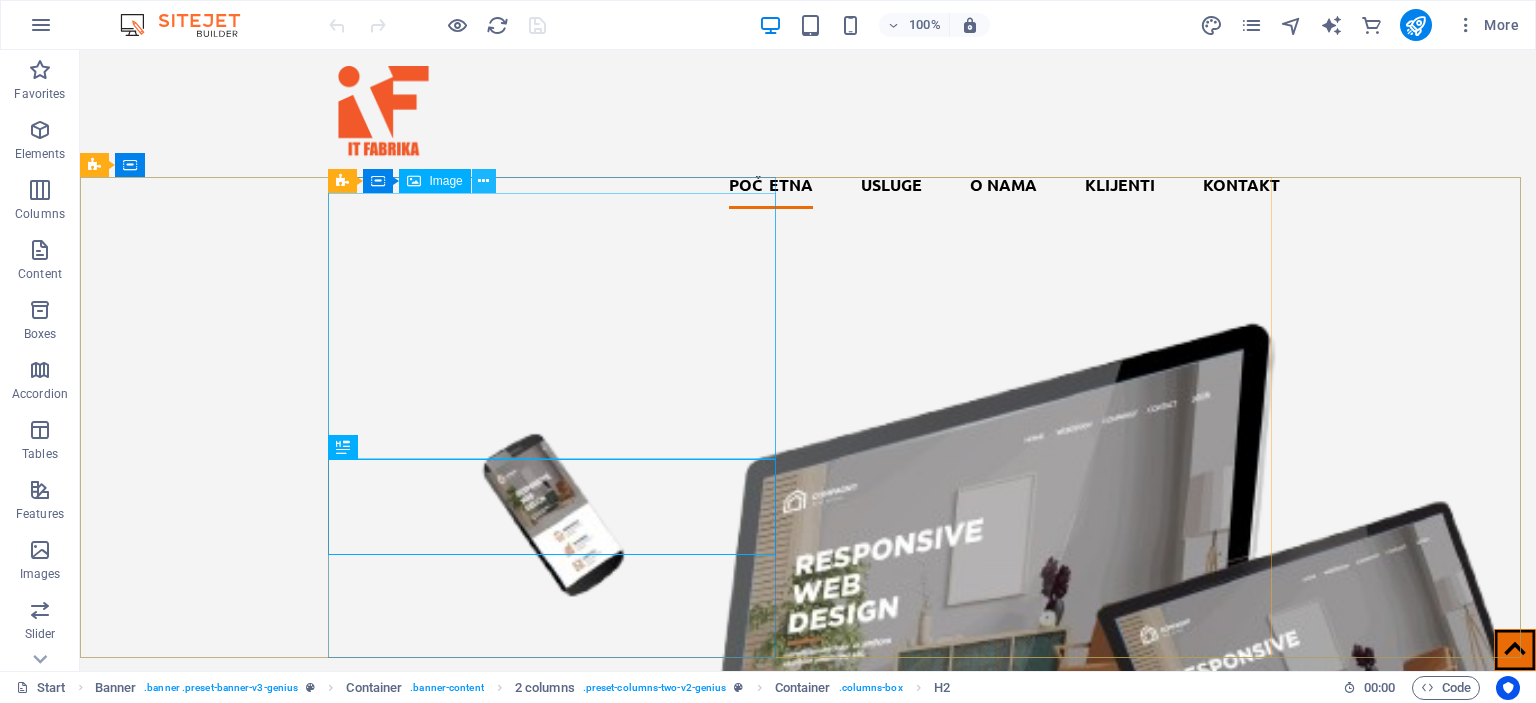 click at bounding box center (483, 181) 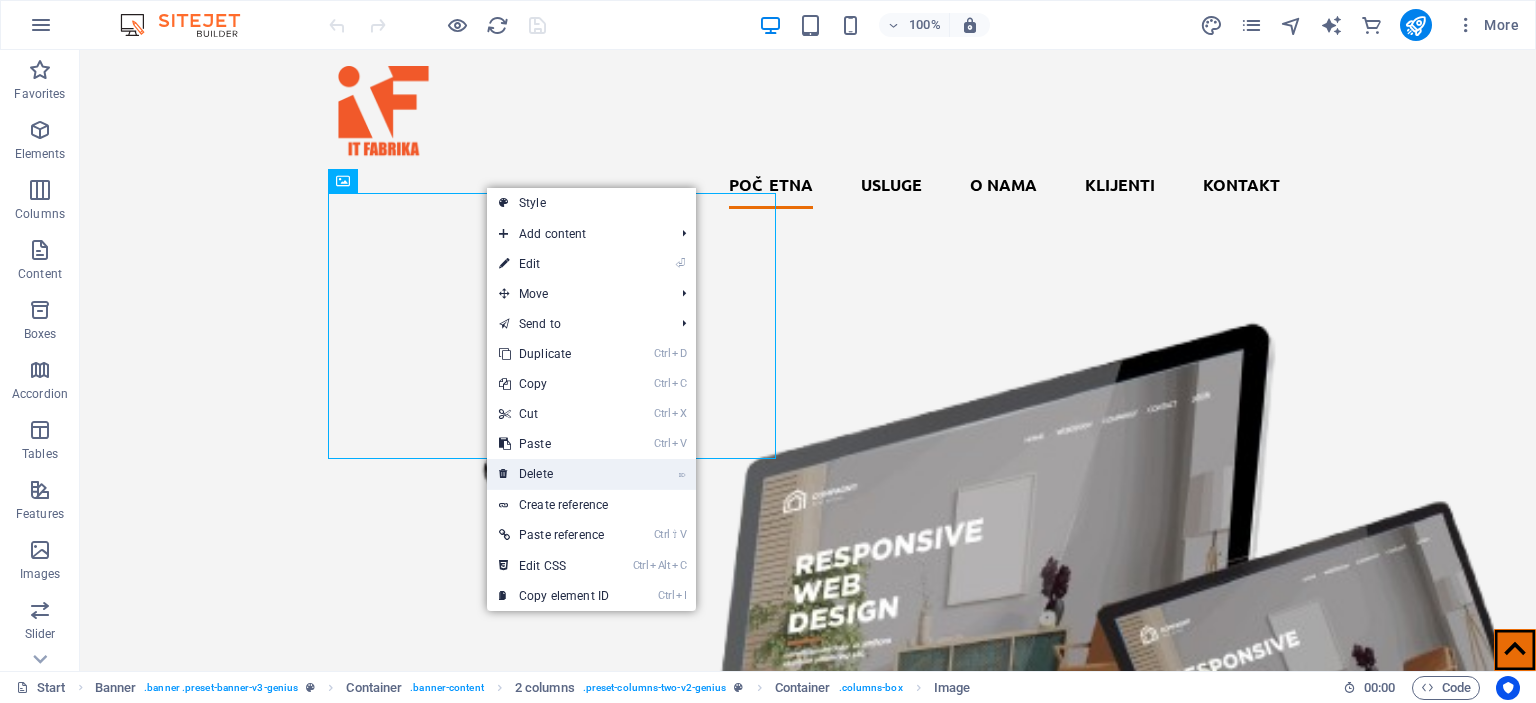 click on "⌦  Delete" at bounding box center (554, 474) 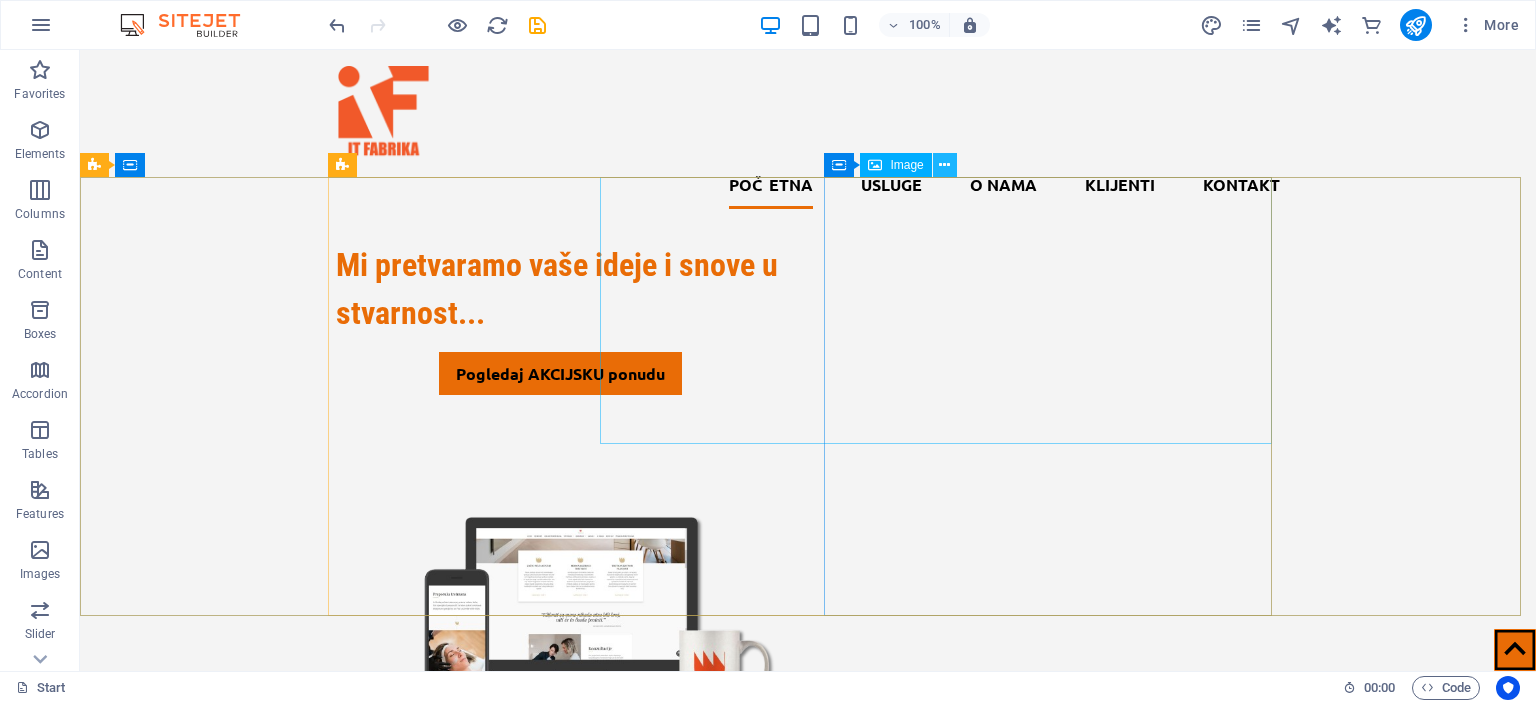 click at bounding box center (944, 165) 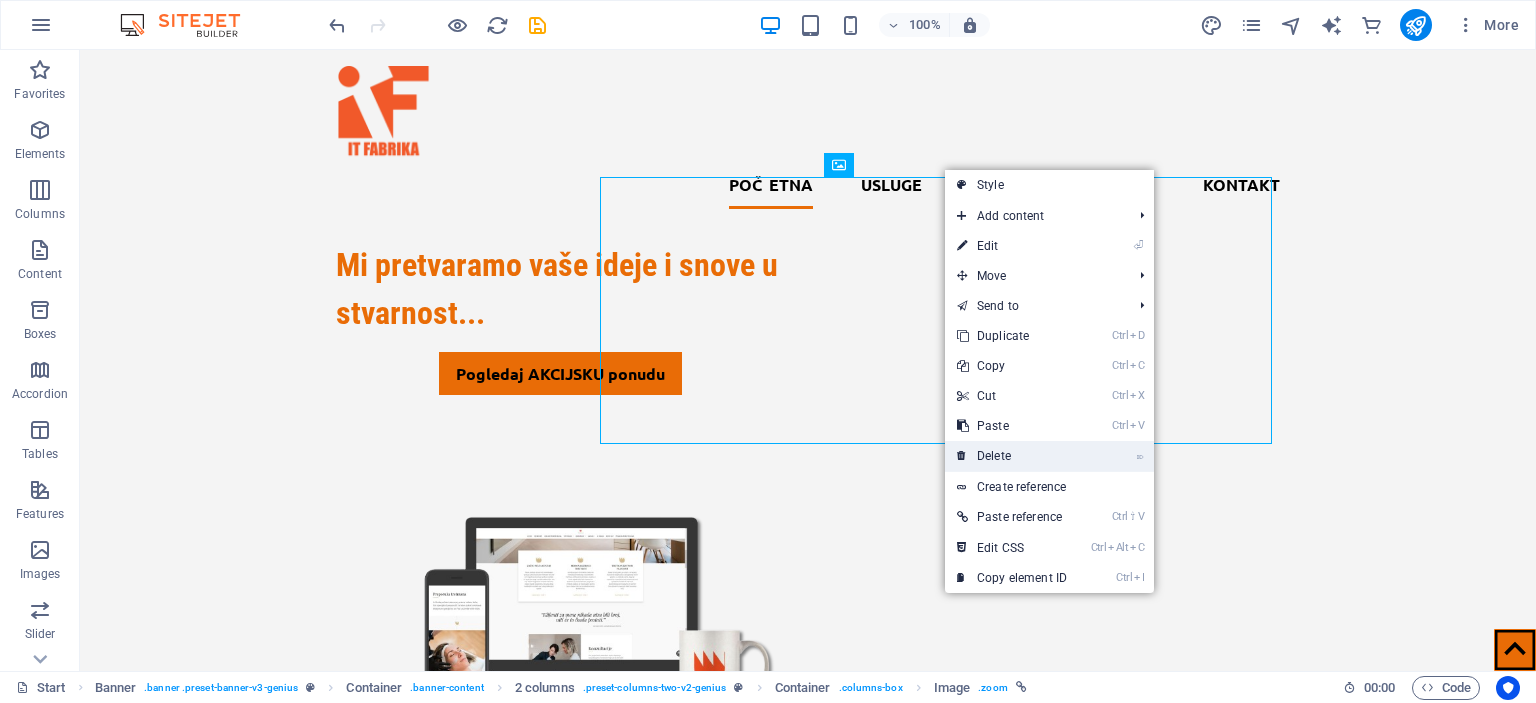 click on "⌦  Delete" at bounding box center (1012, 456) 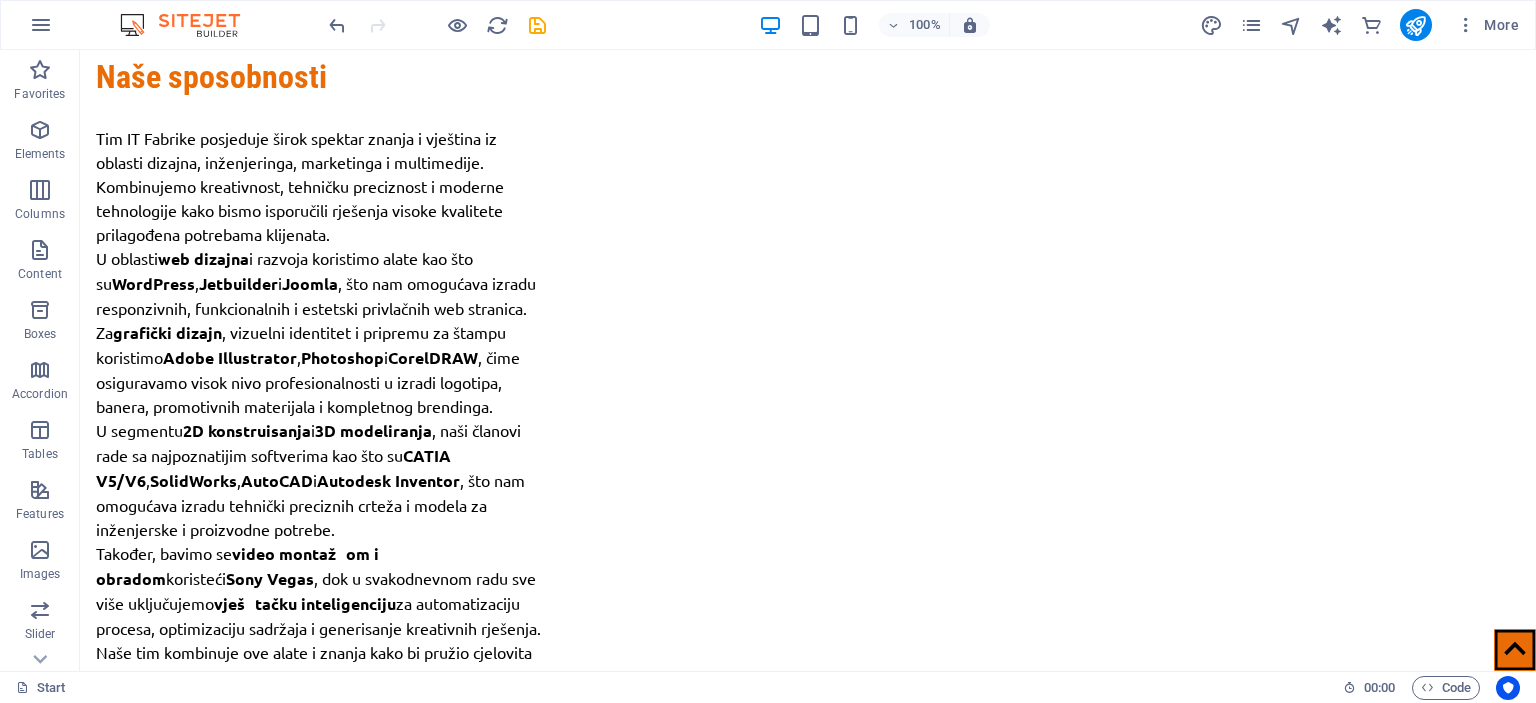 scroll, scrollTop: 2885, scrollLeft: 0, axis: vertical 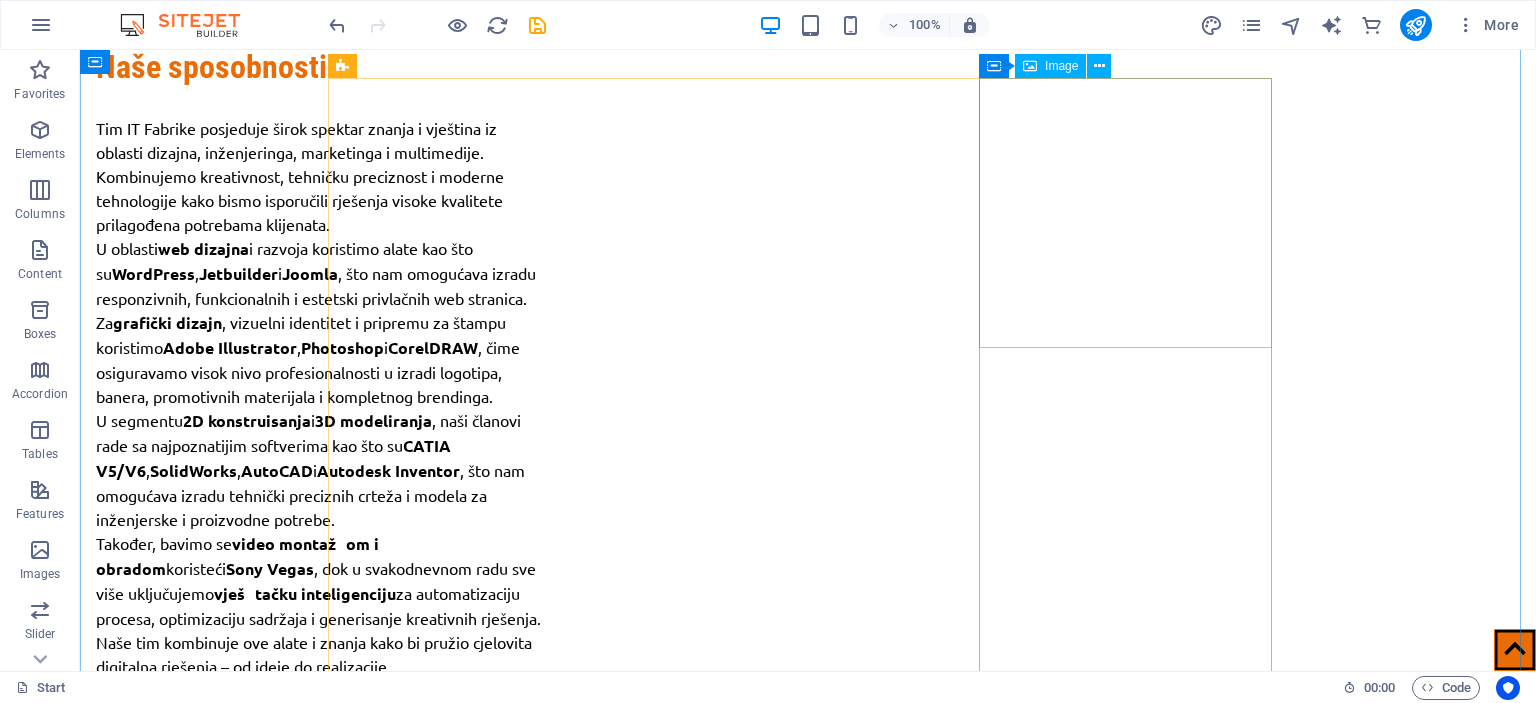 click at bounding box center (482, 4455) 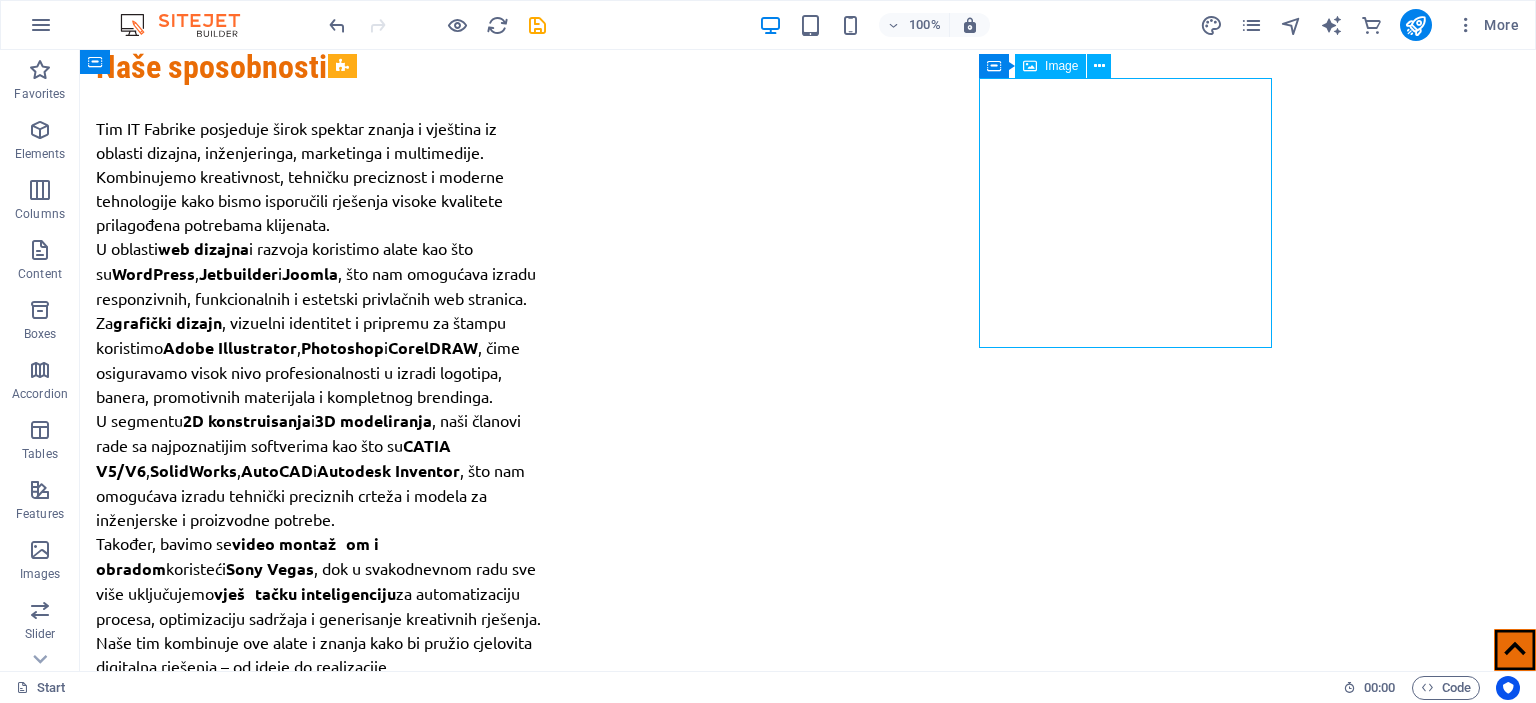 click at bounding box center [482, 4455] 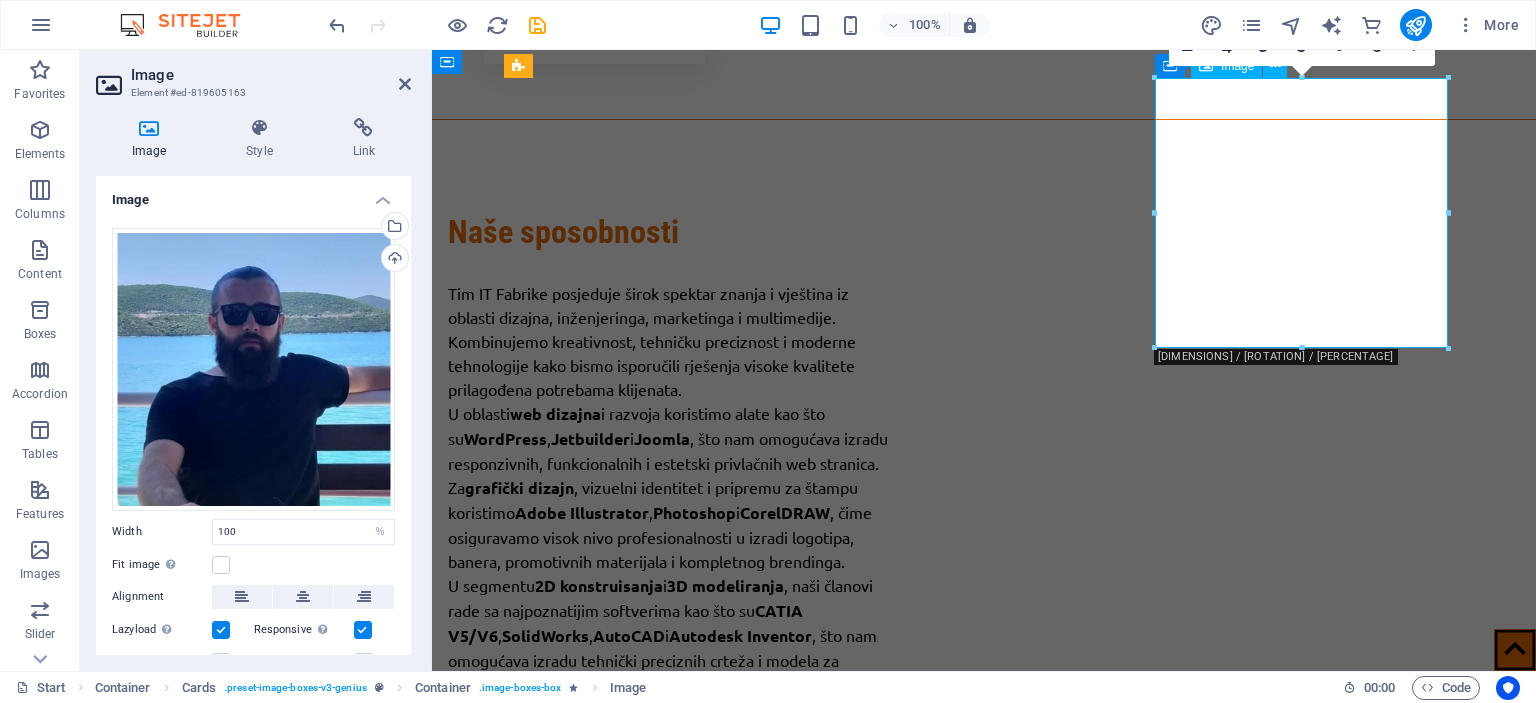 scroll, scrollTop: 2906, scrollLeft: 0, axis: vertical 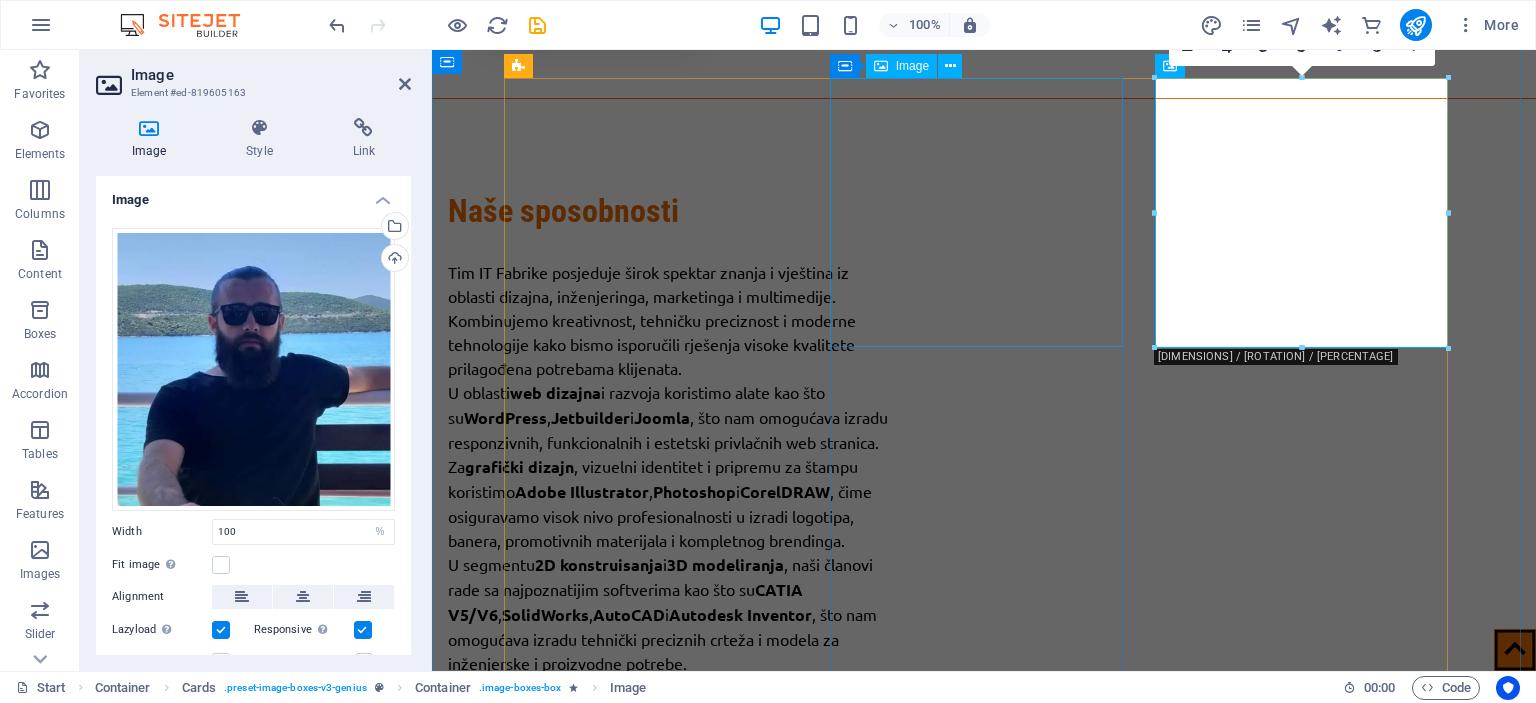 click at bounding box center [658, 3806] 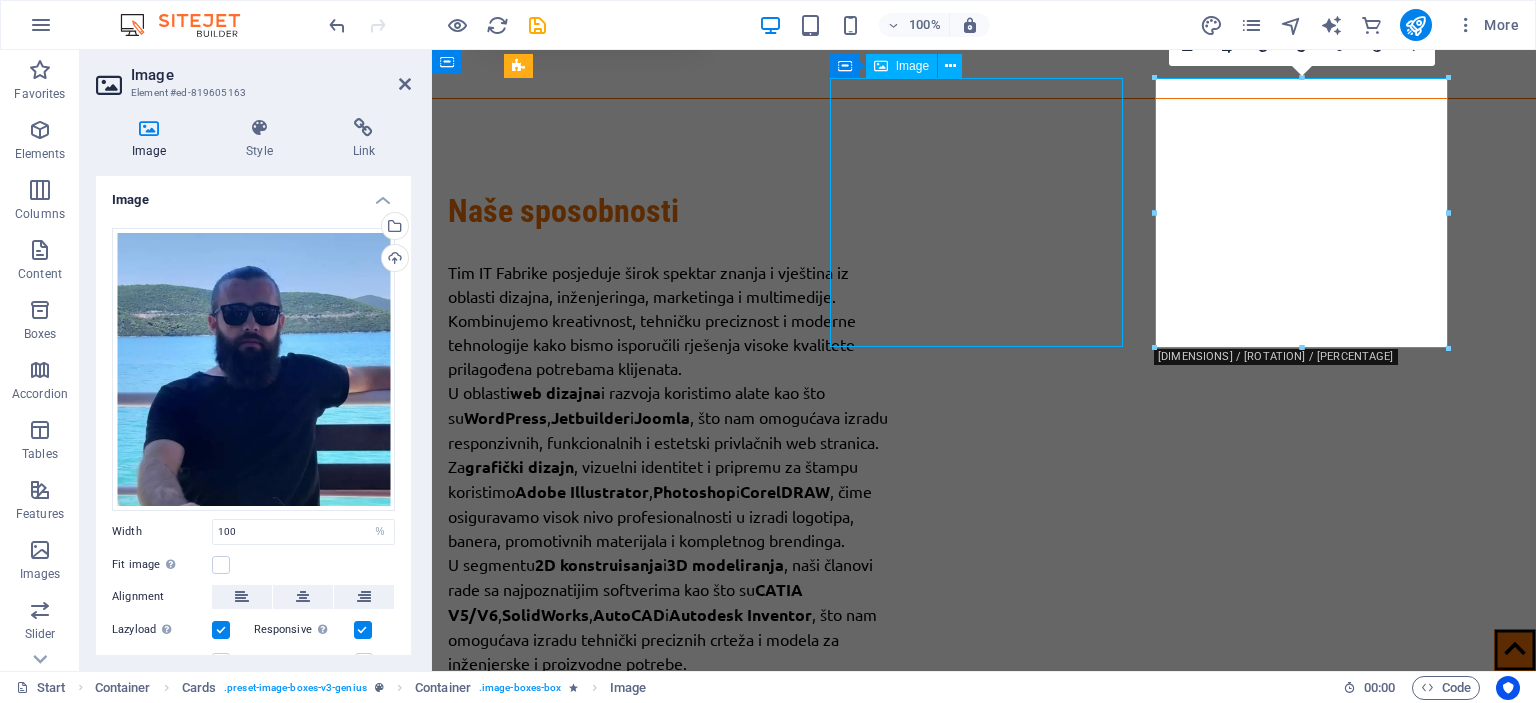 click at bounding box center (658, 3806) 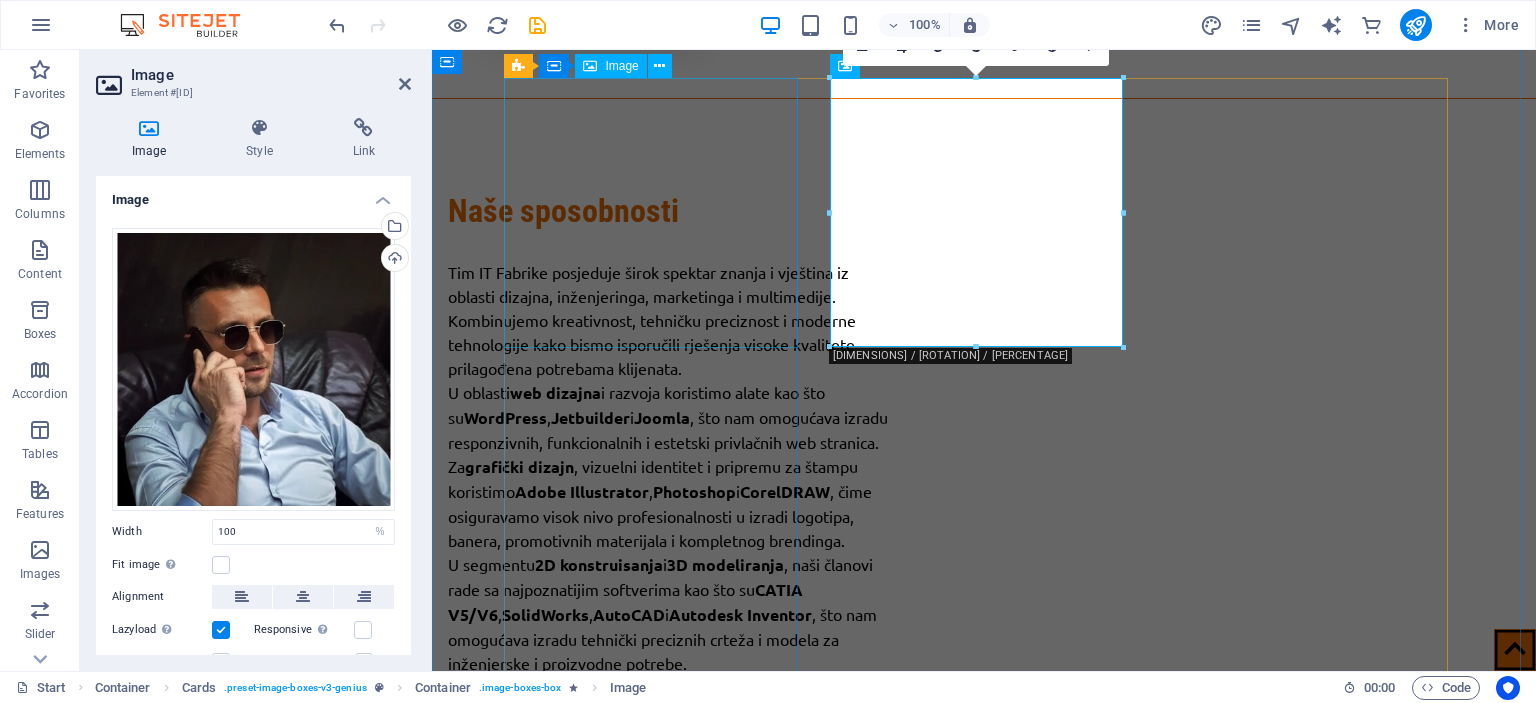 click at bounding box center (658, 3169) 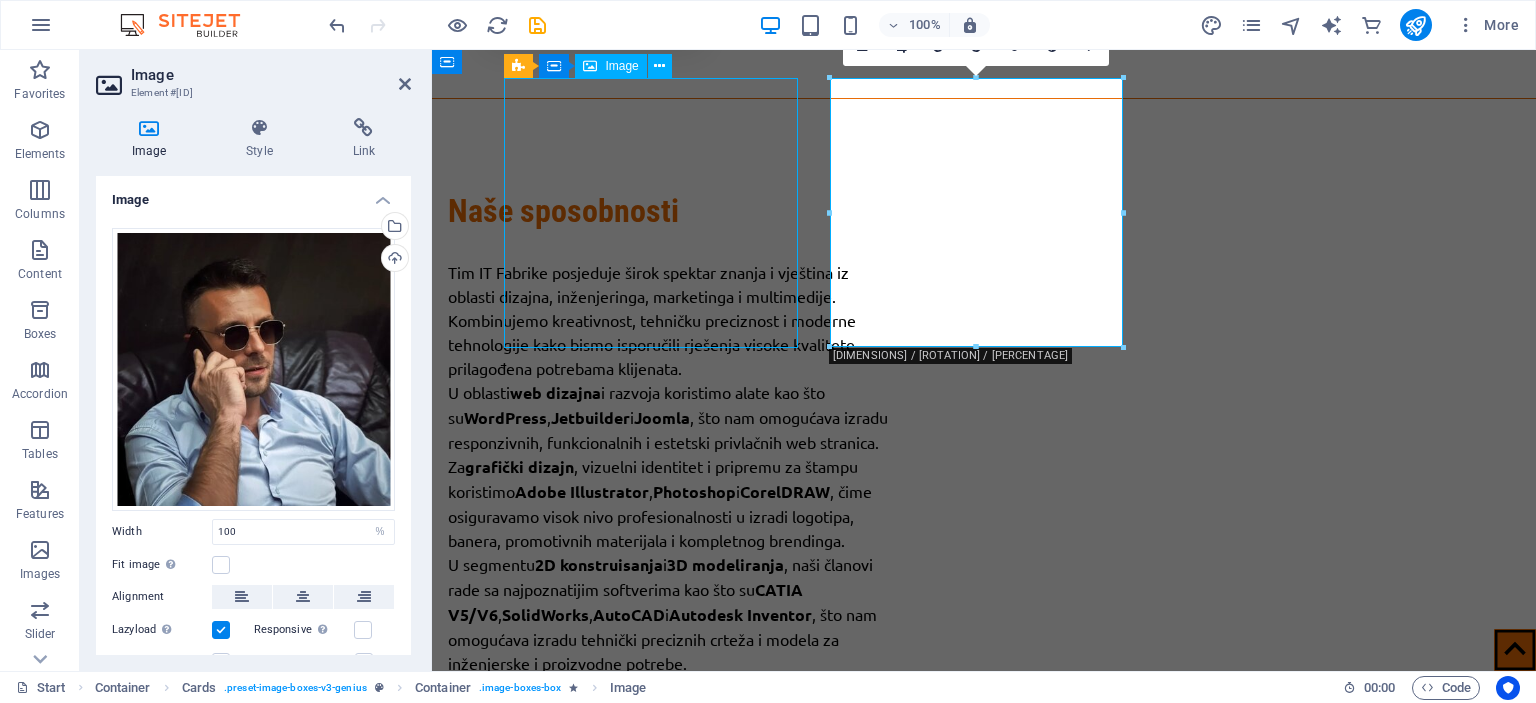 click at bounding box center (658, 3169) 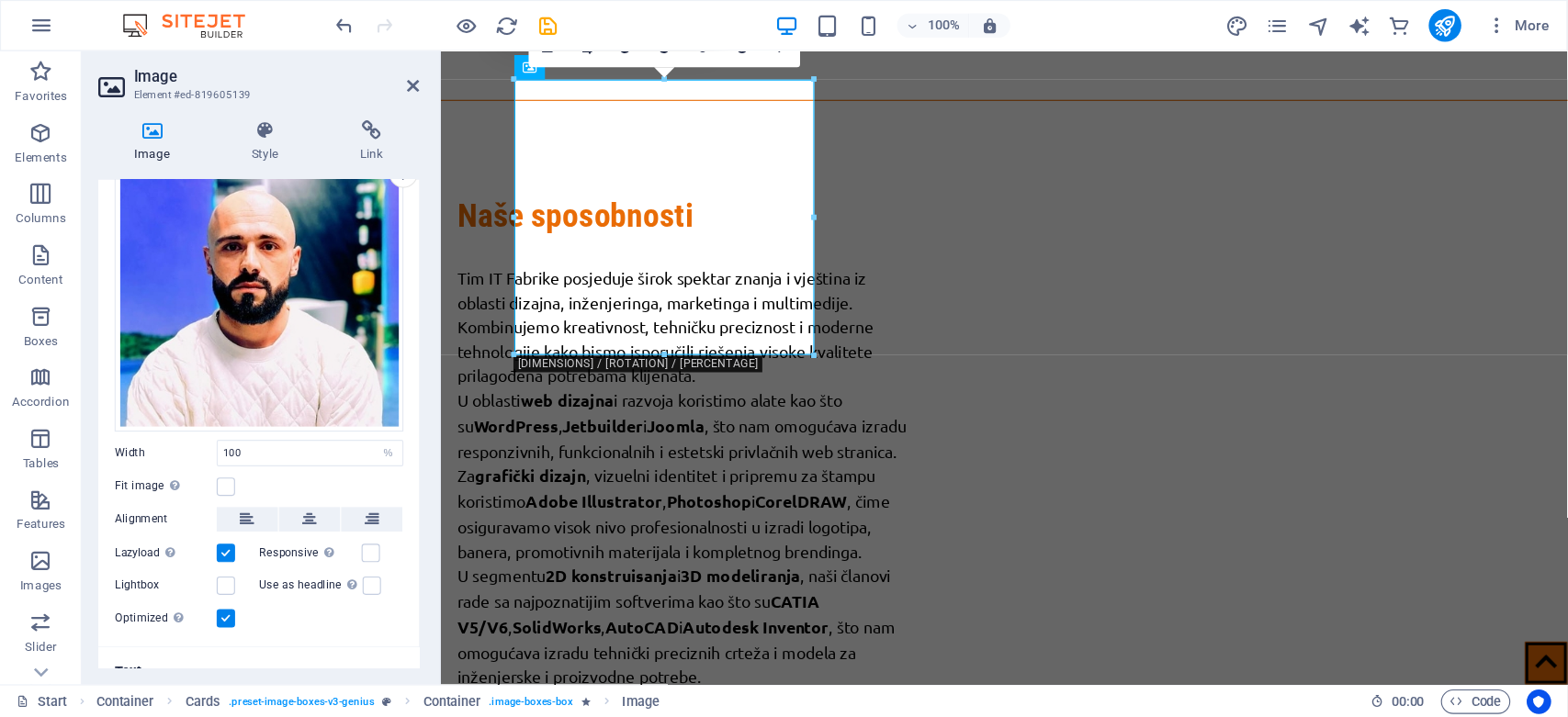 scroll, scrollTop: 100, scrollLeft: 0, axis: vertical 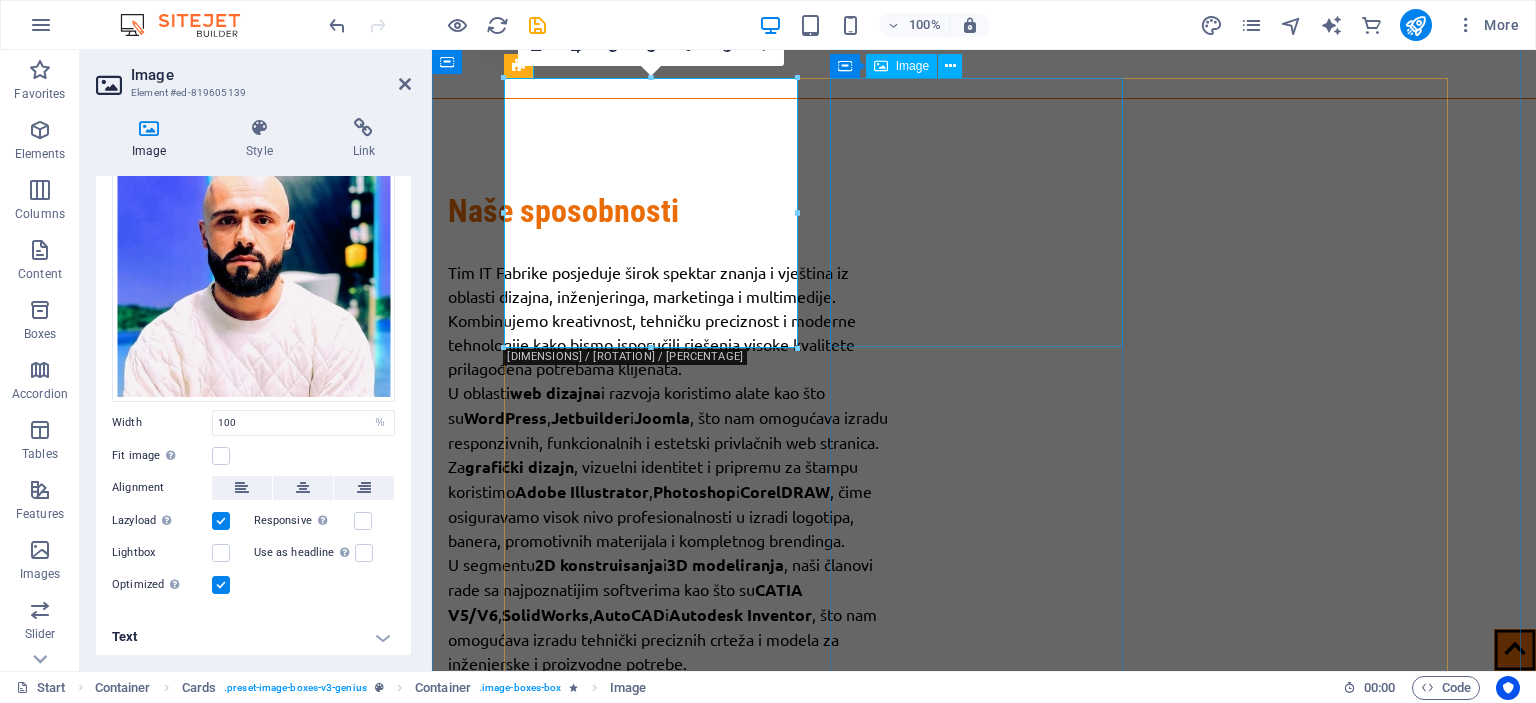 click at bounding box center [658, 3806] 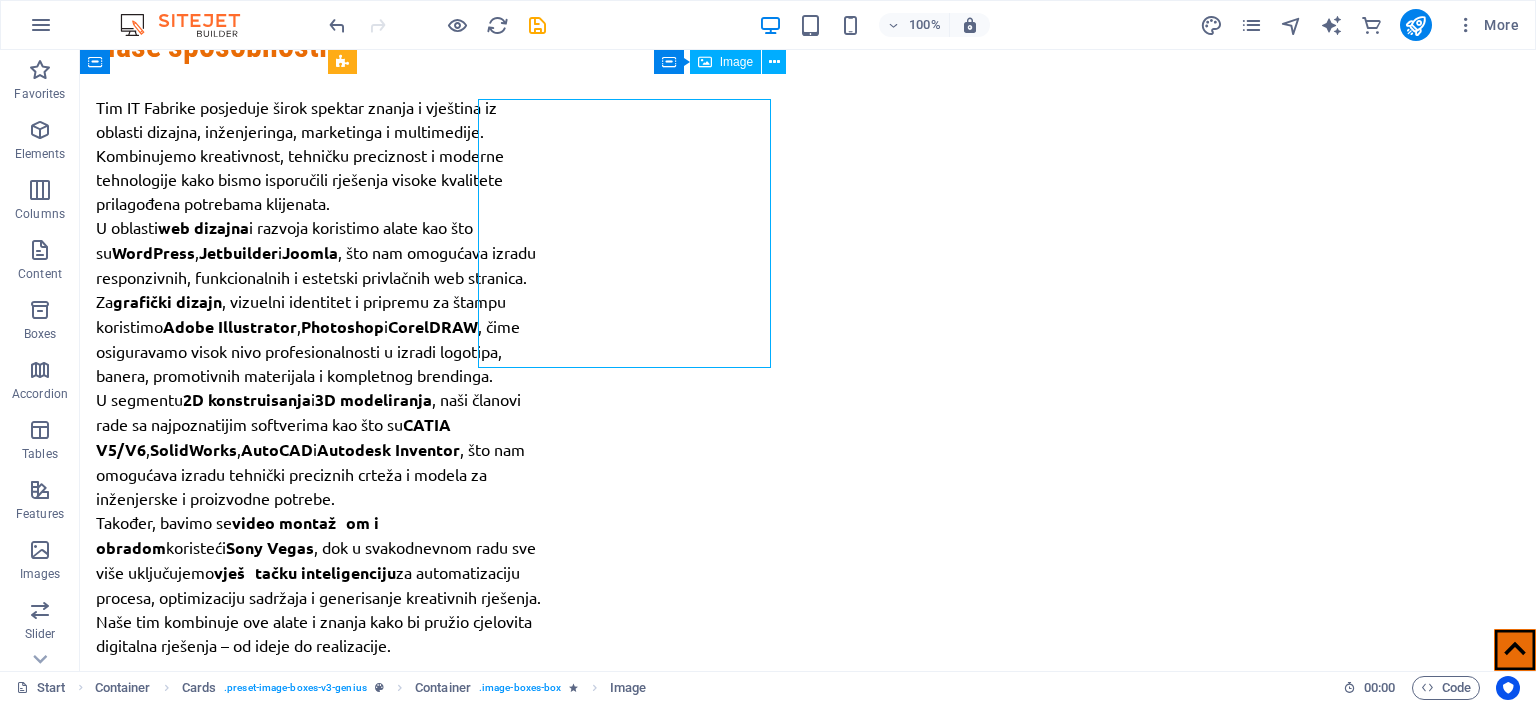 click at bounding box center [482, 3839] 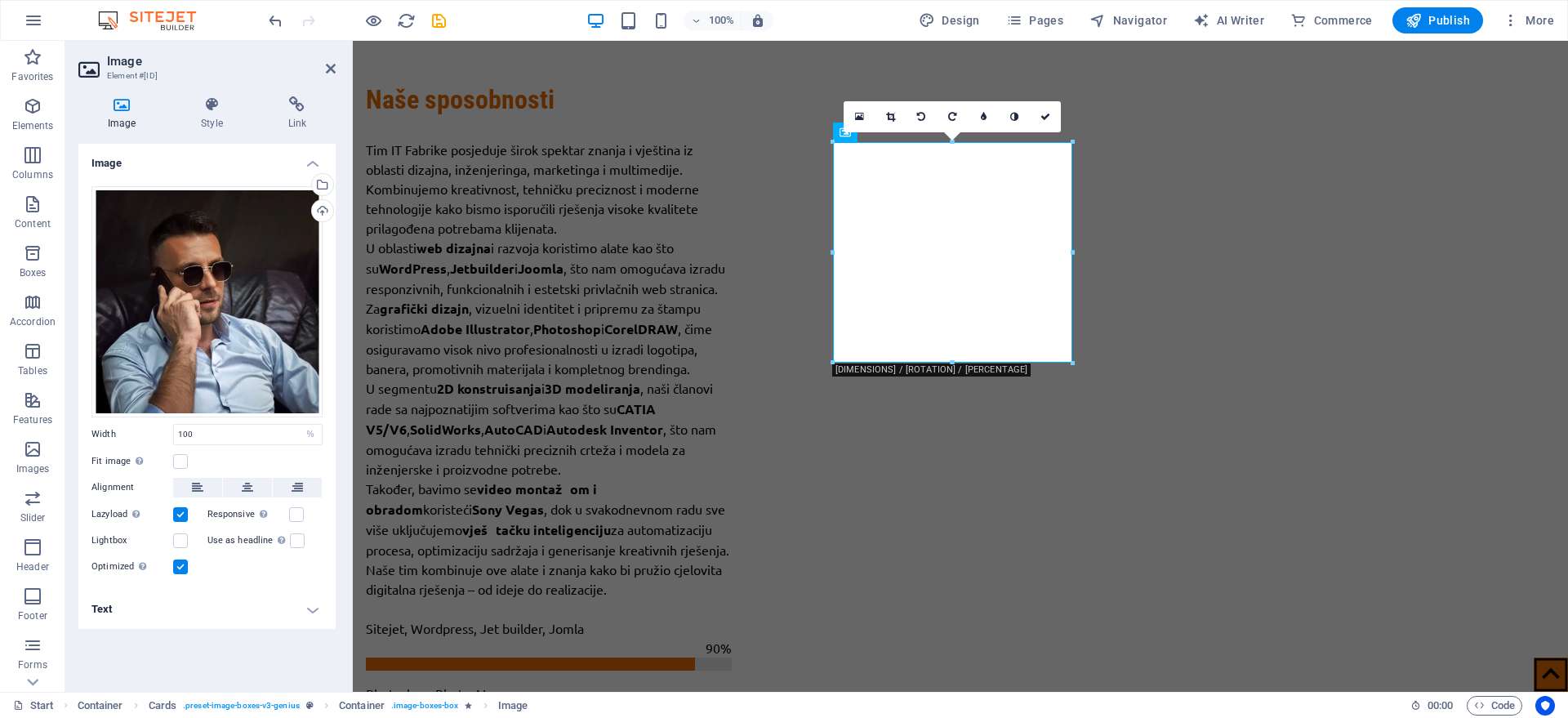 scroll, scrollTop: 2375, scrollLeft: 0, axis: vertical 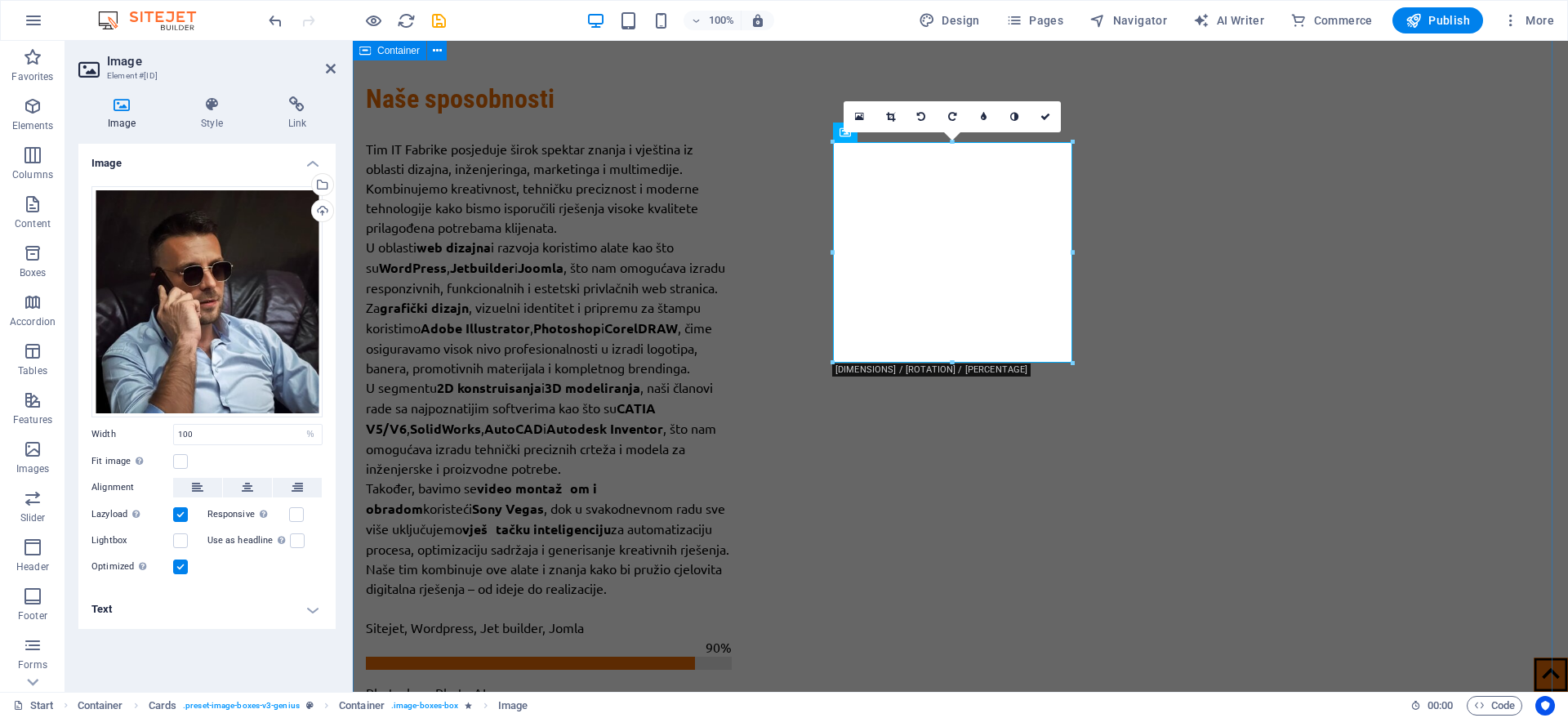 drag, startPoint x: 1559, startPoint y: 42, endPoint x: 504, endPoint y: 485, distance: 1144.2351 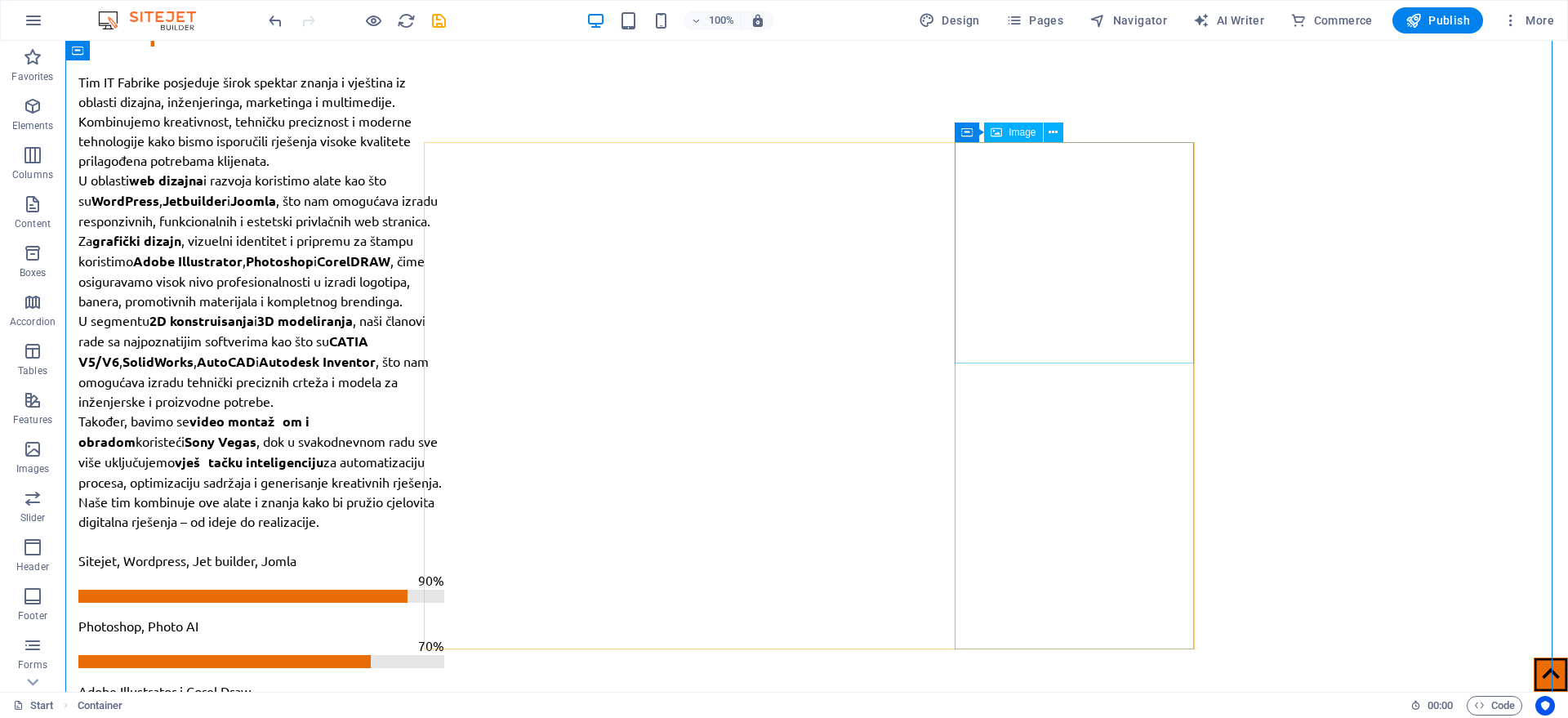 scroll, scrollTop: 2323, scrollLeft: 0, axis: vertical 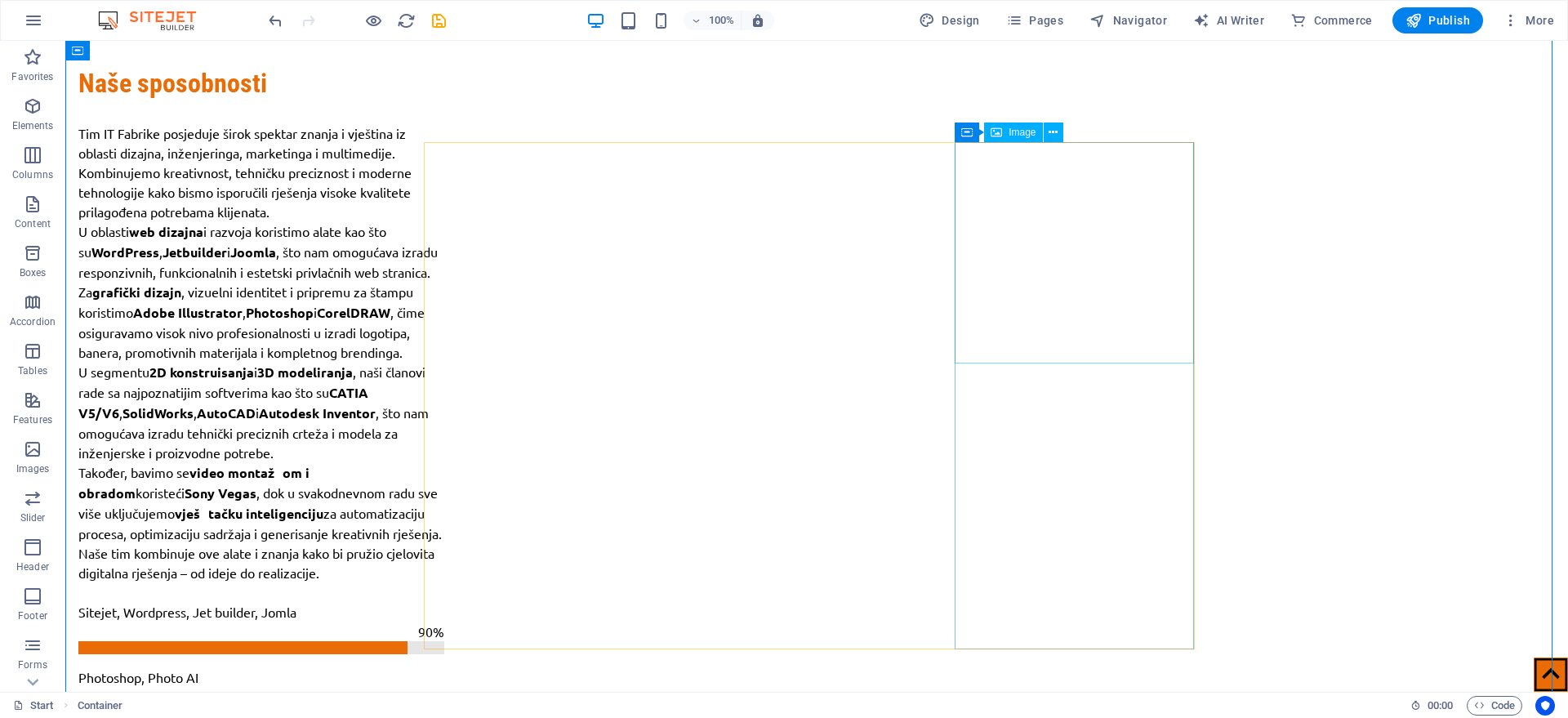 click at bounding box center (550, 3845) 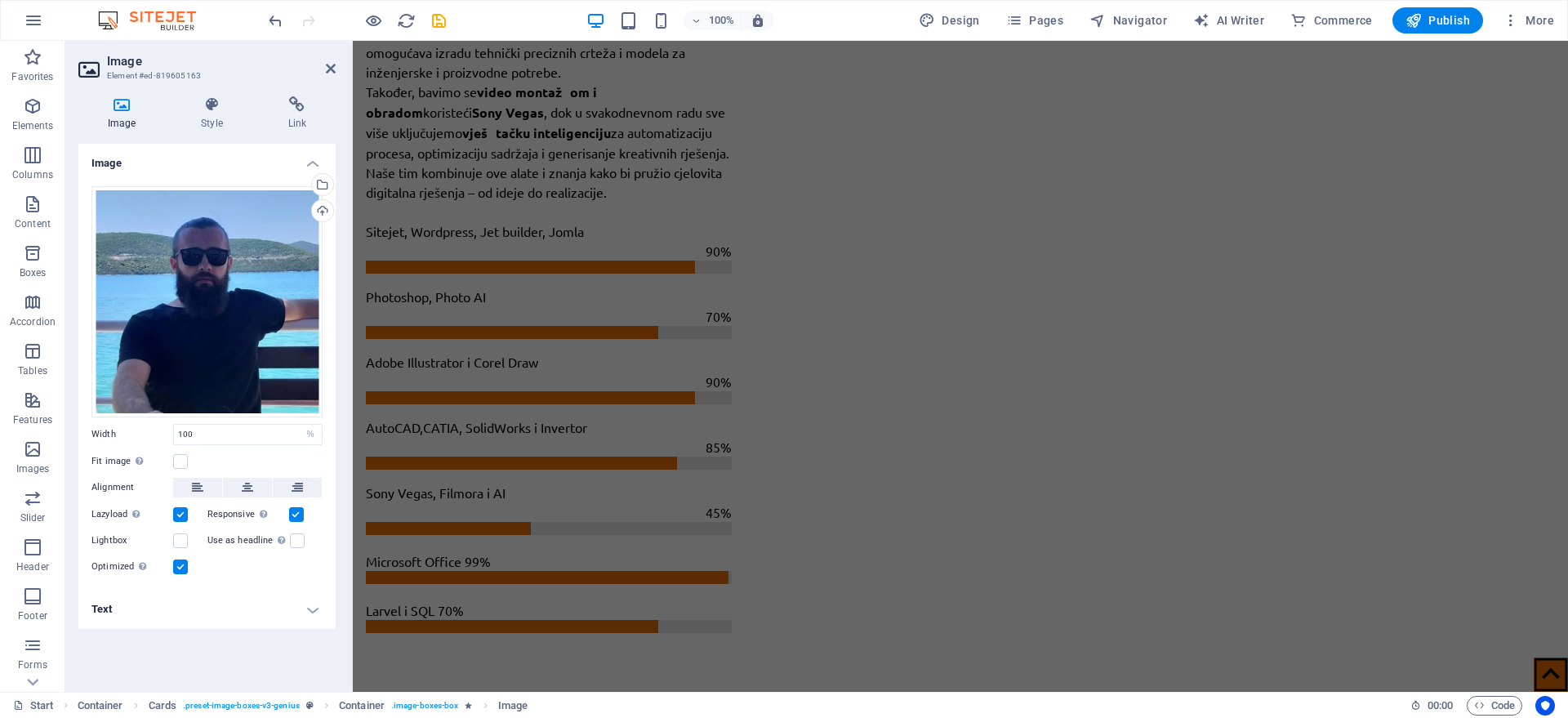 scroll, scrollTop: 2829, scrollLeft: 0, axis: vertical 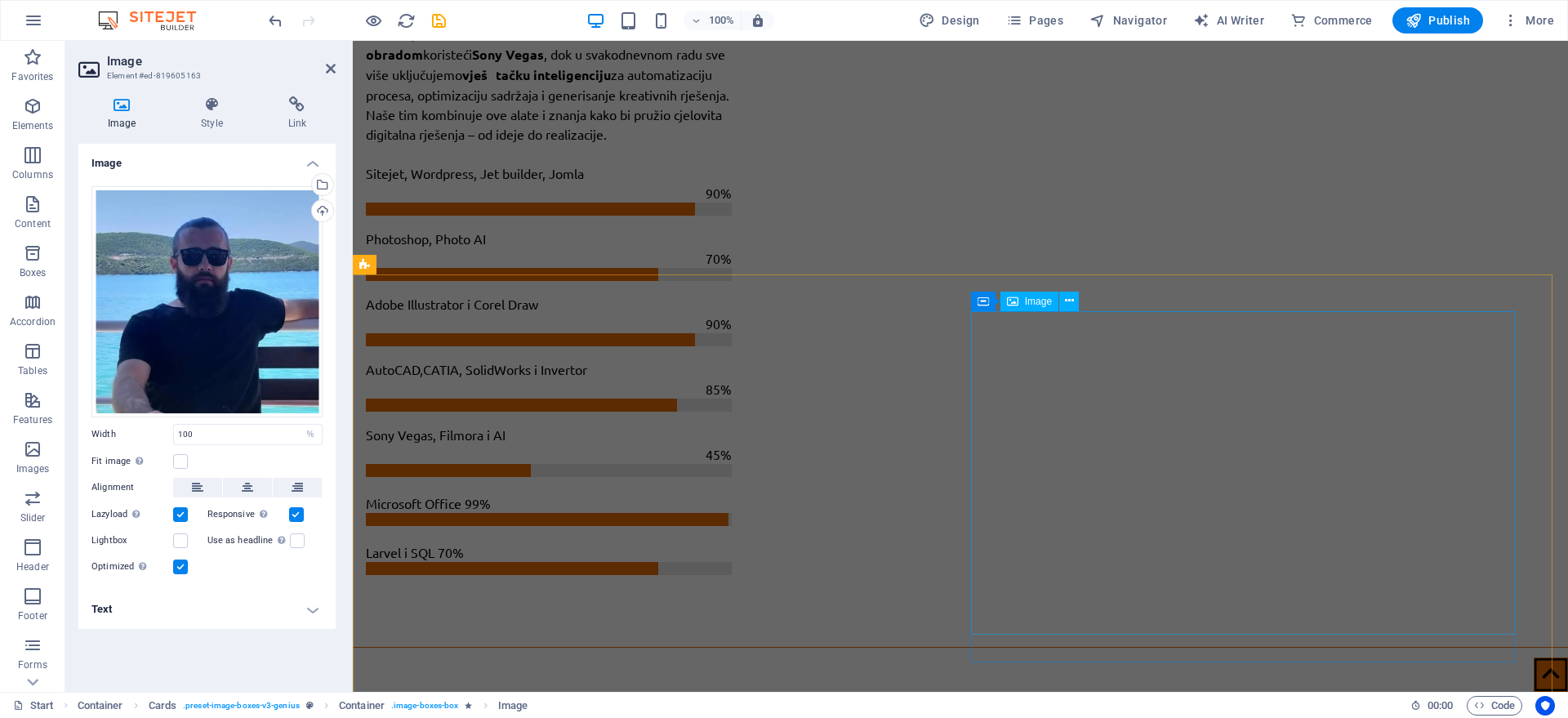 click at bounding box center (666, 5109) 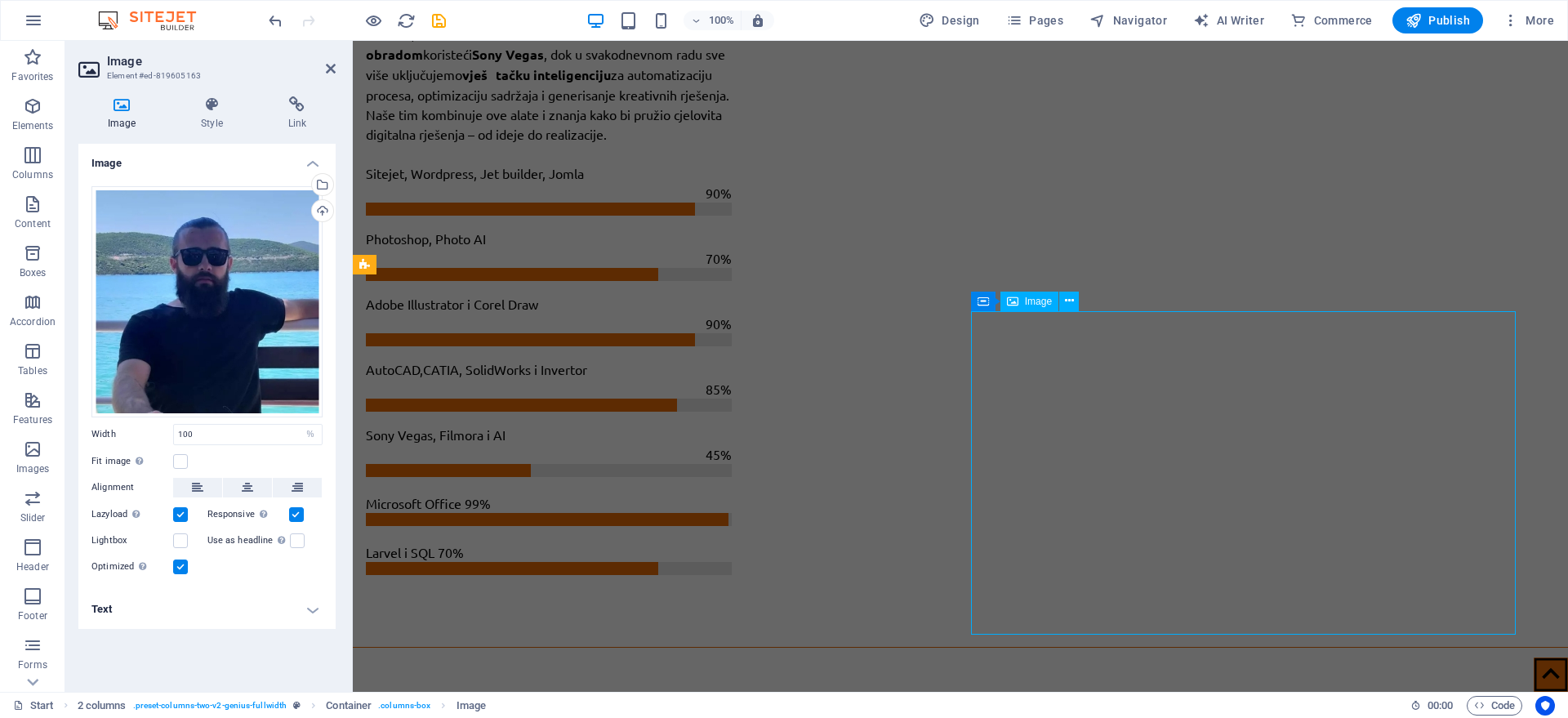 click at bounding box center [666, 5109] 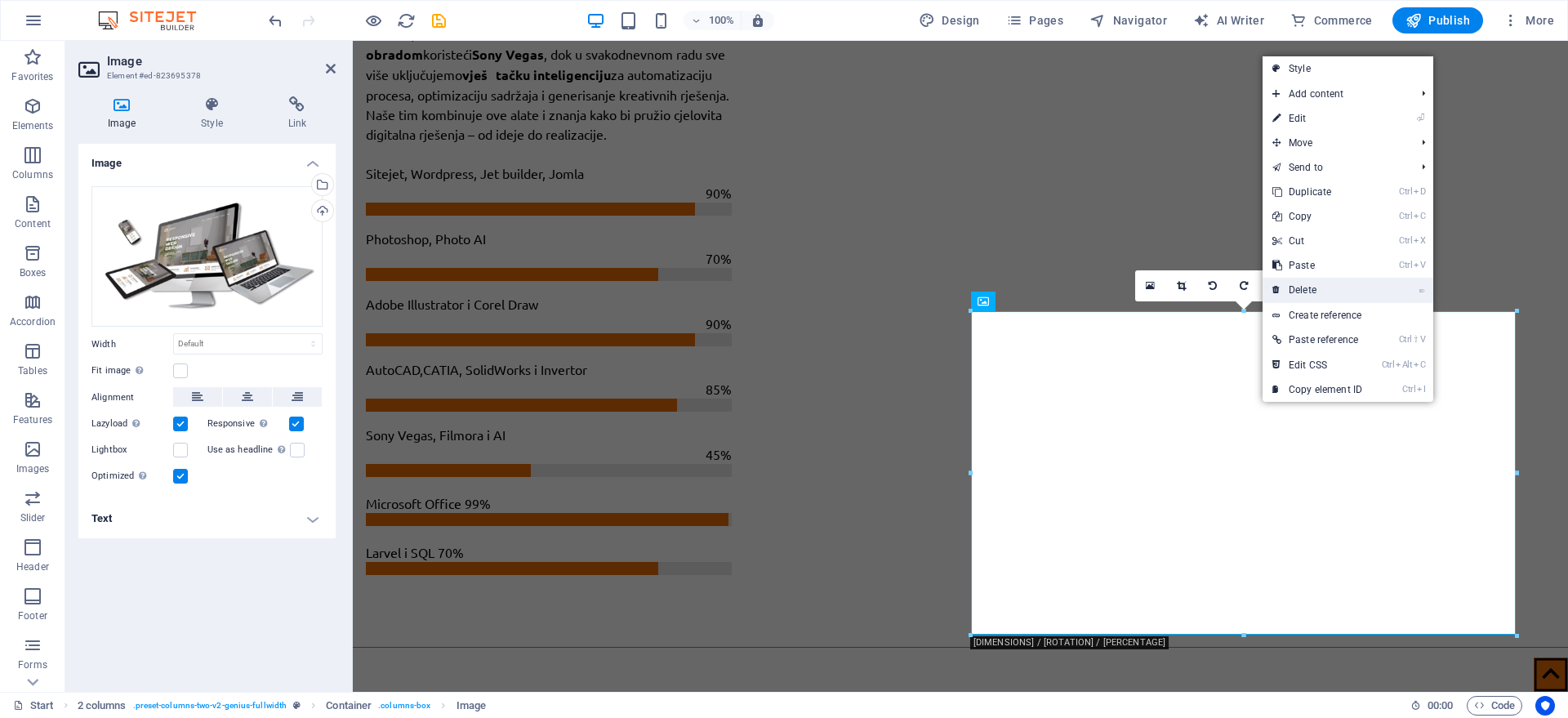 click on "⌦  Delete" at bounding box center [1317, 290] 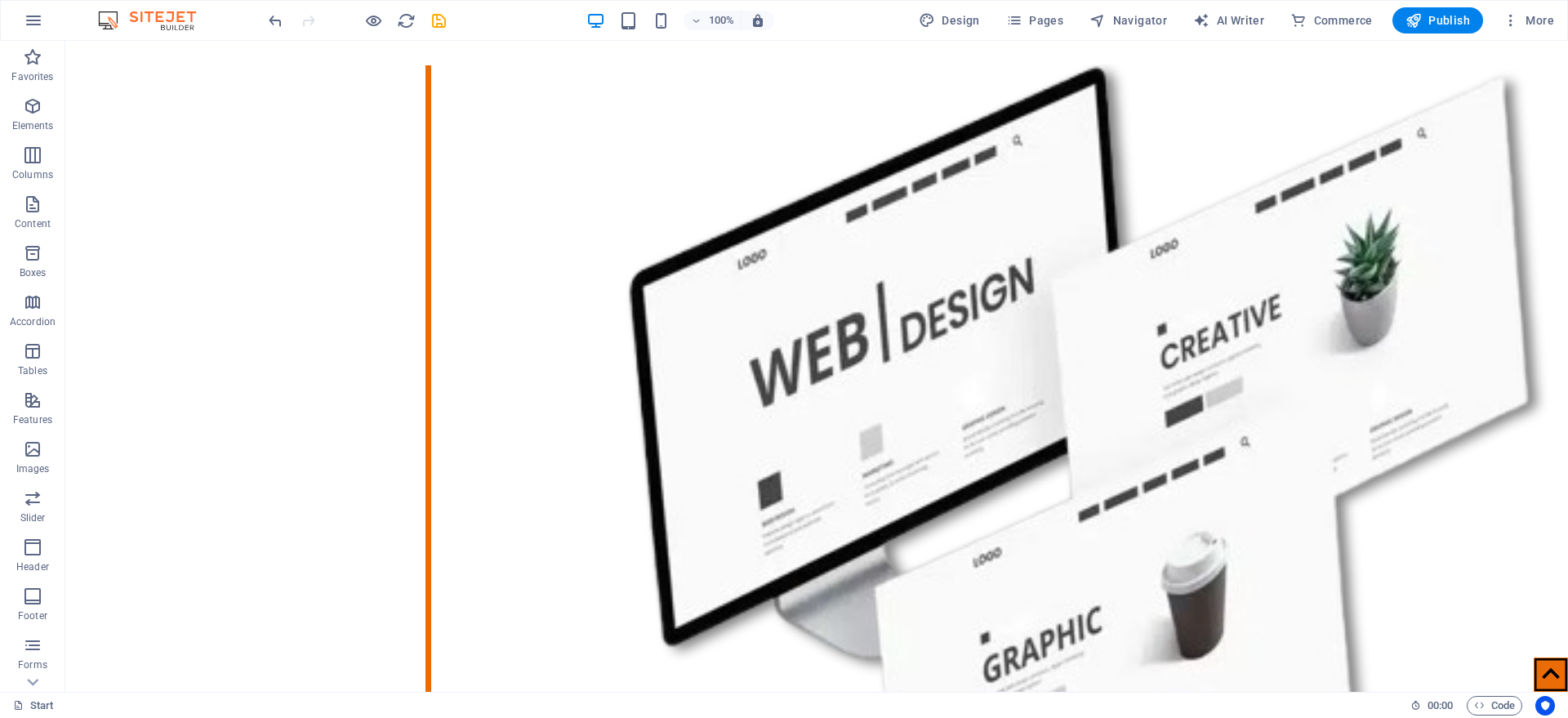 scroll, scrollTop: 3430, scrollLeft: 0, axis: vertical 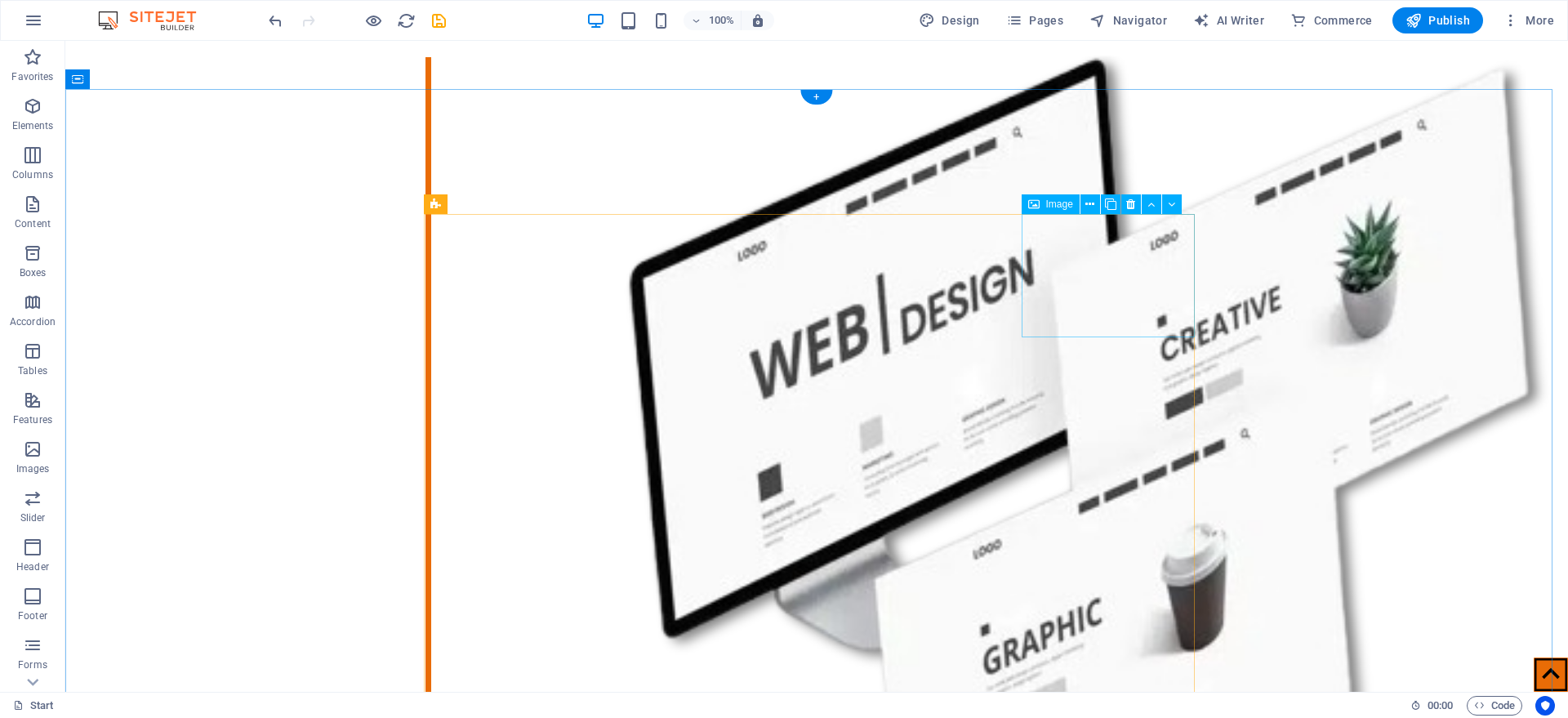 click at bounding box center (518, 5048) 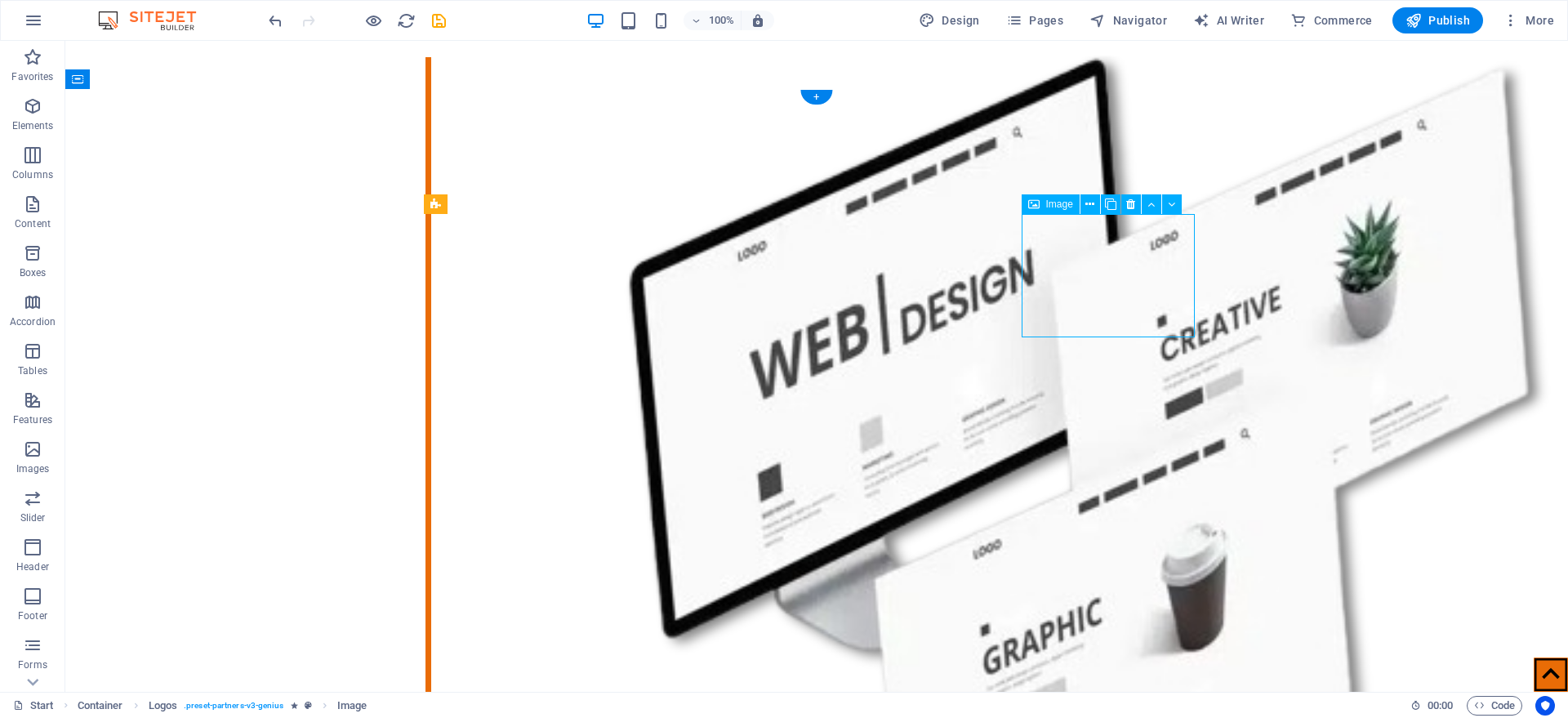 click at bounding box center (518, 5048) 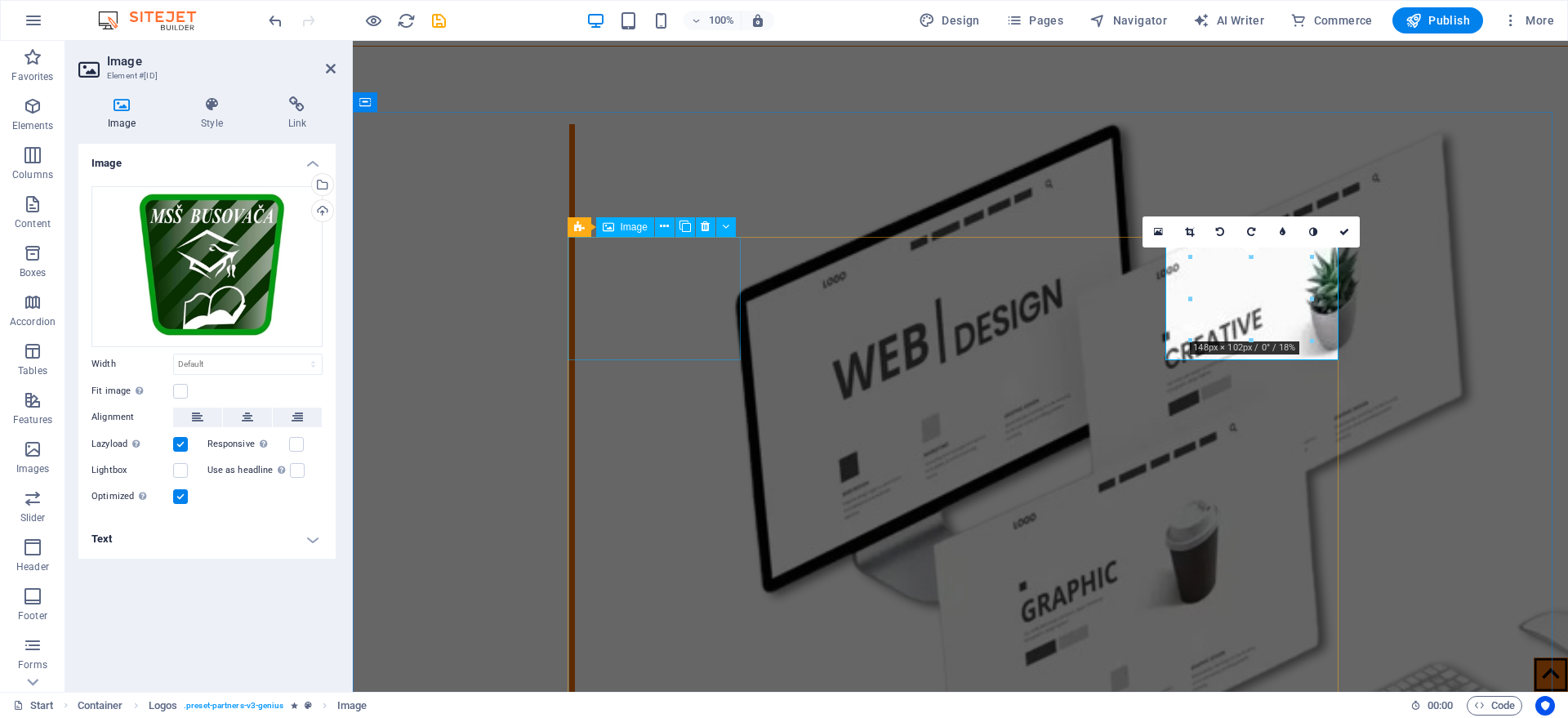click at bounding box center (662, 4511) 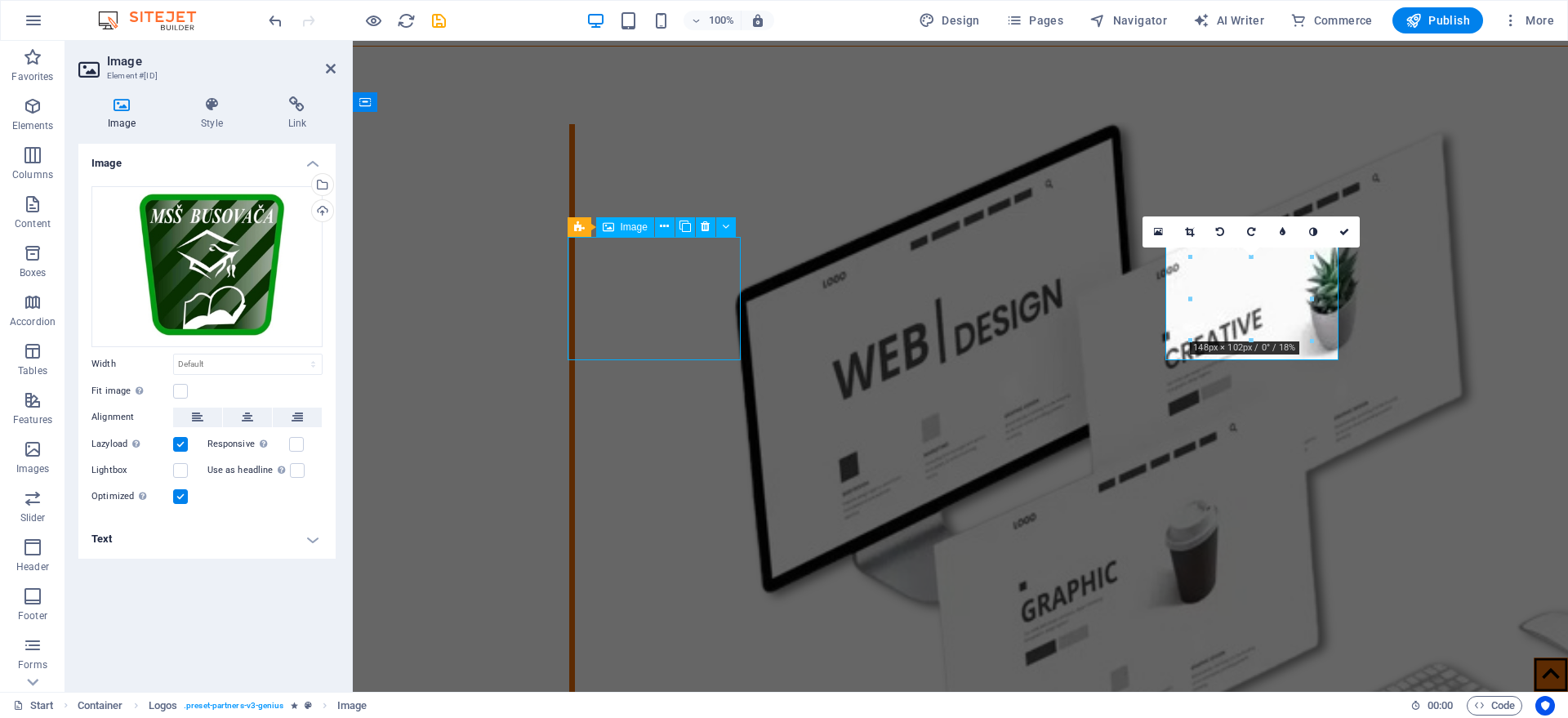 click at bounding box center [662, 4511] 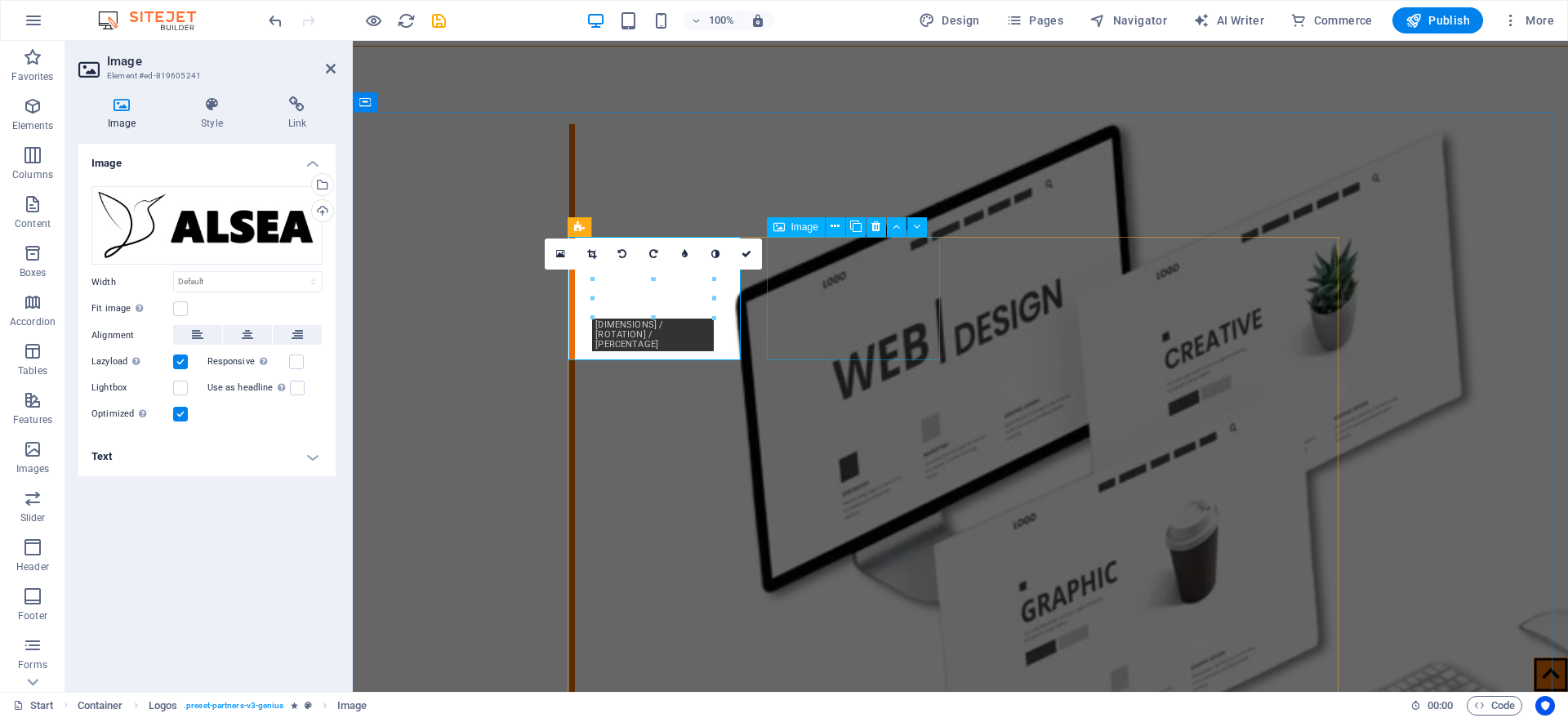 click at bounding box center (662, 4647) 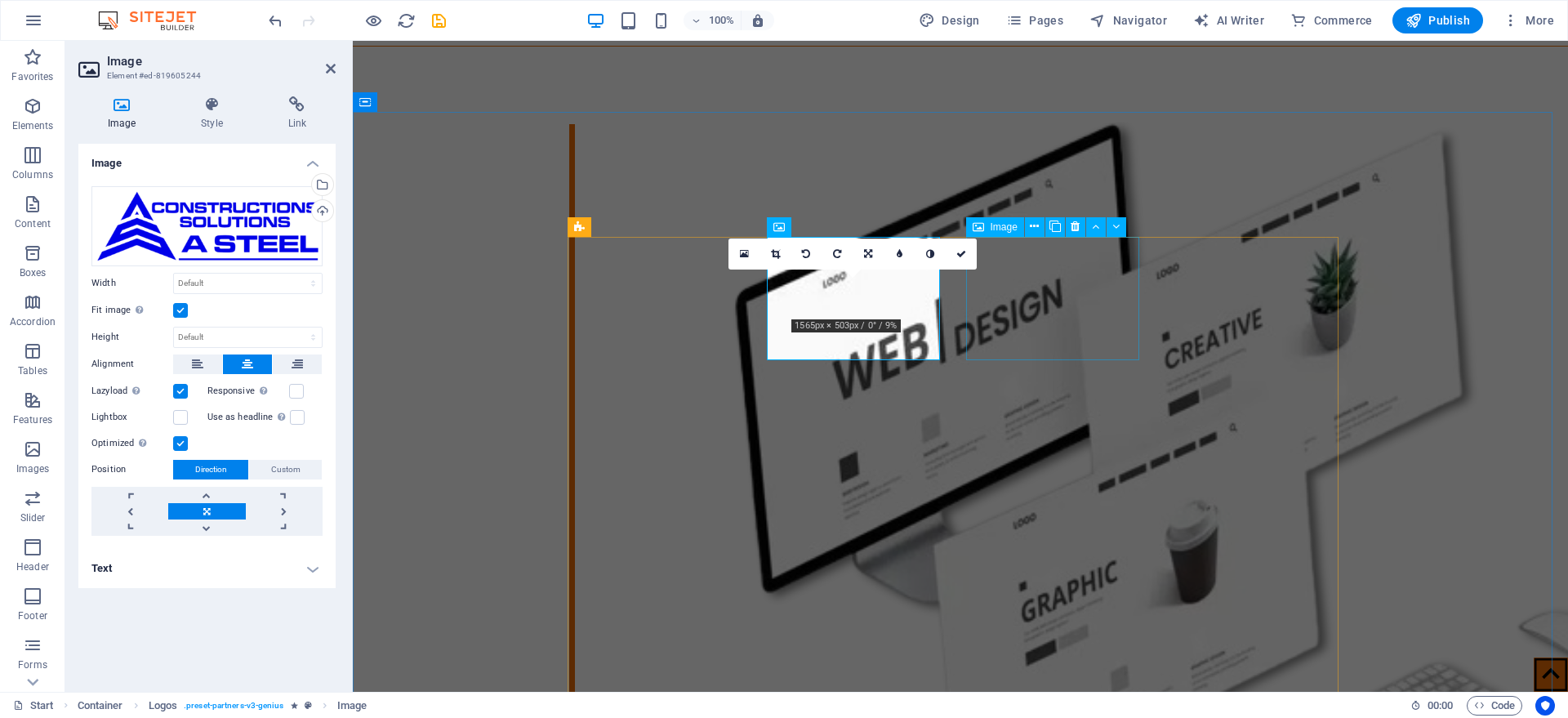 click at bounding box center [662, 4783] 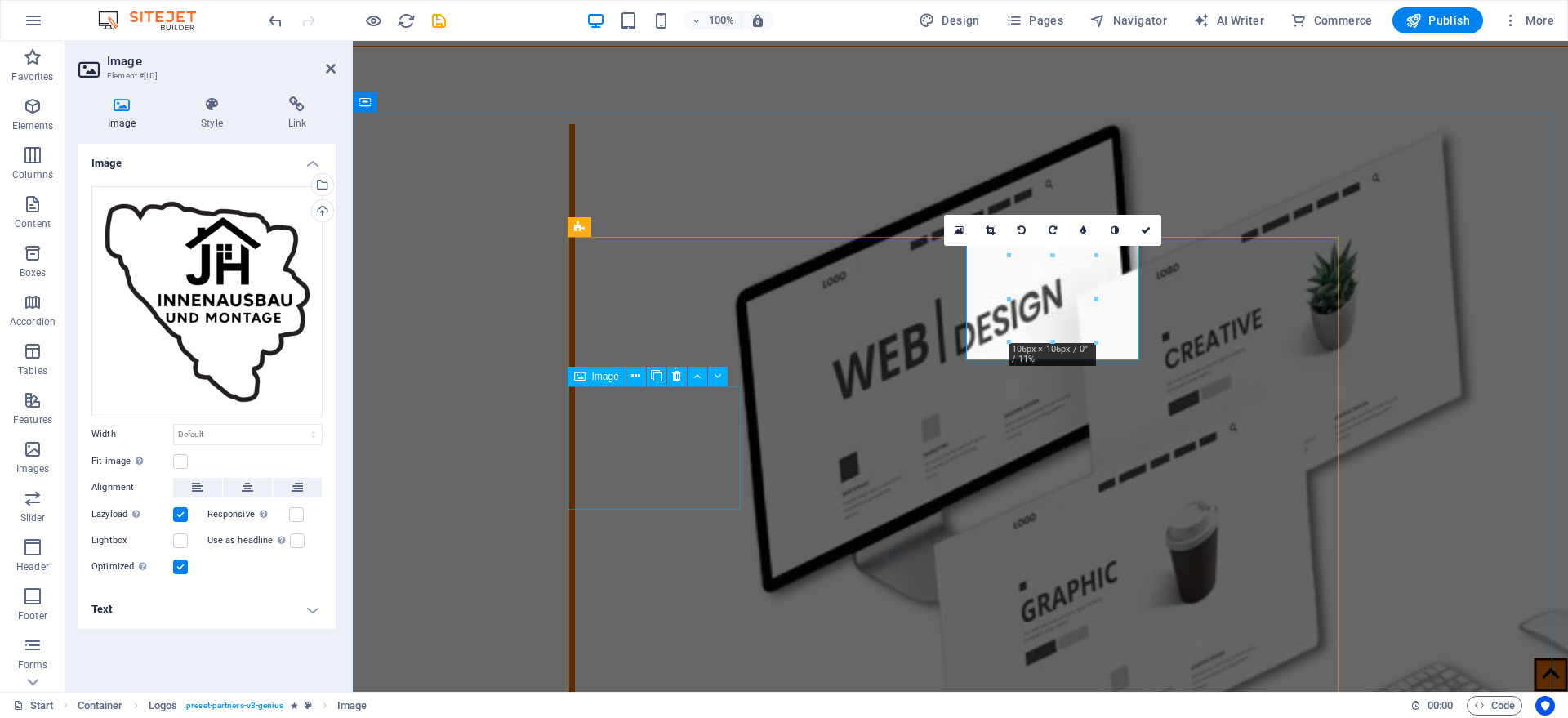click at bounding box center [662, 5056] 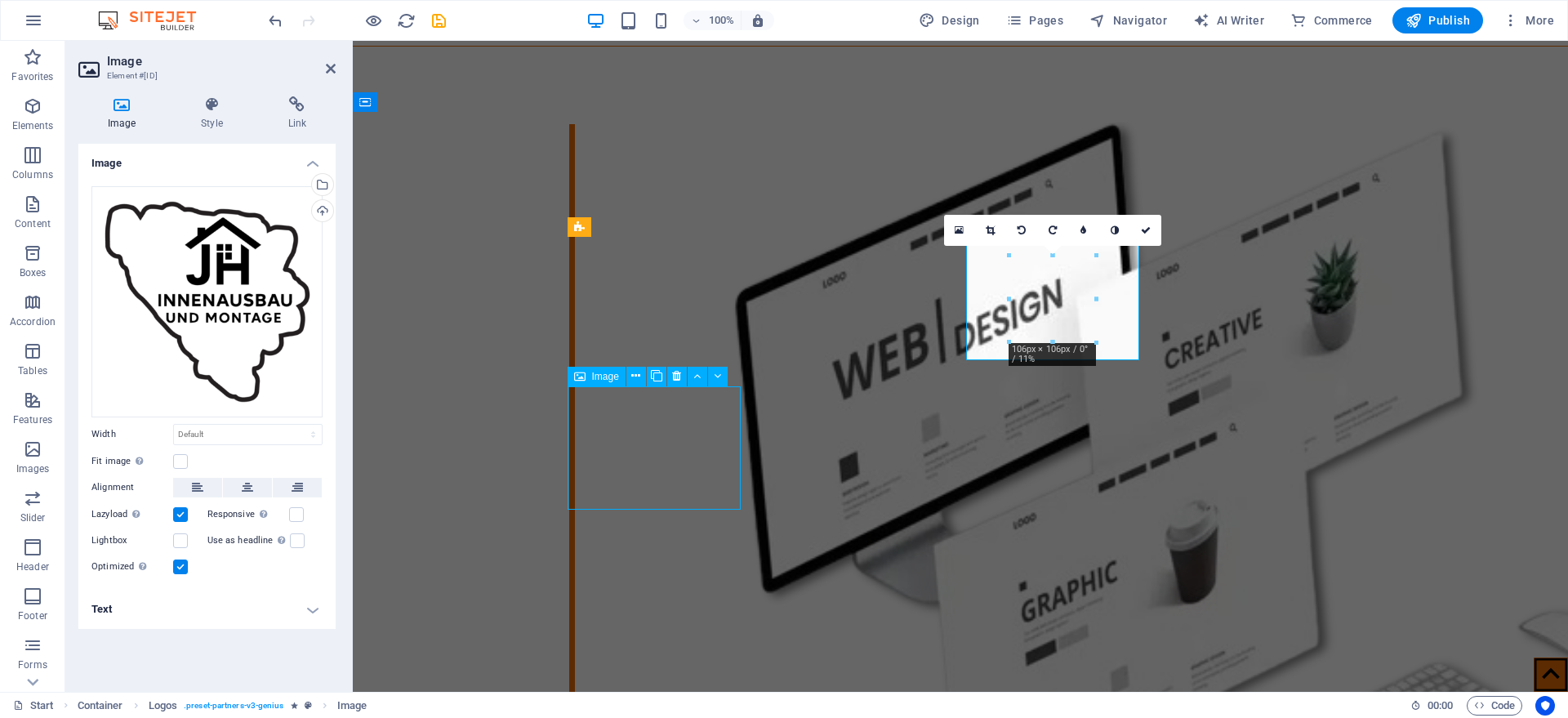 click at bounding box center (662, 5056) 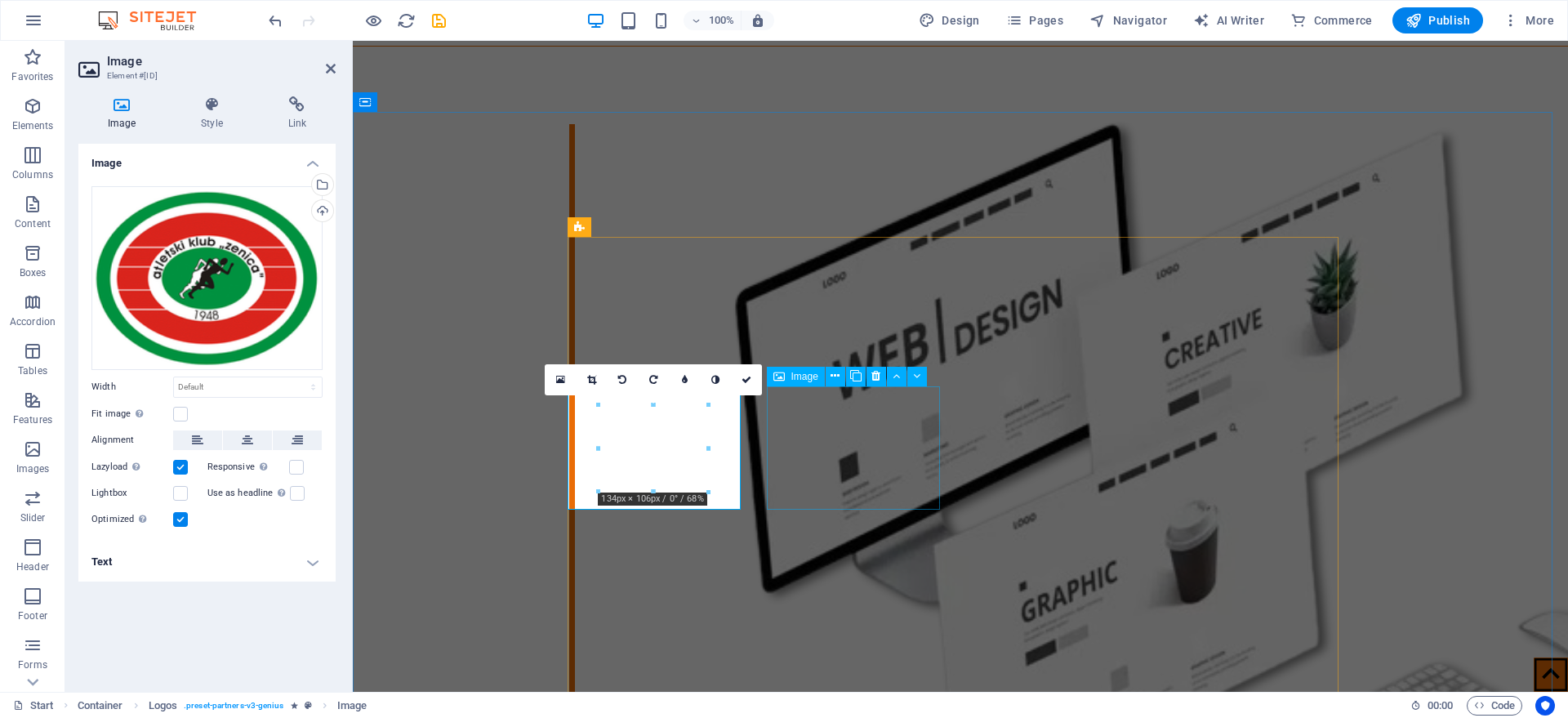 click at bounding box center (662, 5193) 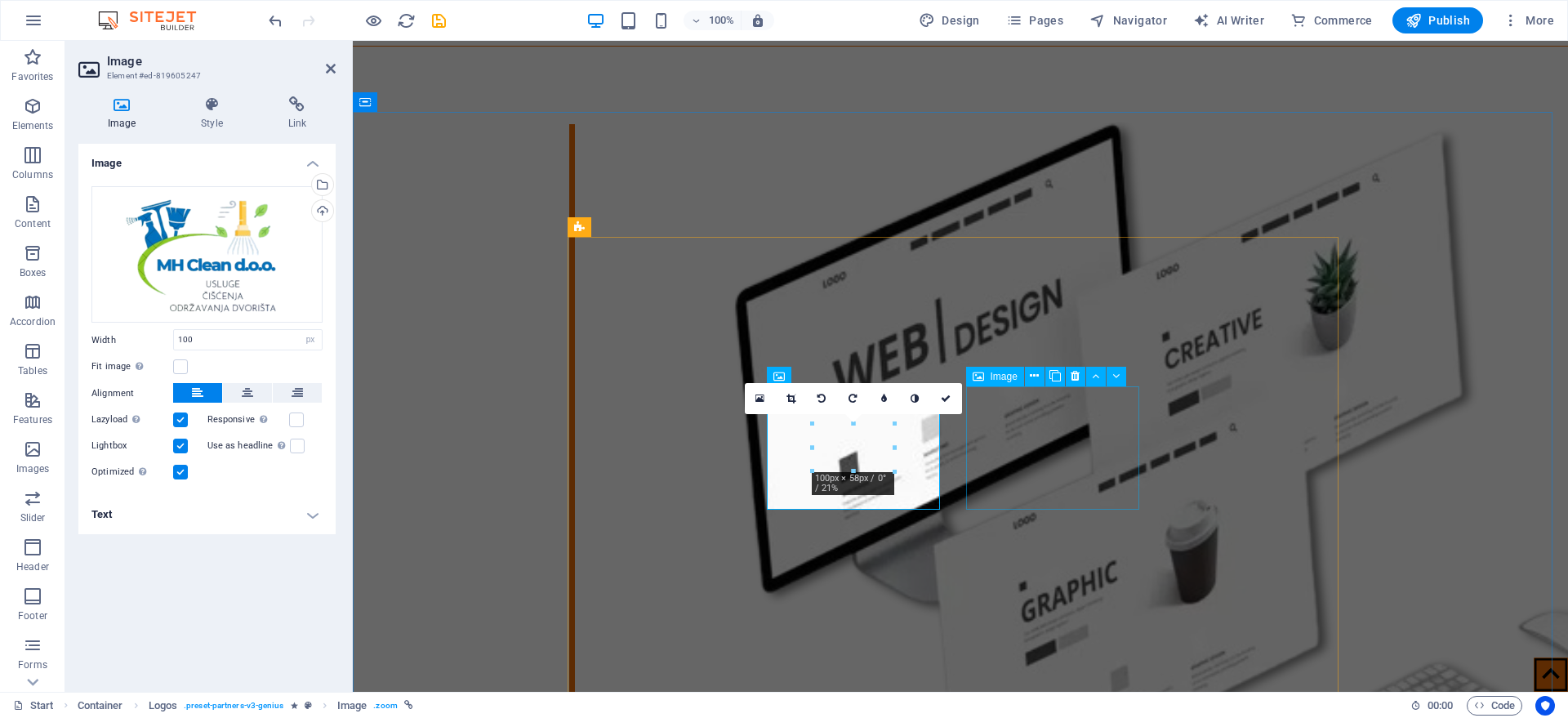 click at bounding box center (662, 5329) 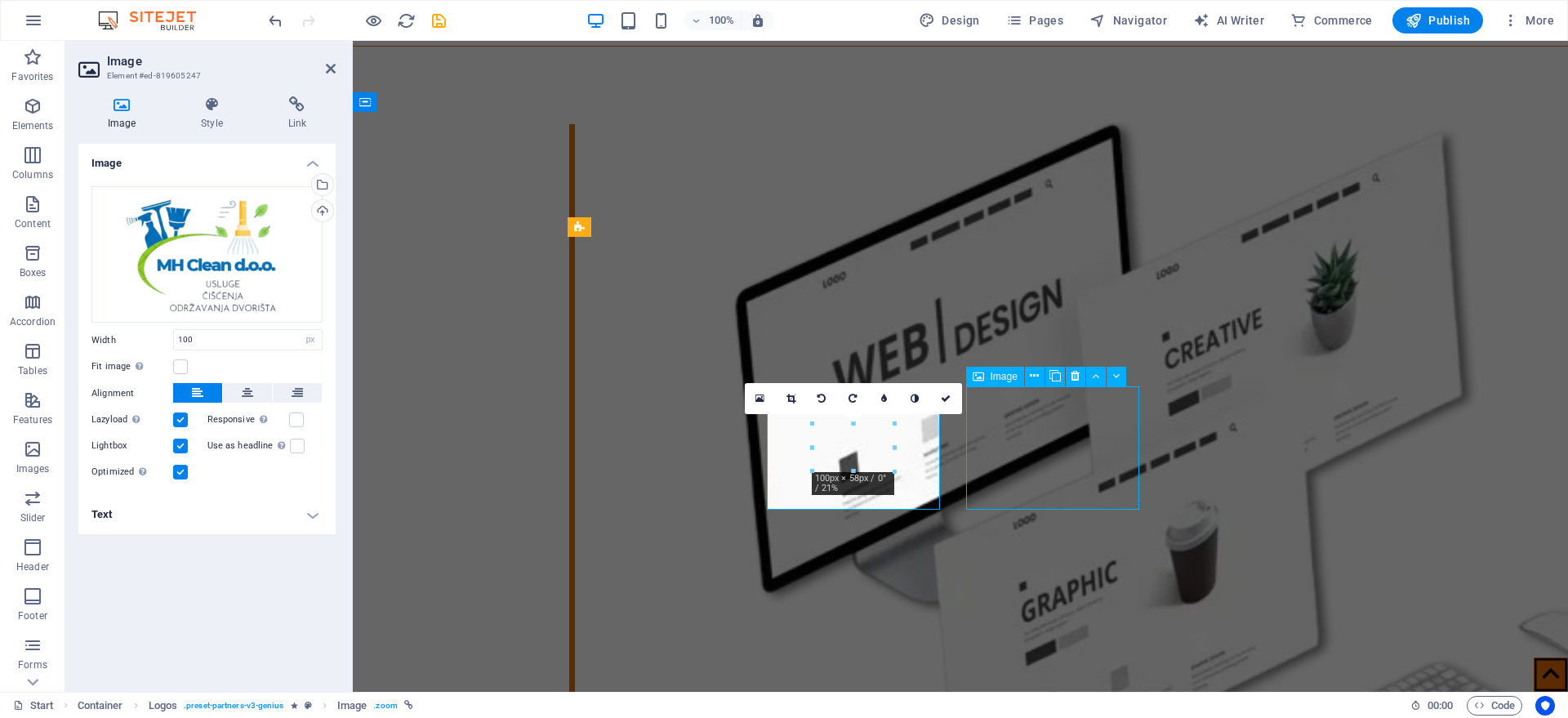 click at bounding box center (662, 5329) 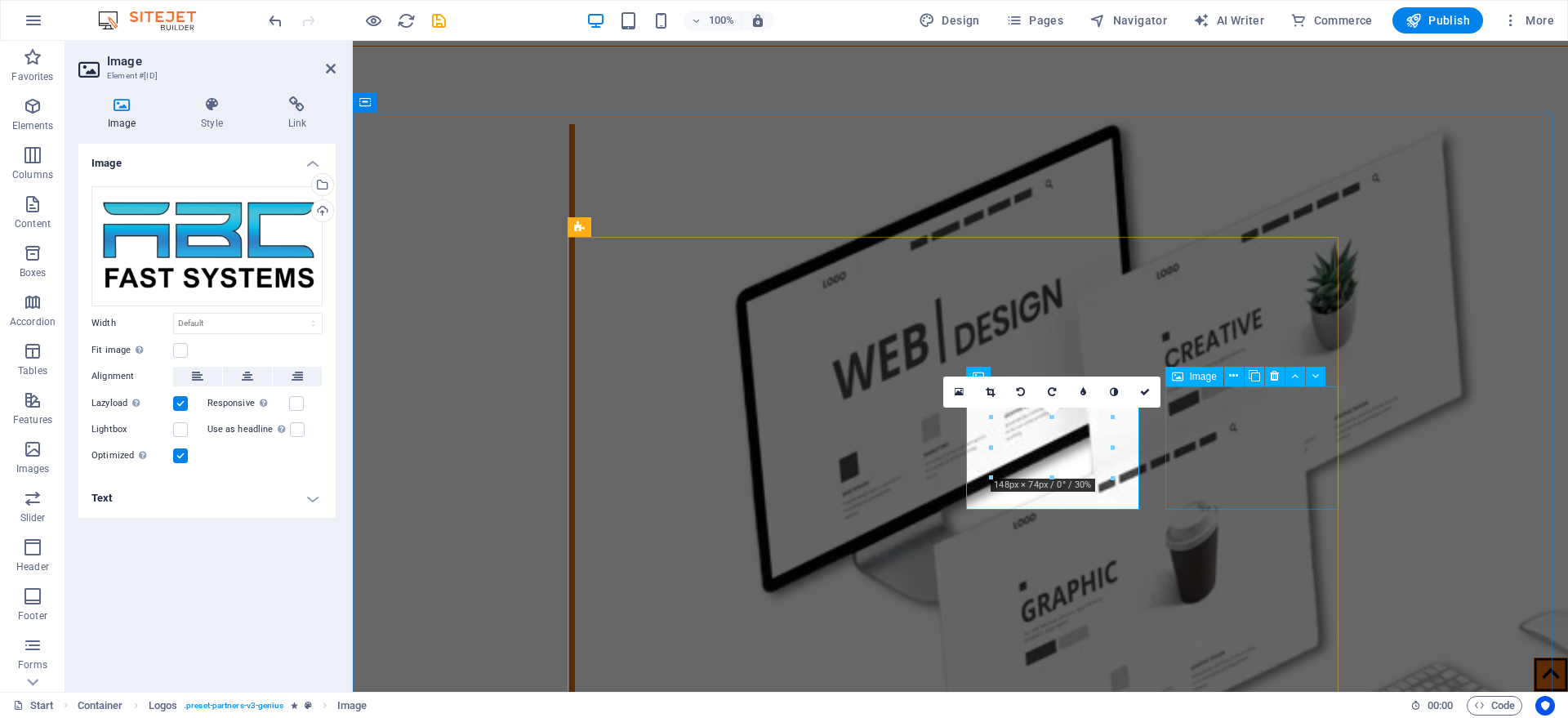 click at bounding box center (662, 5465) 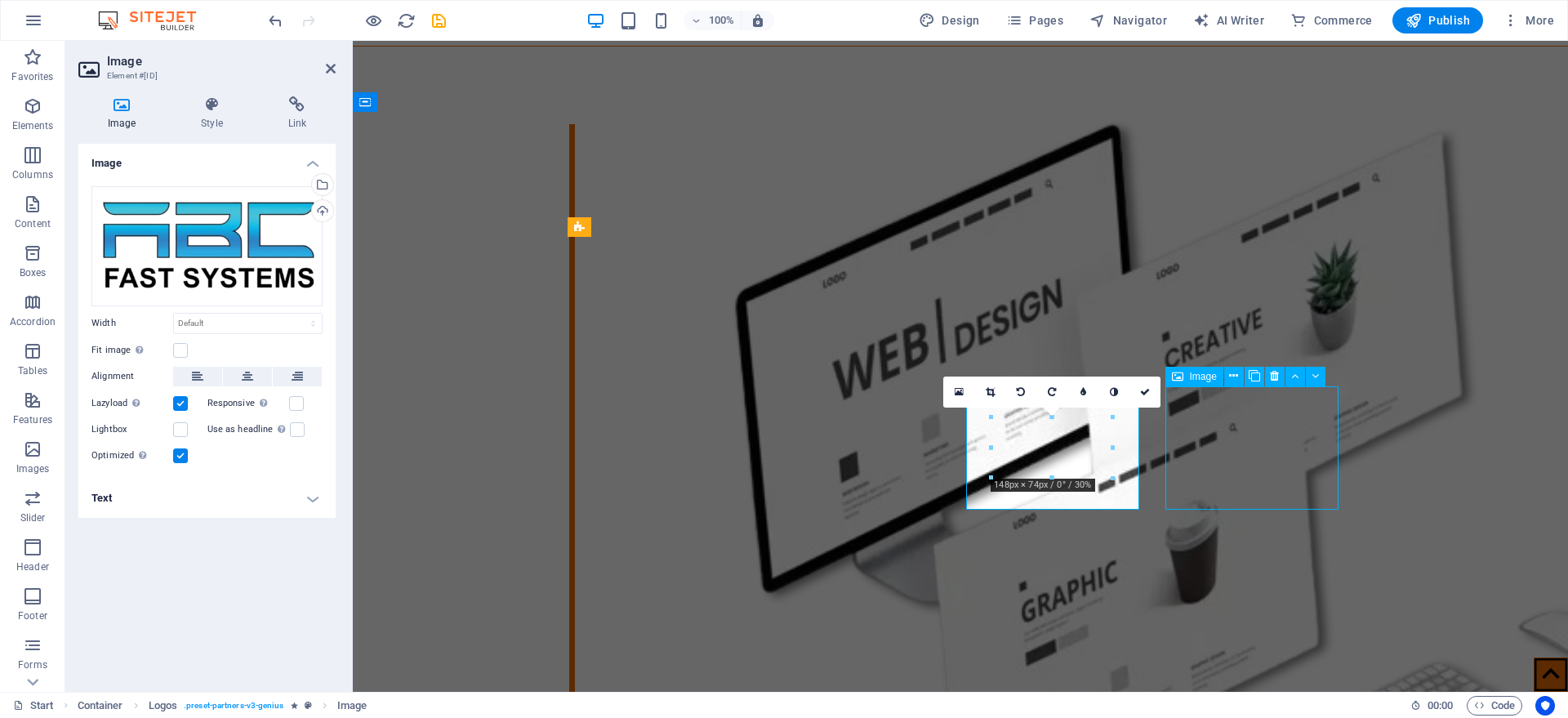 click at bounding box center [662, 5465] 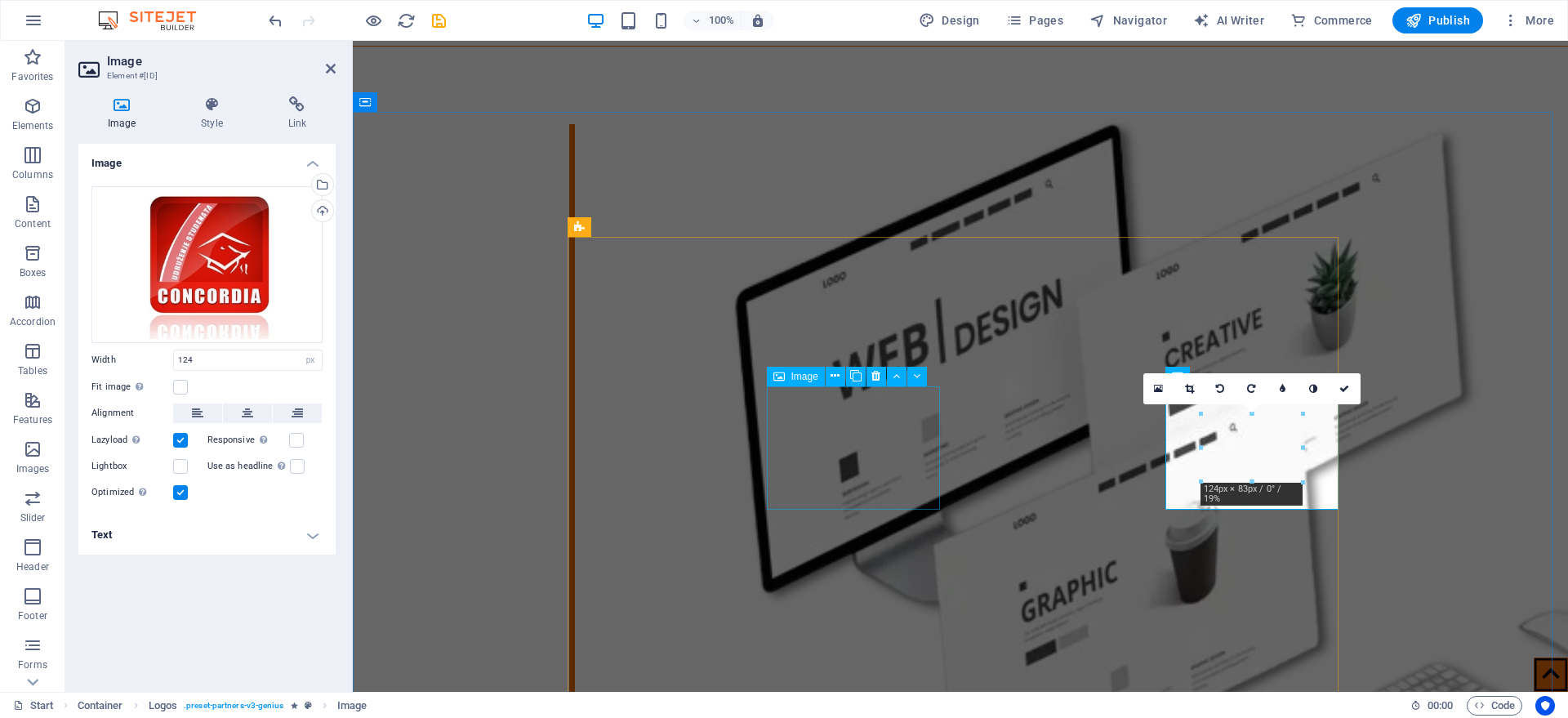 click at bounding box center (662, 5193) 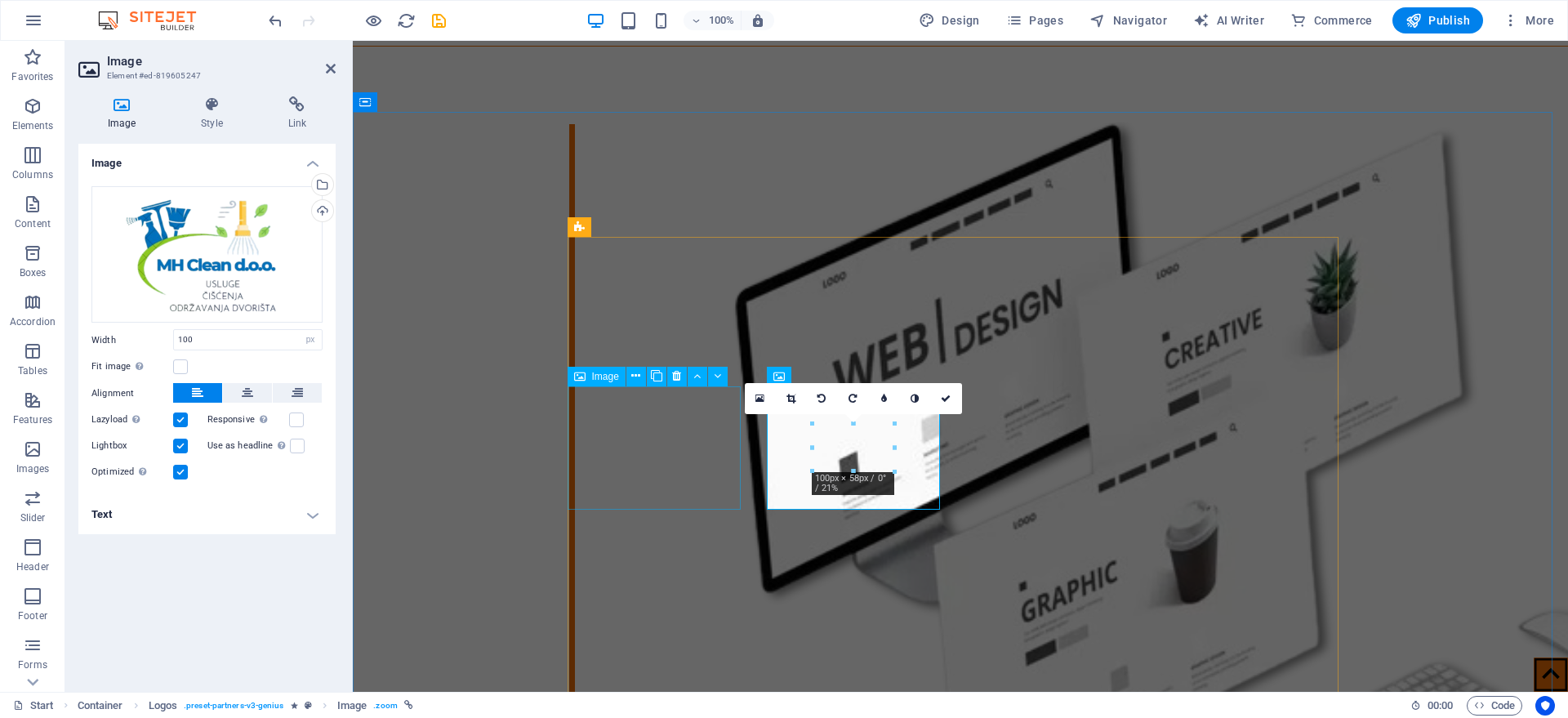 click at bounding box center [662, 5056] 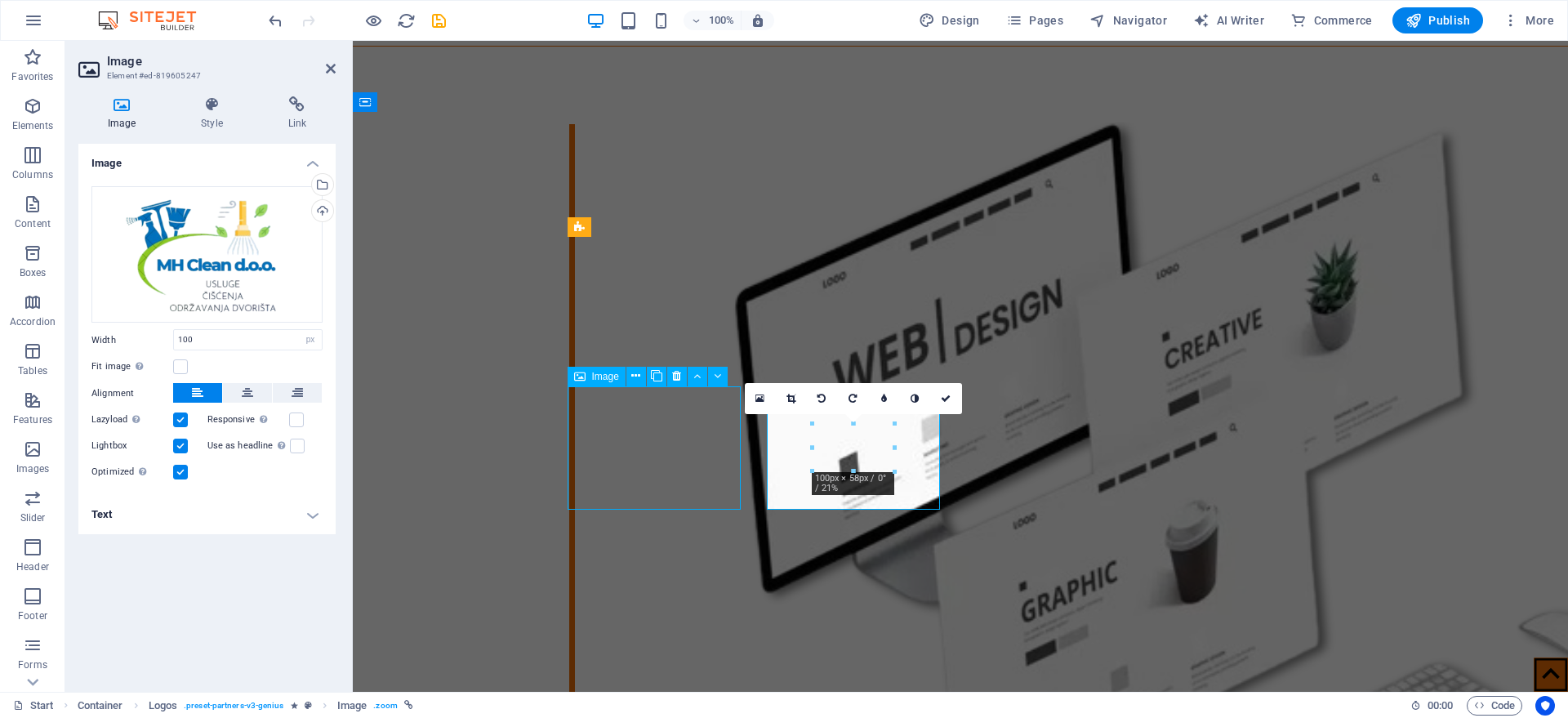 click at bounding box center [662, 5056] 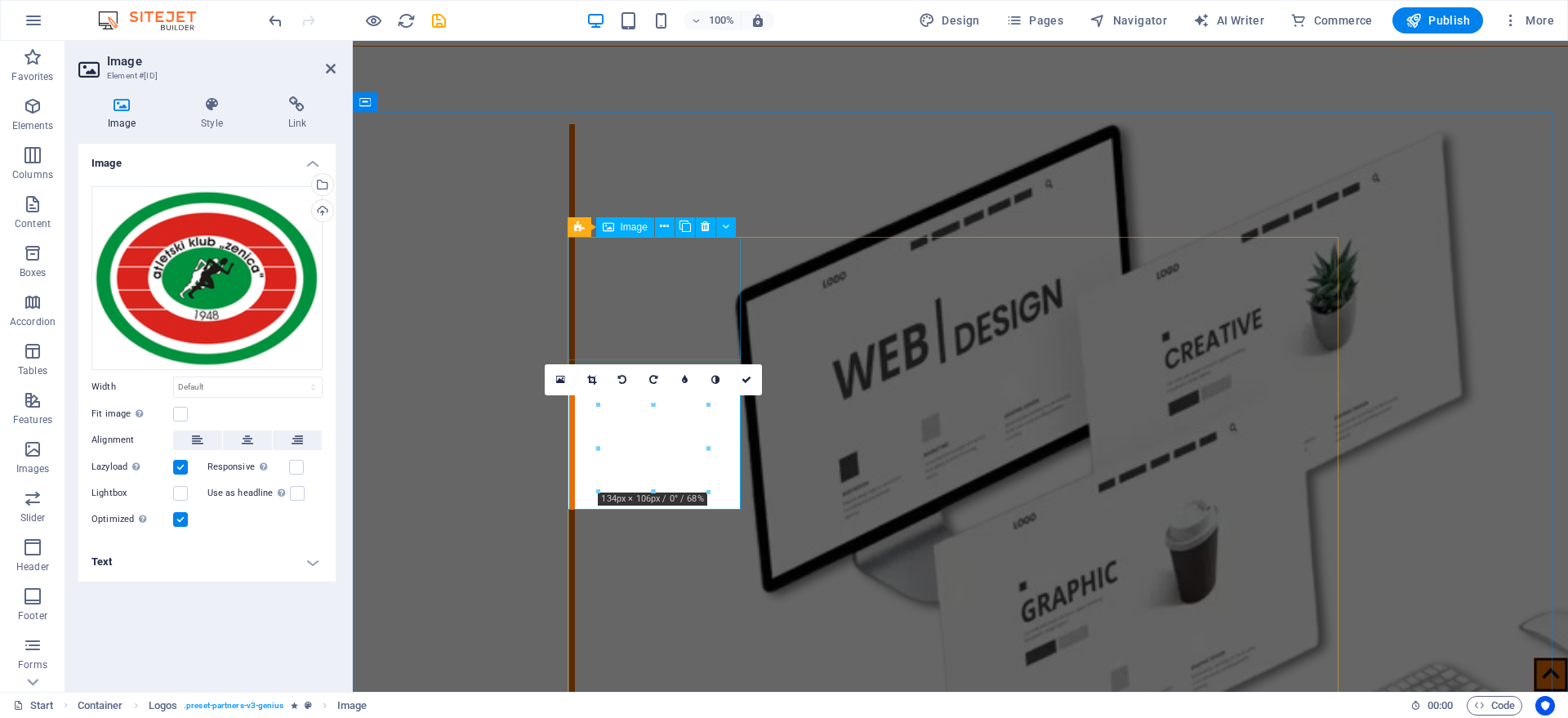 click at bounding box center (662, 4511) 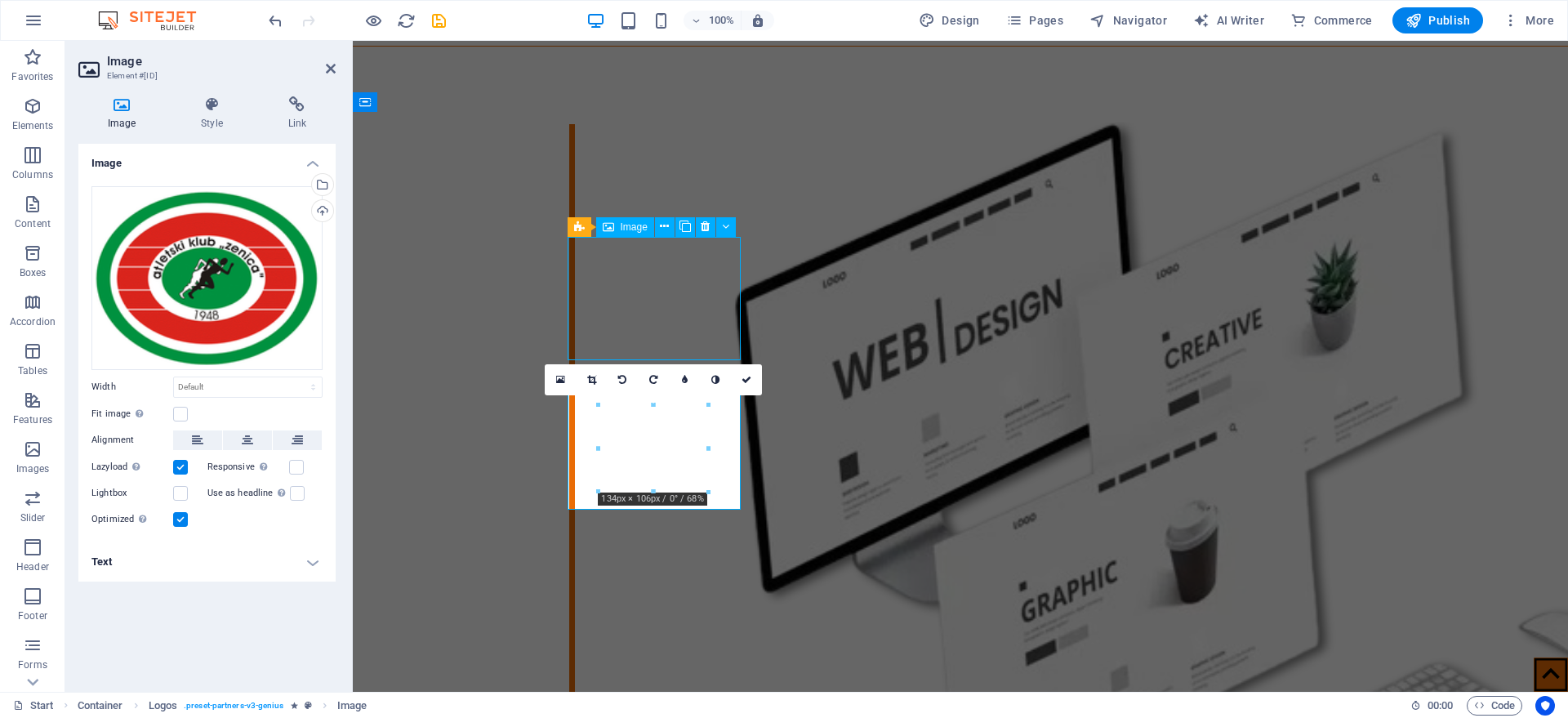 click at bounding box center [662, 4511] 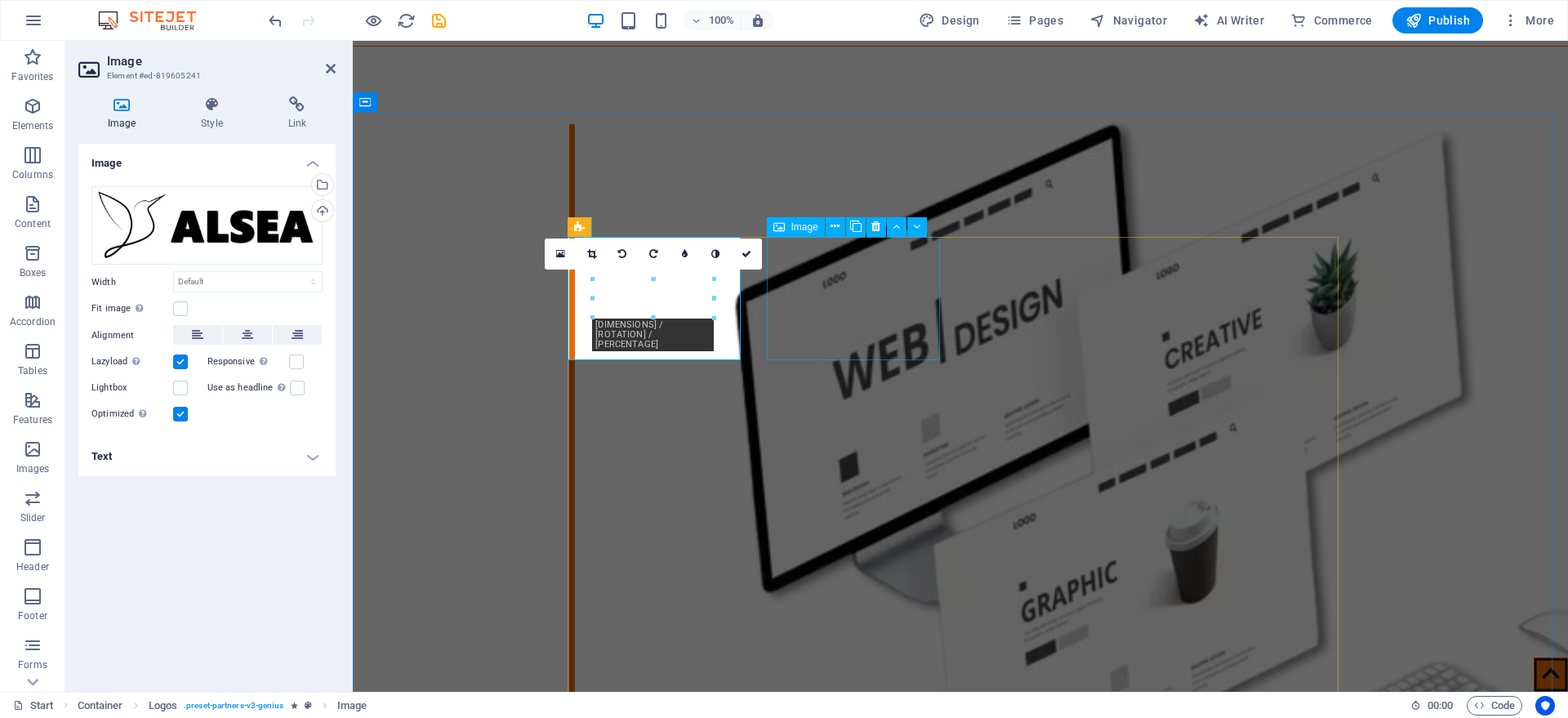 click at bounding box center (662, 4647) 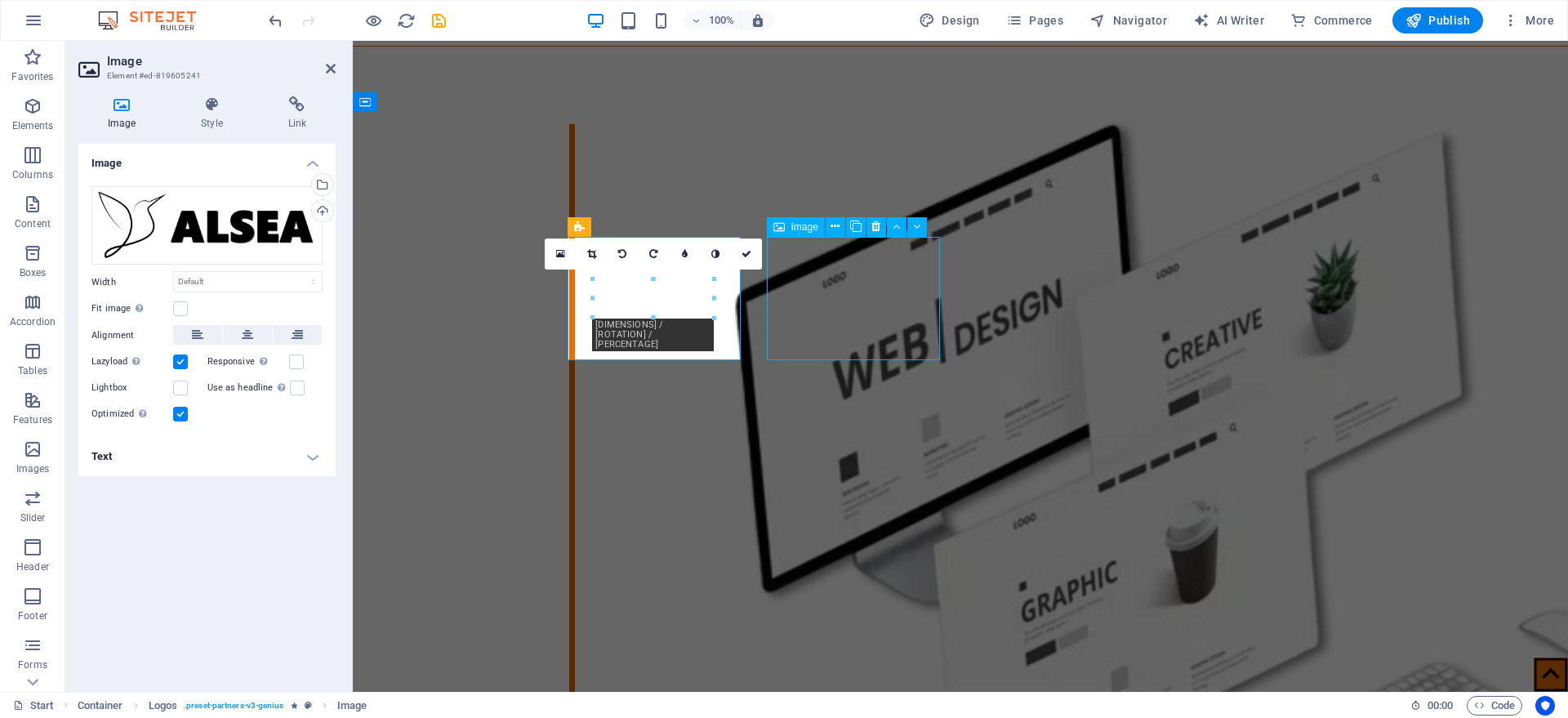 click at bounding box center (662, 4647) 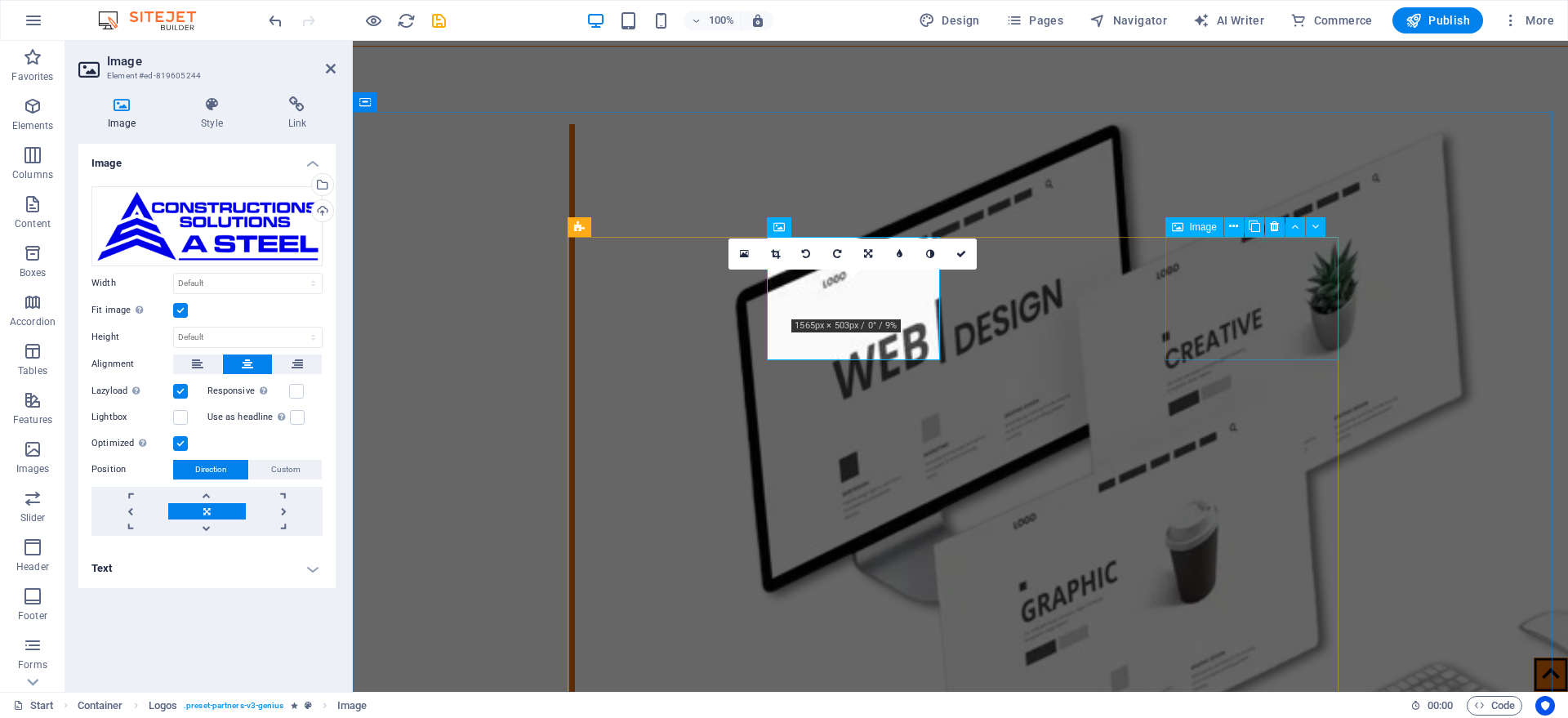 click at bounding box center (662, 4920) 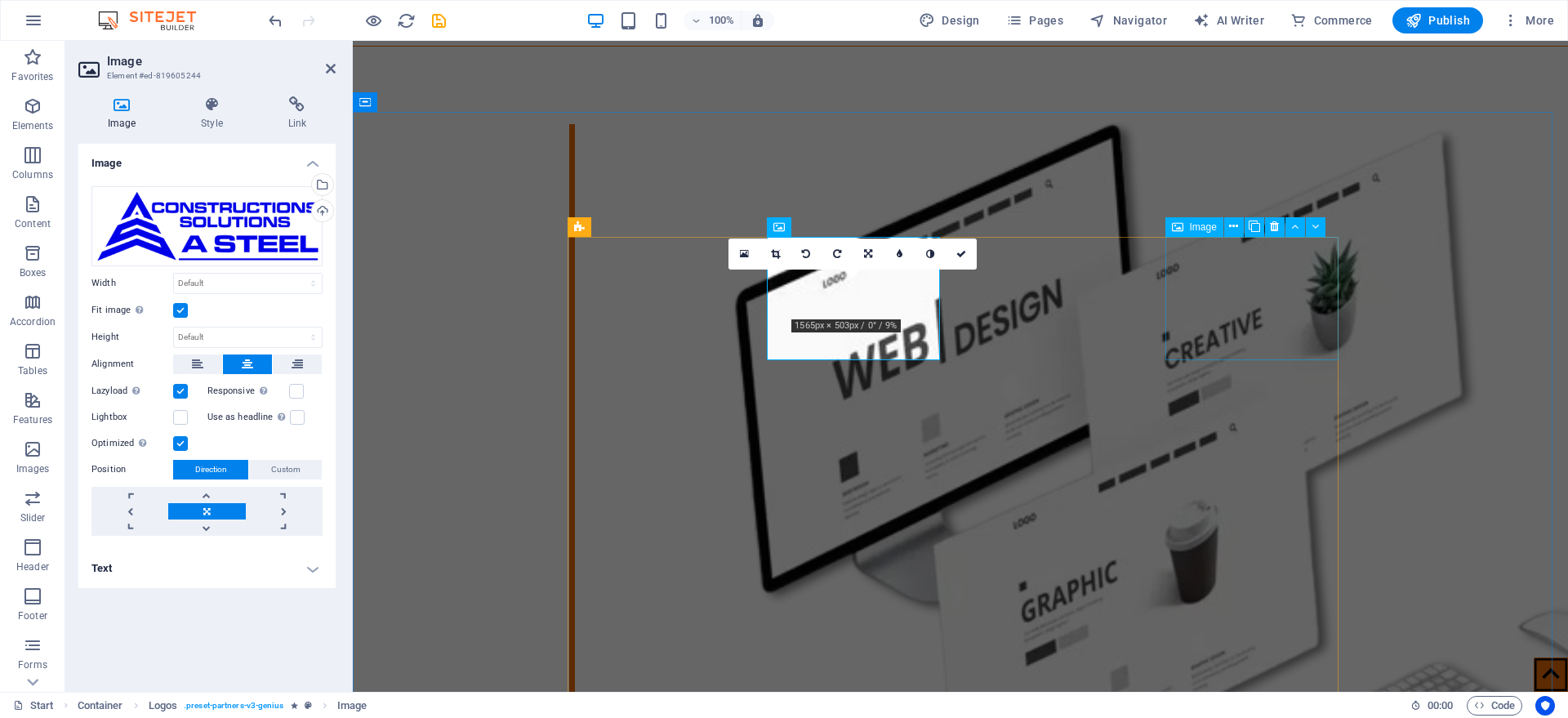 click at bounding box center [662, 4920] 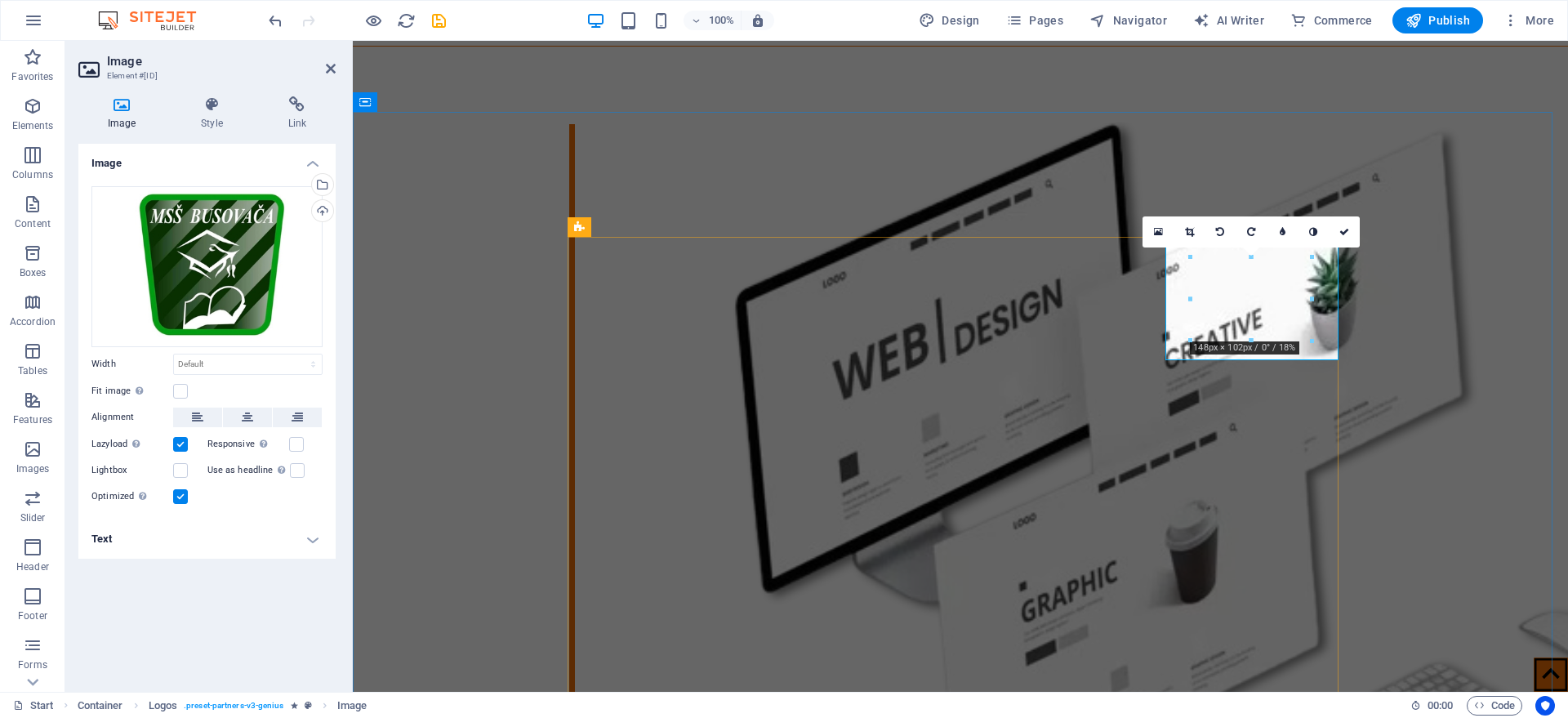 click at bounding box center (662, 4920) 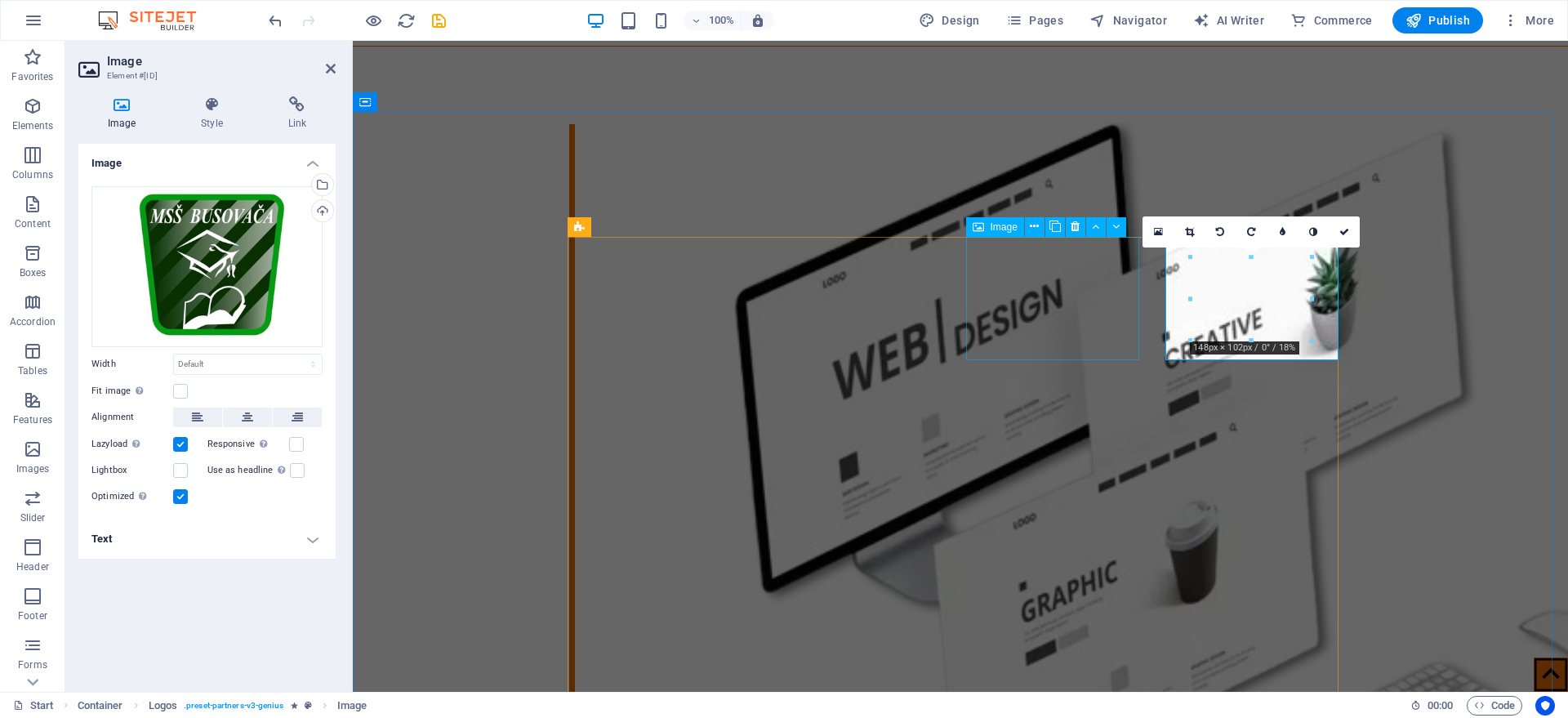 click at bounding box center (662, 4783) 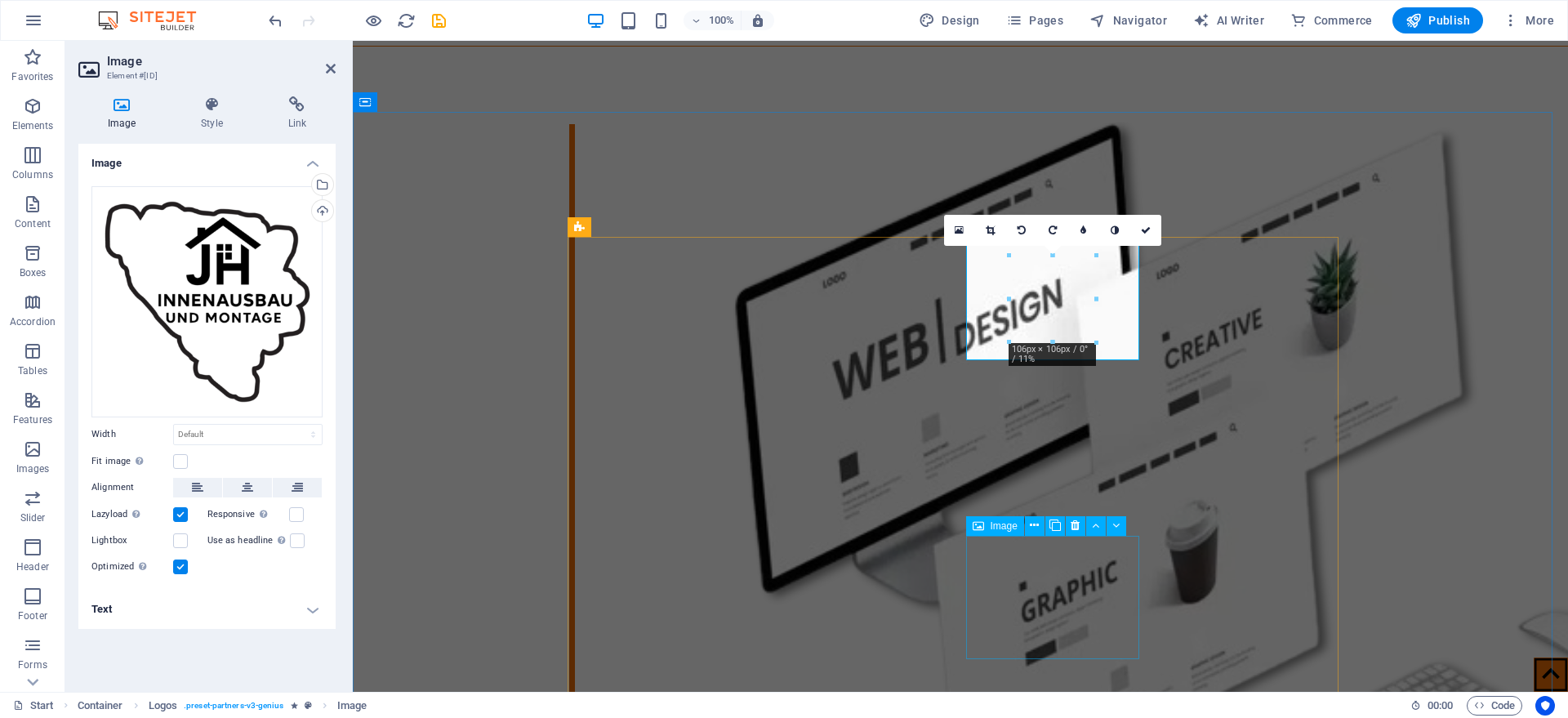 click at bounding box center [662, 5875] 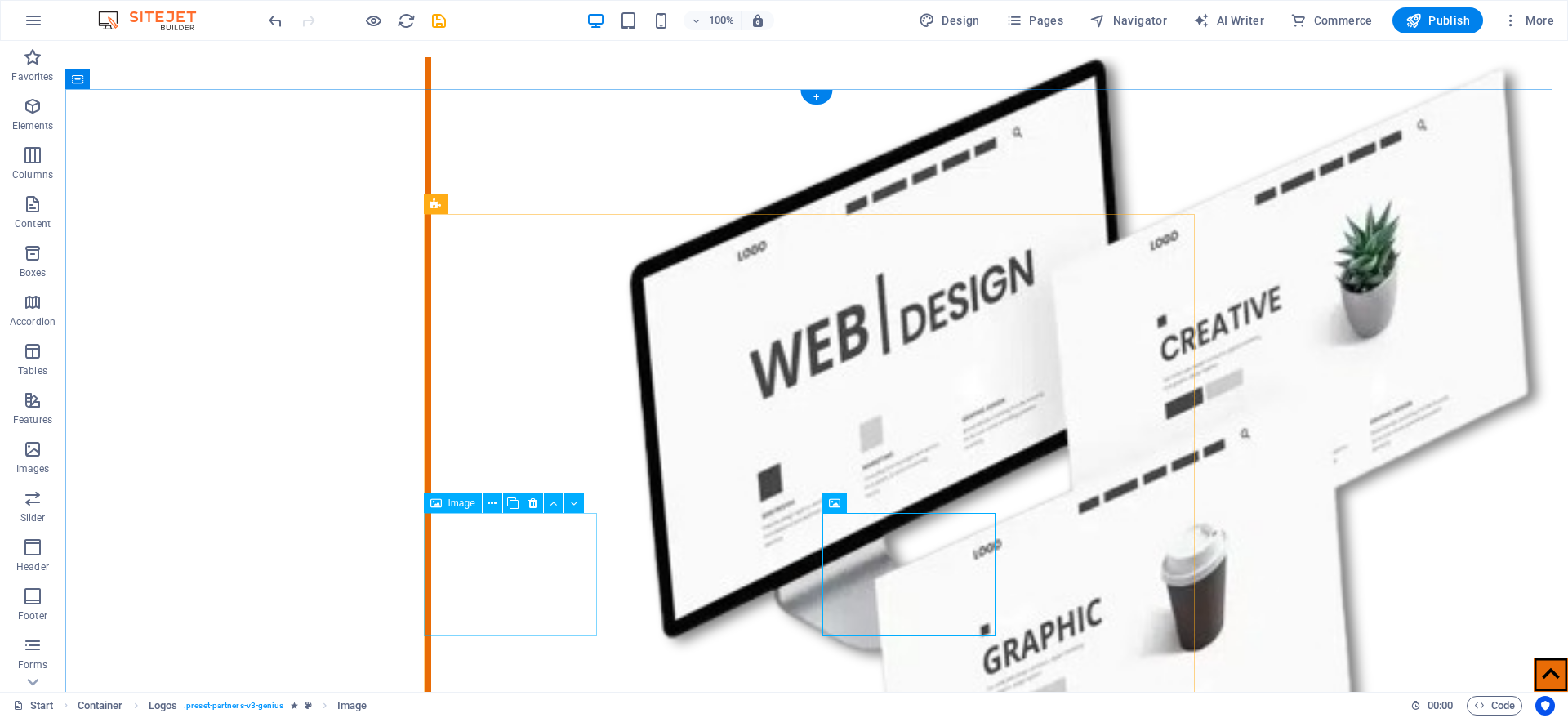 click at bounding box center [518, 5730] 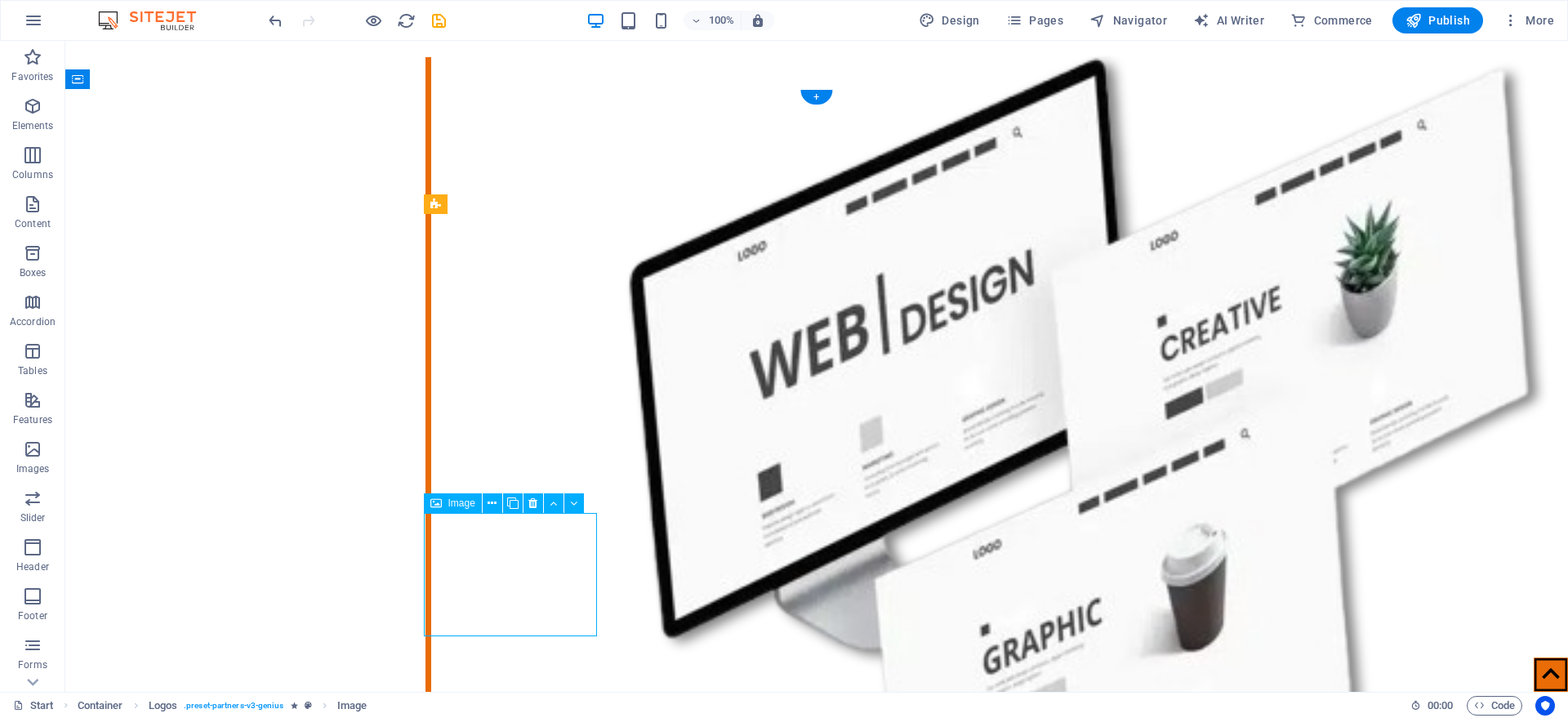 click at bounding box center [518, 5730] 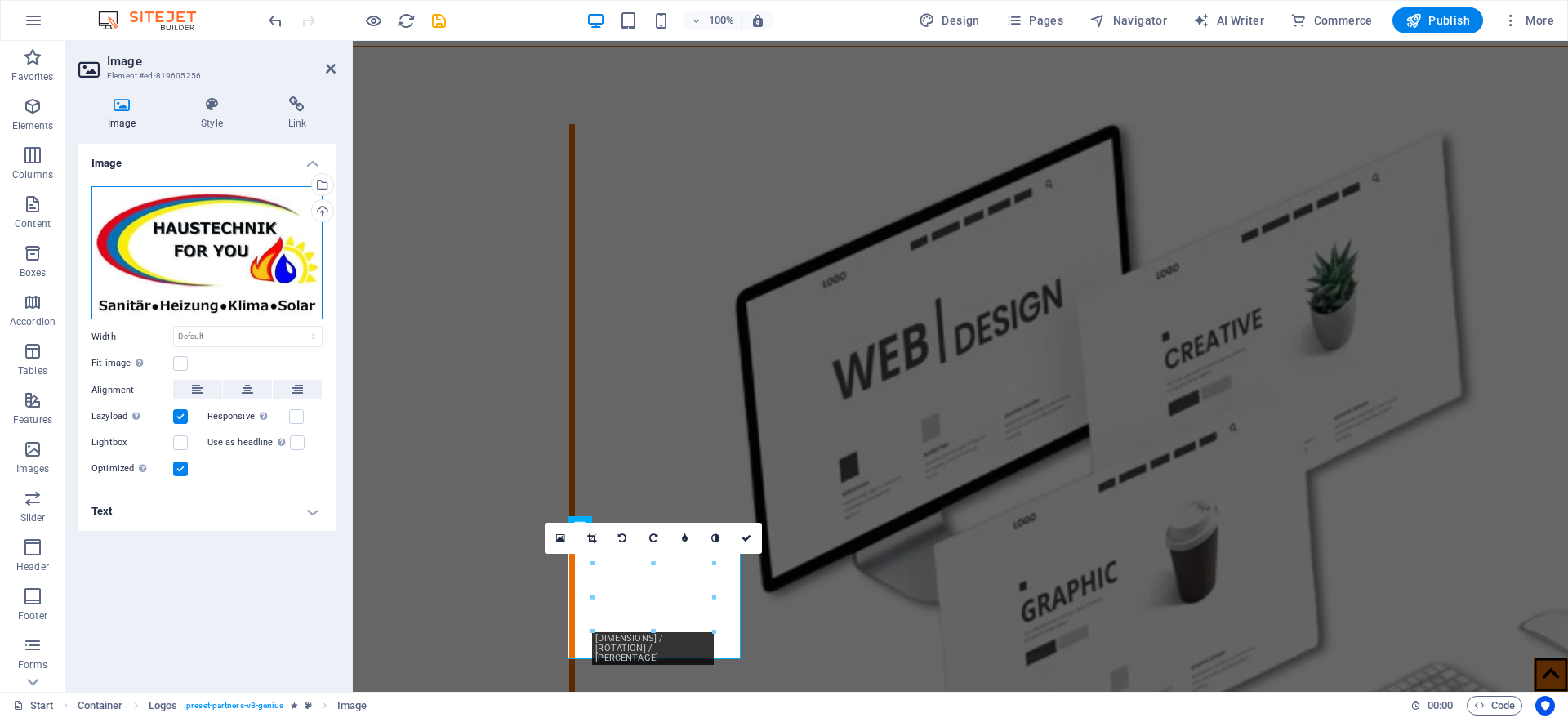 click on "Drag files here, click to choose files or select files from Files or our free stock photos & videos" at bounding box center [207, 253] 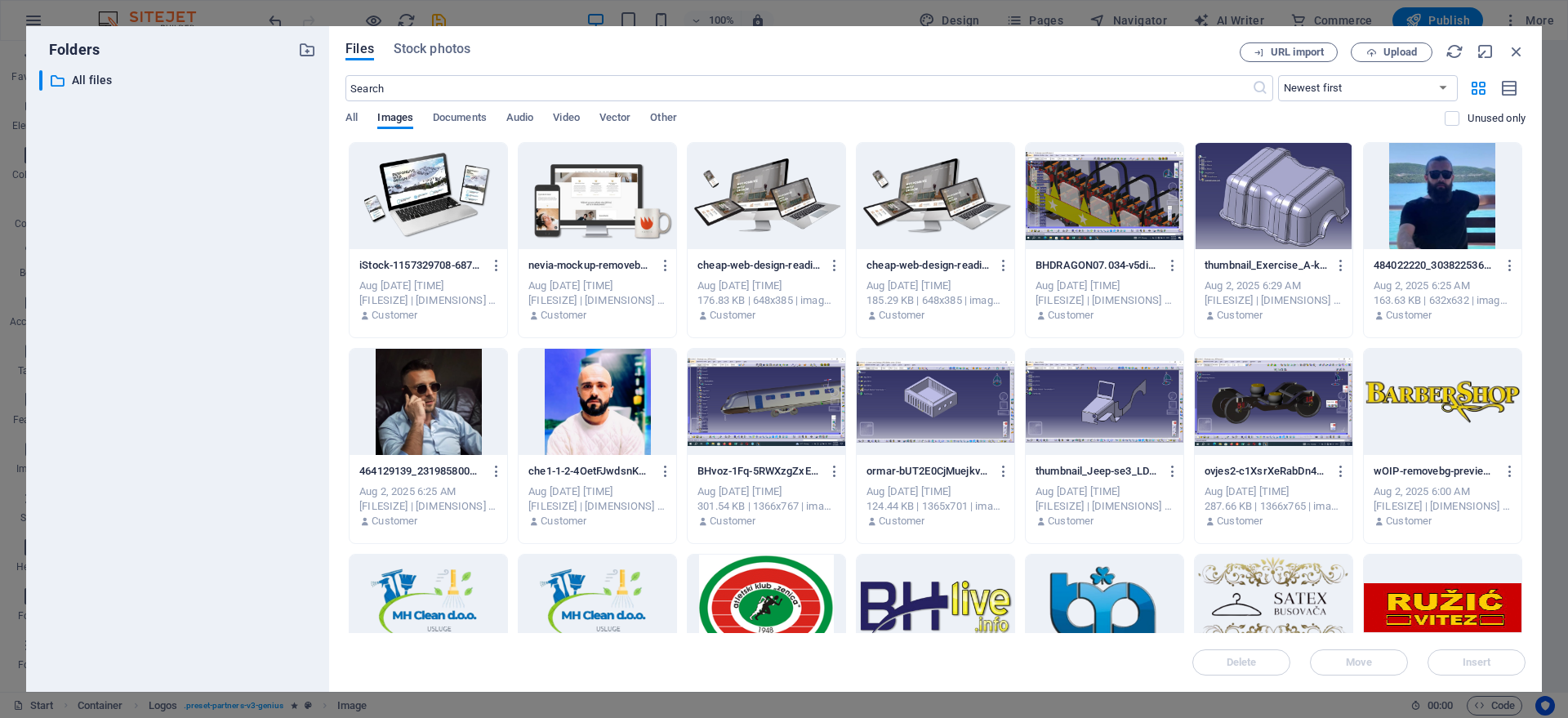 drag, startPoint x: 1526, startPoint y: 257, endPoint x: 1535, endPoint y: 356, distance: 99.40825 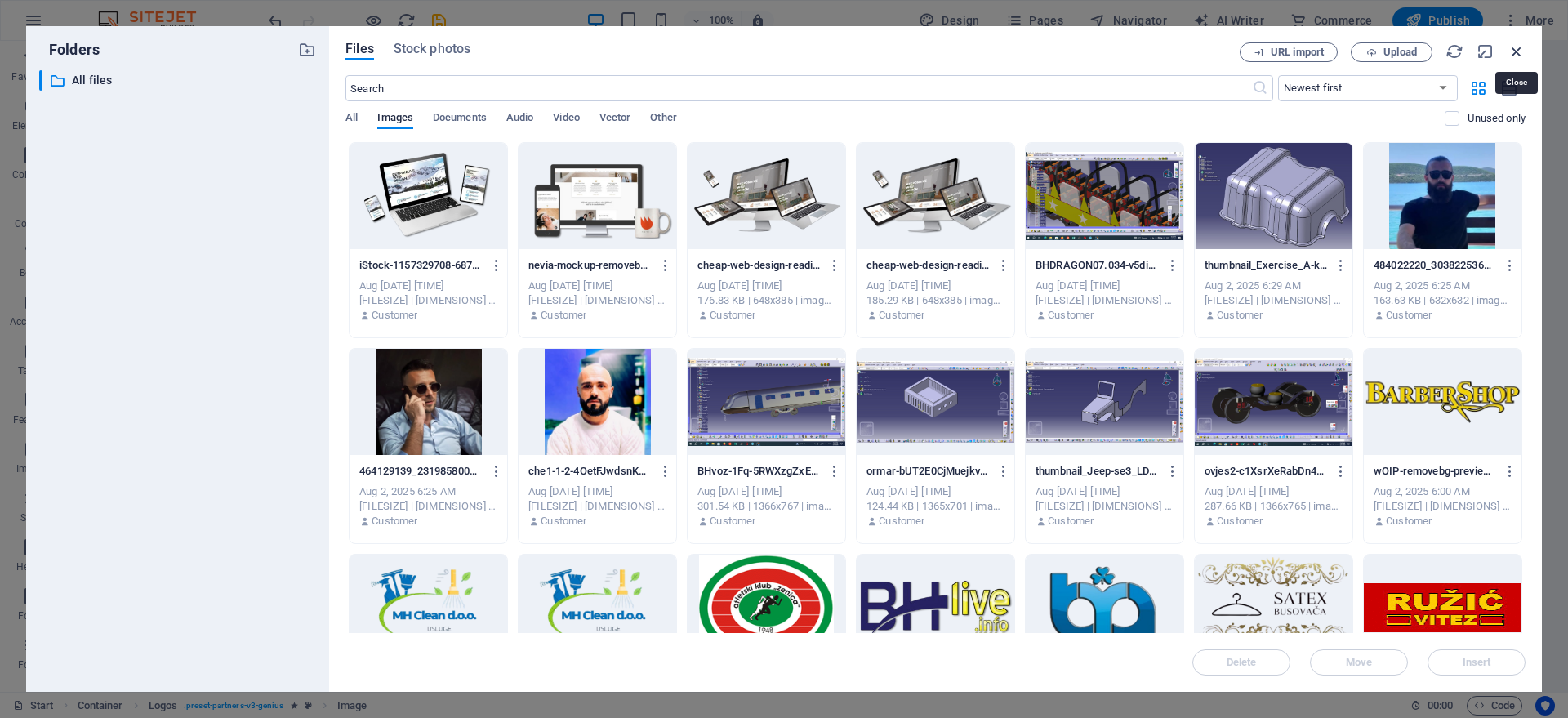 click at bounding box center (1517, 51) 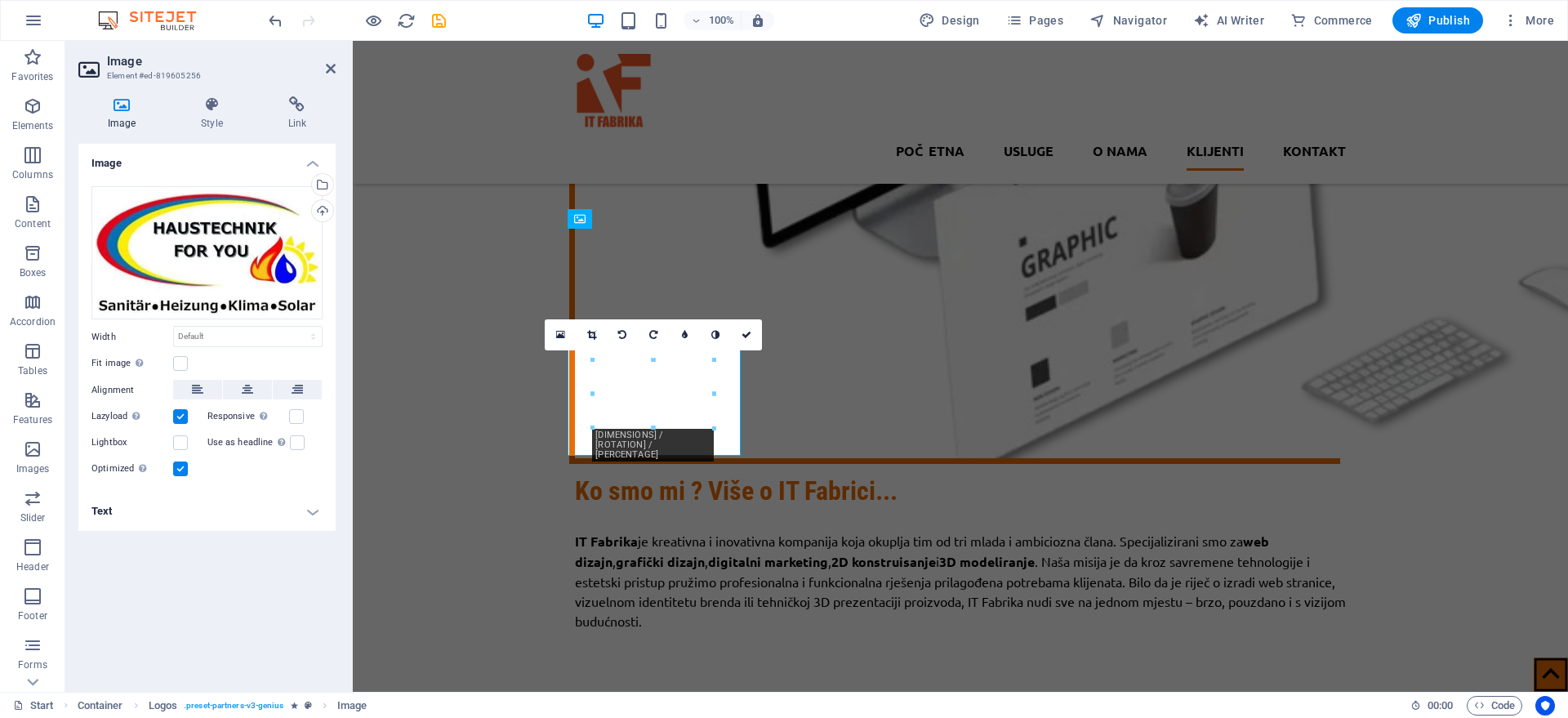 scroll, scrollTop: 3617, scrollLeft: 0, axis: vertical 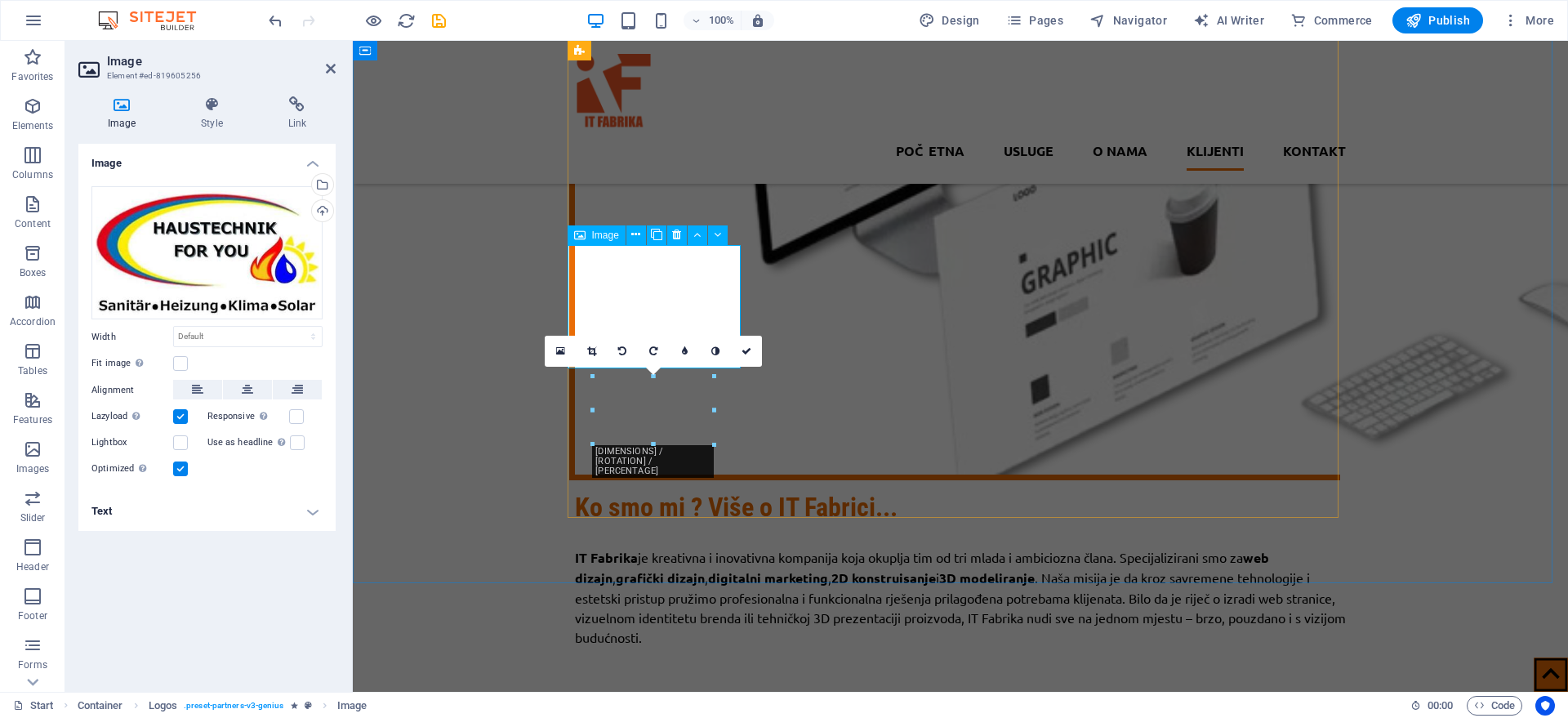 click at bounding box center (662, 5263) 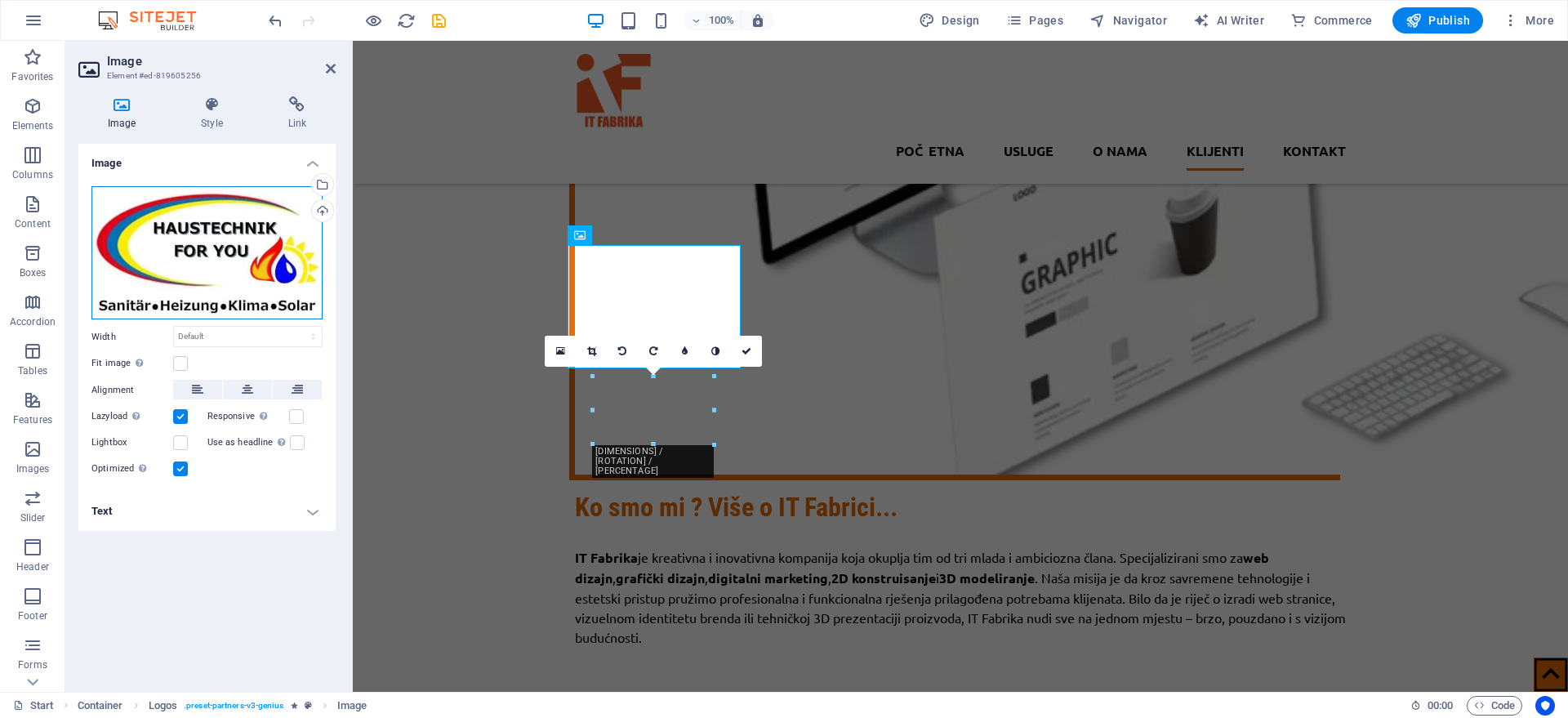 click on "Drag files here, click to choose files or select files from Files or our free stock photos & videos" at bounding box center (207, 253) 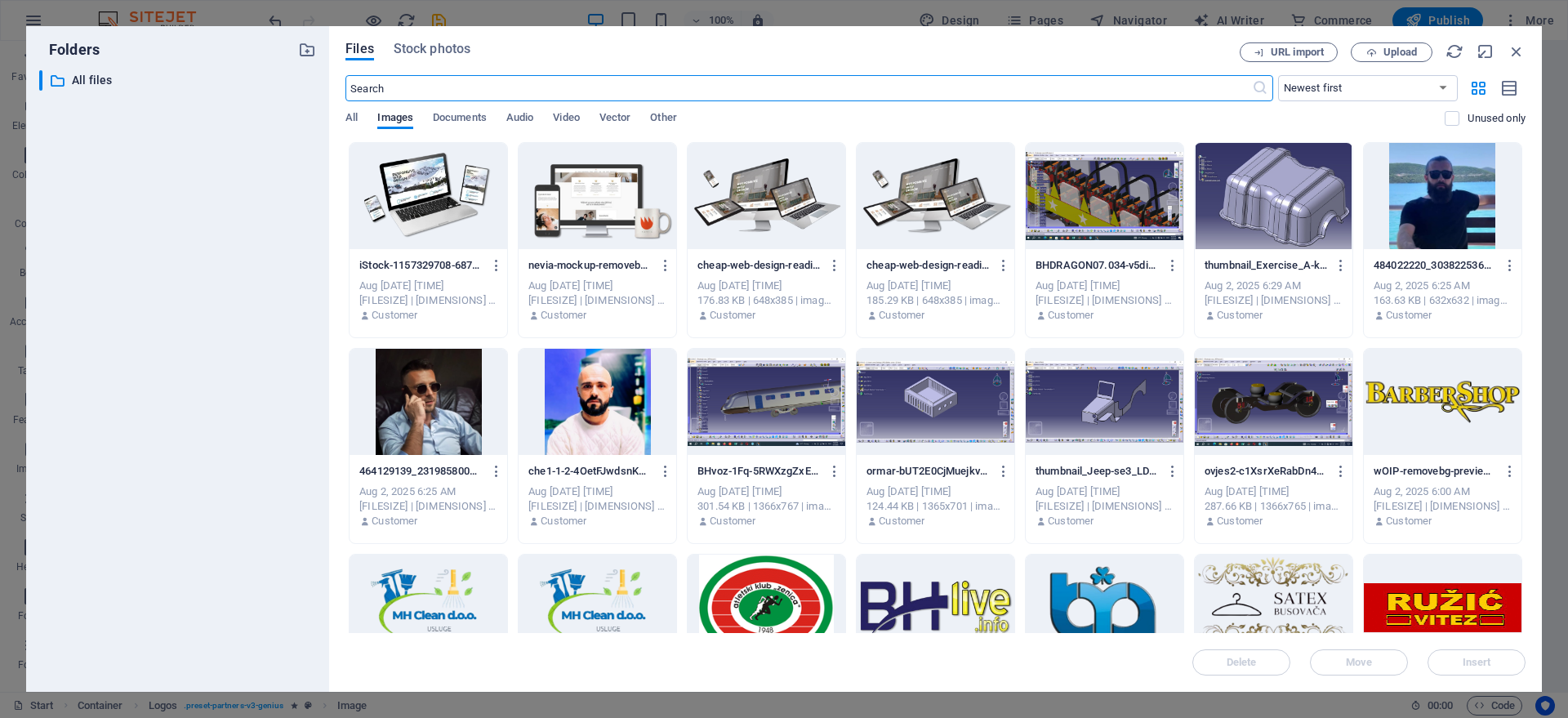 scroll, scrollTop: 3602, scrollLeft: 0, axis: vertical 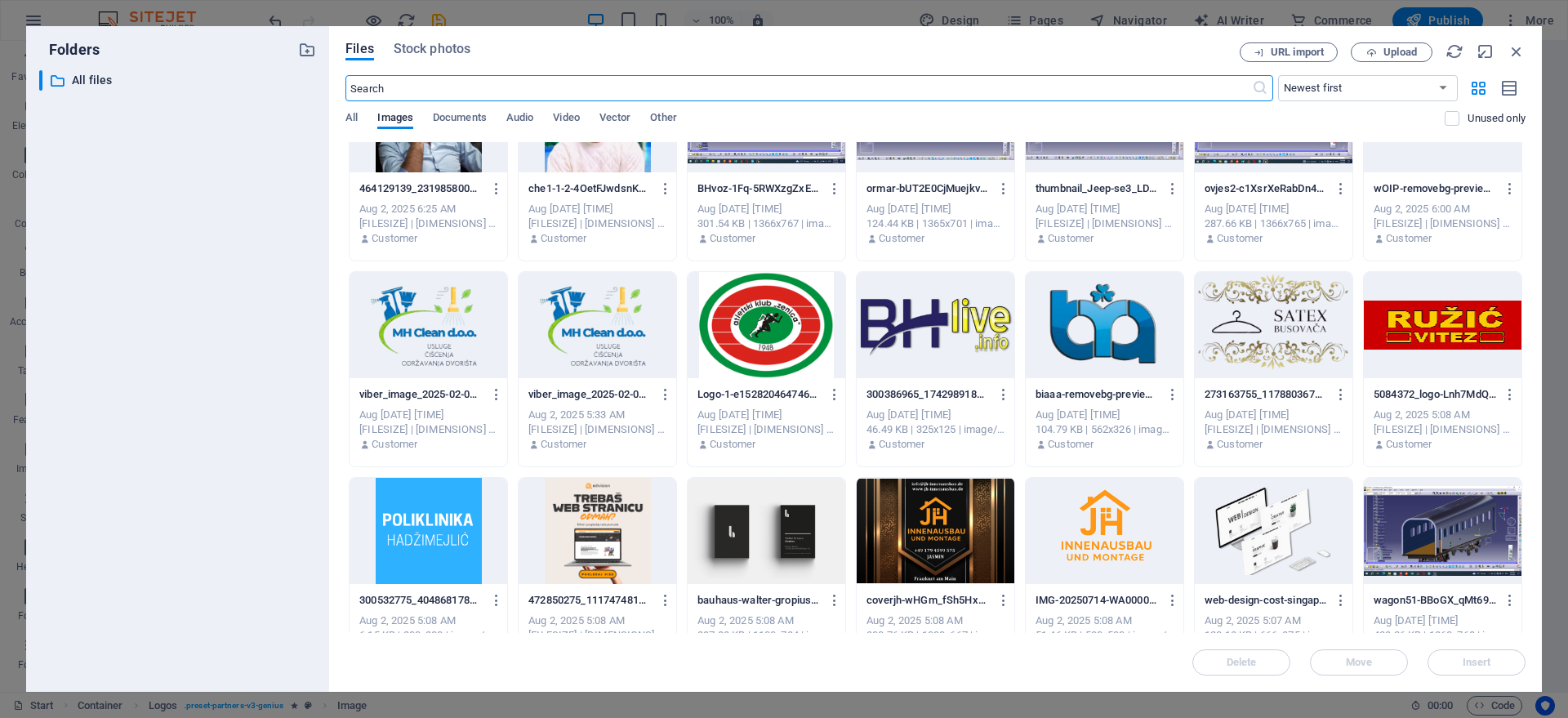 click at bounding box center (1104, 325) 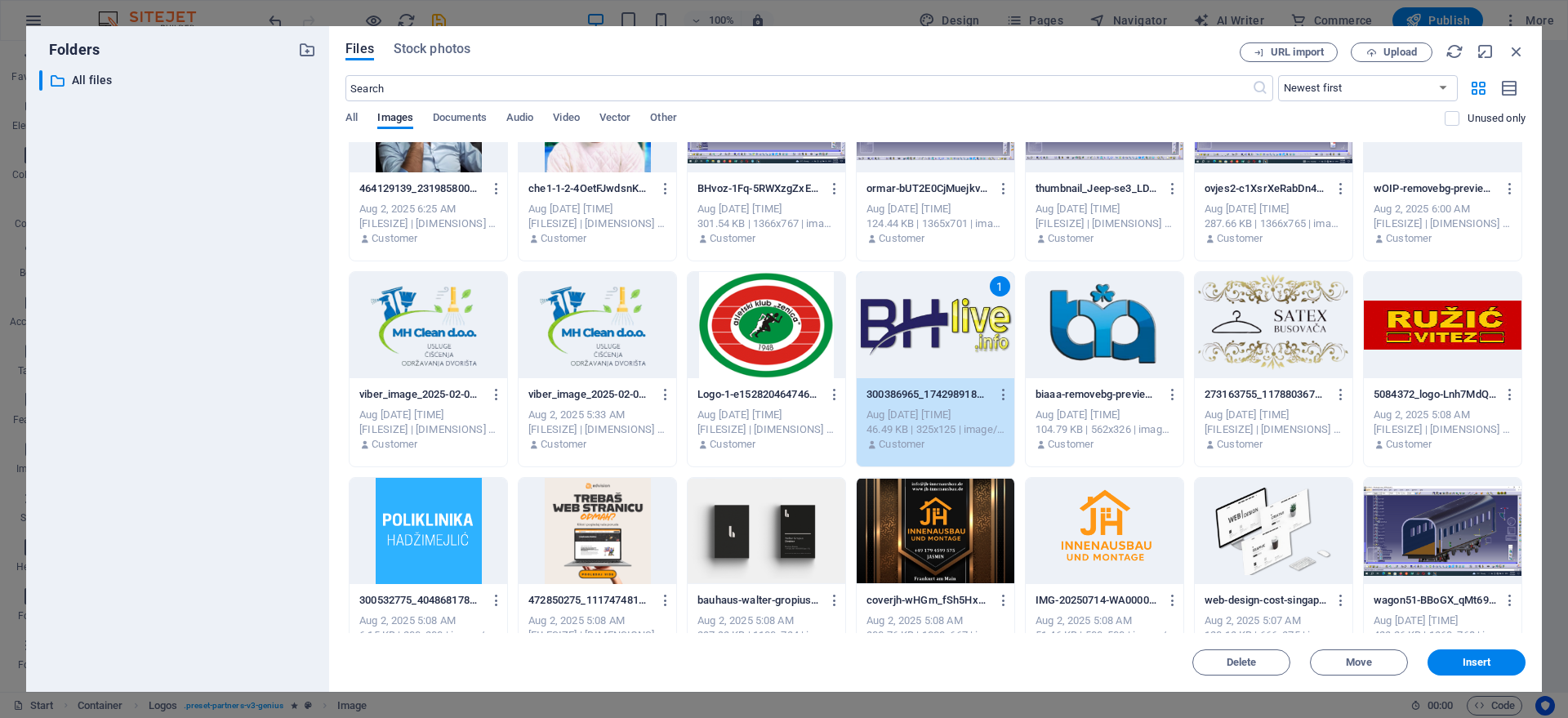 scroll, scrollTop: 3599, scrollLeft: 0, axis: vertical 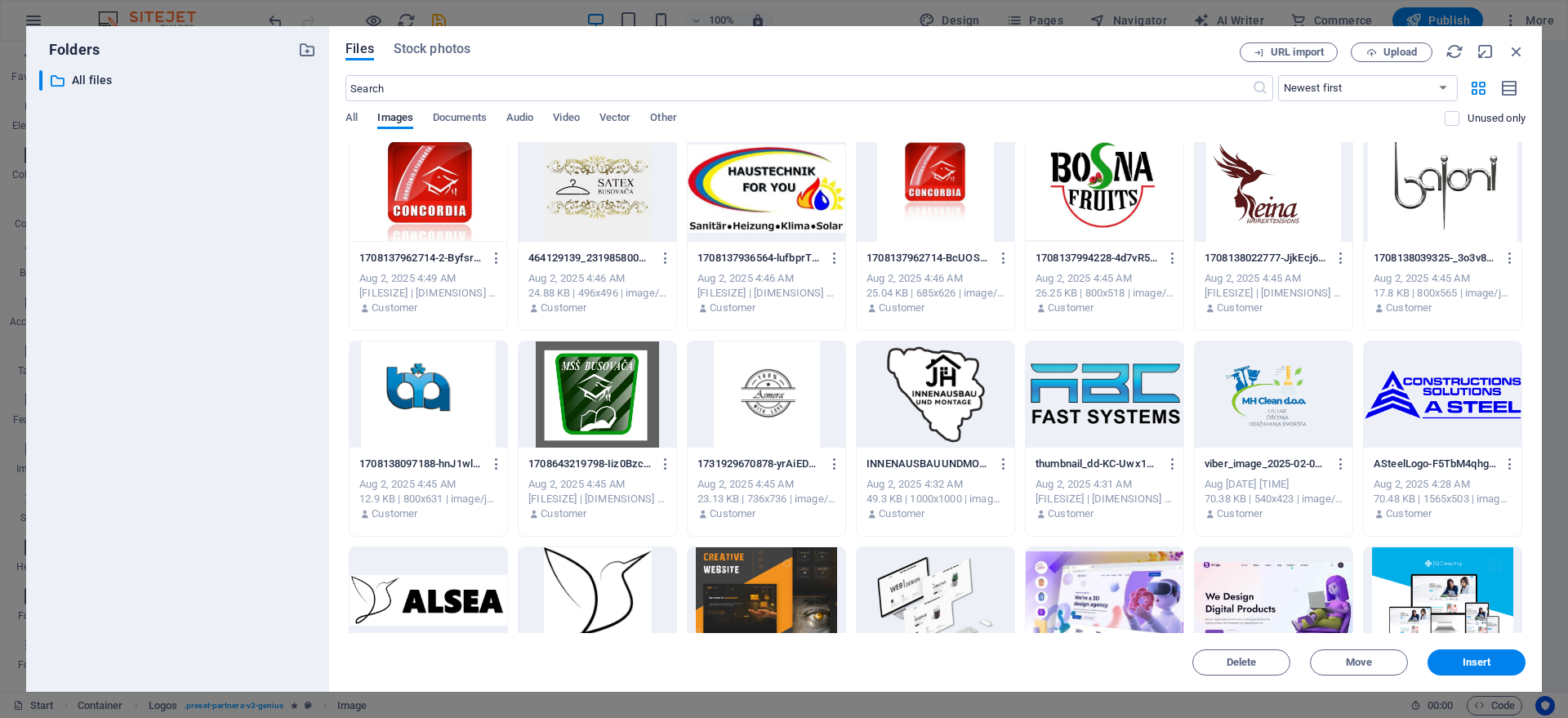click at bounding box center [766, 395] 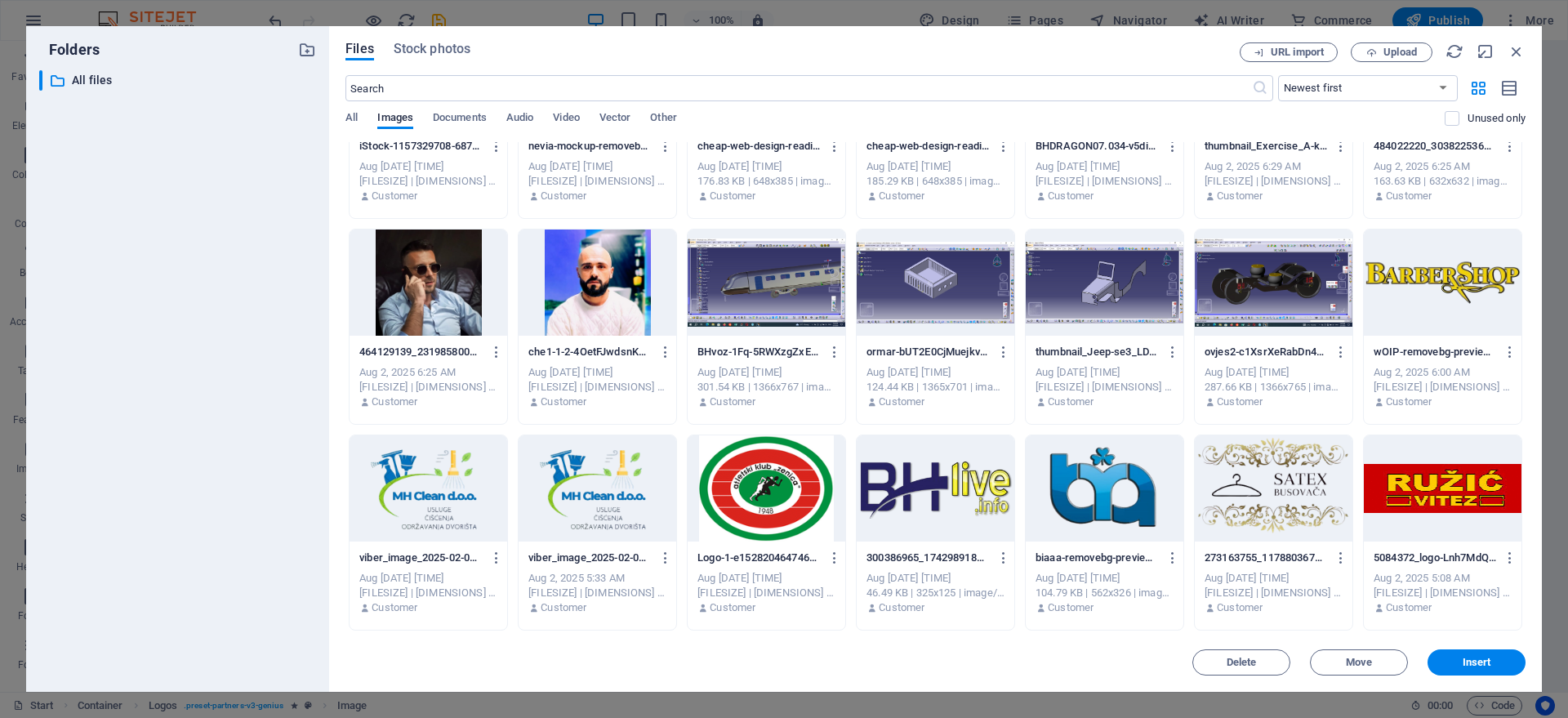 scroll, scrollTop: 0, scrollLeft: 0, axis: both 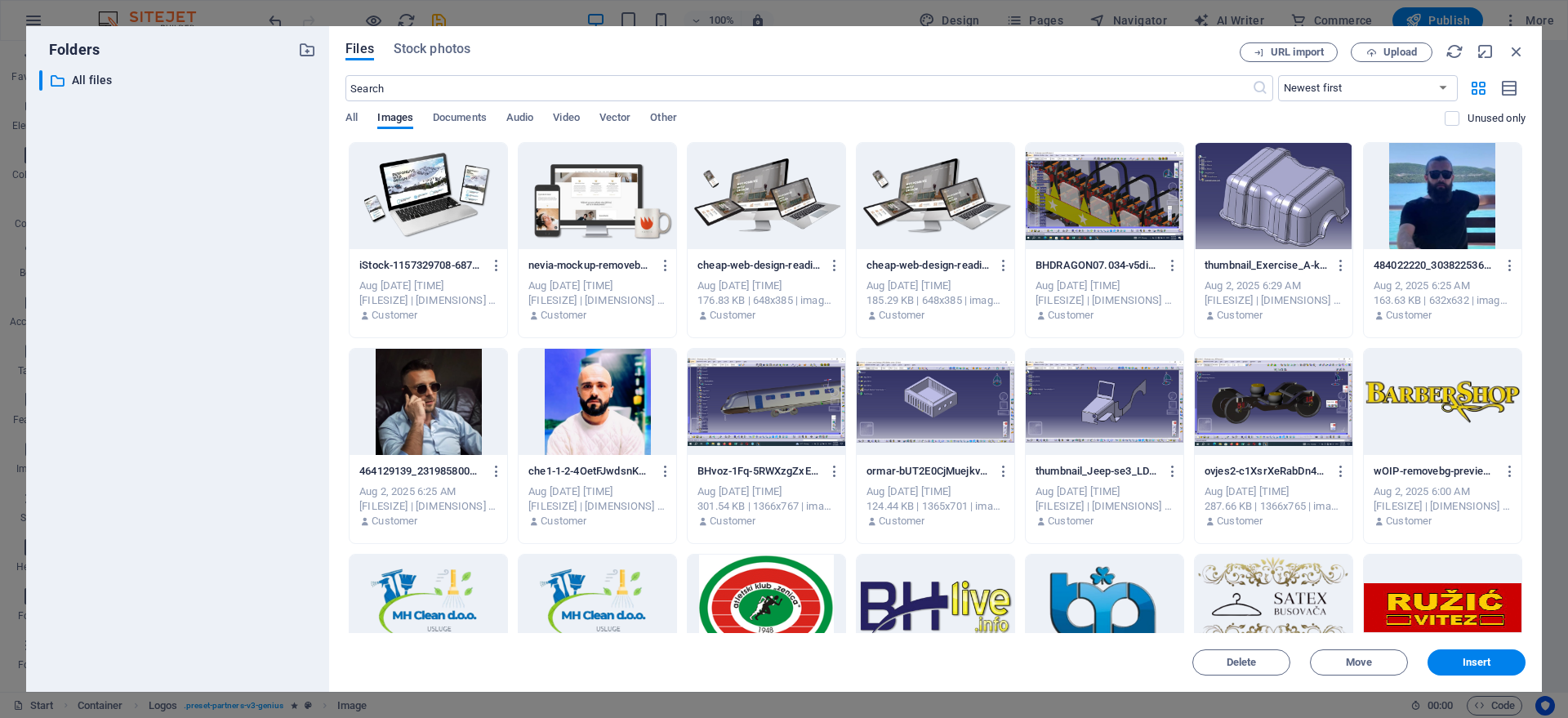 click at bounding box center [1442, 402] 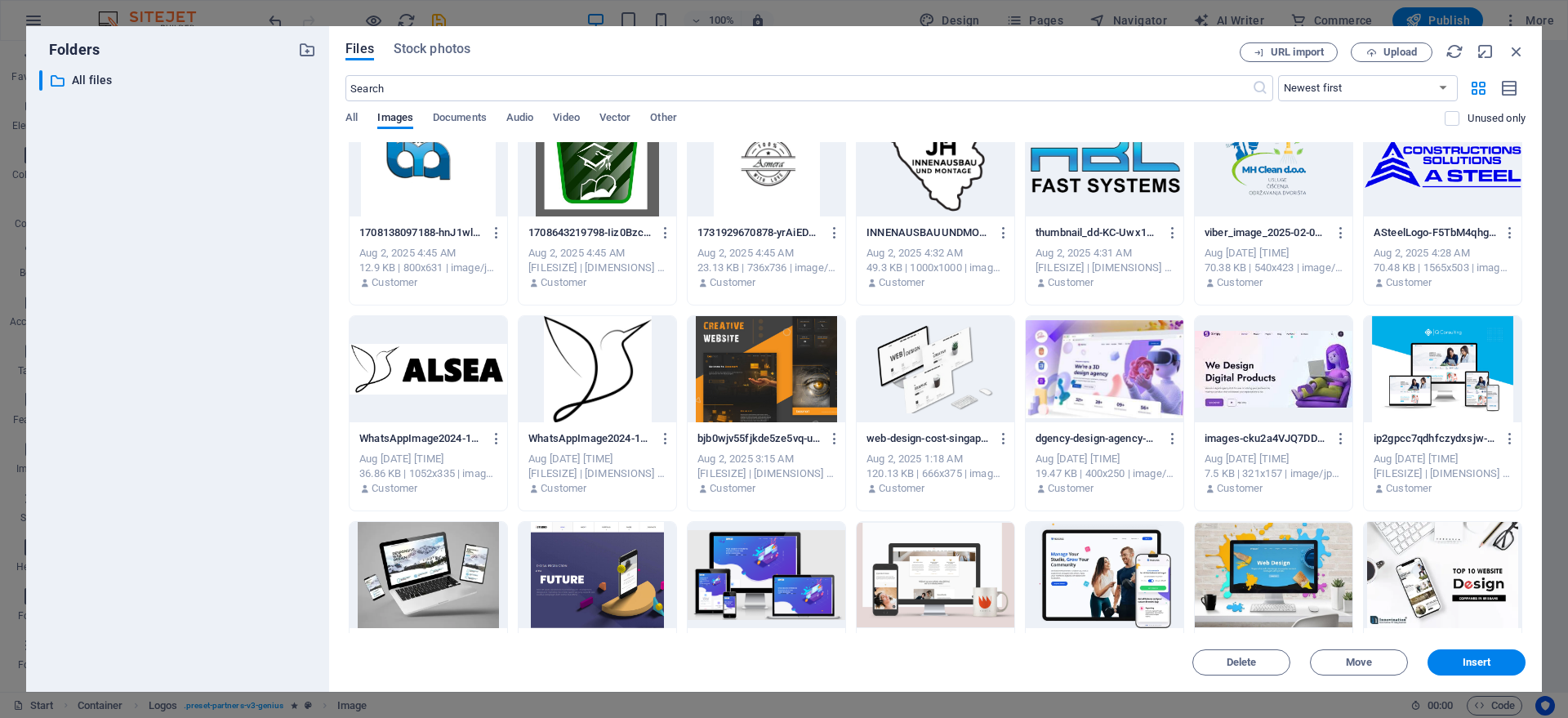 scroll, scrollTop: 1272, scrollLeft: 0, axis: vertical 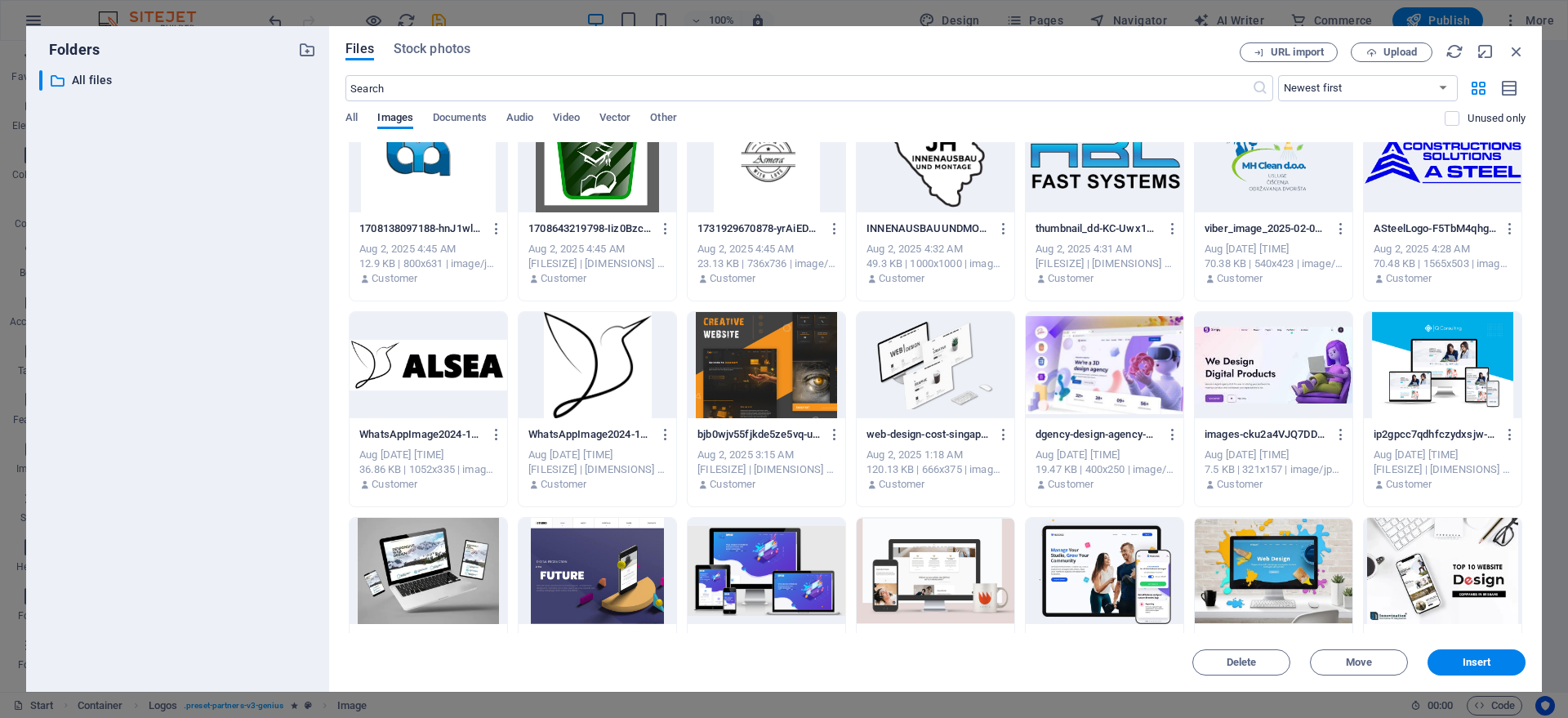click at bounding box center (766, 159) 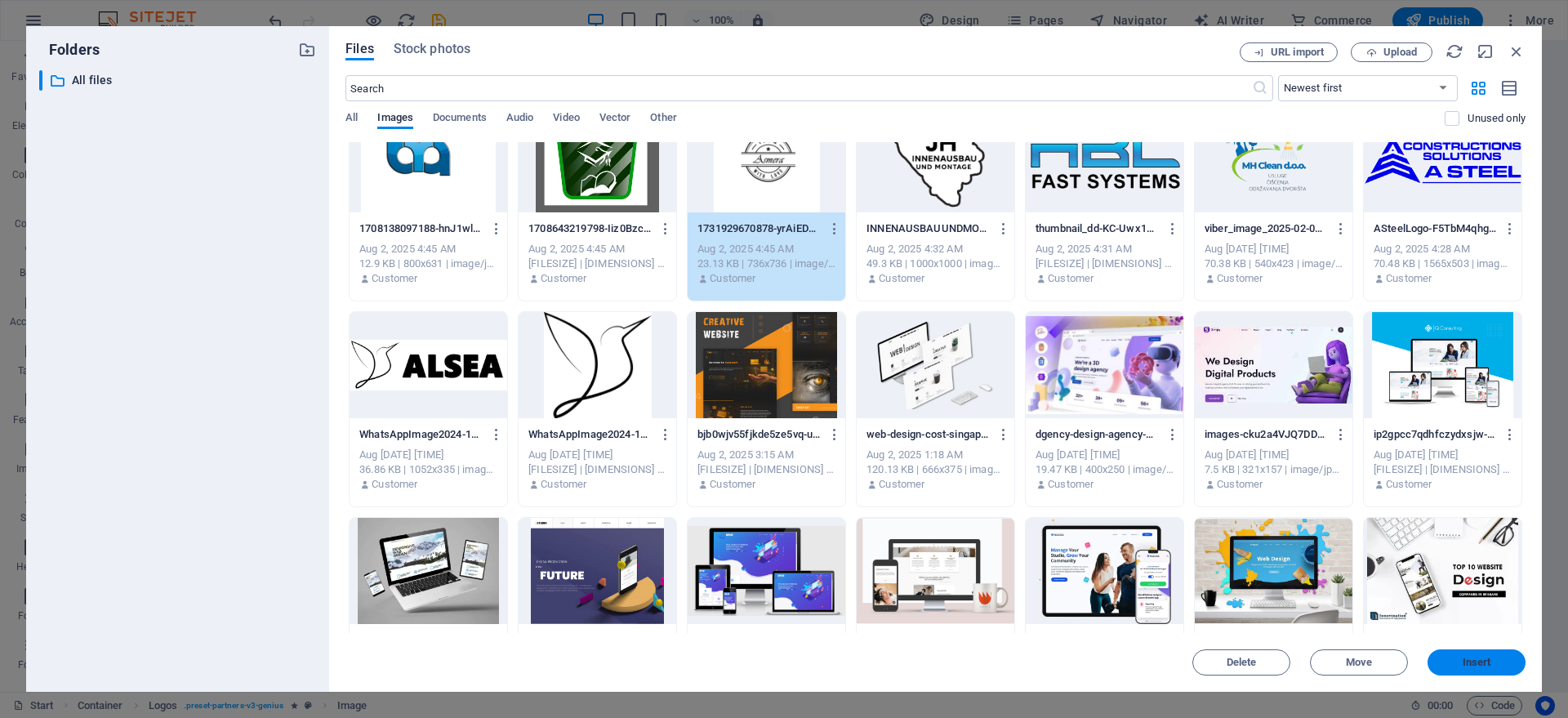 click on "Insert" at bounding box center (1477, 662) 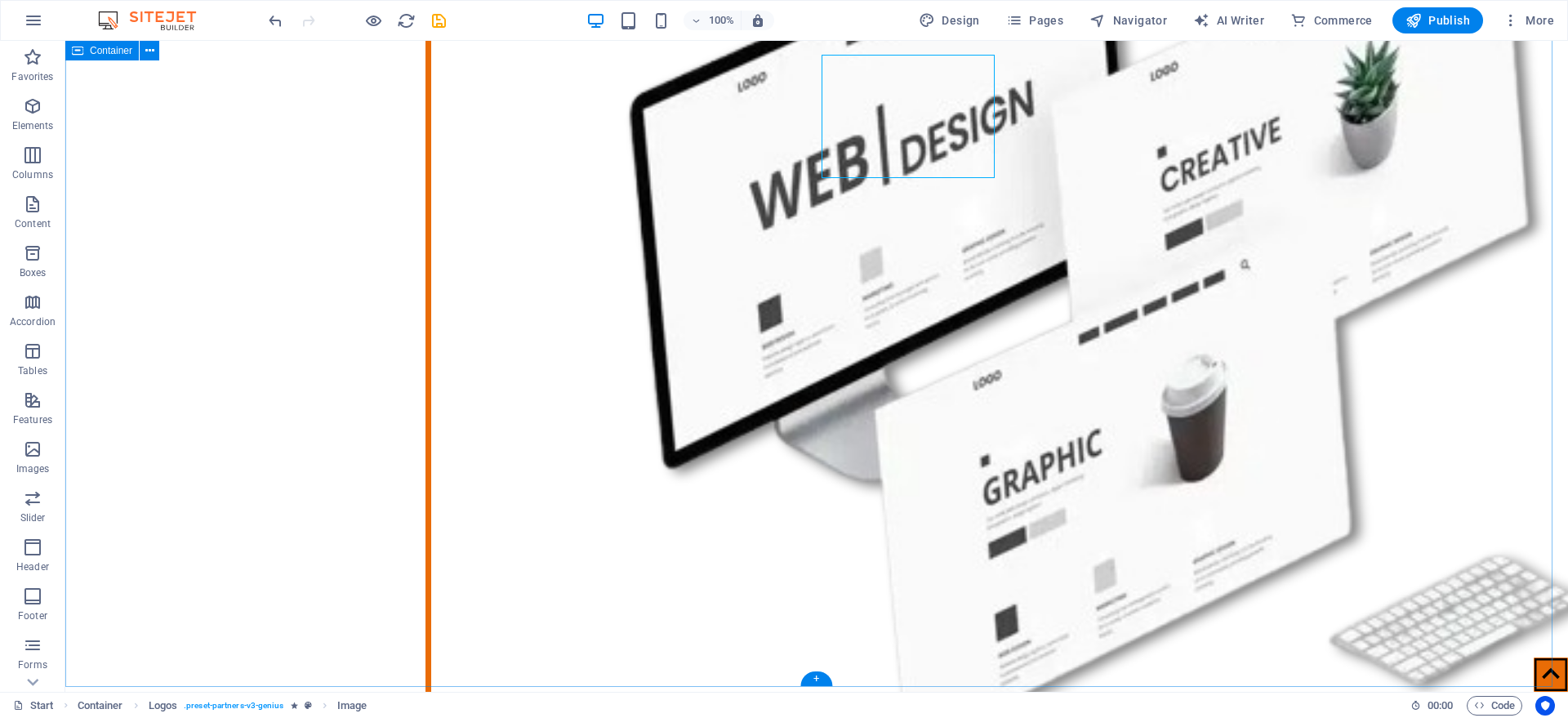 scroll, scrollTop: 3594, scrollLeft: 0, axis: vertical 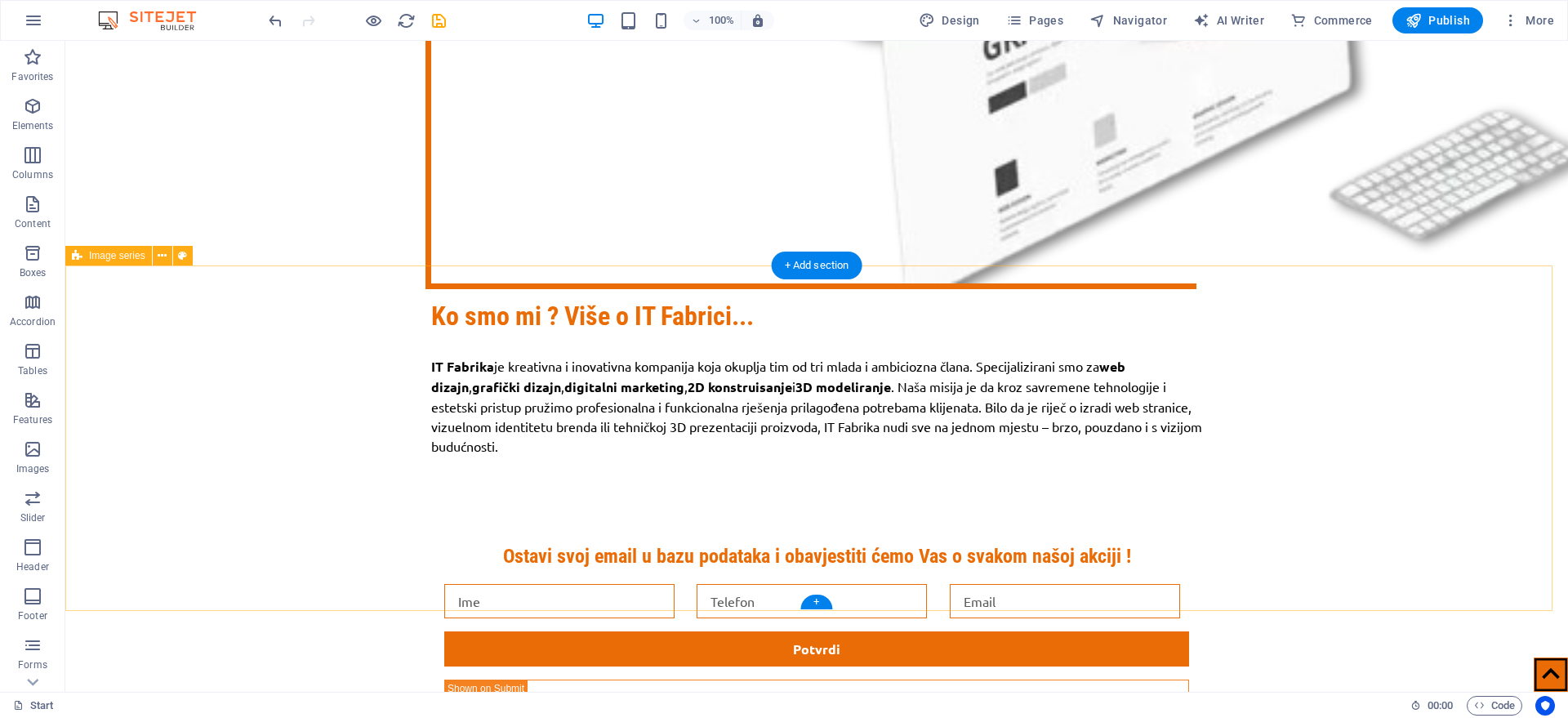 click at bounding box center [817, 6537] 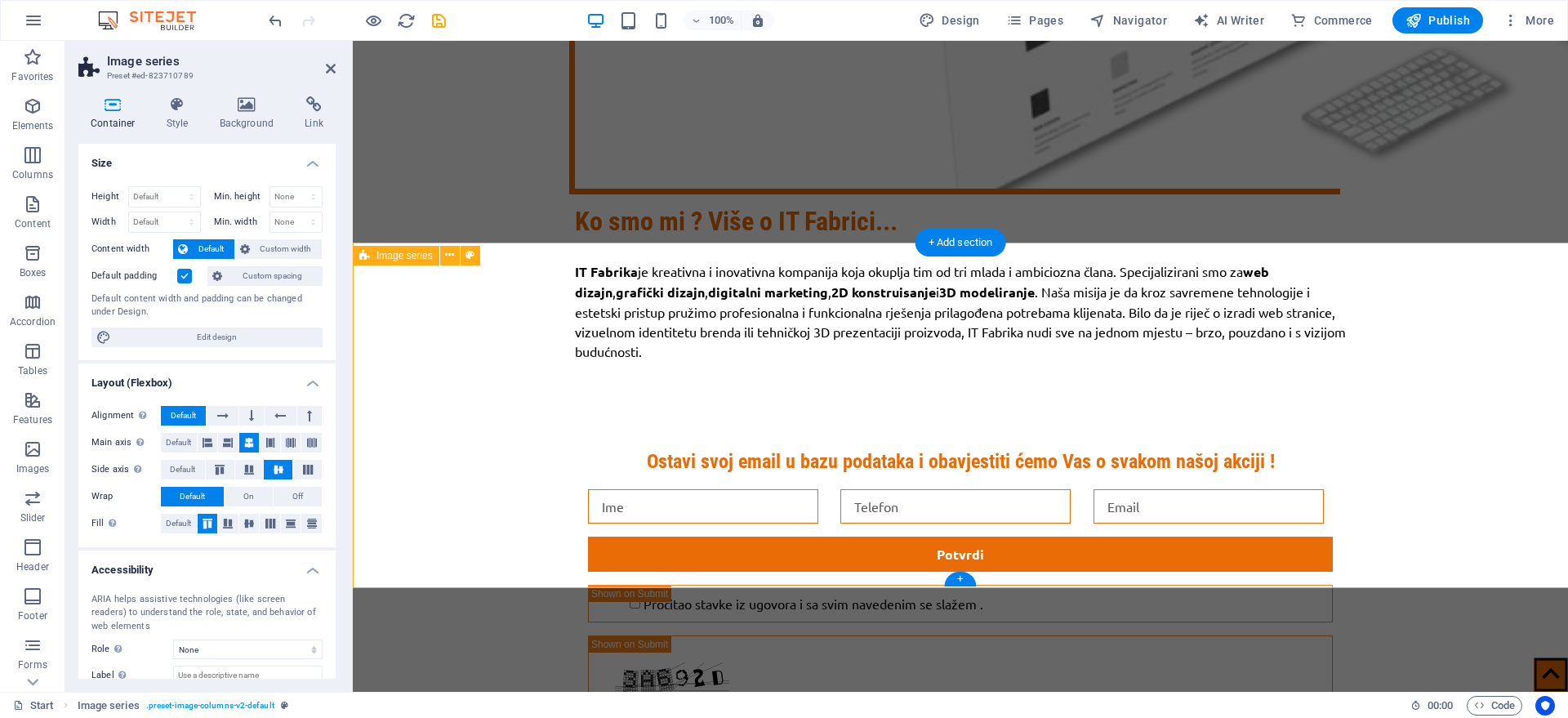 scroll, scrollTop: 4067, scrollLeft: 0, axis: vertical 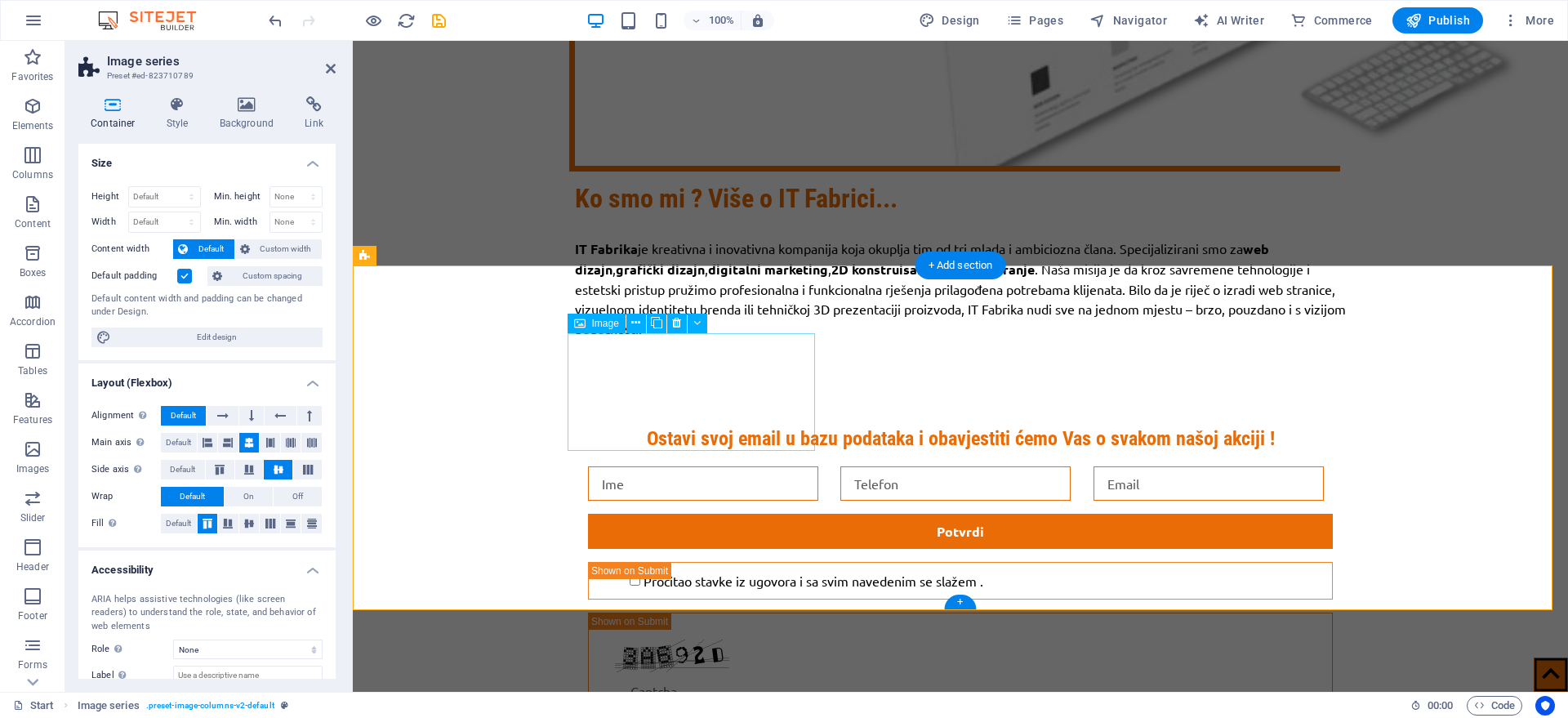 click at bounding box center (490, 6188) 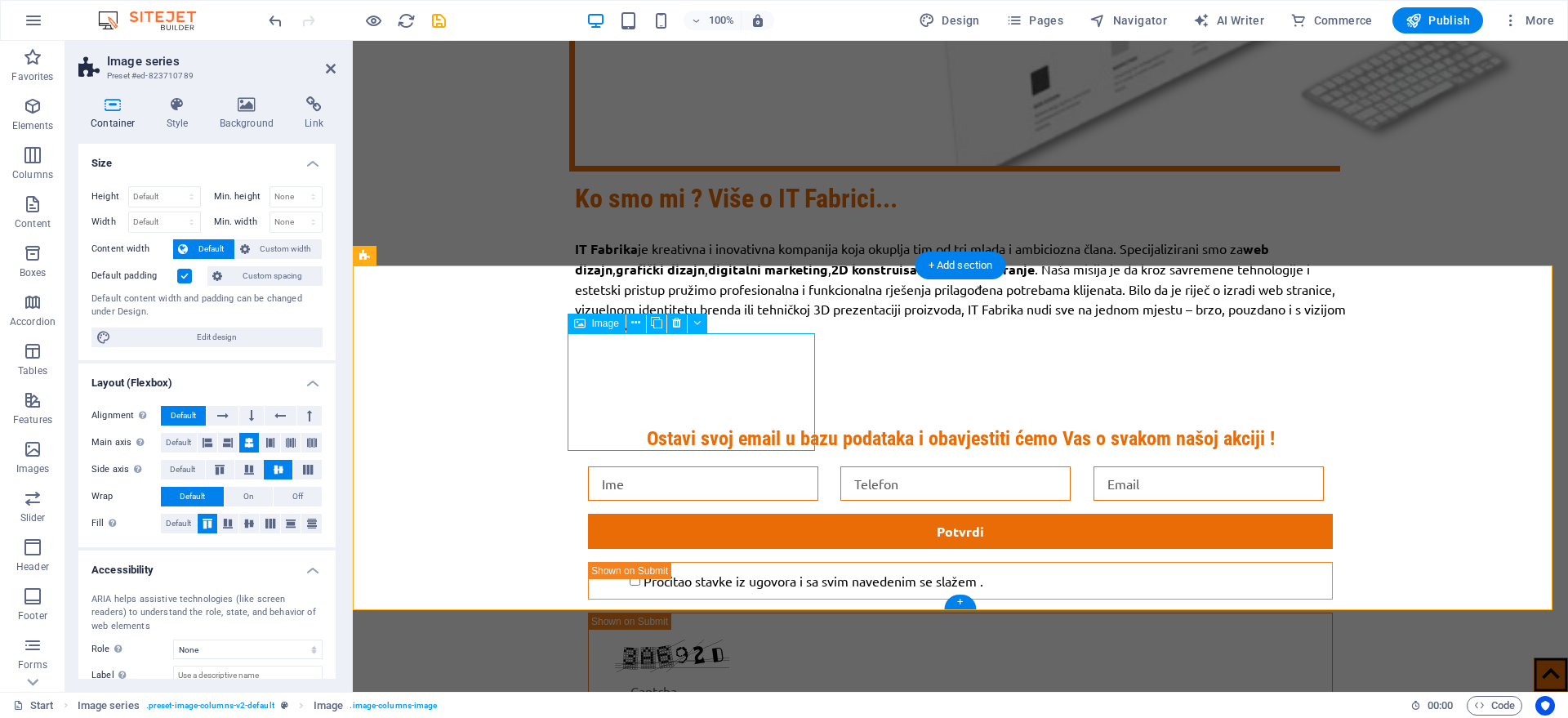click at bounding box center (490, 6188) 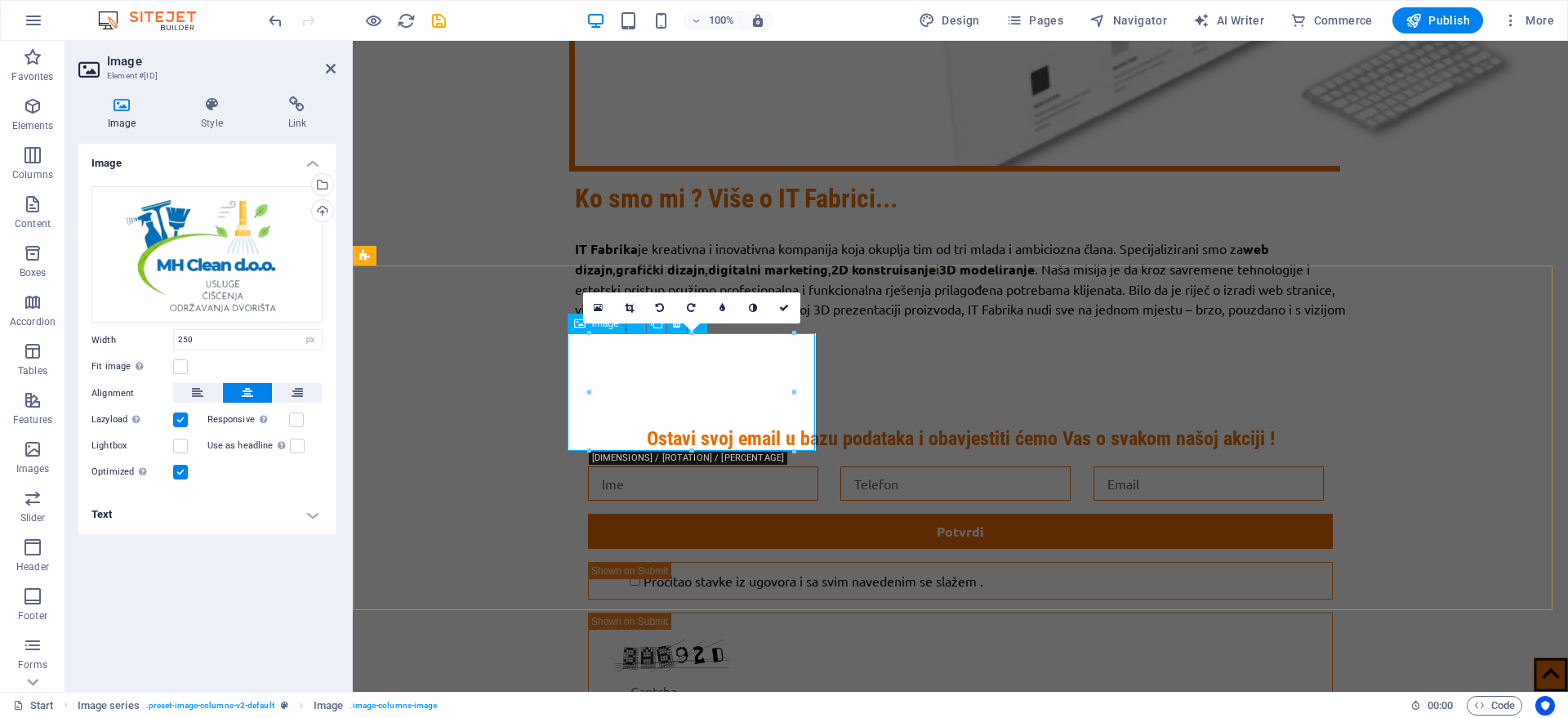 click at bounding box center [490, 6188] 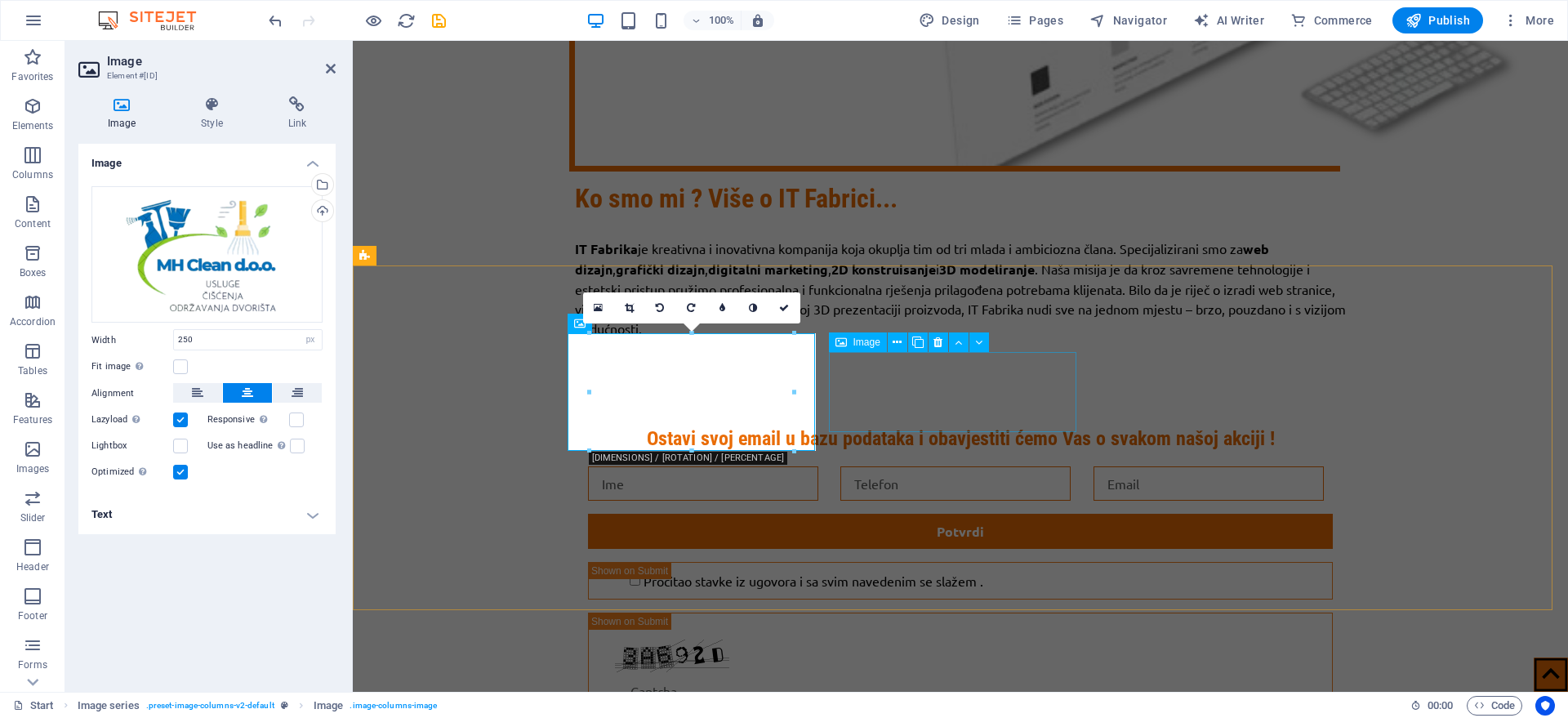 click at bounding box center [490, 6294] 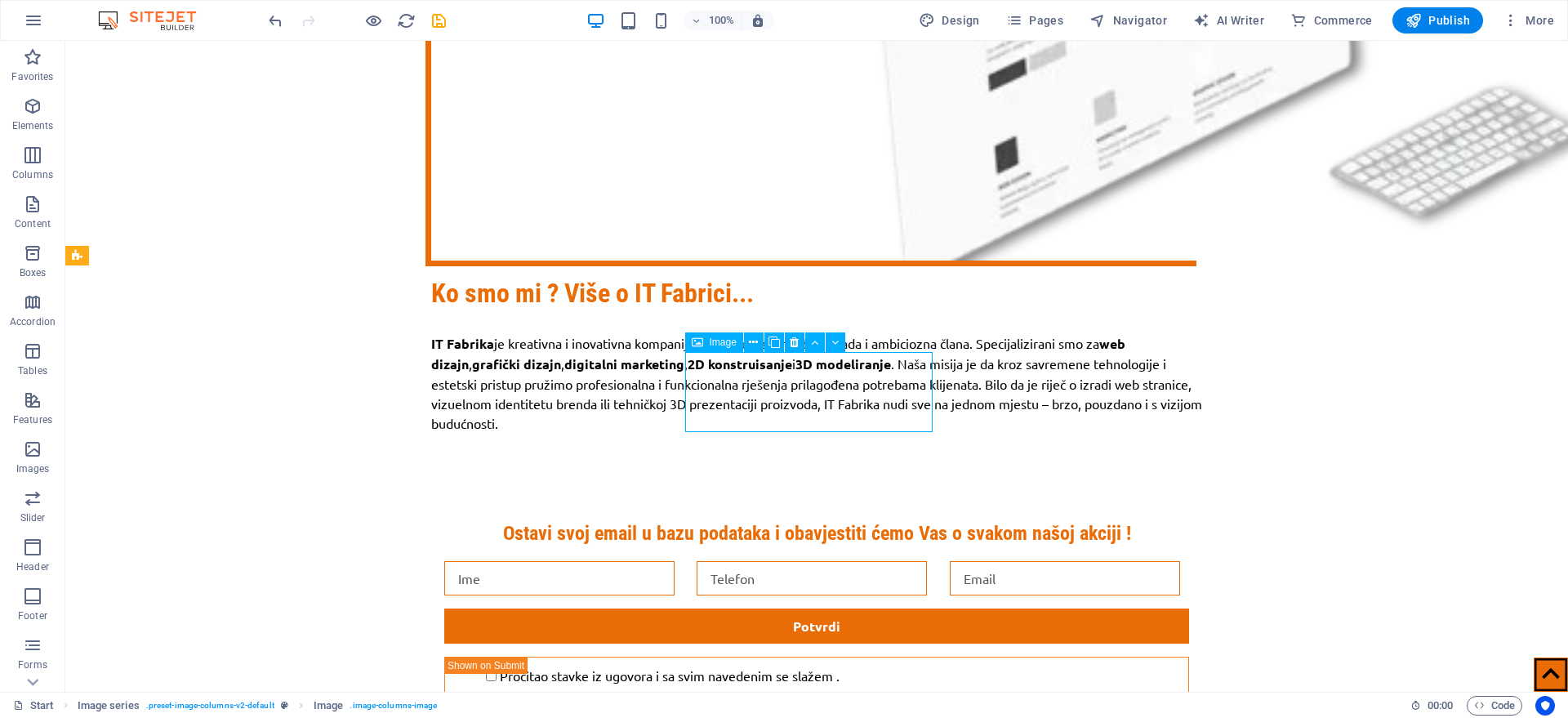 scroll, scrollTop: 4044, scrollLeft: 0, axis: vertical 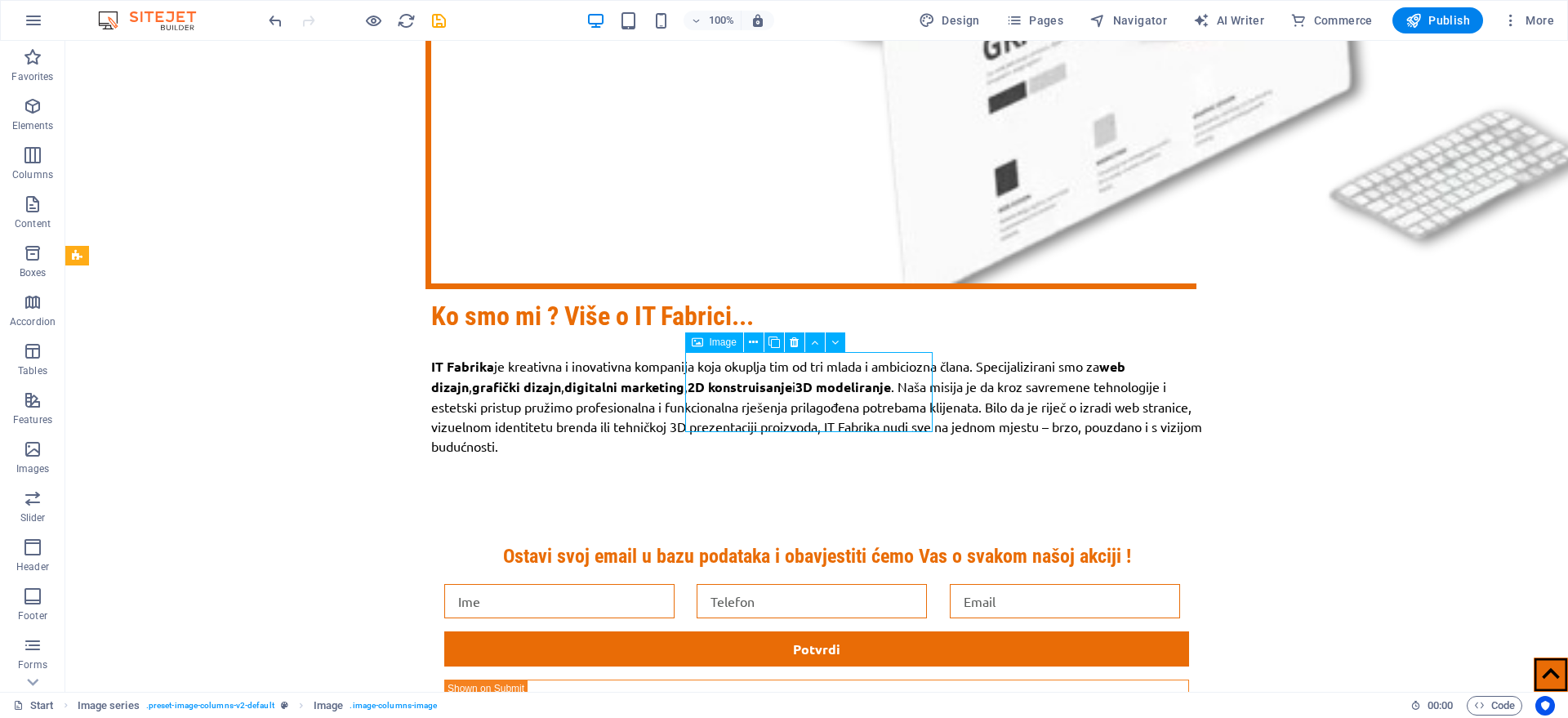 click at bounding box center (203, 6456) 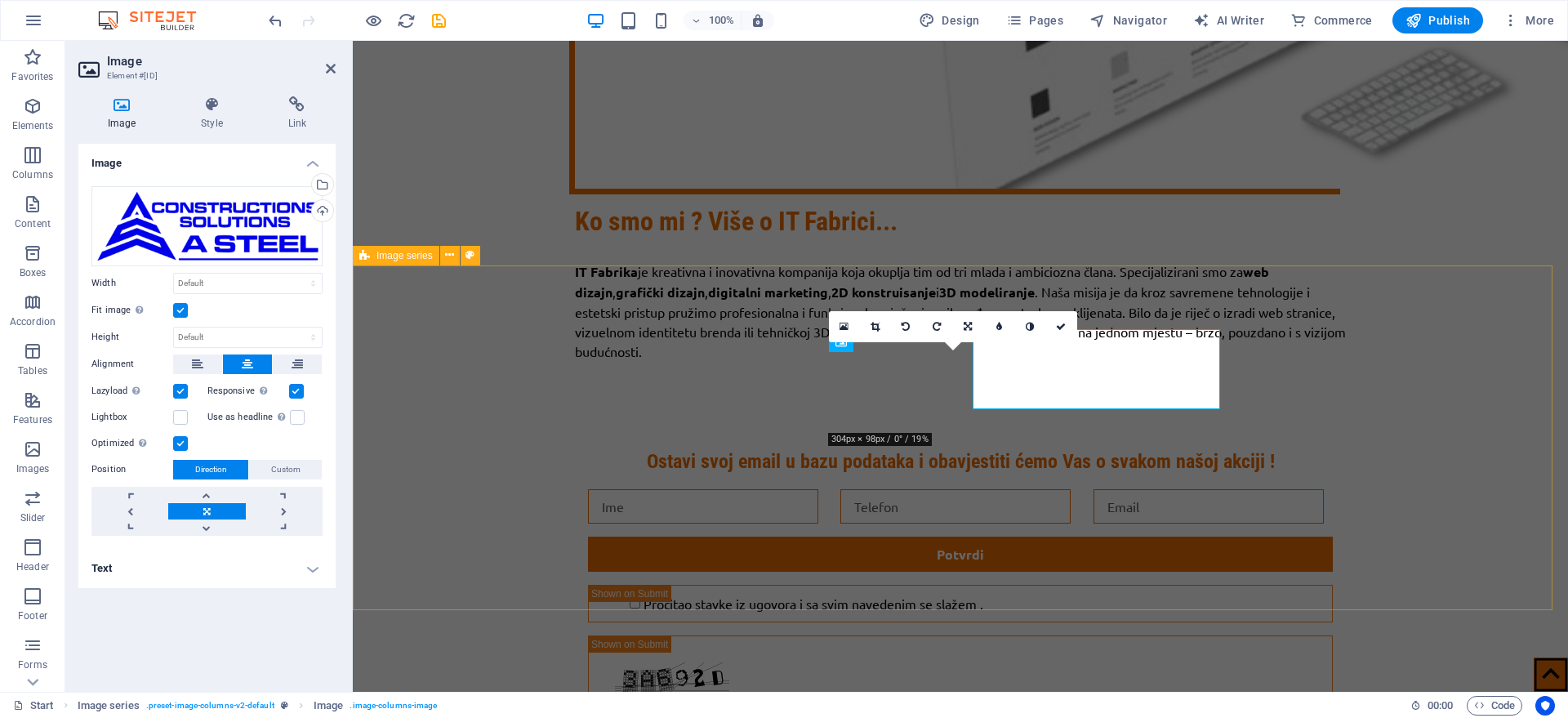 scroll, scrollTop: 4067, scrollLeft: 0, axis: vertical 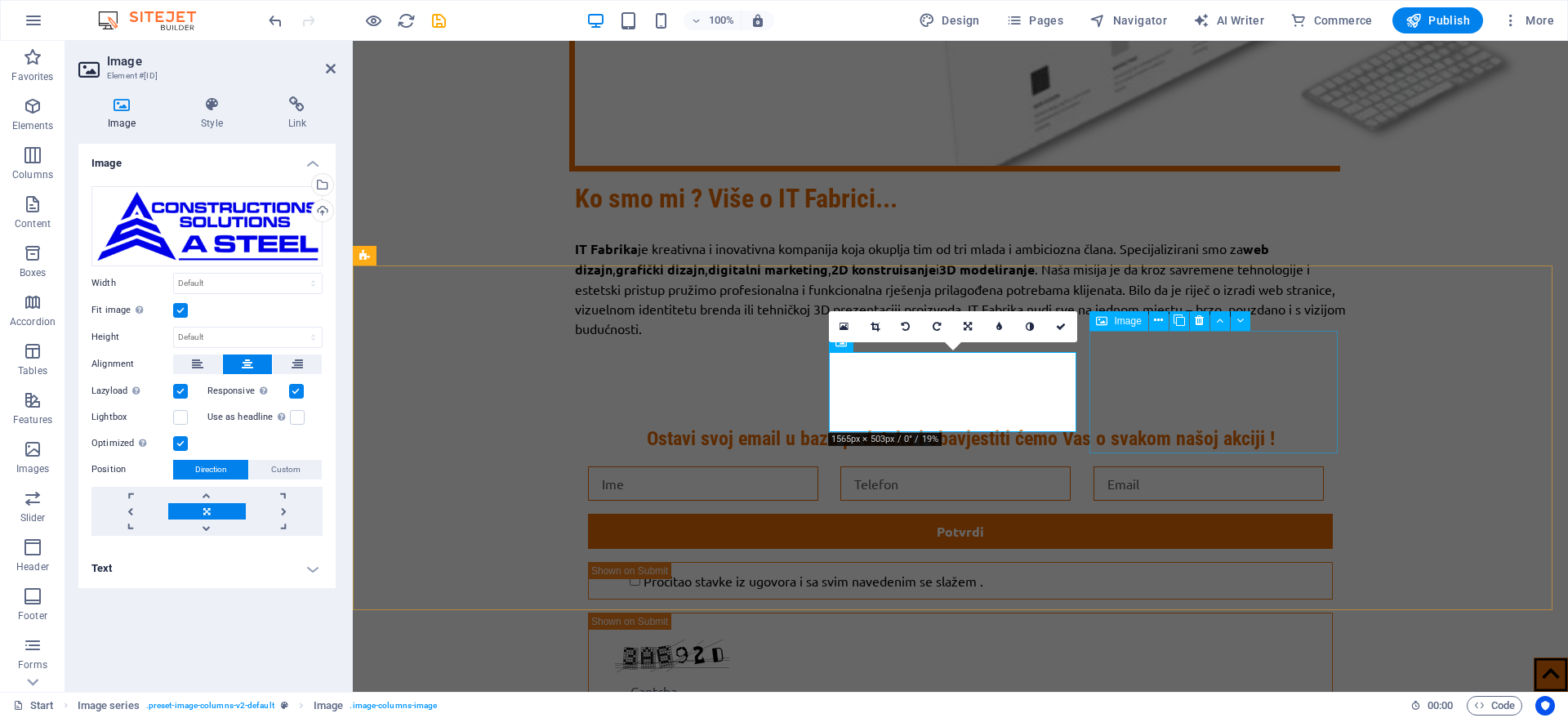 click at bounding box center (490, 6402) 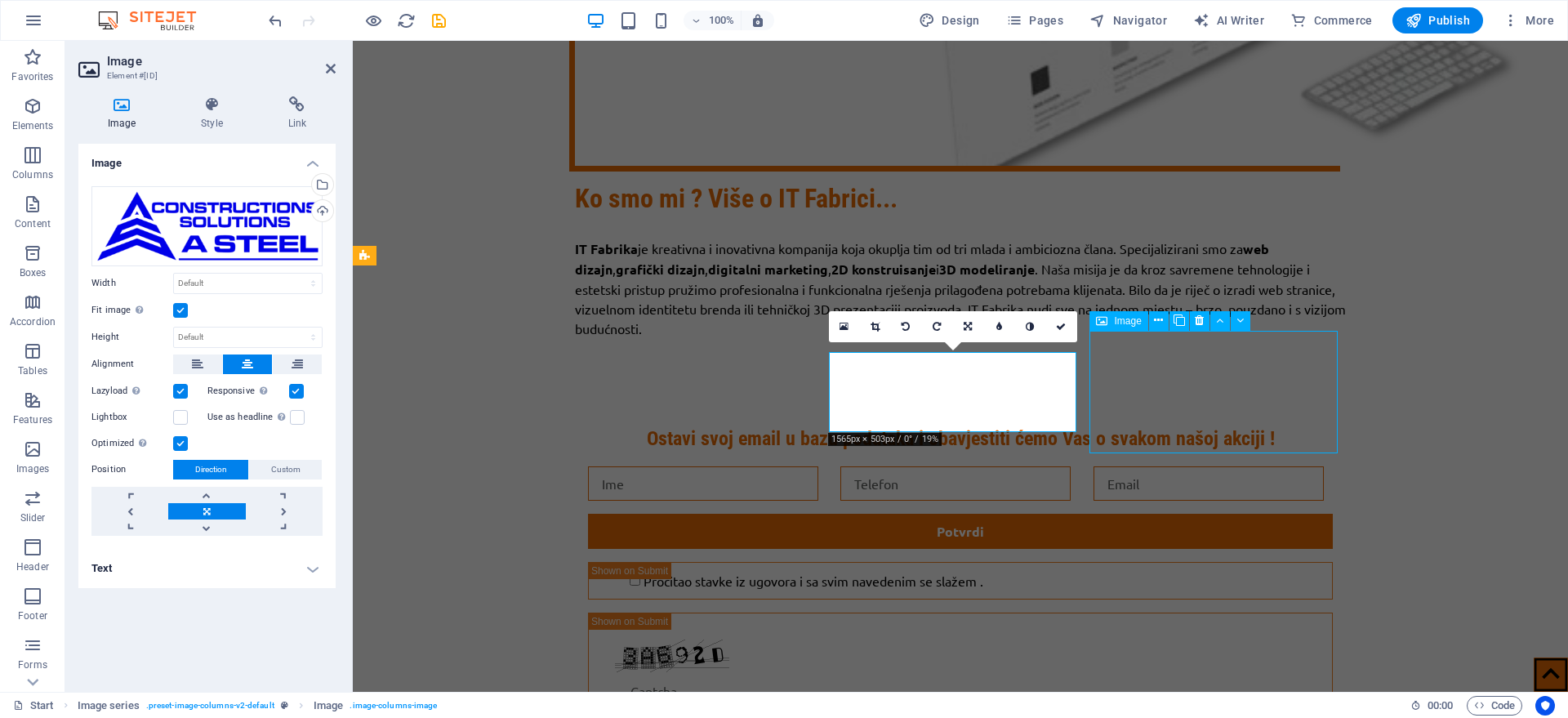 click at bounding box center [490, 6402] 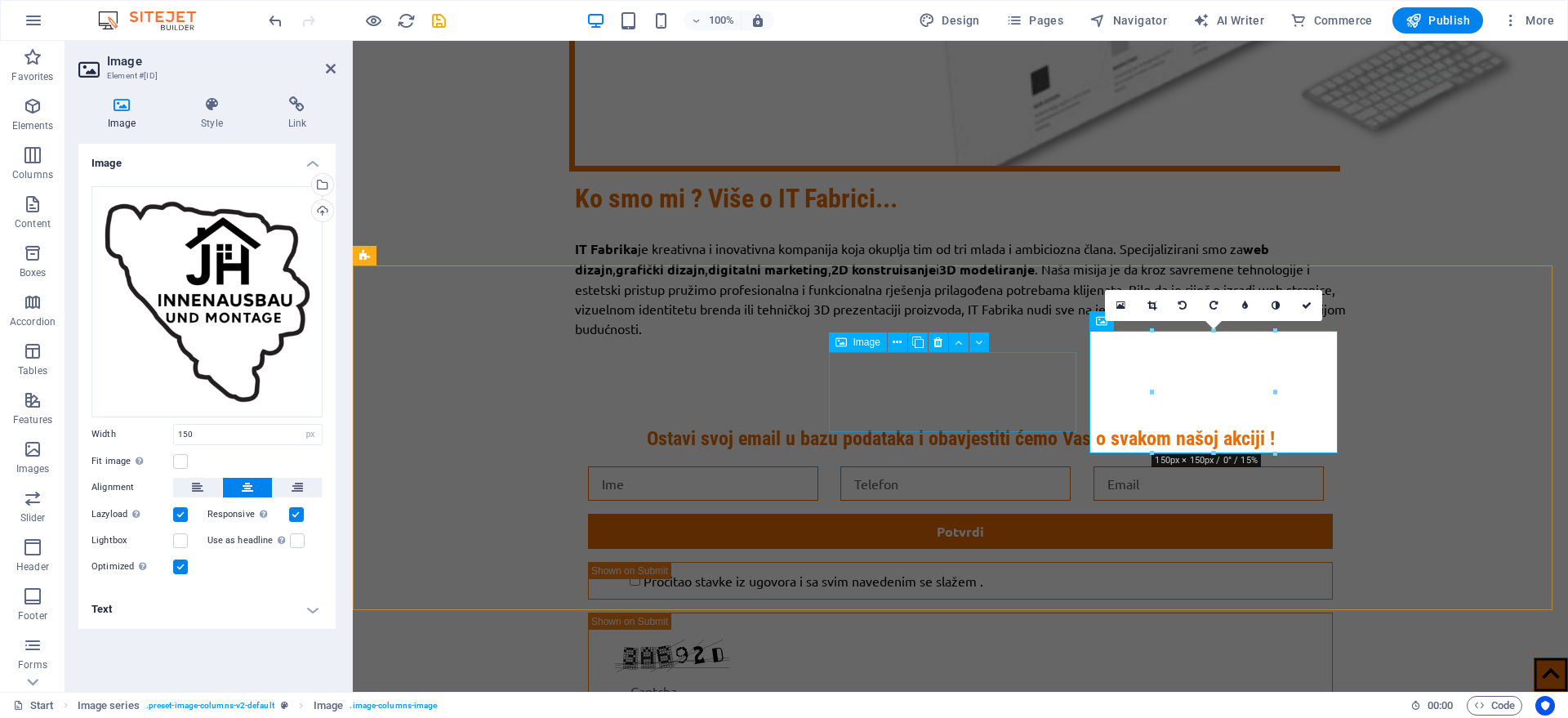 click at bounding box center [490, 6294] 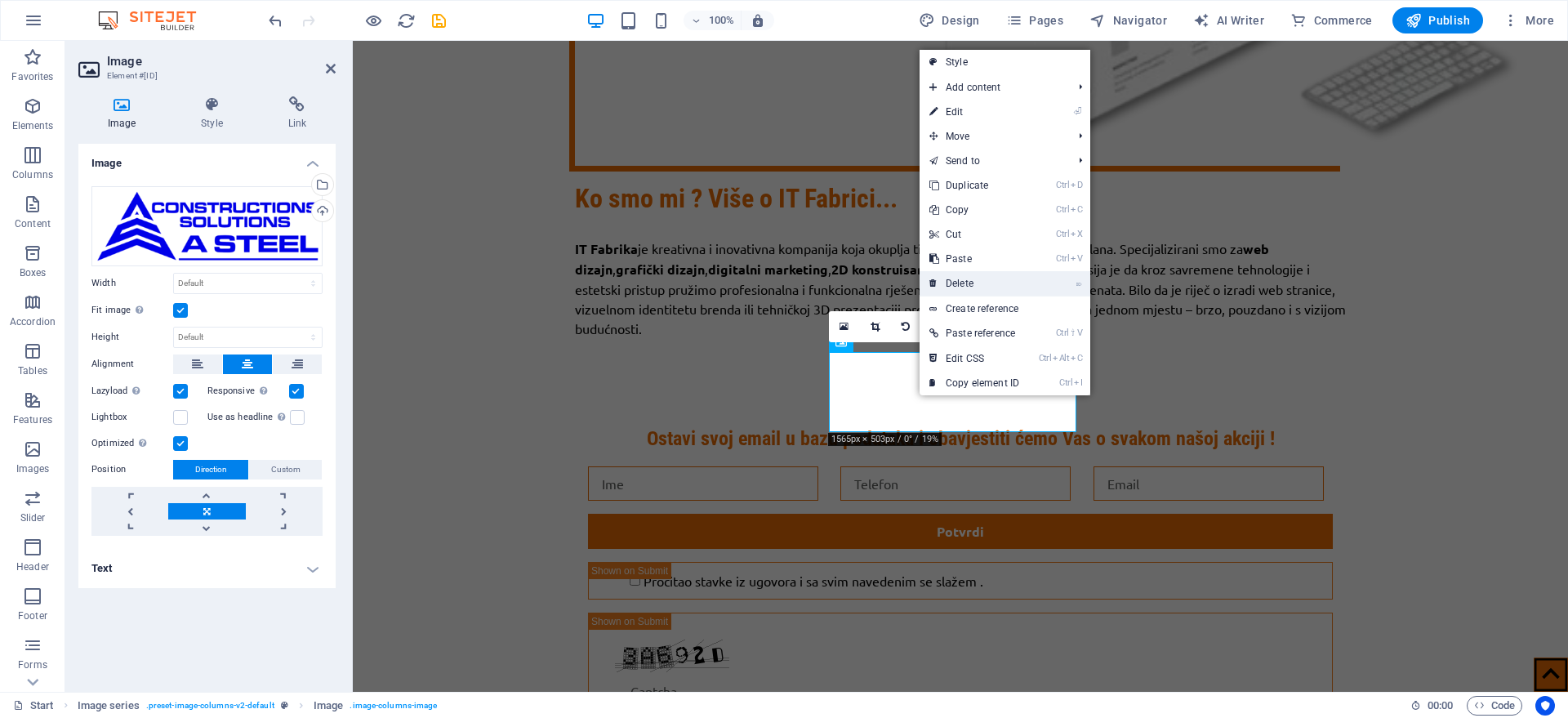 click on "⌦  Delete" at bounding box center (974, 283) 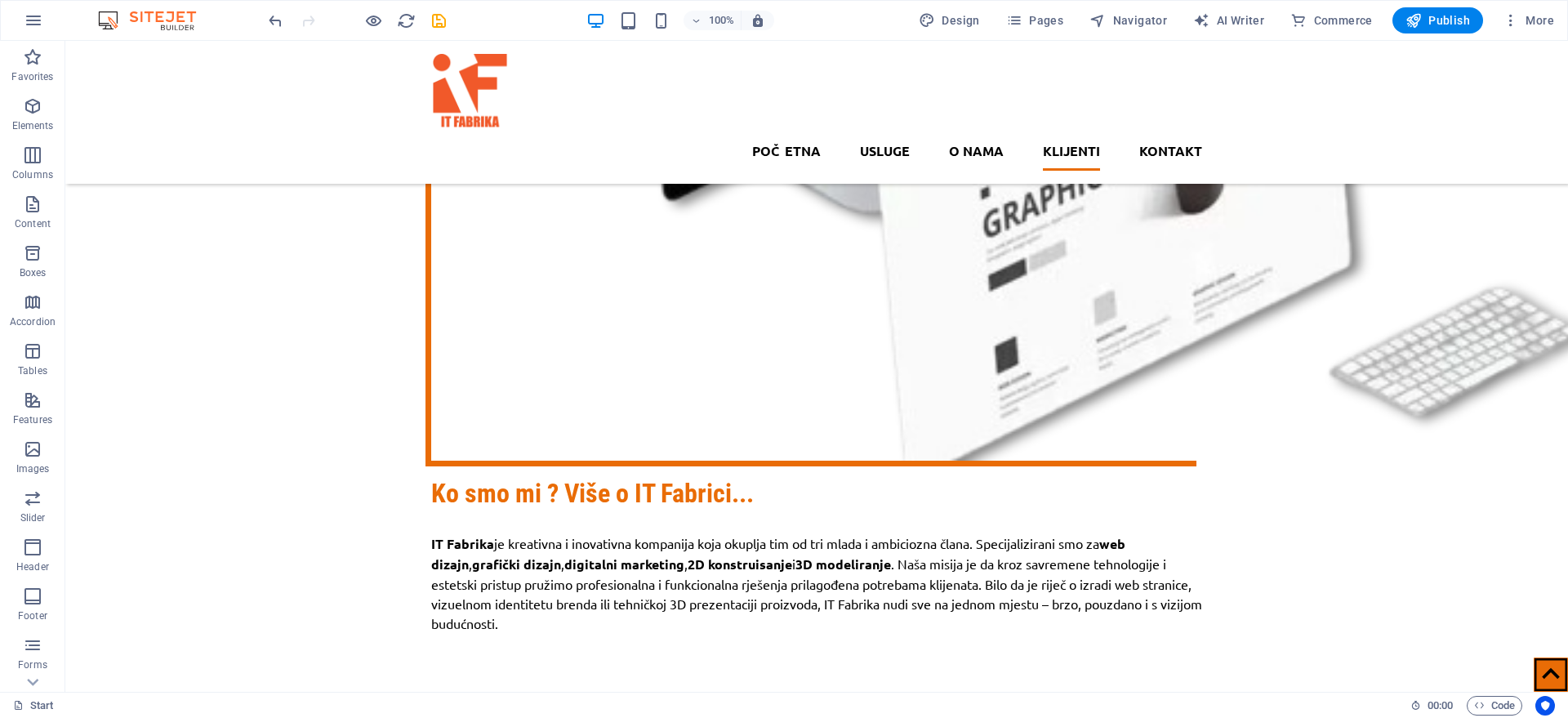 scroll, scrollTop: 3265, scrollLeft: 0, axis: vertical 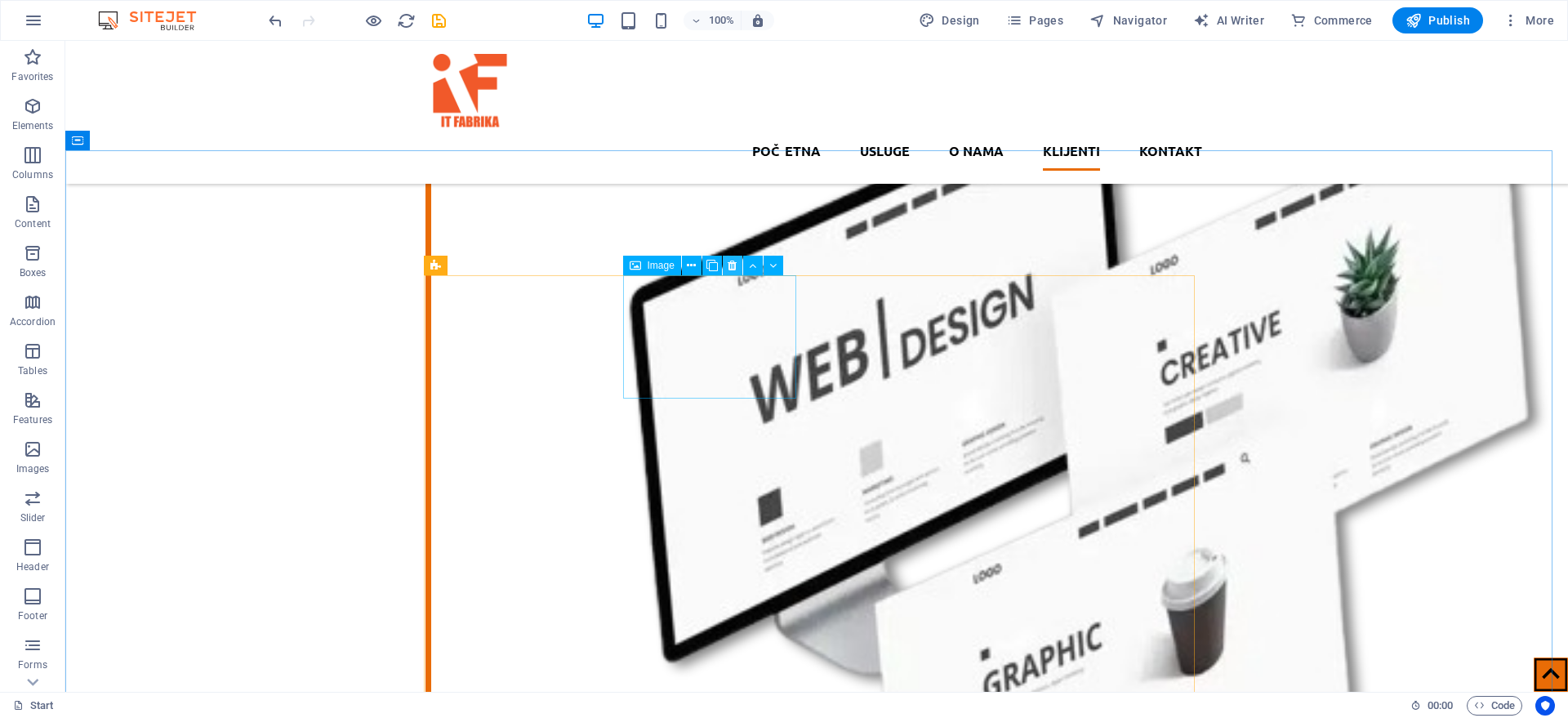 click at bounding box center [732, 265] 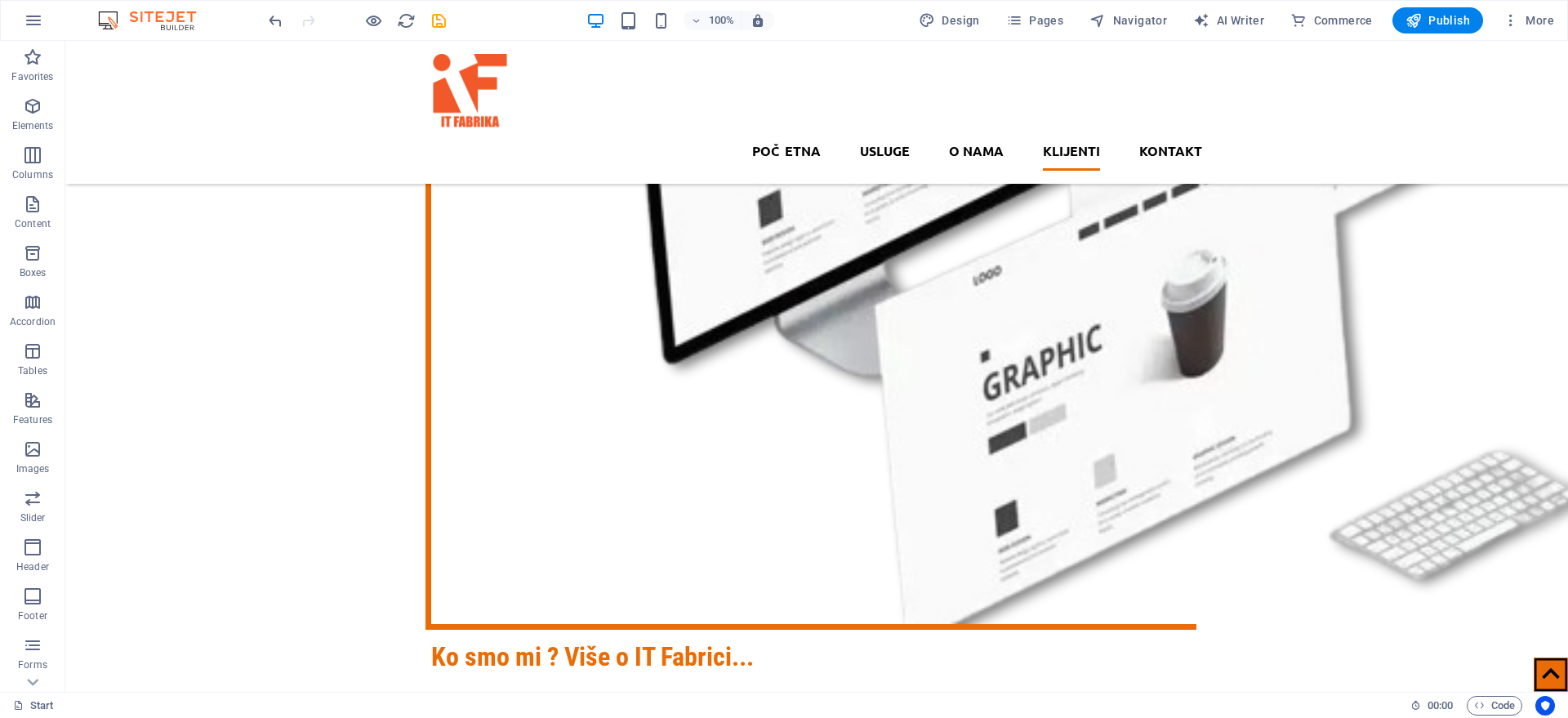 scroll, scrollTop: 3547, scrollLeft: 0, axis: vertical 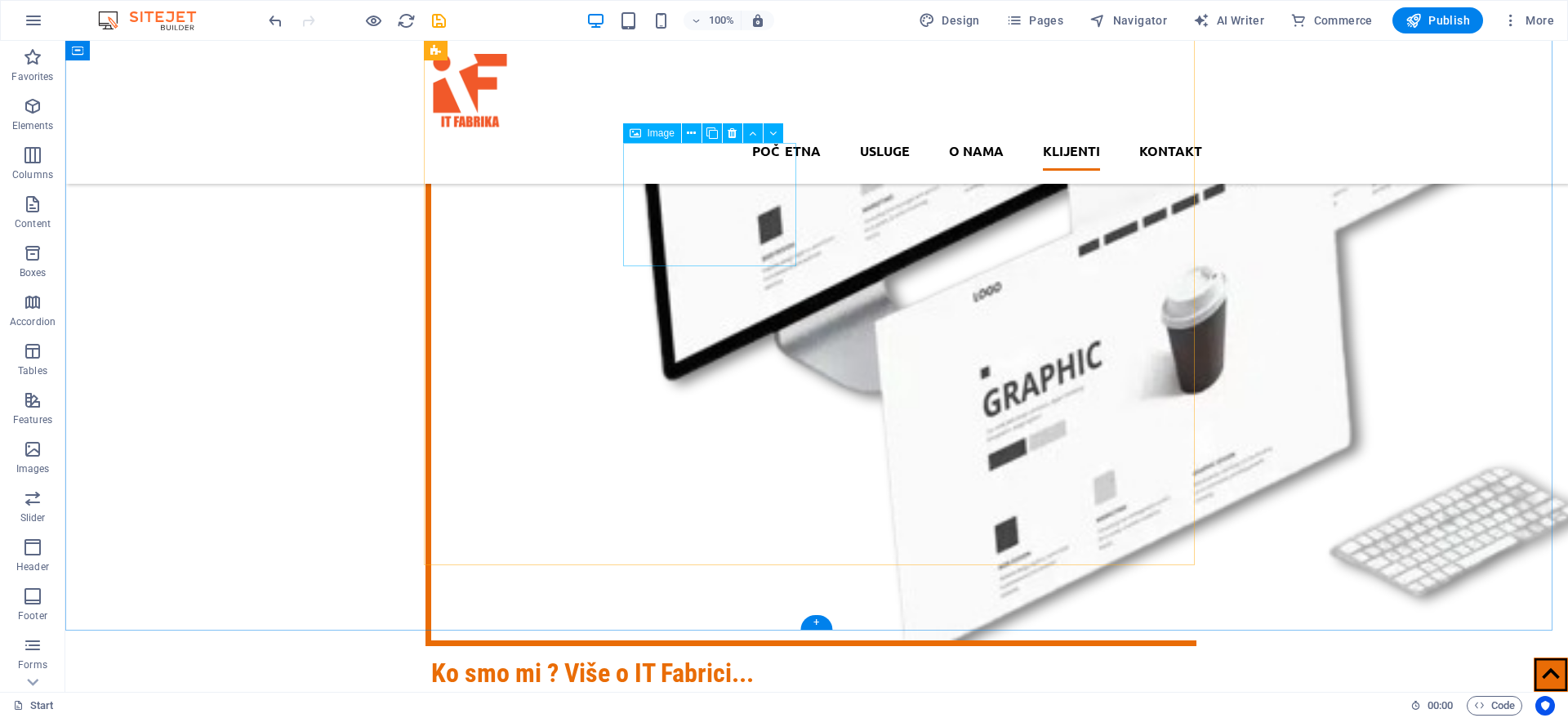 click at bounding box center [518, 5064] 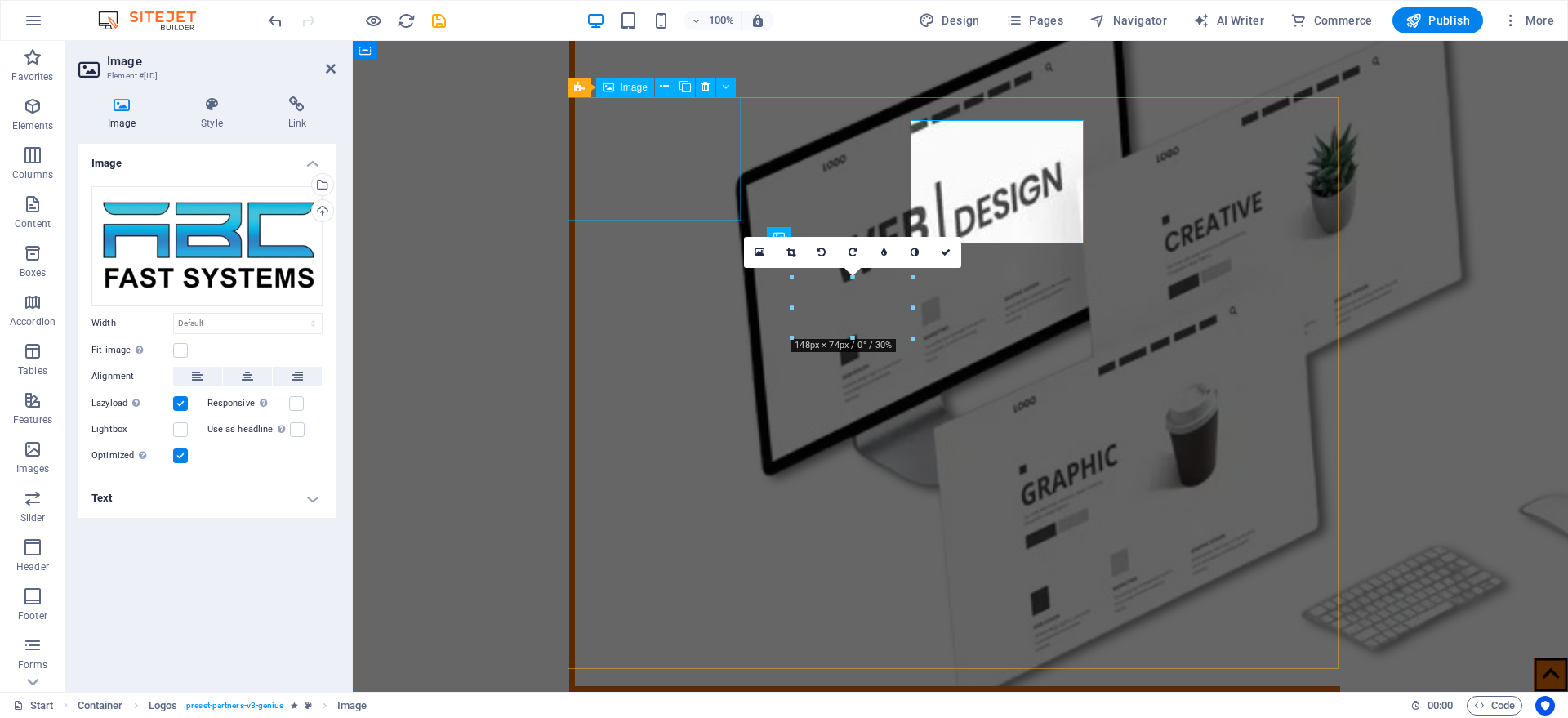 scroll, scrollTop: 3570, scrollLeft: 0, axis: vertical 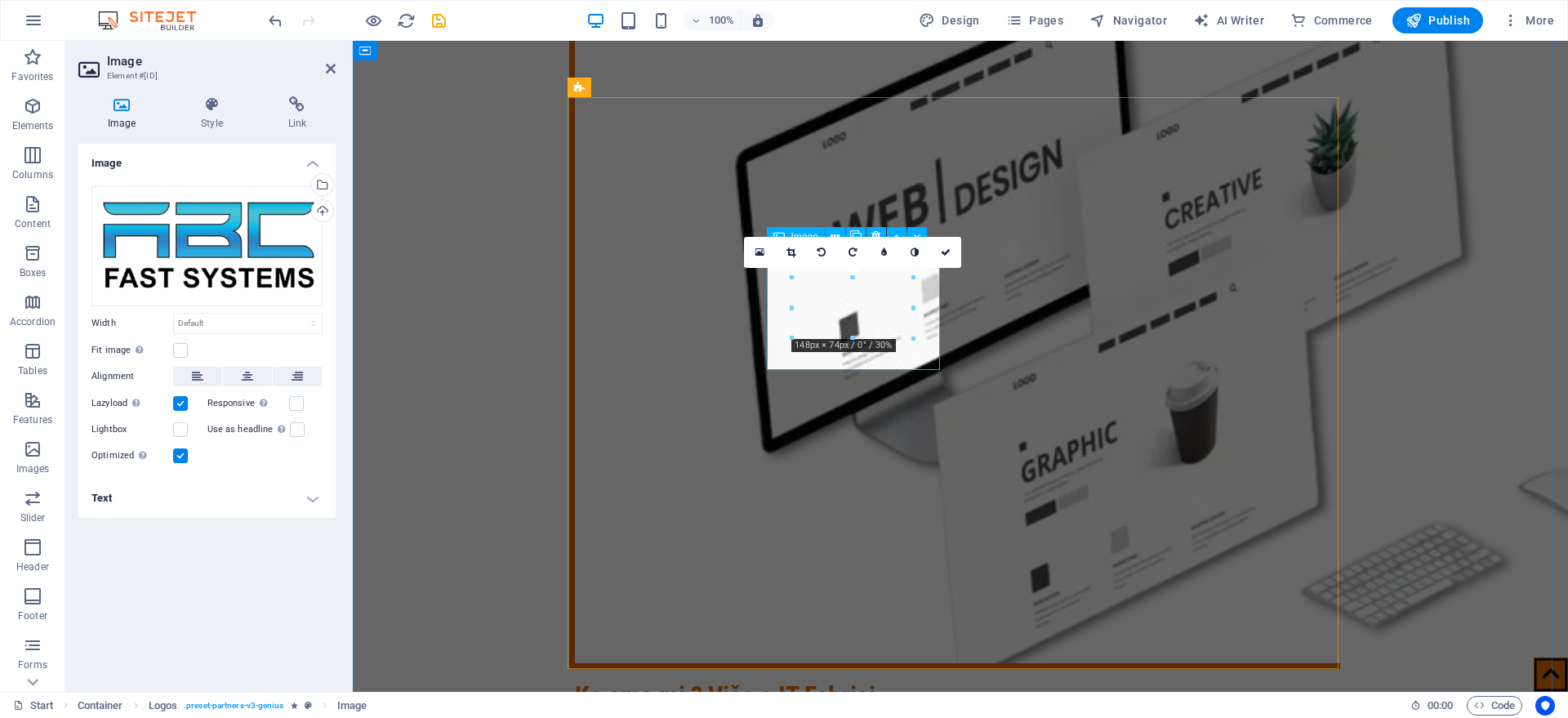 click at bounding box center (662, 5042) 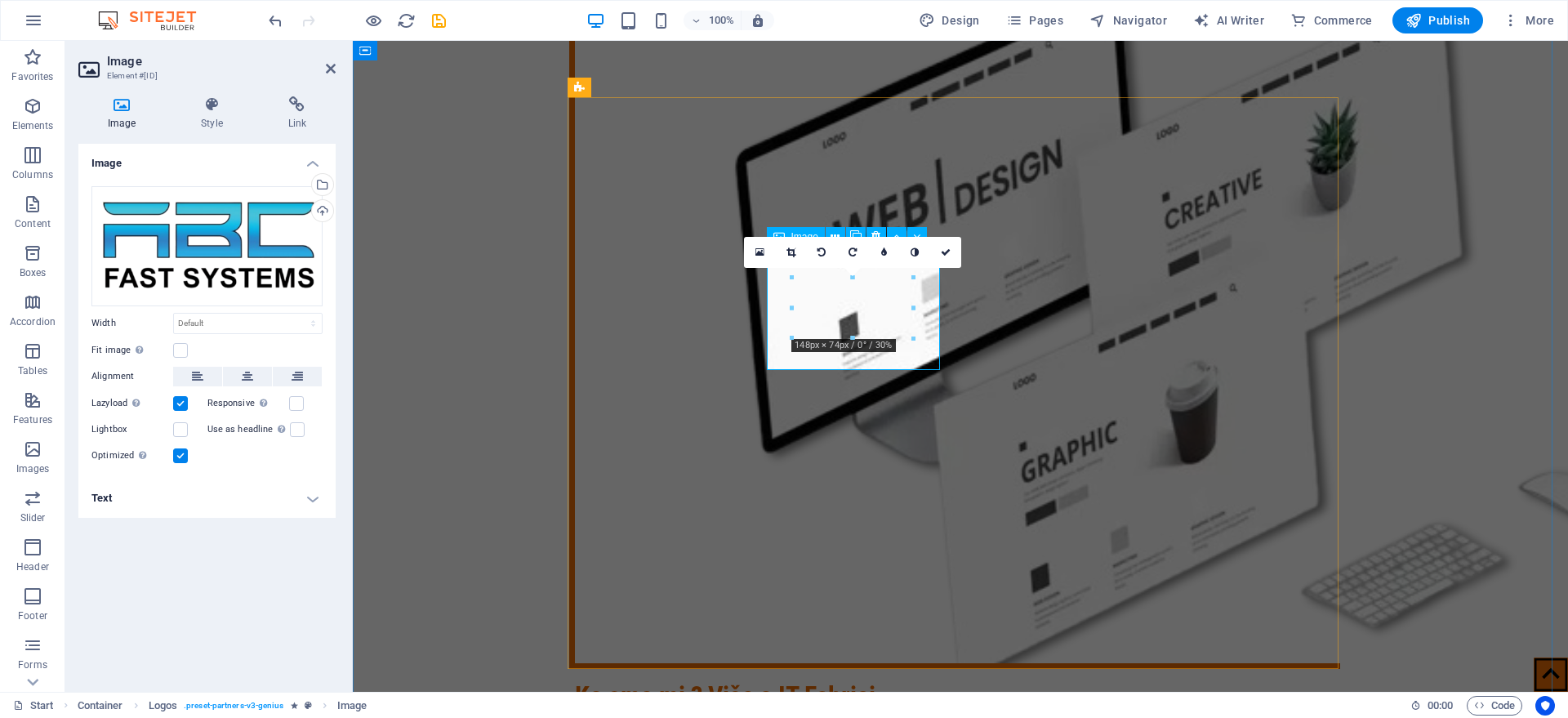 click at bounding box center (662, 5042) 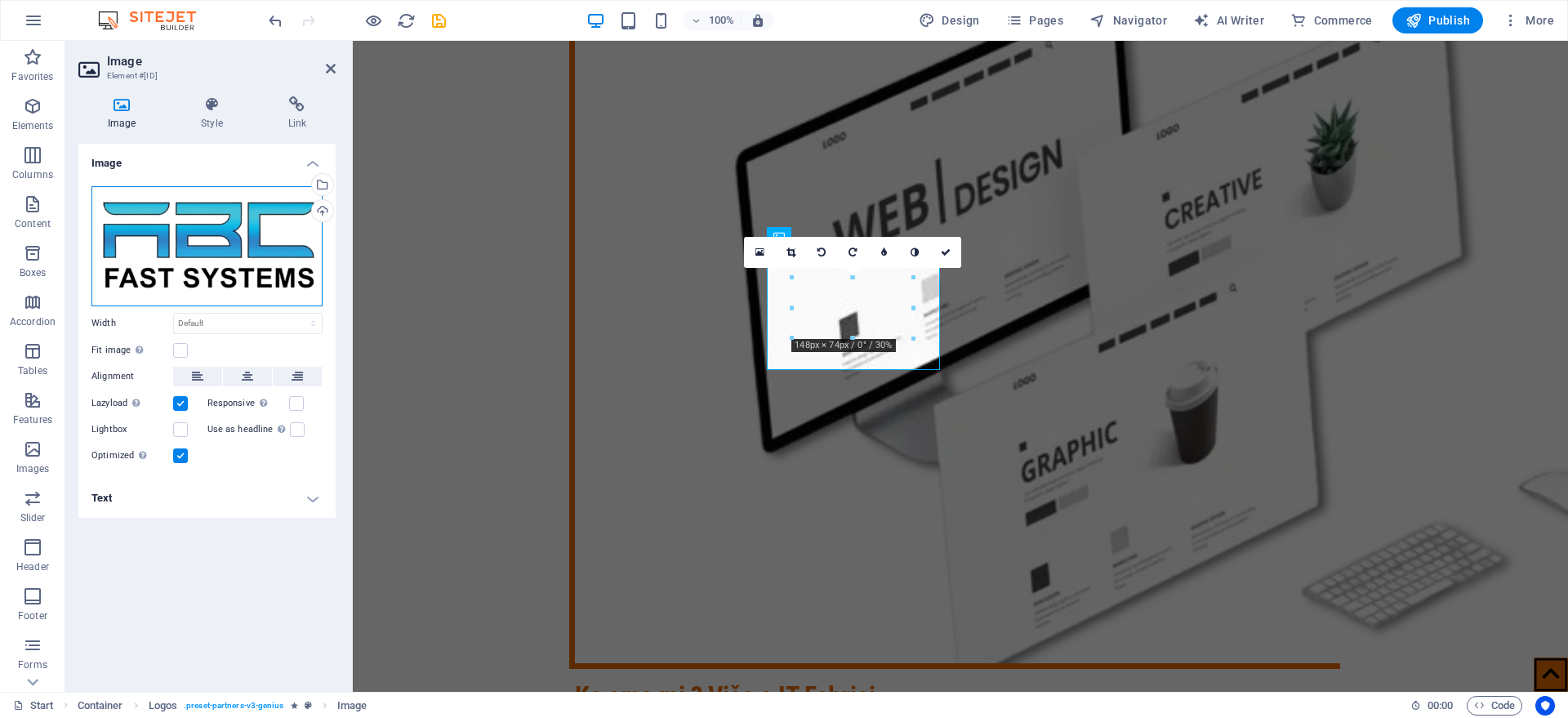 click on "Drag files here, click to choose files or select files from Files or our free stock photos & videos" at bounding box center (207, 246) 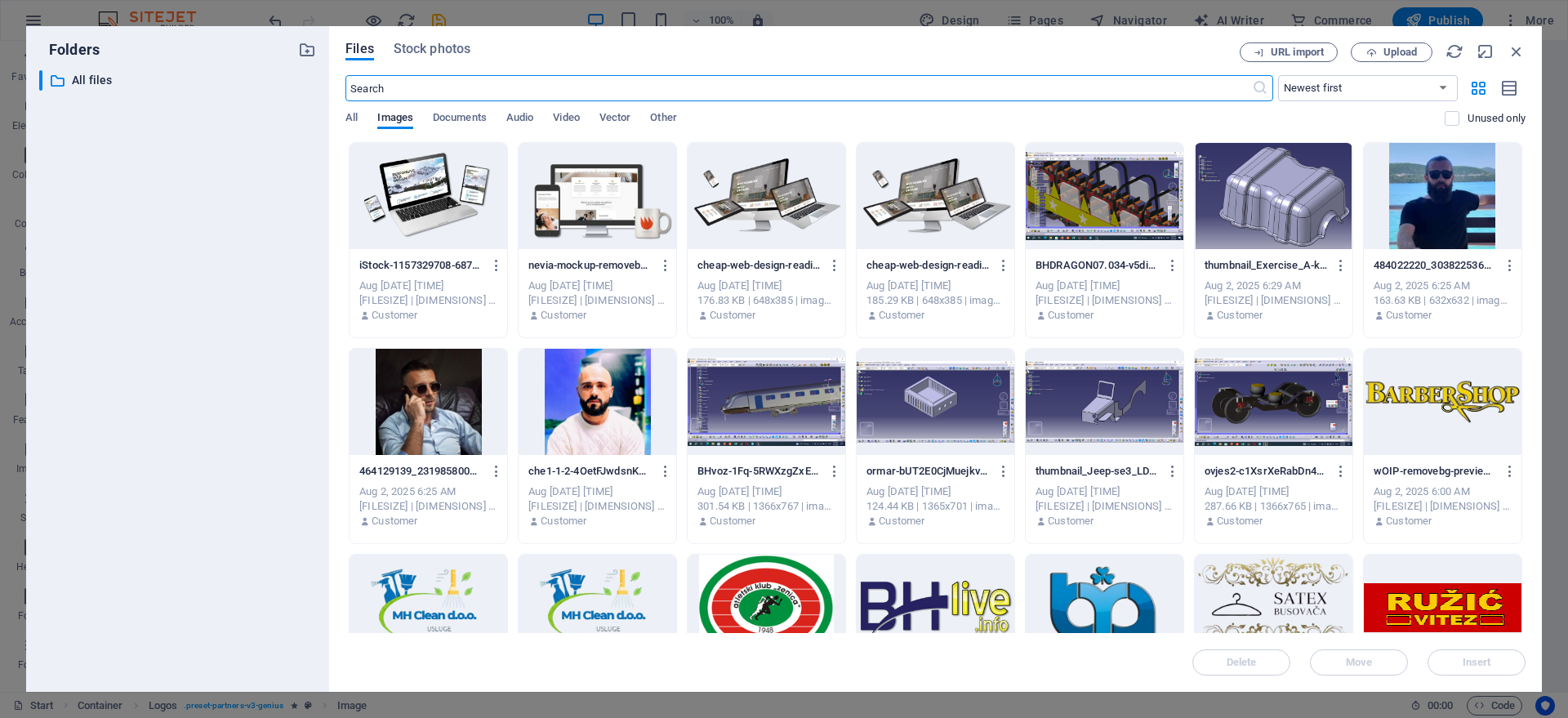 scroll, scrollTop: 3555, scrollLeft: 0, axis: vertical 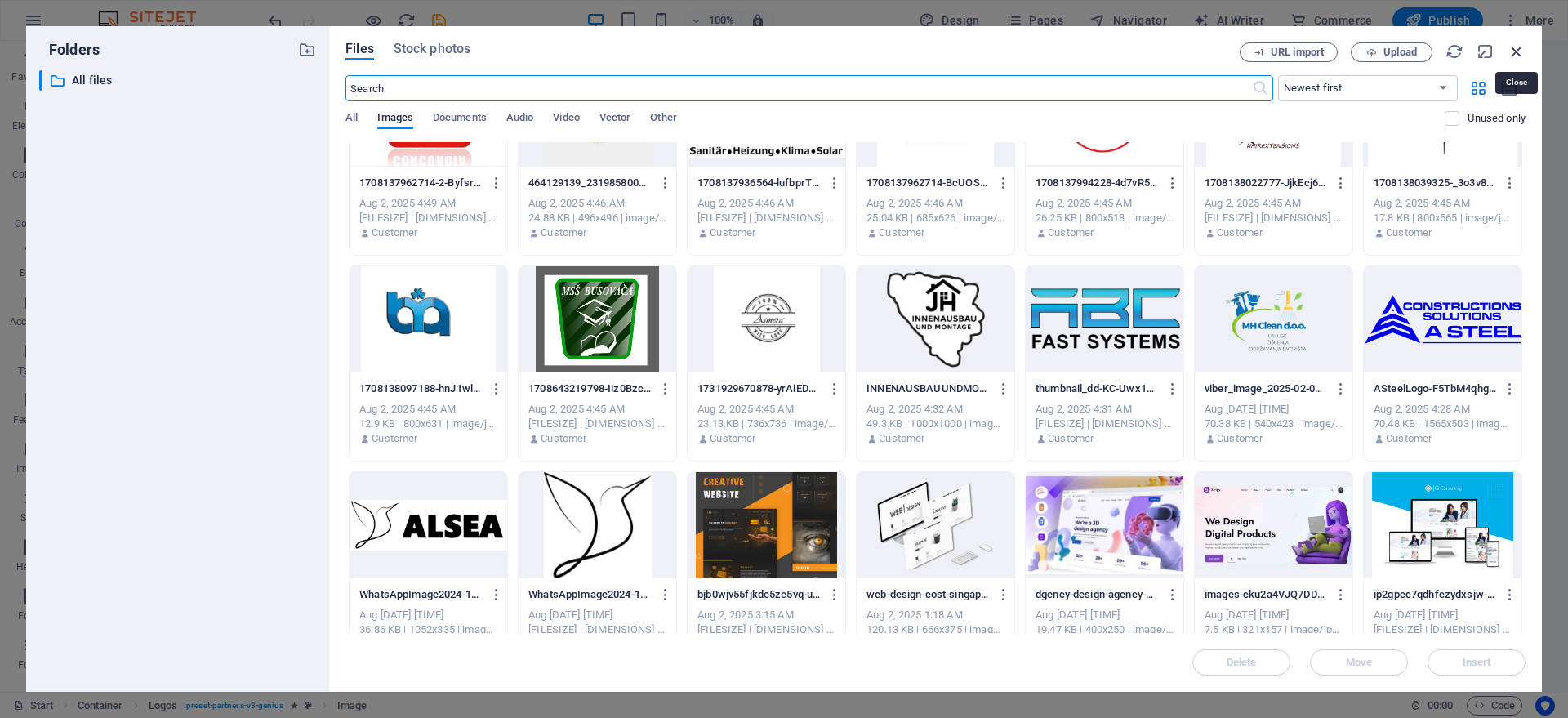 click at bounding box center (1517, 51) 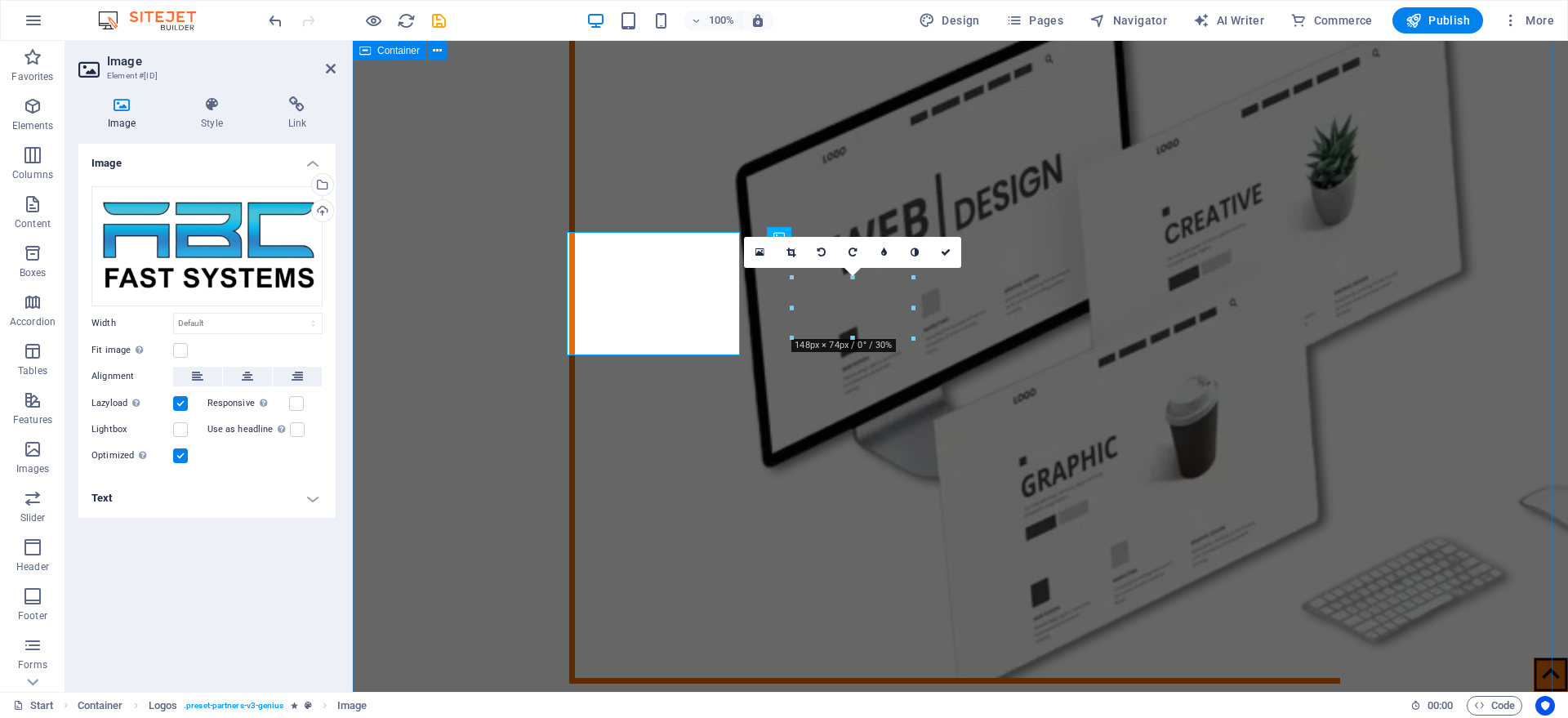scroll, scrollTop: 3570, scrollLeft: 0, axis: vertical 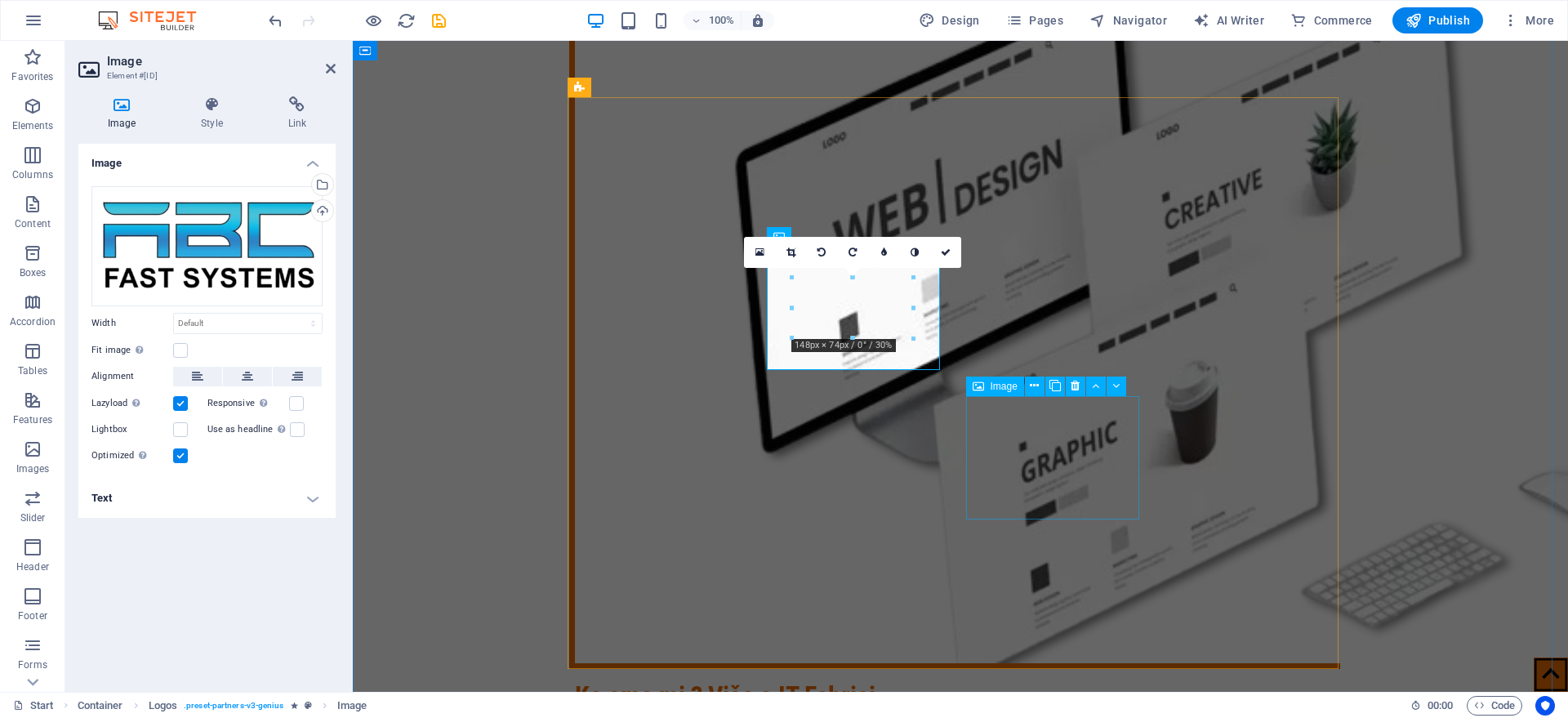 click at bounding box center (662, 5724) 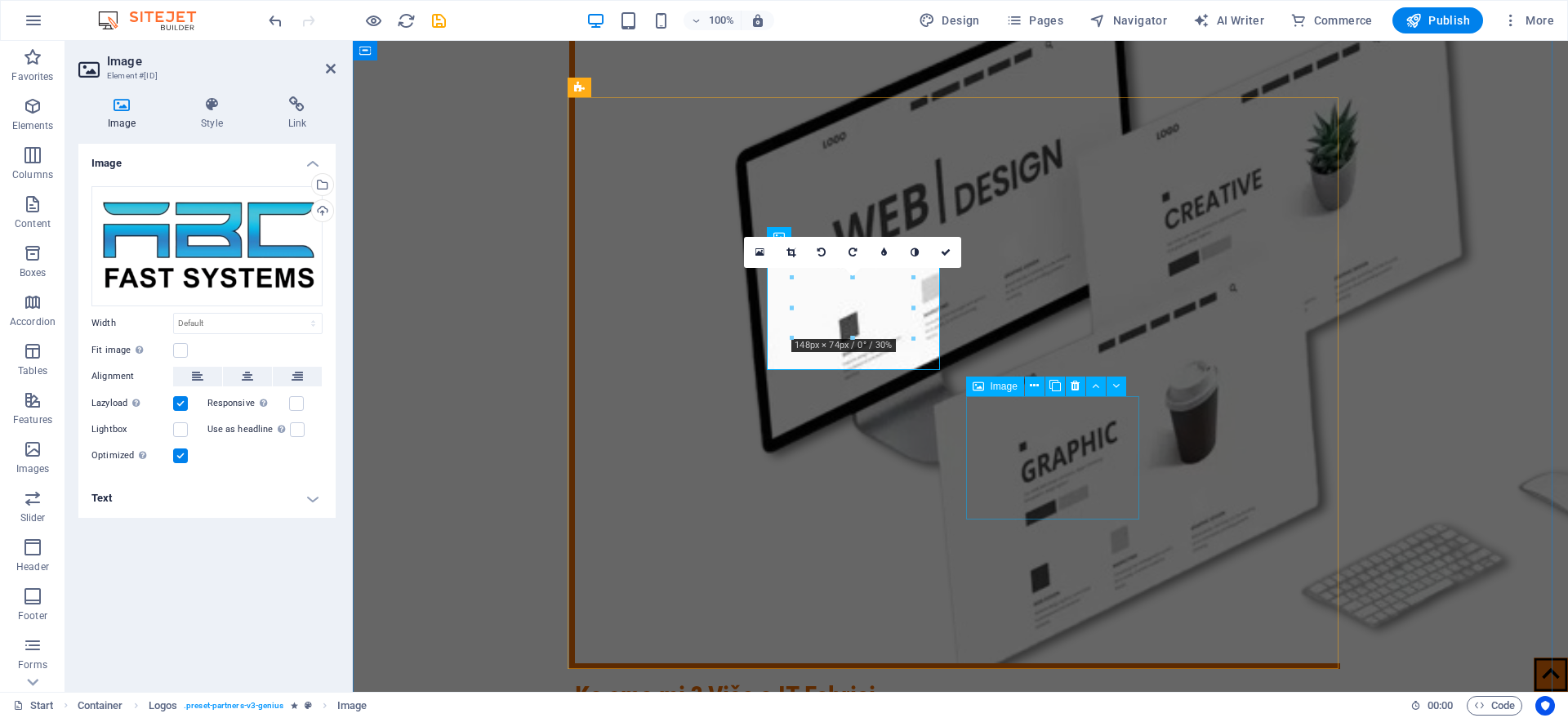 click at bounding box center [662, 5724] 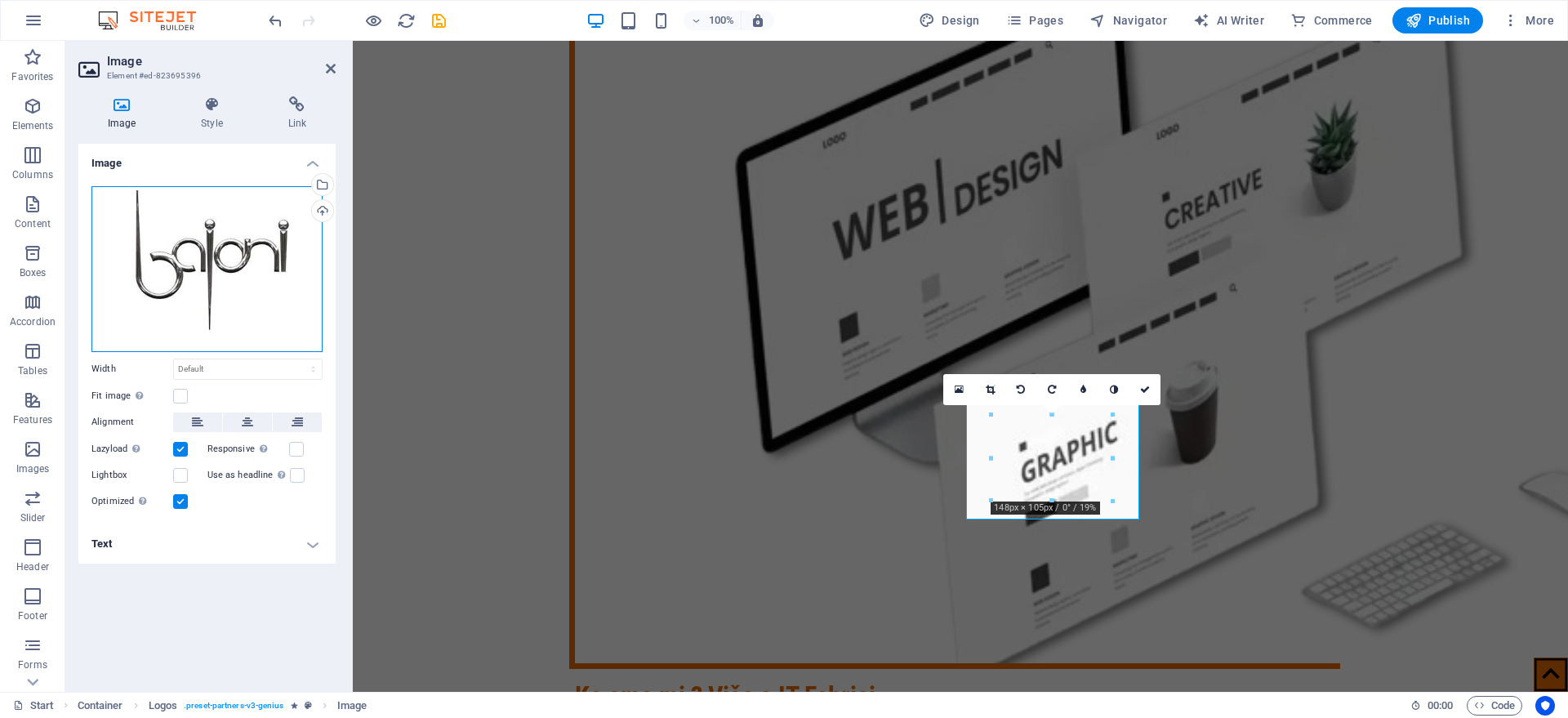 click on "Drag files here, click to choose files or select files from Files or our free stock photos & videos" at bounding box center (207, 269) 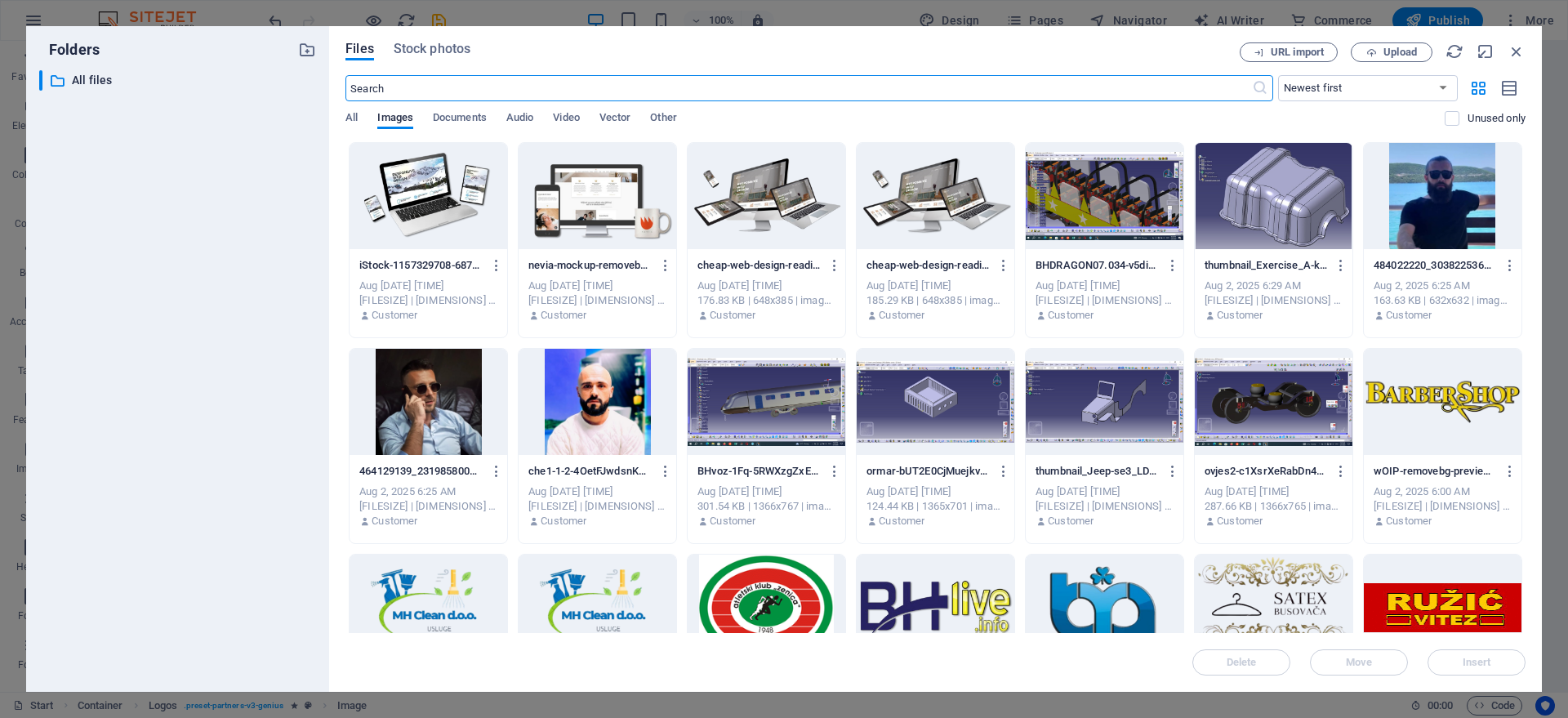 scroll, scrollTop: 3555, scrollLeft: 0, axis: vertical 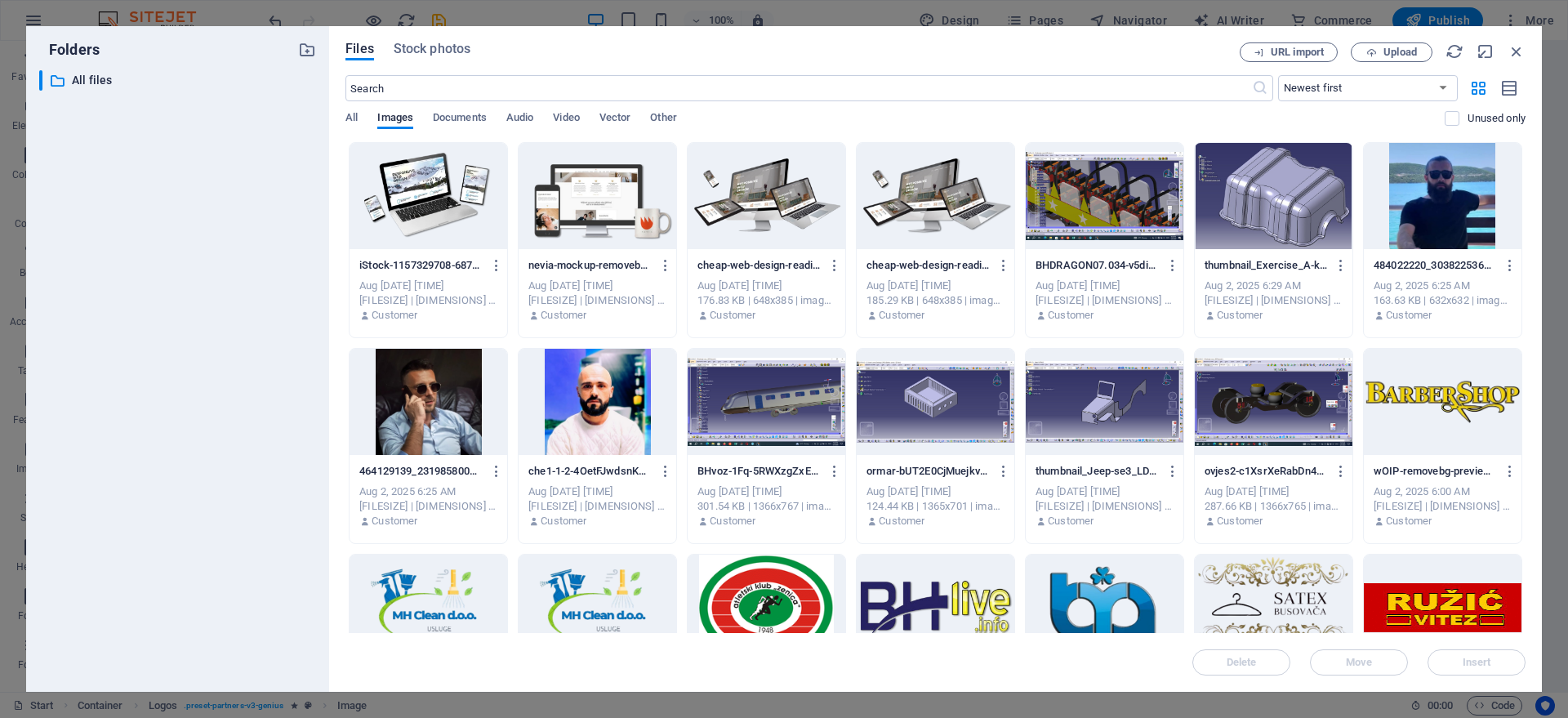 drag, startPoint x: 1521, startPoint y: 284, endPoint x: 1544, endPoint y: 380, distance: 98.716767 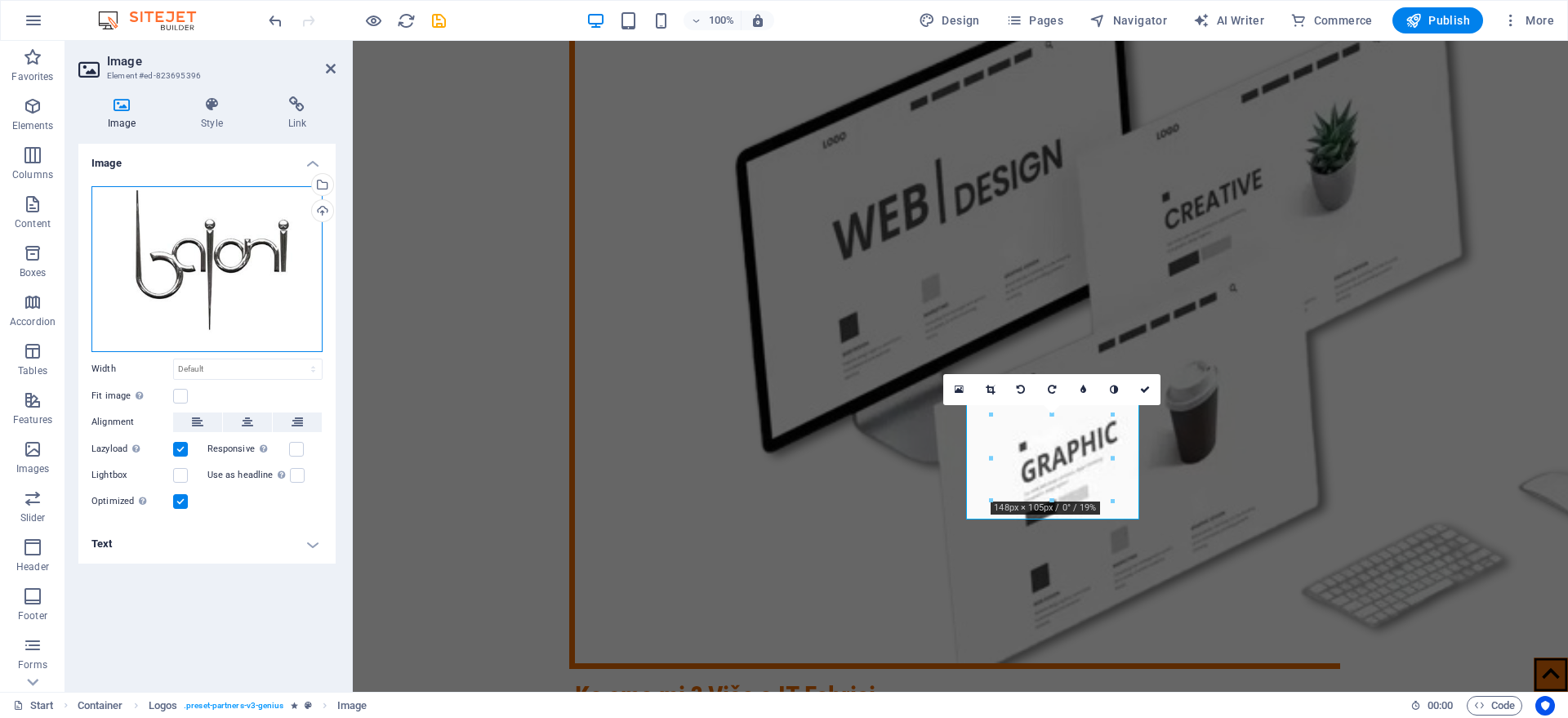 click on "Drag files here, click to choose files or select files from Files or our free stock photos & videos" at bounding box center (207, 269) 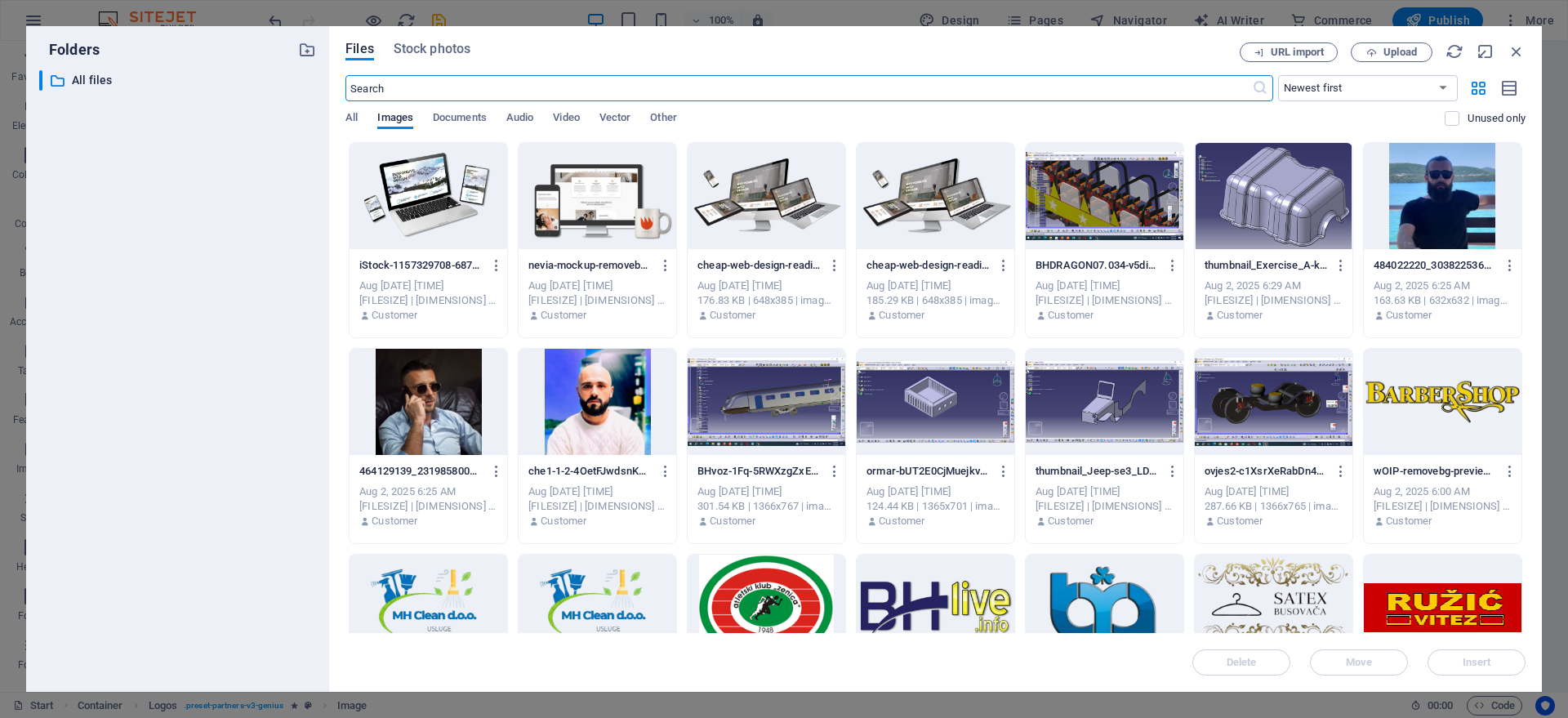 scroll, scrollTop: 3555, scrollLeft: 0, axis: vertical 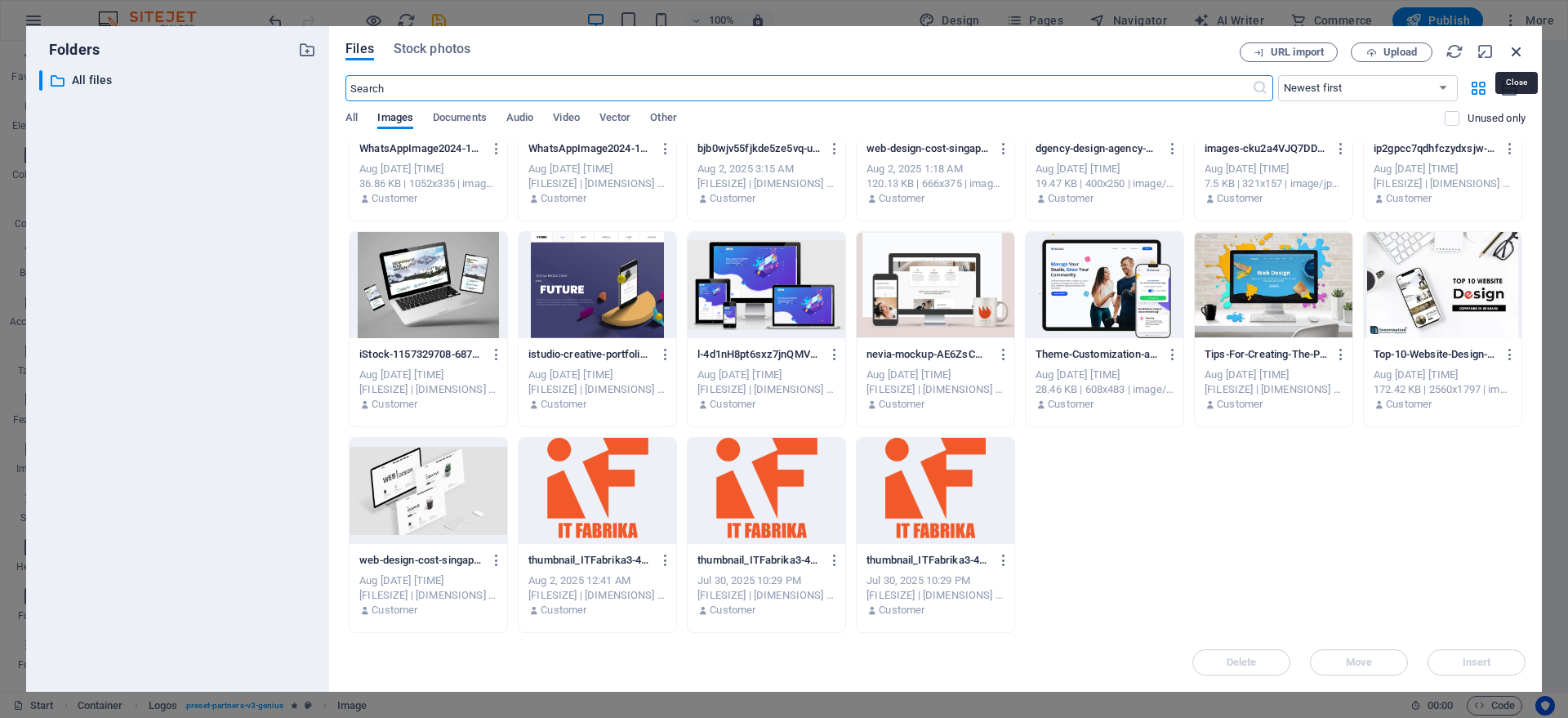 click at bounding box center (1517, 51) 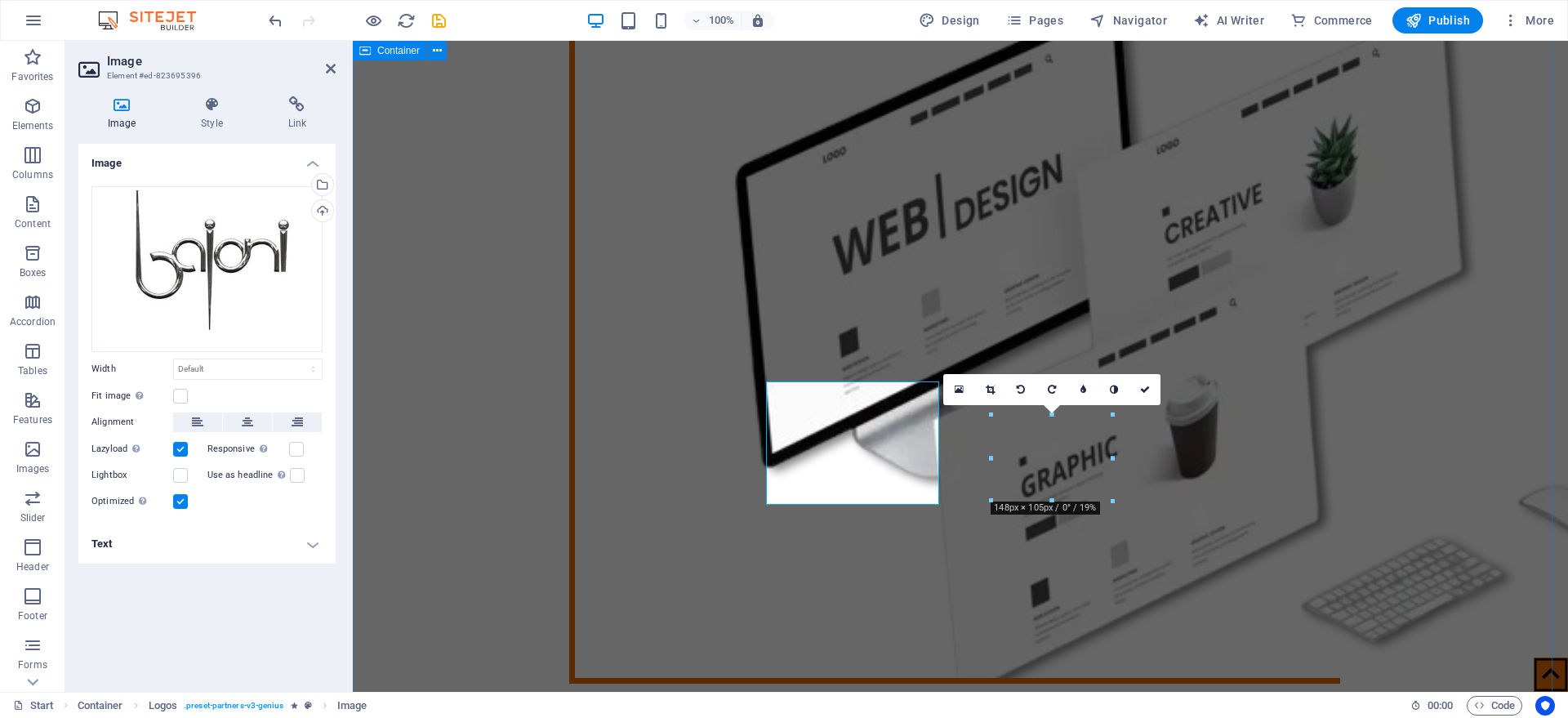 scroll, scrollTop: 3570, scrollLeft: 0, axis: vertical 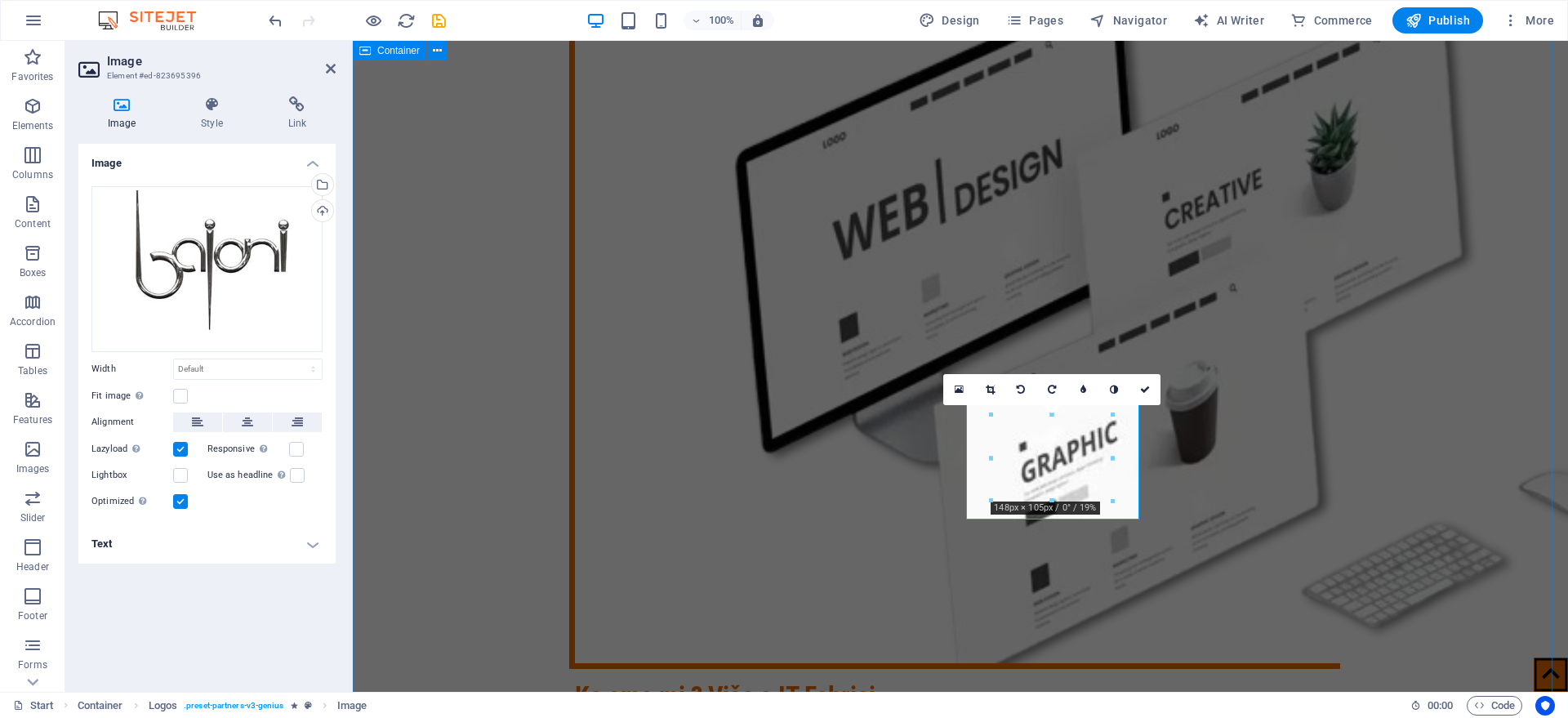 click on "NAŠI KLIJENTI" at bounding box center [960, 5285] 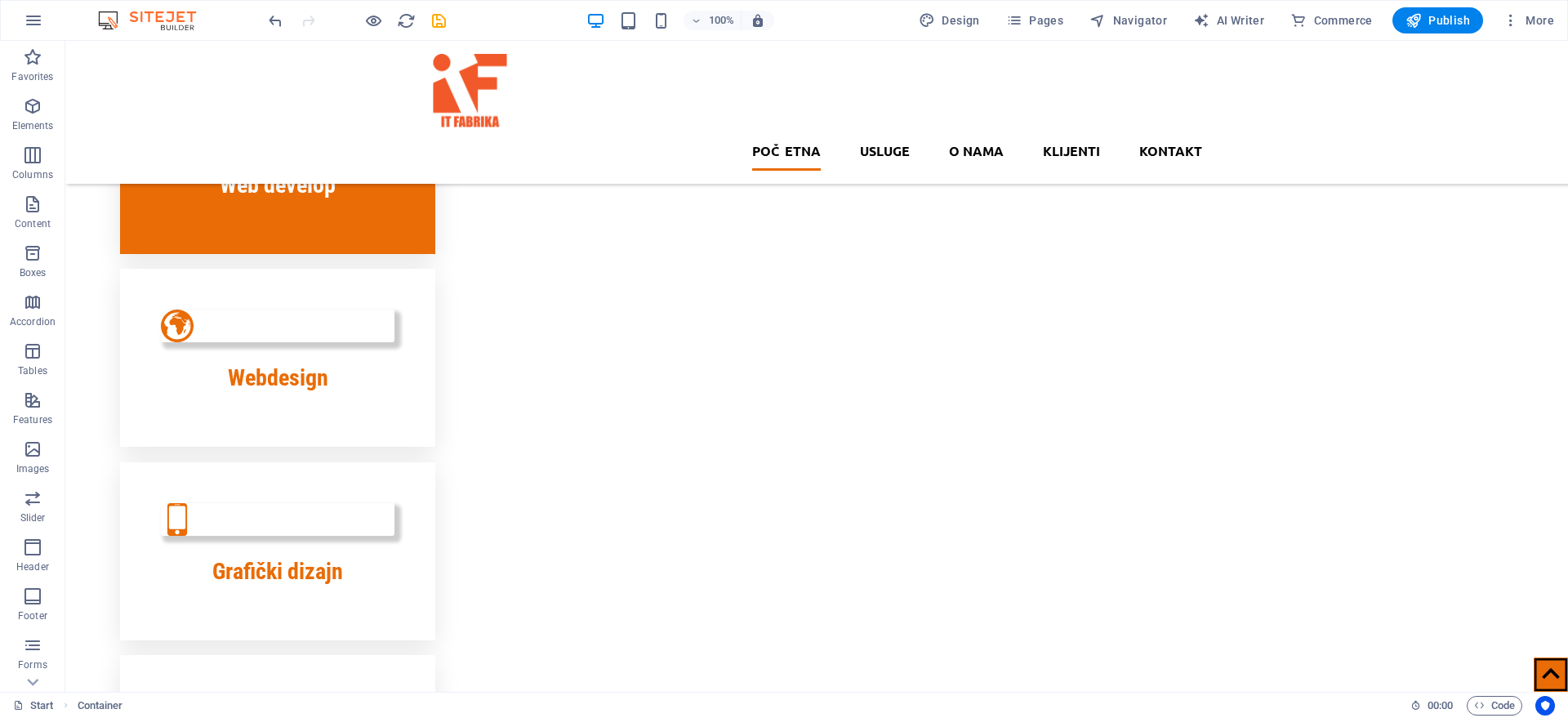 scroll, scrollTop: 294, scrollLeft: 0, axis: vertical 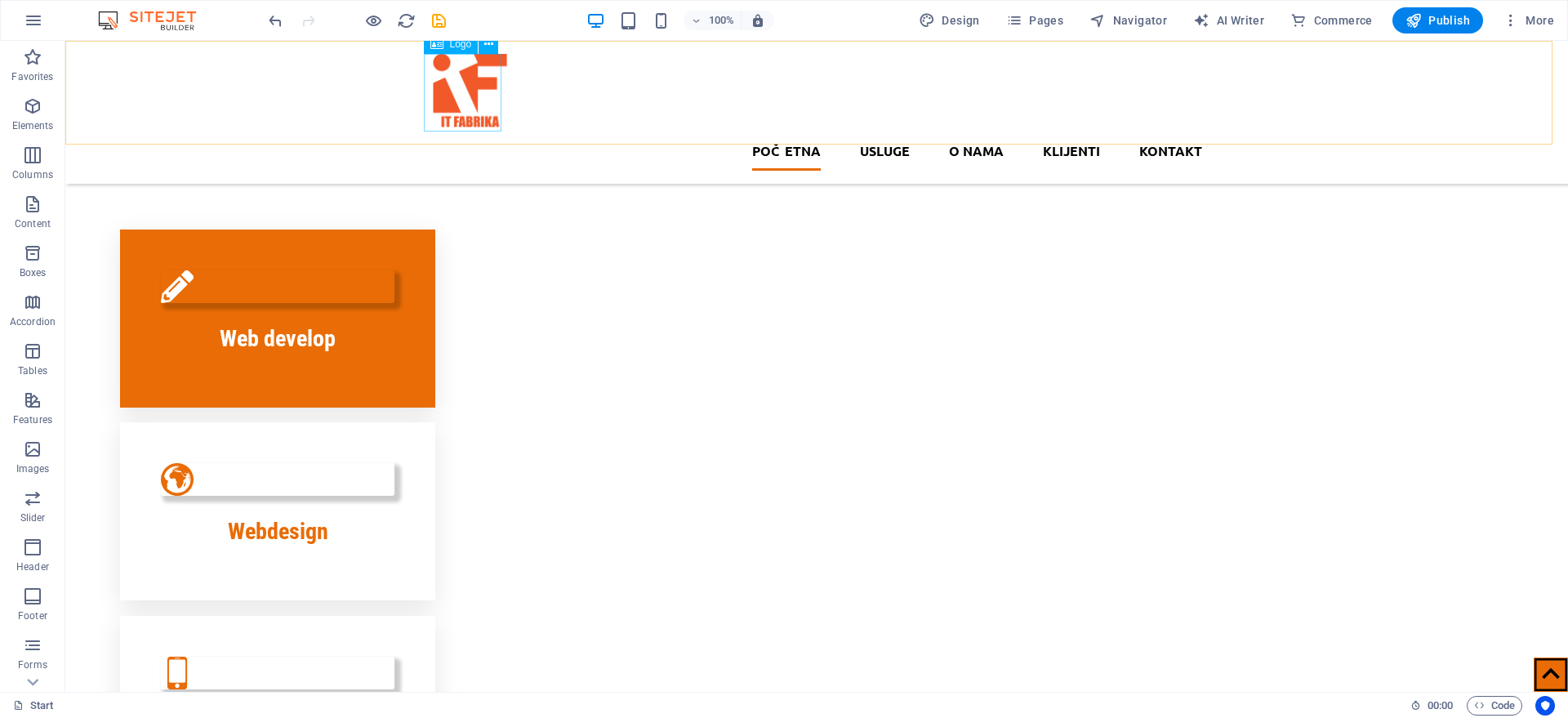 click at bounding box center (817, 92) 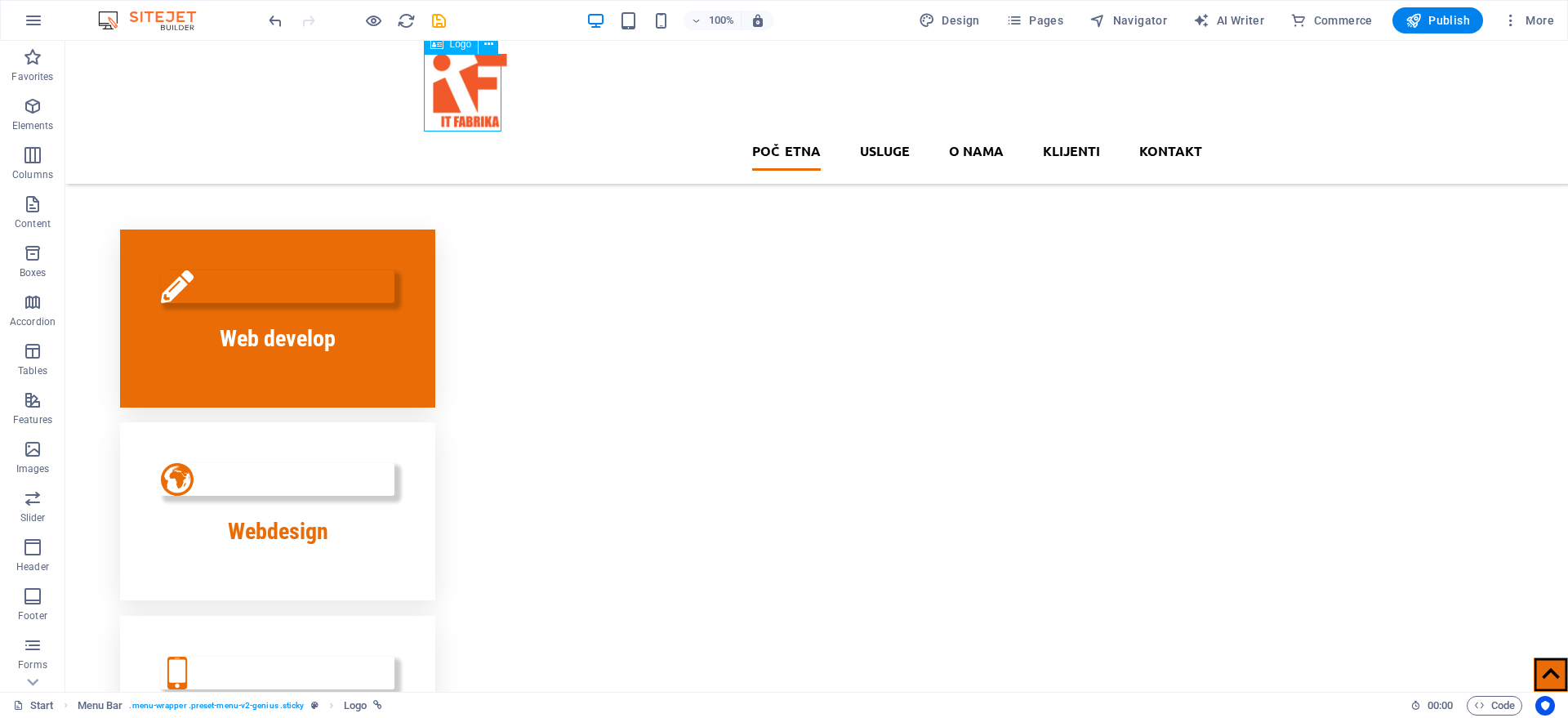 click at bounding box center (817, 92) 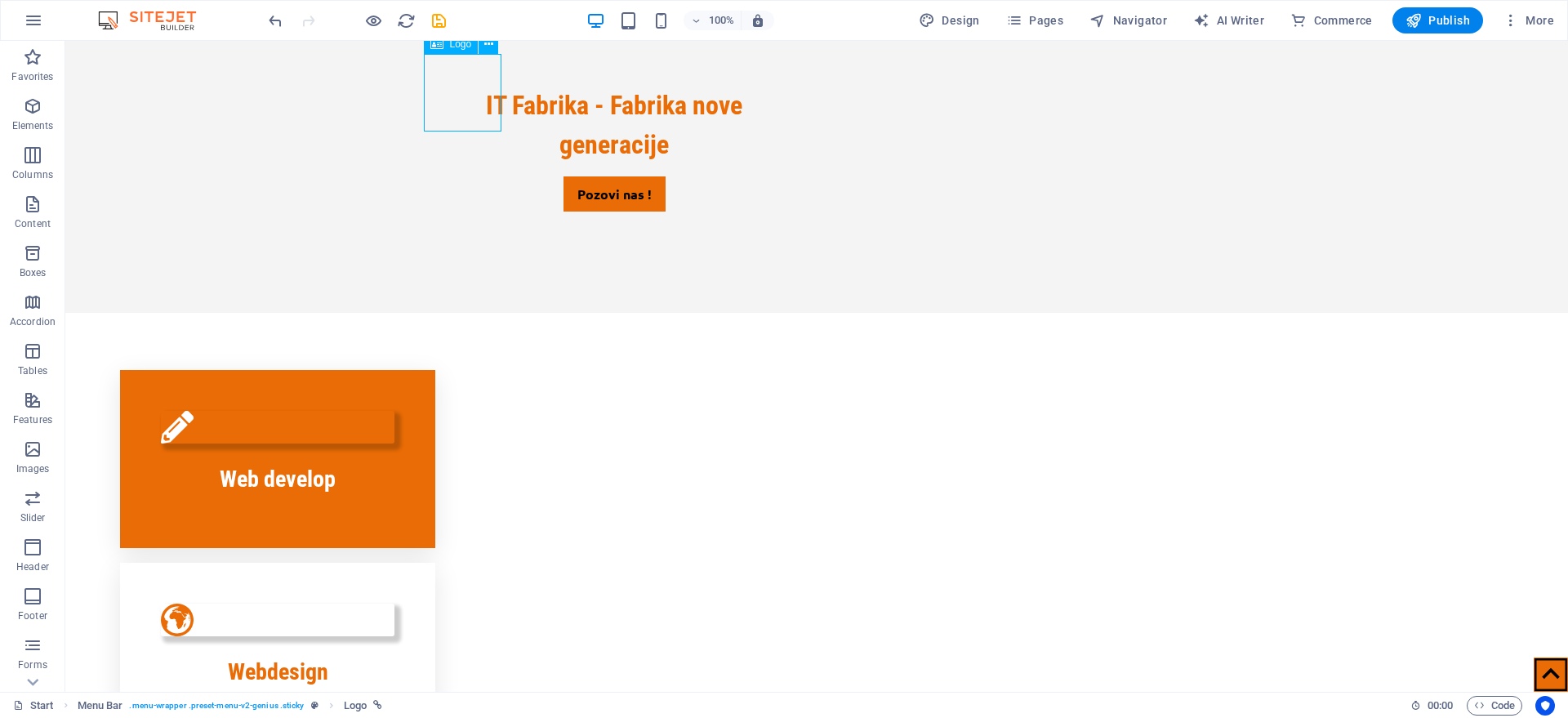 select on "px" 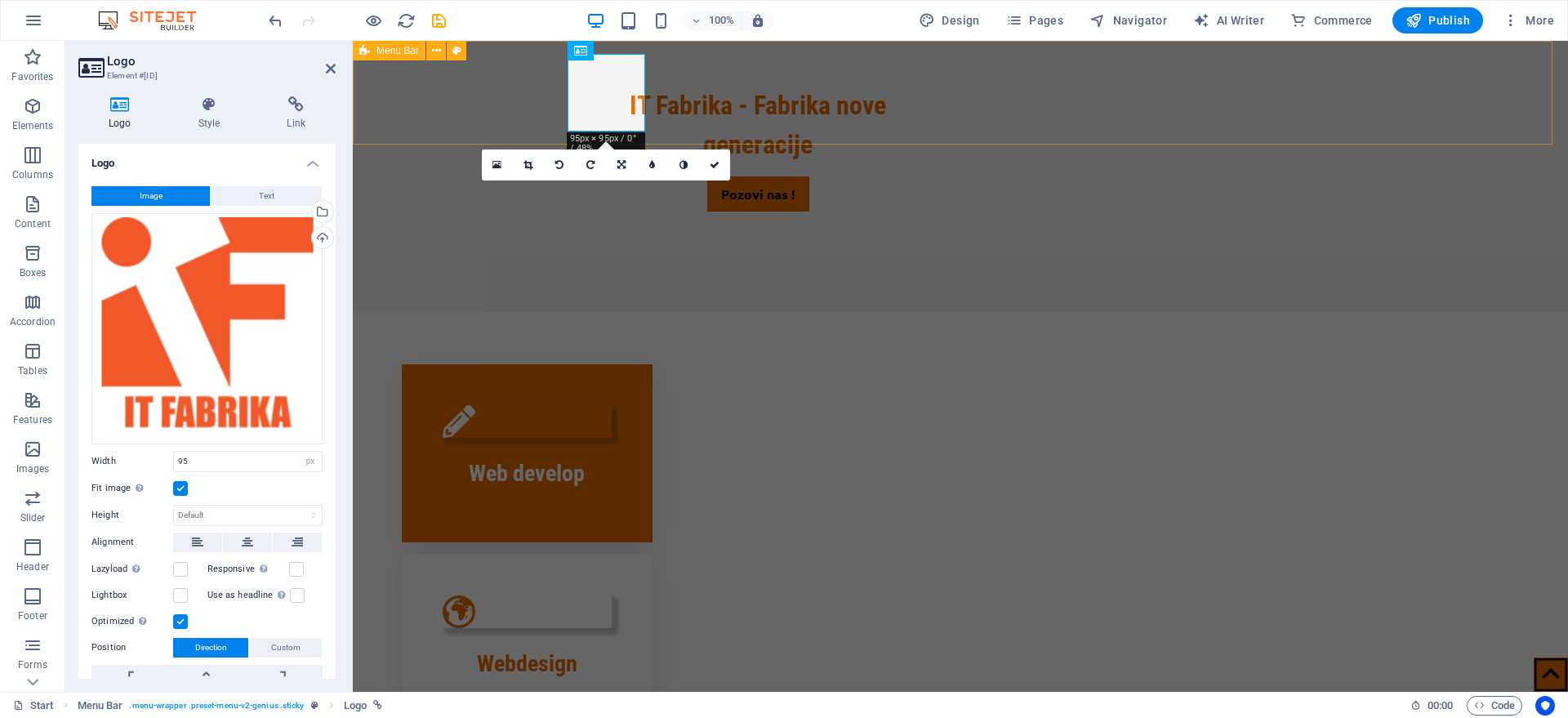 scroll, scrollTop: 0, scrollLeft: 0, axis: both 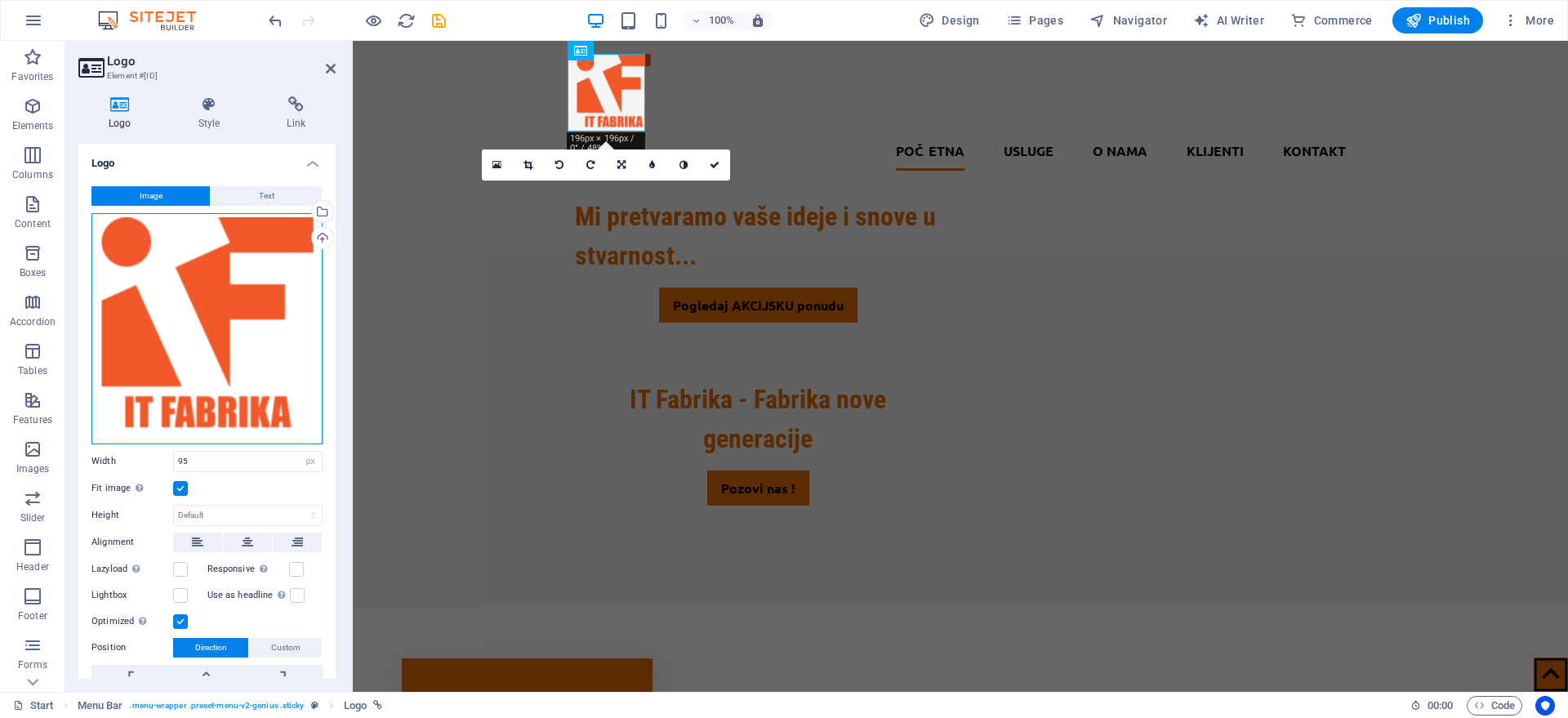 click on "Drag files here, click to choose files or select files from Files or our free stock photos & videos" at bounding box center [207, 328] 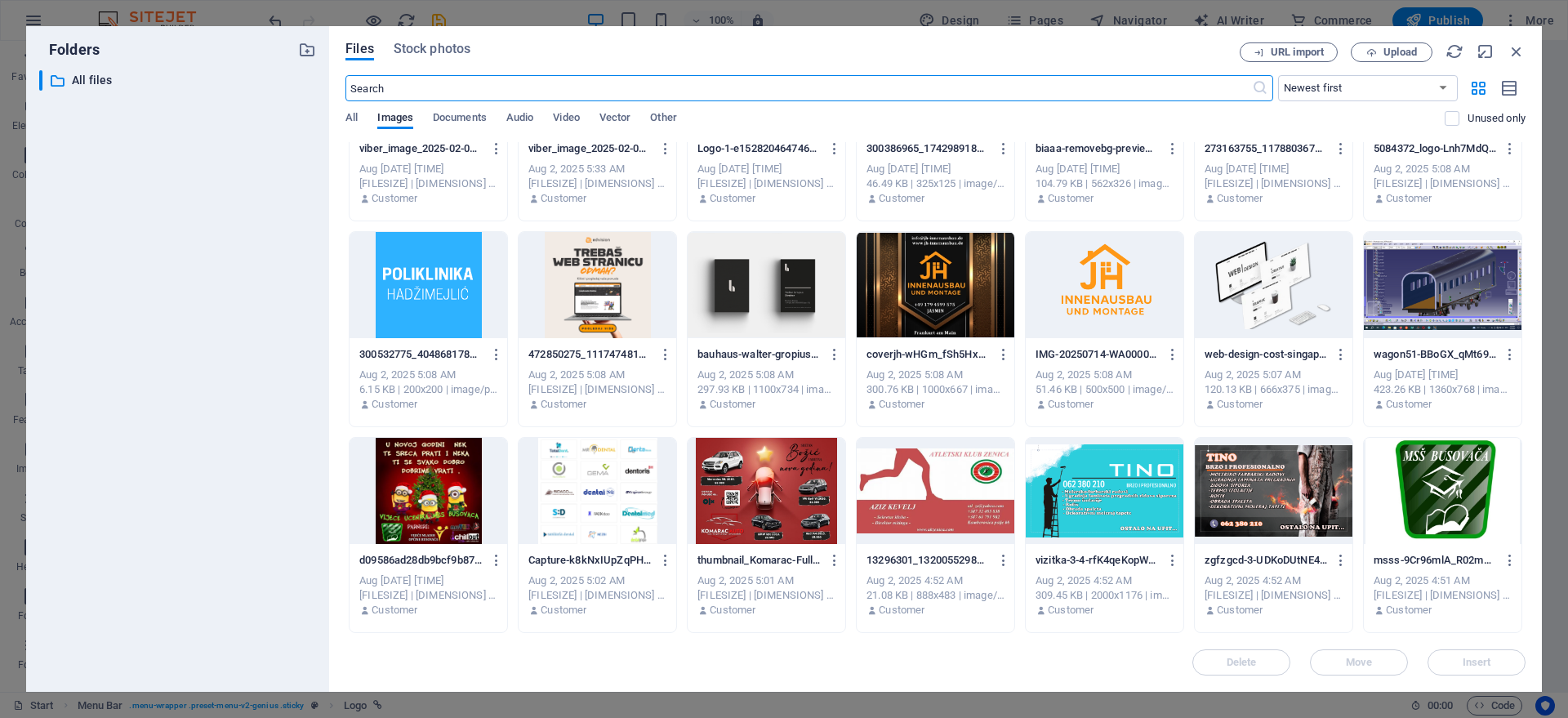 scroll, scrollTop: 849, scrollLeft: 0, axis: vertical 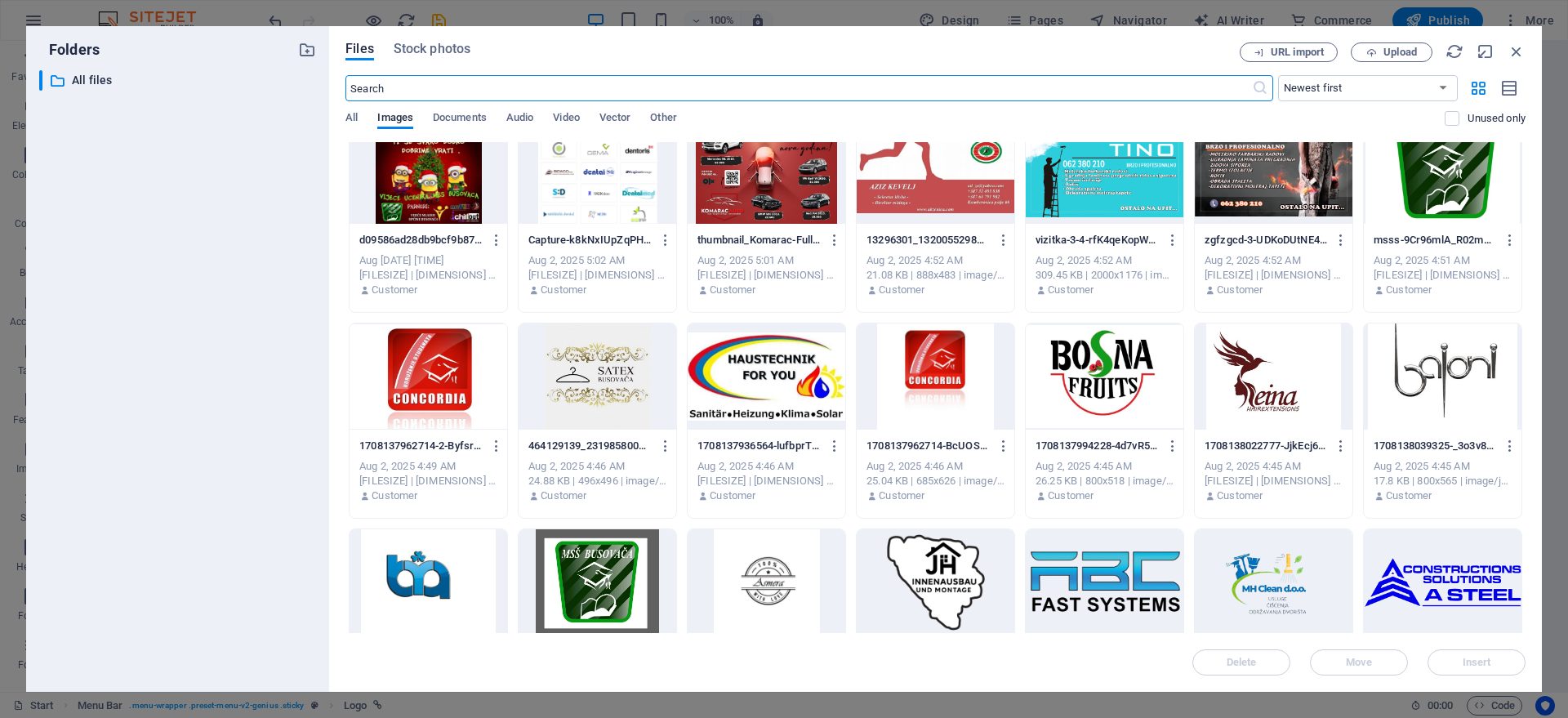 click on "iStock-1157329708-687x515-removebg-preview1-xL9p3tREgyc0mDqu13niYQ.png iStock-1157329708-687x515-removebg-preview1-xL9p3tREgyc0mDqu13niYQ.png Aug [DATE] [TIME] [FILESIZE] | [DIMENSIONS] | image/png Customer nevia-mockup-removebg-preview1-1AEsT6_txgOn87foHA7LTg.png nevia-mockup-removebg-preview1-1AEsT6_txgOn87foHA7LTg.png Aug [DATE] [TIME] [FILESIZE] | [DIMENSIONS] | image/png Customer cheap-web-design-reading-berkshire-1-removebg-preview-haFxE10YTnsv2nSO7DF8Kg.png cheap-web-design-reading-berkshire-1-removebg-preview-haFxE10YTnsv2nSO7DF8Kg.png Aug [DATE] [TIME] [FILESIZE] | [DIMENSIONS] | image/png Customer cheap-web-design-reading-berkshire-1-removebg-preview1-NKK3Er1hIDzfn057jRxh2w.png cheap-web-design-reading-berkshire-1-removebg-preview1-NKK3Er1hIDzfn057jRxh2w.png Aug [DATE] [TIME] [FILESIZE] | [DIMENSIONS] | image/png Customer BHDRAGON07.034-v5diVKlzM9oT3Rq95H1Omg.PNG BHDRAGON07.034-v5diVKlzM9oT3Rq95H1Omg.PNG Aug [DATE] [TIME] [FILESIZE] | [DIMENSIONS] | image/png Customer thumbnail_Exercise_A-kQu74O-7I-dc0zIodTz6eQ.jpg" at bounding box center [935, 215] 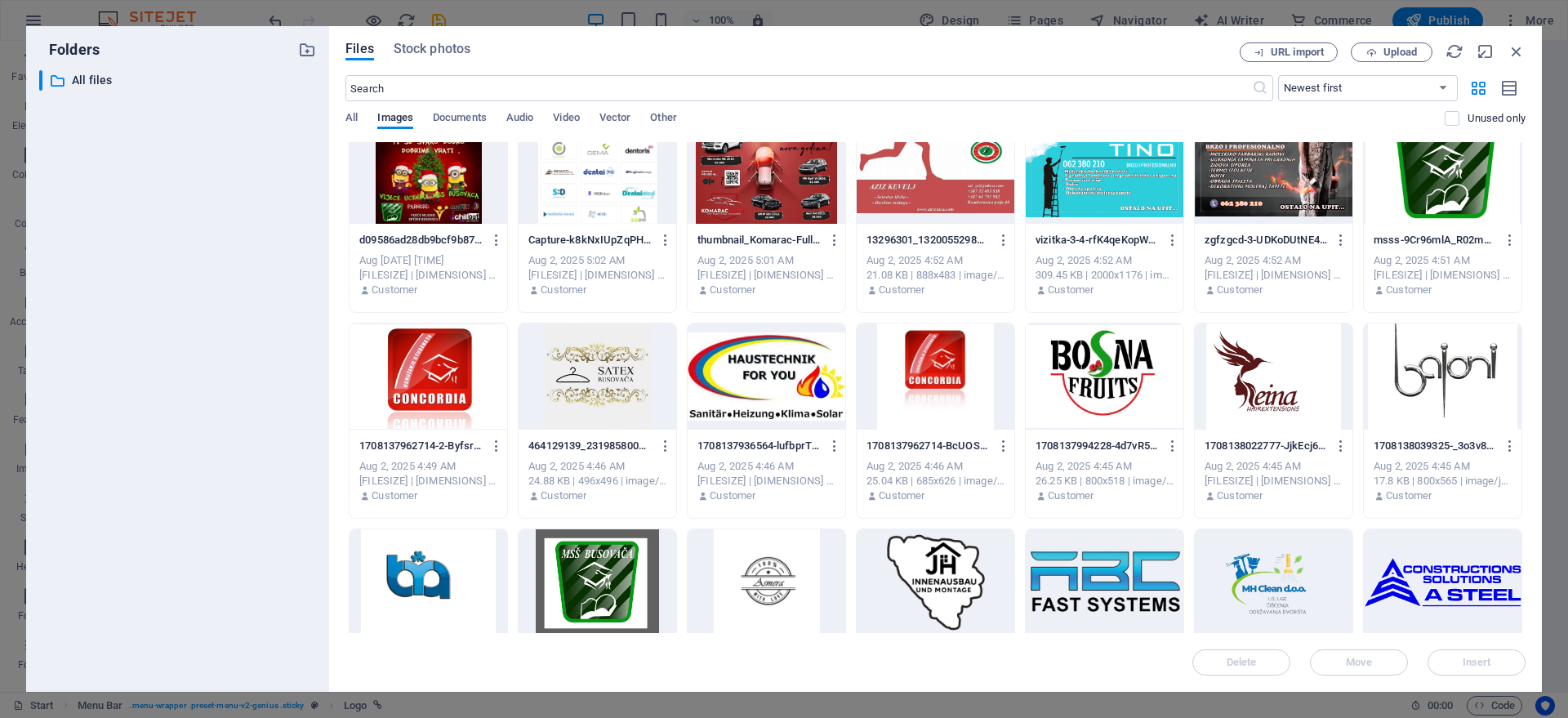 click on "iStock-1157329708-687x515-removebg-preview1-xL9p3tREgyc0mDqu13niYQ.png iStock-1157329708-687x515-removebg-preview1-xL9p3tREgyc0mDqu13niYQ.png Aug [DATE] [TIME] [FILESIZE] | [DIMENSIONS] | image/png Customer nevia-mockup-removebg-preview1-1AEsT6_txgOn87foHA7LTg.png nevia-mockup-removebg-preview1-1AEsT6_txgOn87foHA7LTg.png Aug [DATE] [TIME] [FILESIZE] | [DIMENSIONS] | image/png Customer cheap-web-design-reading-berkshire-1-removebg-preview-haFxE10YTnsv2nSO7DF8Kg.png cheap-web-design-reading-berkshire-1-removebg-preview-haFxE10YTnsv2nSO7DF8Kg.png Aug [DATE] [TIME] [FILESIZE] | [DIMENSIONS] | image/png Customer cheap-web-design-reading-berkshire-1-removebg-preview1-NKK3Er1hIDzfn057jRxh2w.png cheap-web-design-reading-berkshire-1-removebg-preview1-NKK3Er1hIDzfn057jRxh2w.png Aug [DATE] [TIME] [FILESIZE] | [DIMENSIONS] | image/png Customer BHDRAGON07.034-v5diVKlzM9oT3Rq95H1Omg.PNG BHDRAGON07.034-v5diVKlzM9oT3Rq95H1Omg.PNG Aug [DATE] [TIME] [FILESIZE] | [DIMENSIONS] | image/png Customer thumbnail_Exercise_A-kQu74O-7I-dc0zIodTz6eQ.jpg" at bounding box center (935, 215) 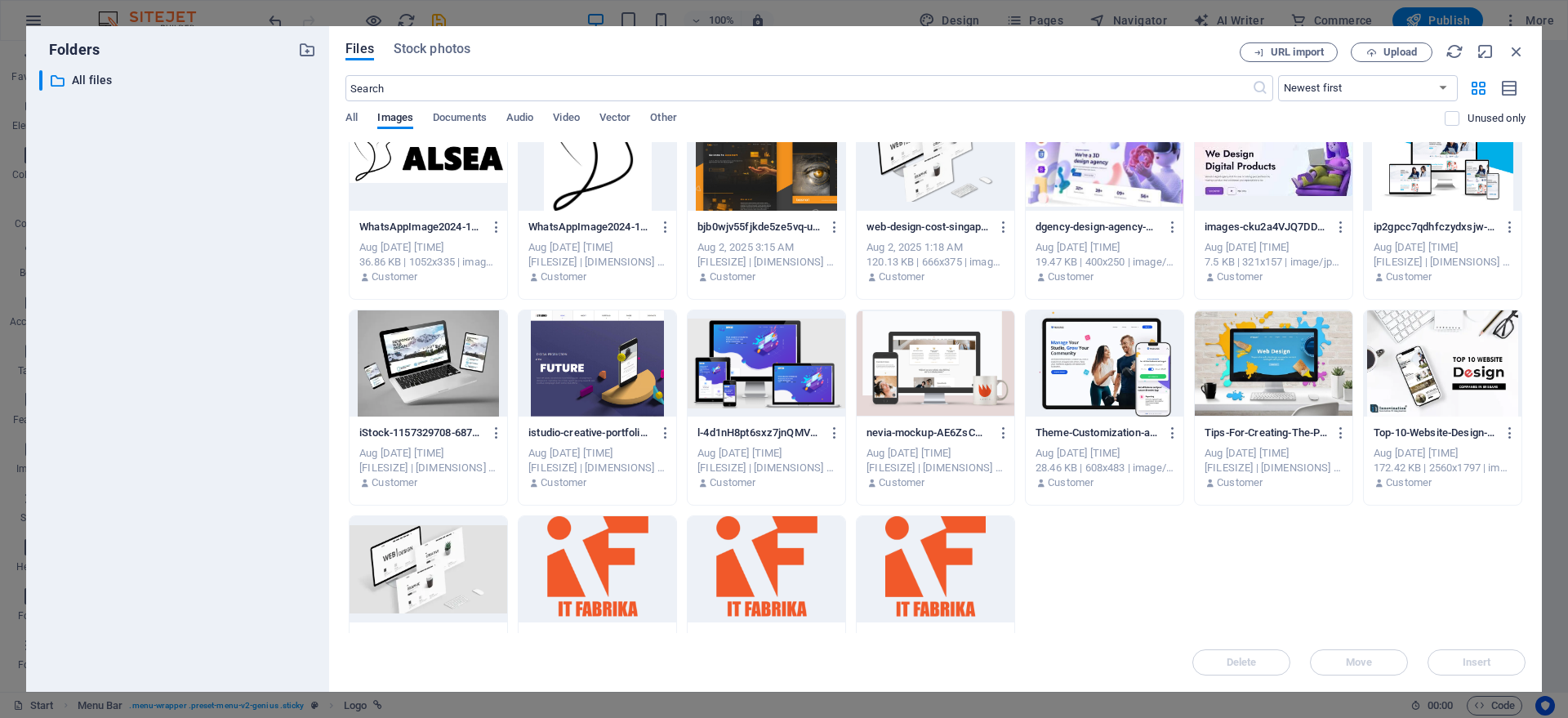 scroll, scrollTop: 1558, scrollLeft: 0, axis: vertical 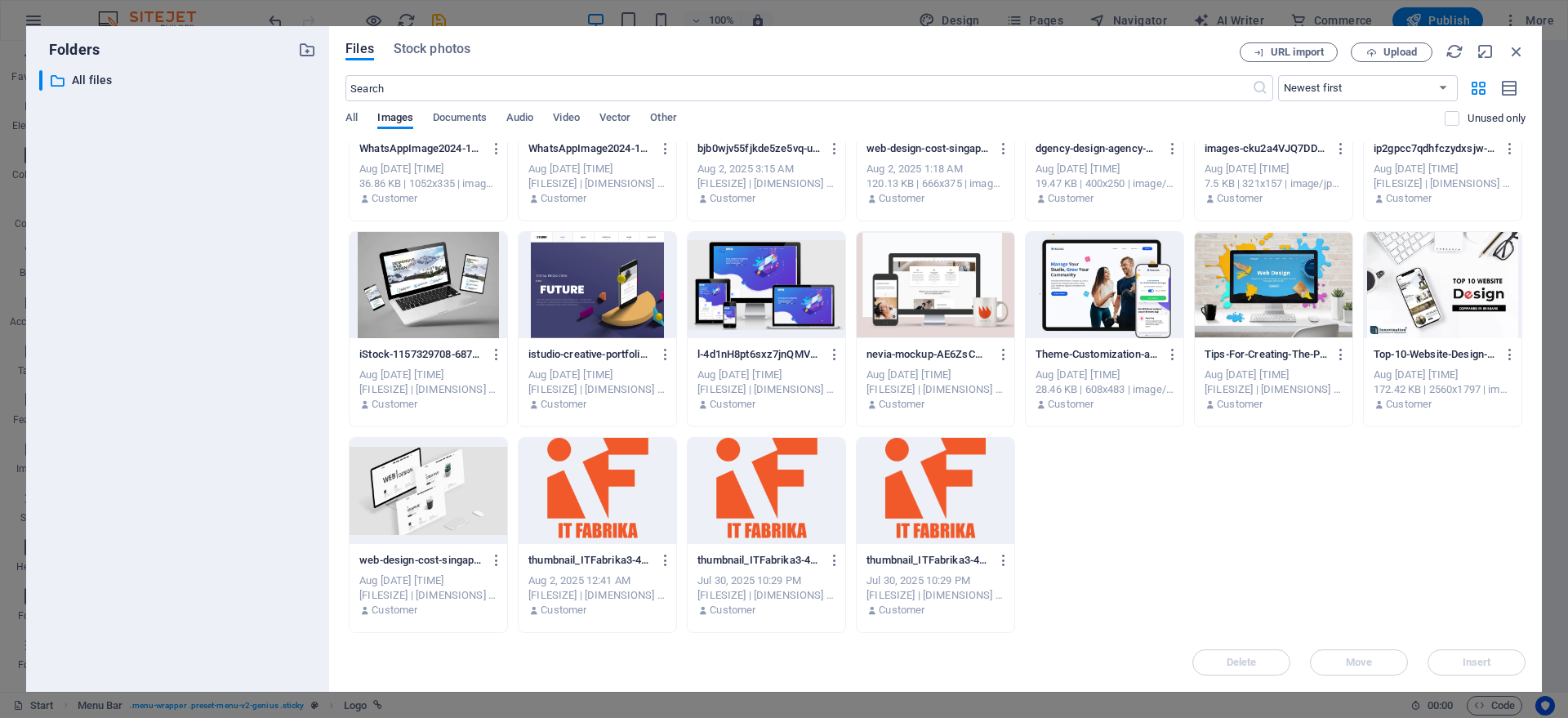 click at bounding box center (766, 491) 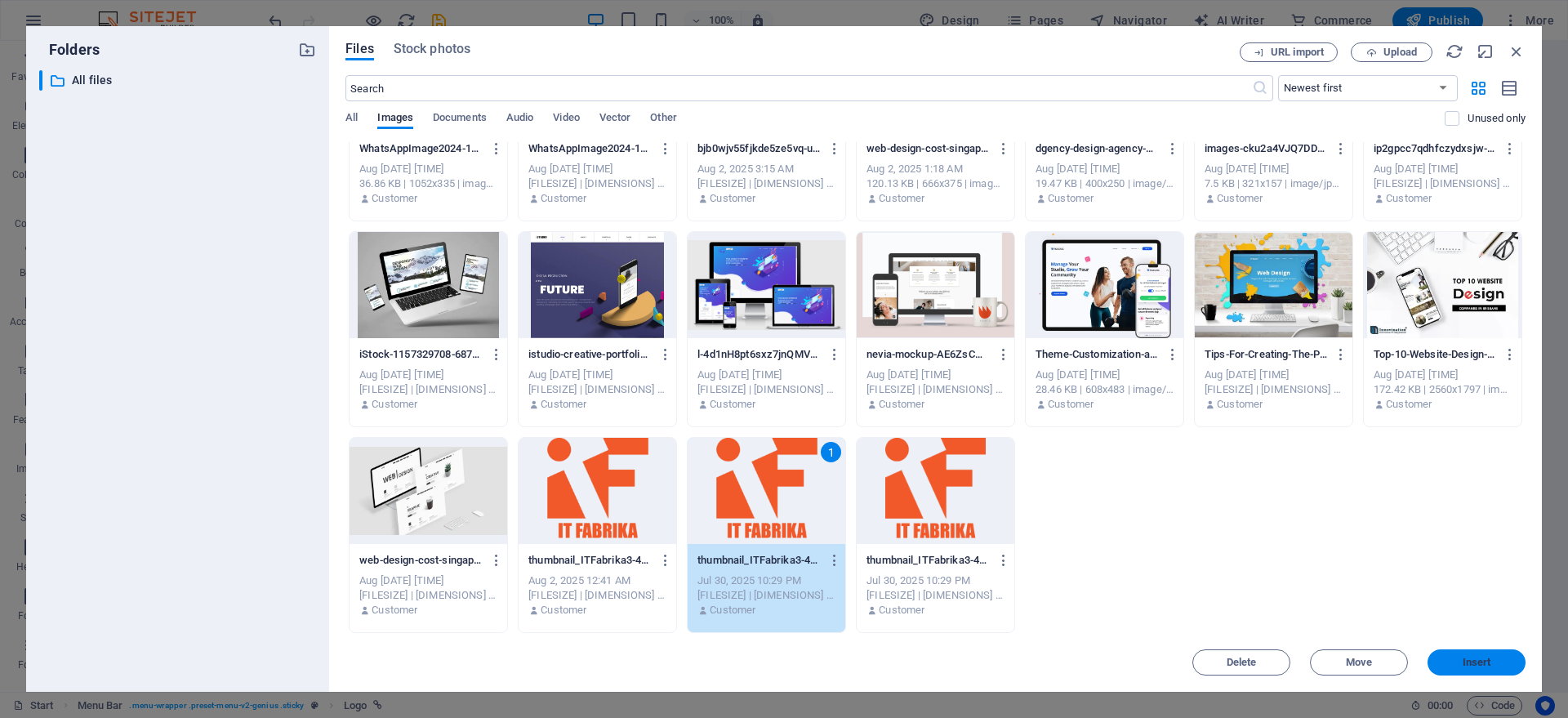 click on "Insert" at bounding box center (1477, 662) 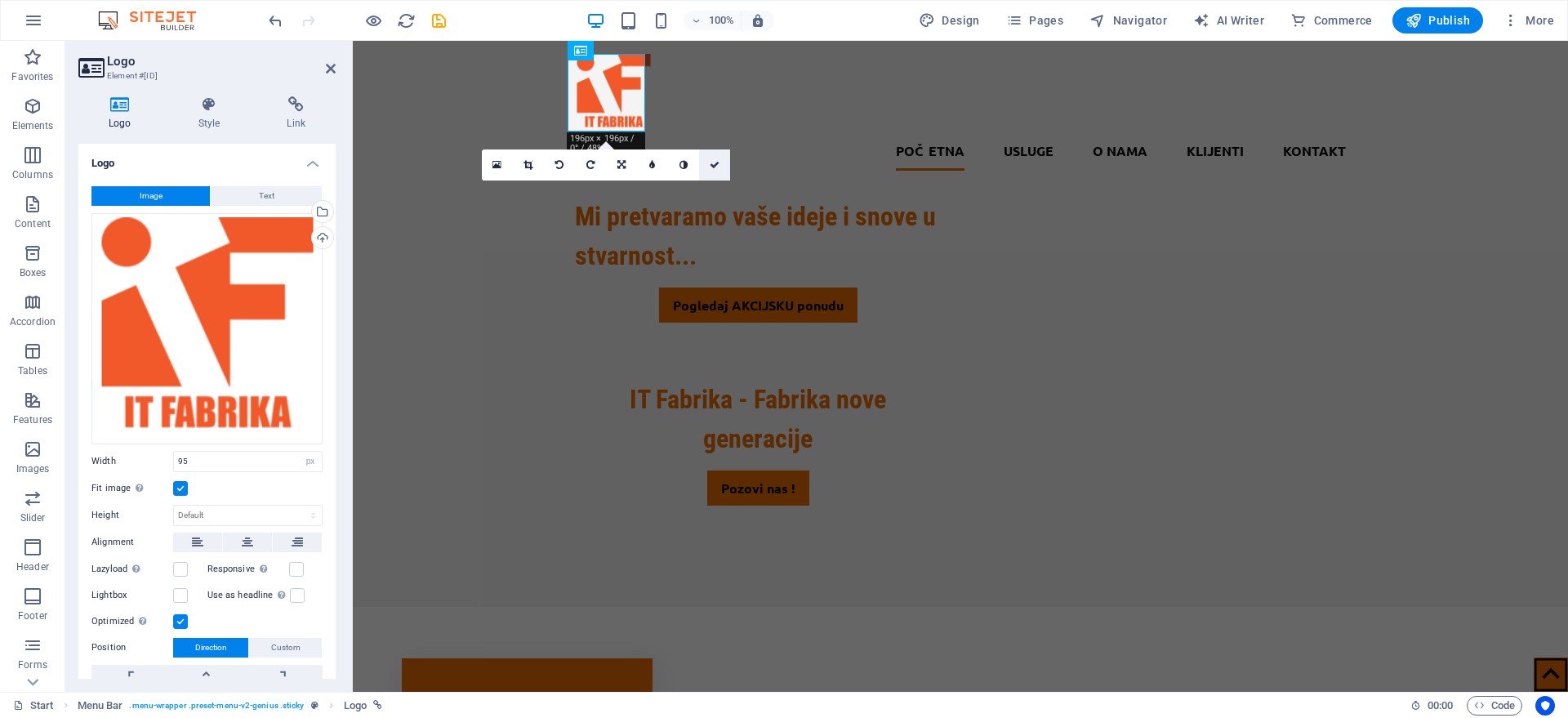 click at bounding box center (715, 165) 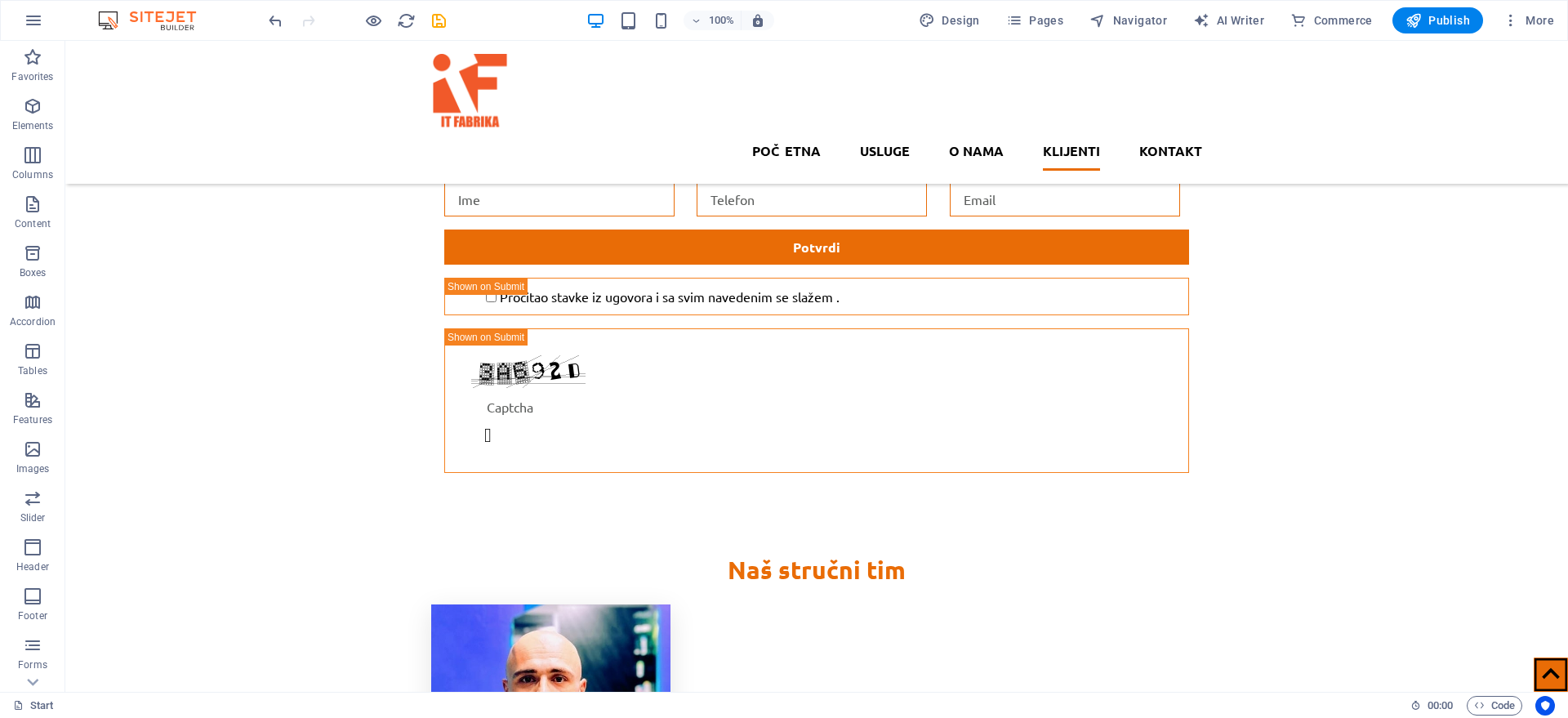 scroll, scrollTop: 4266, scrollLeft: 0, axis: vertical 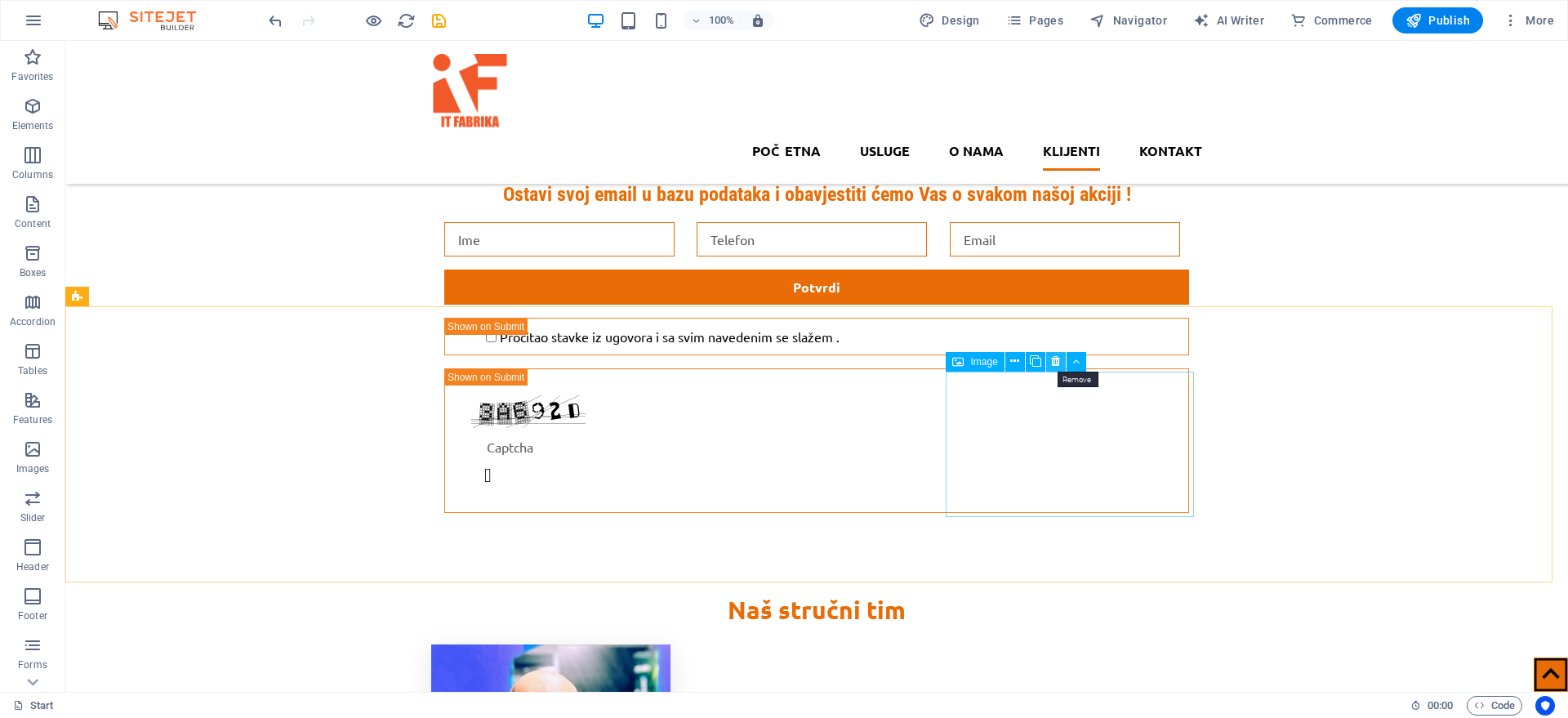 click at bounding box center [1055, 361] 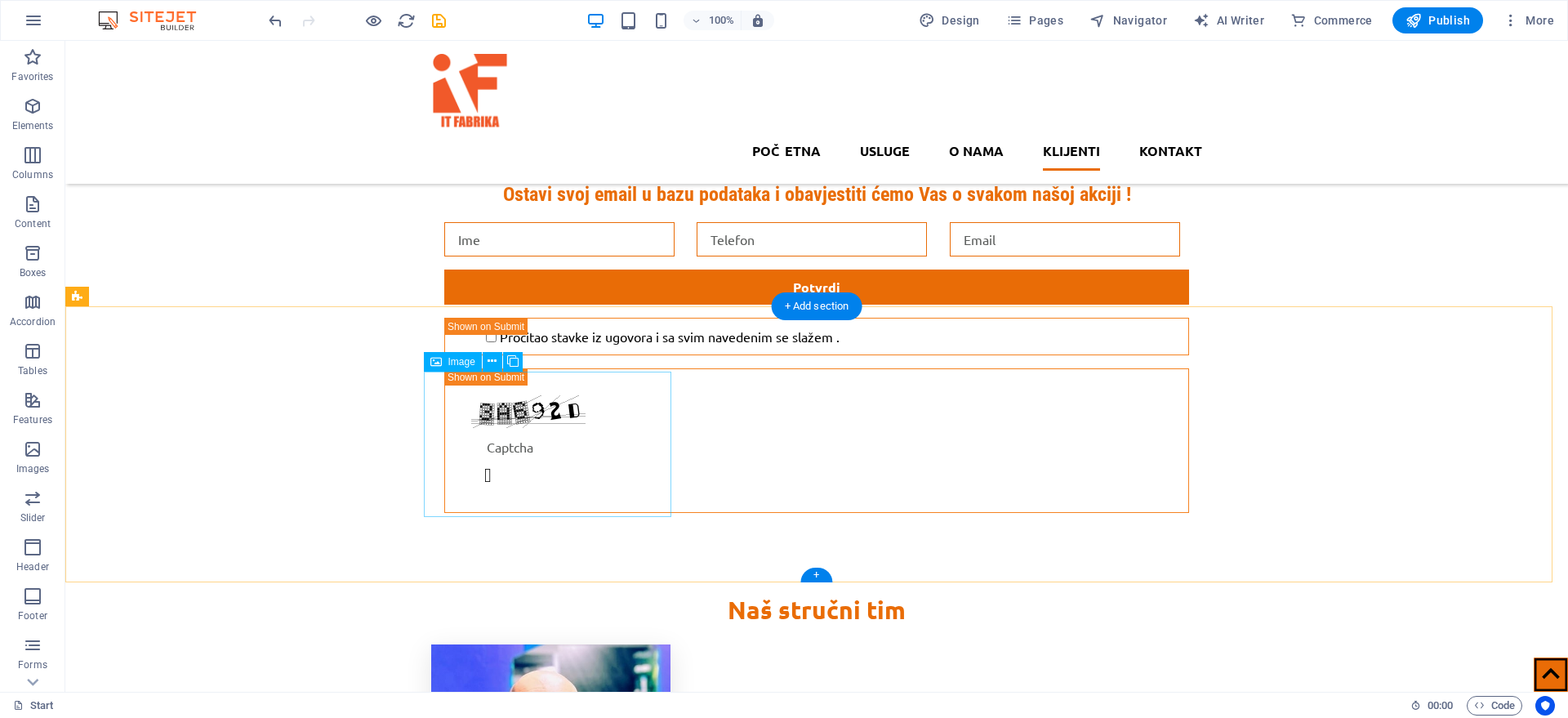 click at bounding box center [203, 6421] 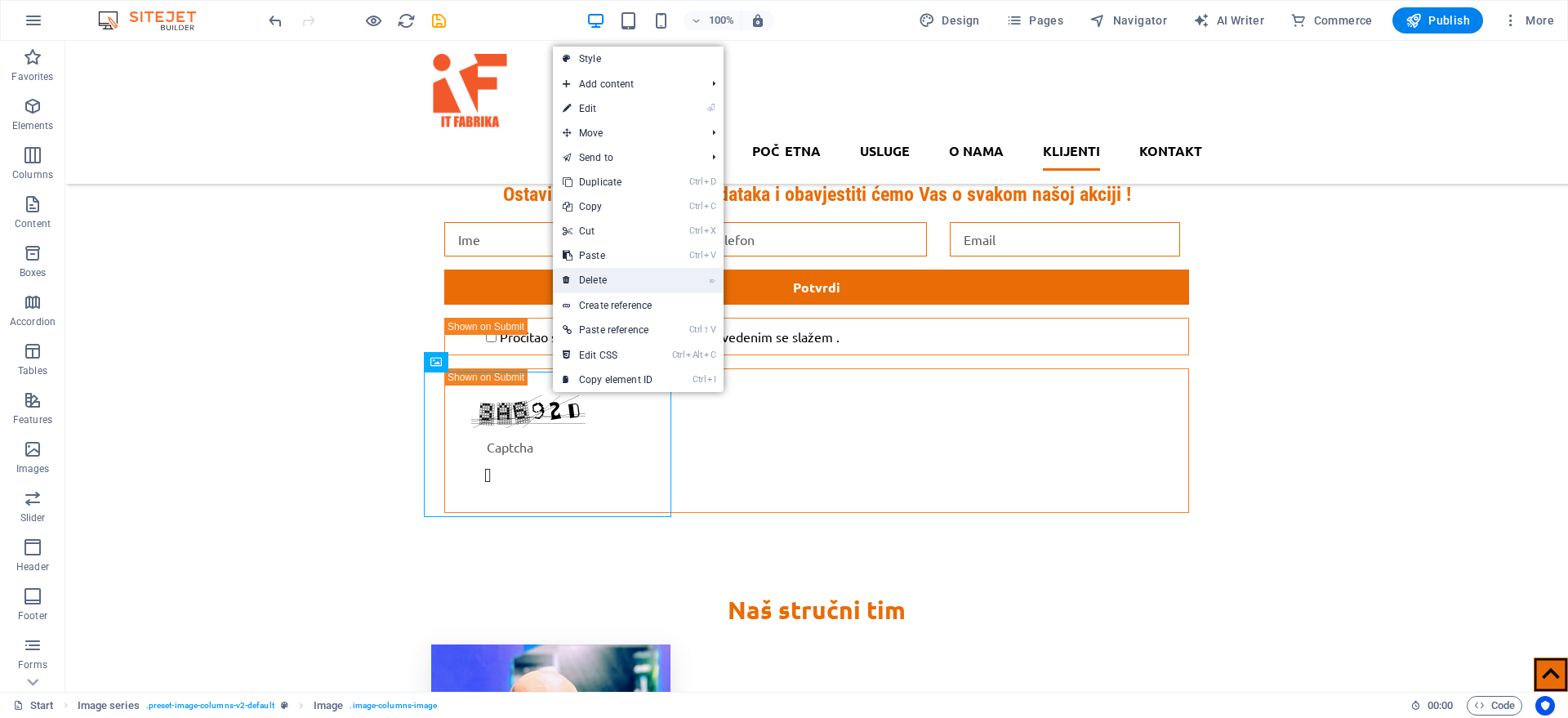 click on "⌦  Delete" at bounding box center (608, 280) 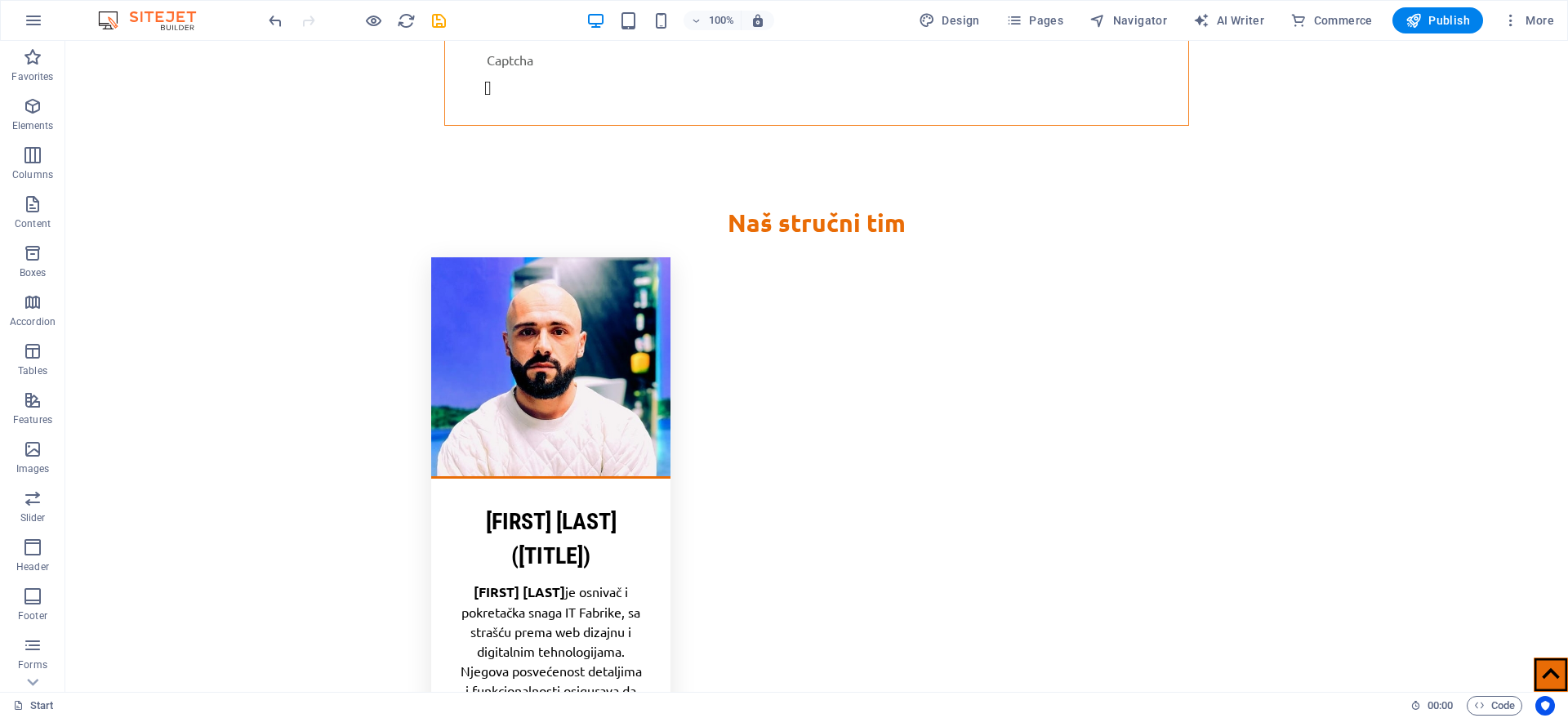 scroll, scrollTop: 4777, scrollLeft: 0, axis: vertical 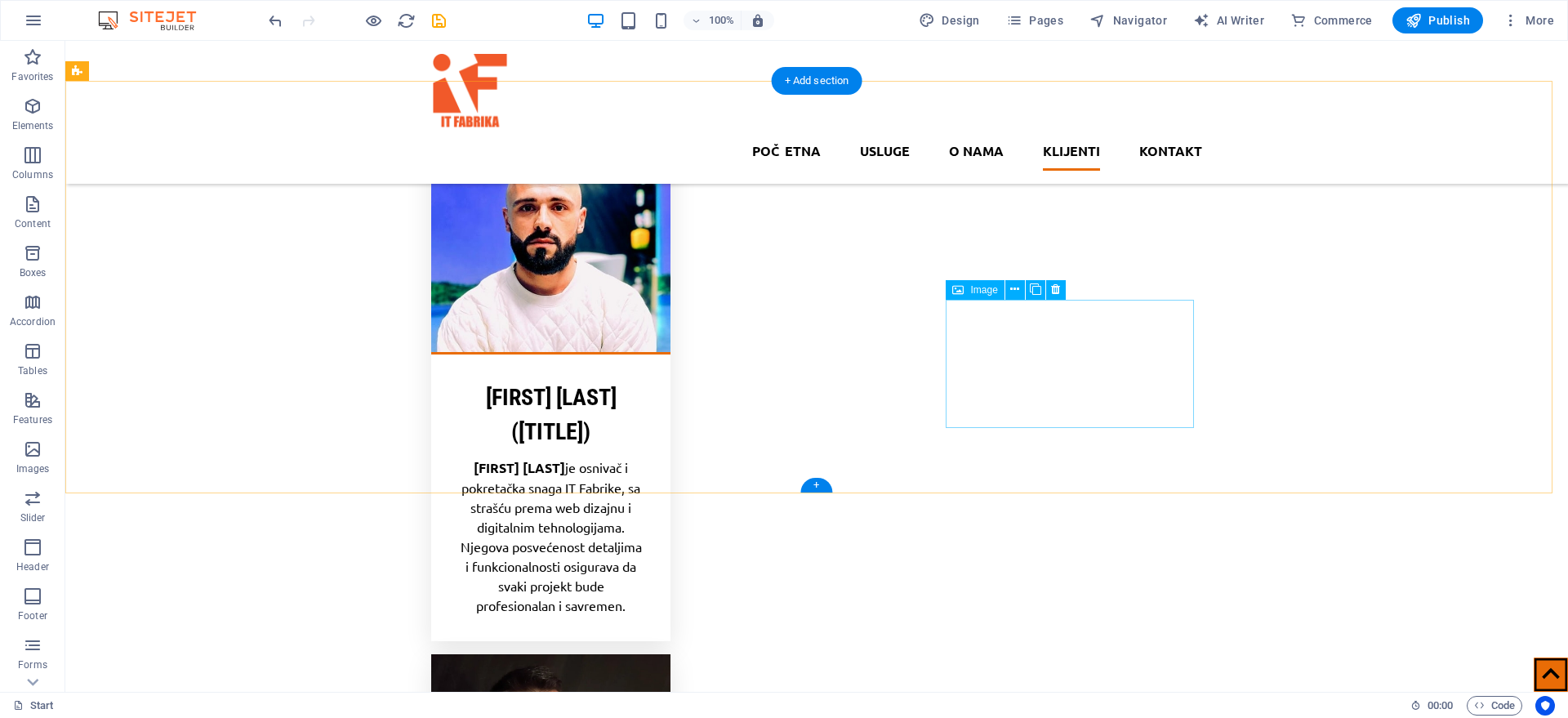 click at bounding box center [203, 6891] 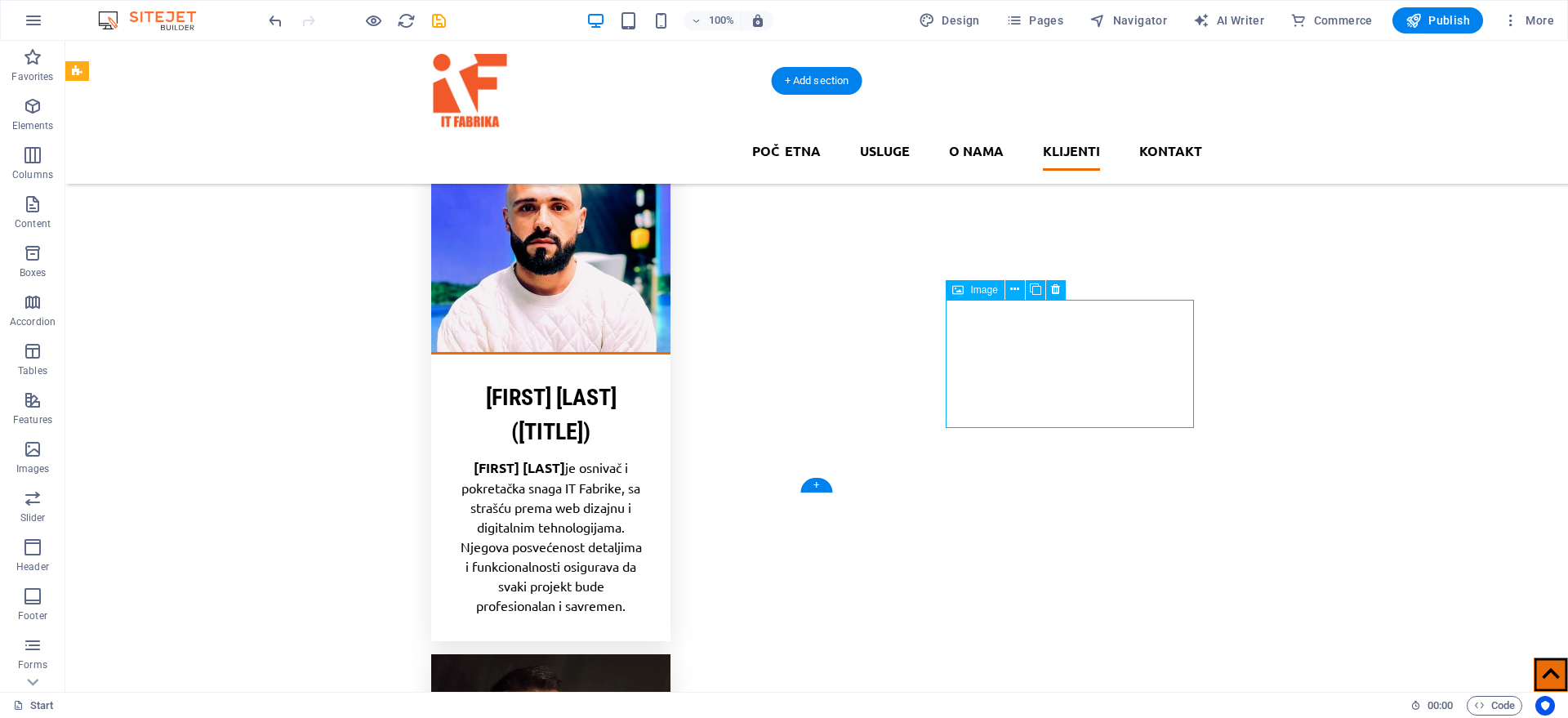 click at bounding box center [203, 6891] 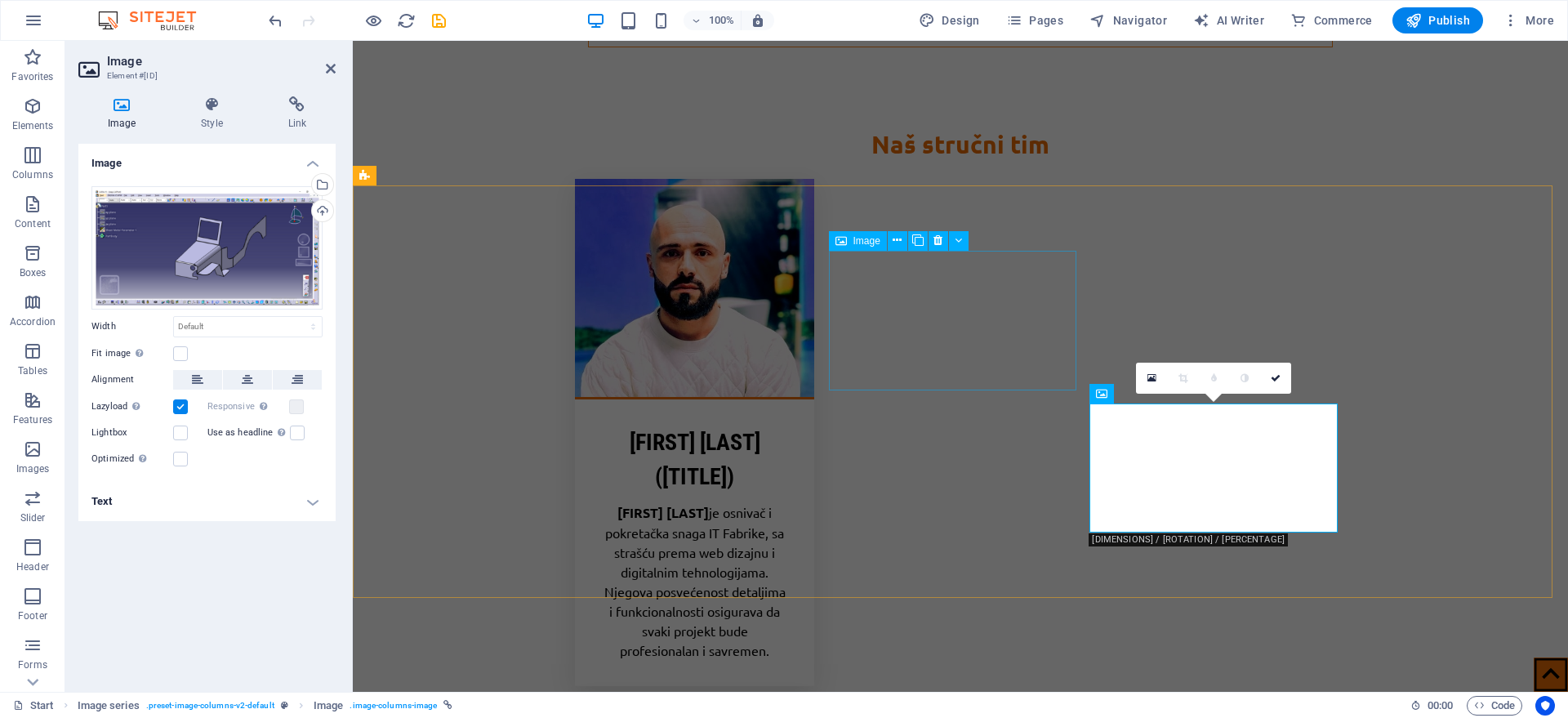 scroll, scrollTop: 4799, scrollLeft: 0, axis: vertical 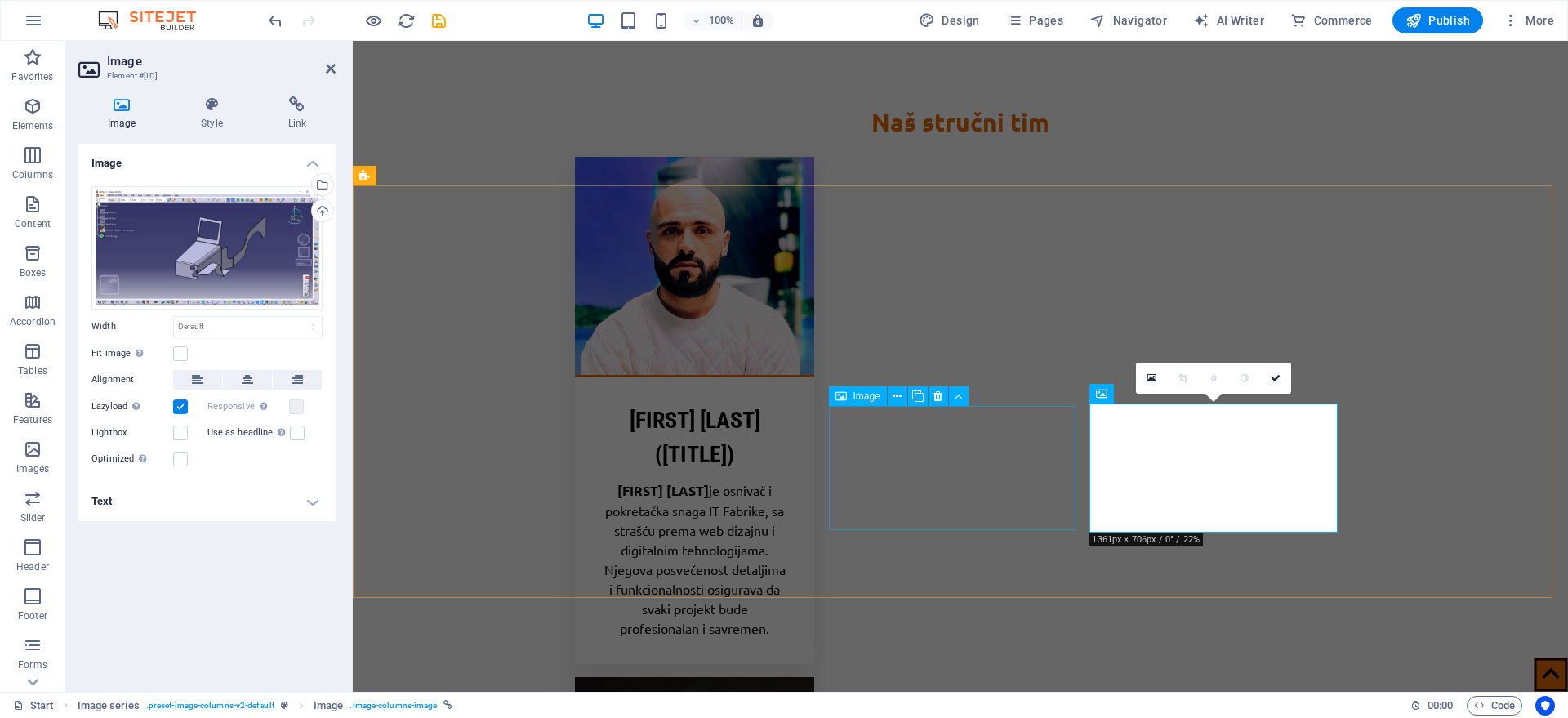 click at bounding box center (490, 6748) 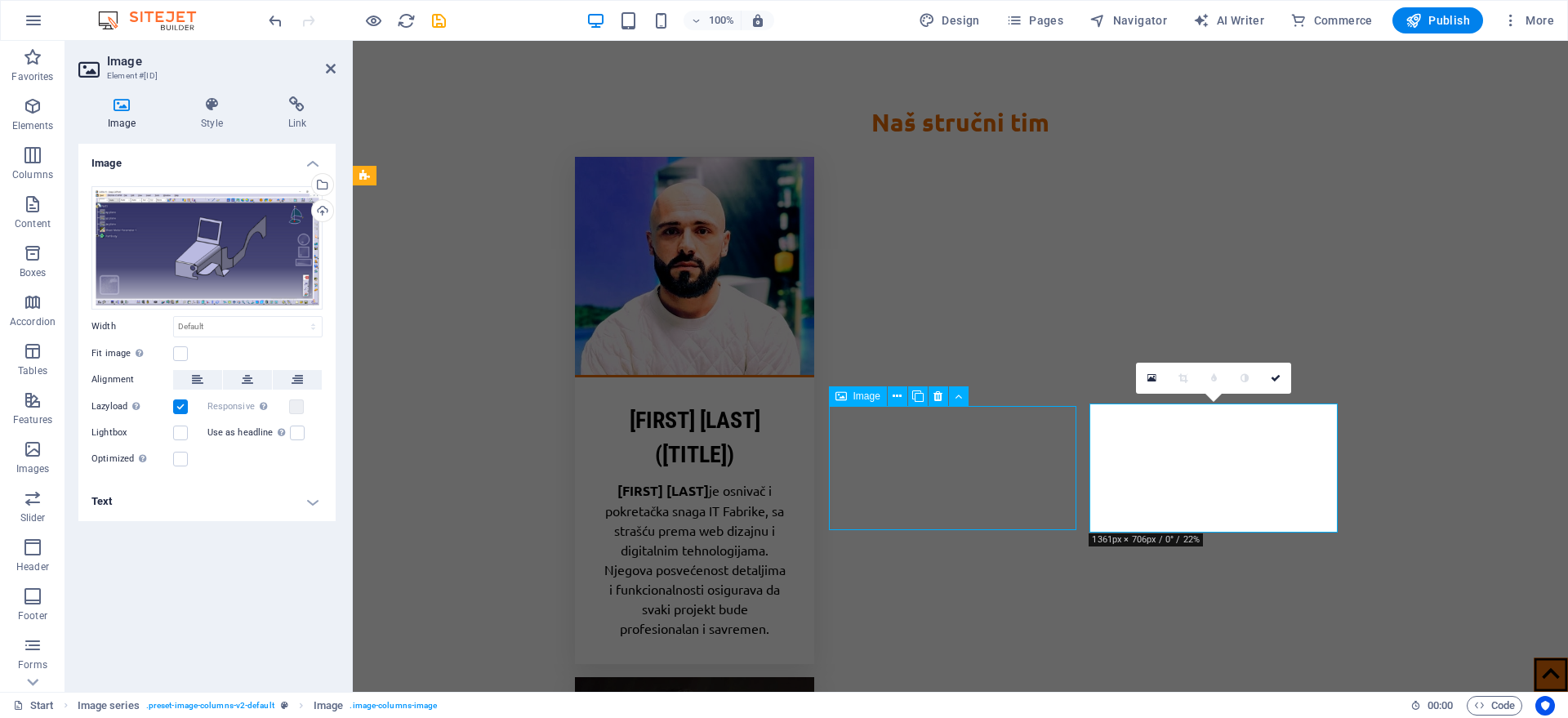 scroll, scrollTop: 4777, scrollLeft: 0, axis: vertical 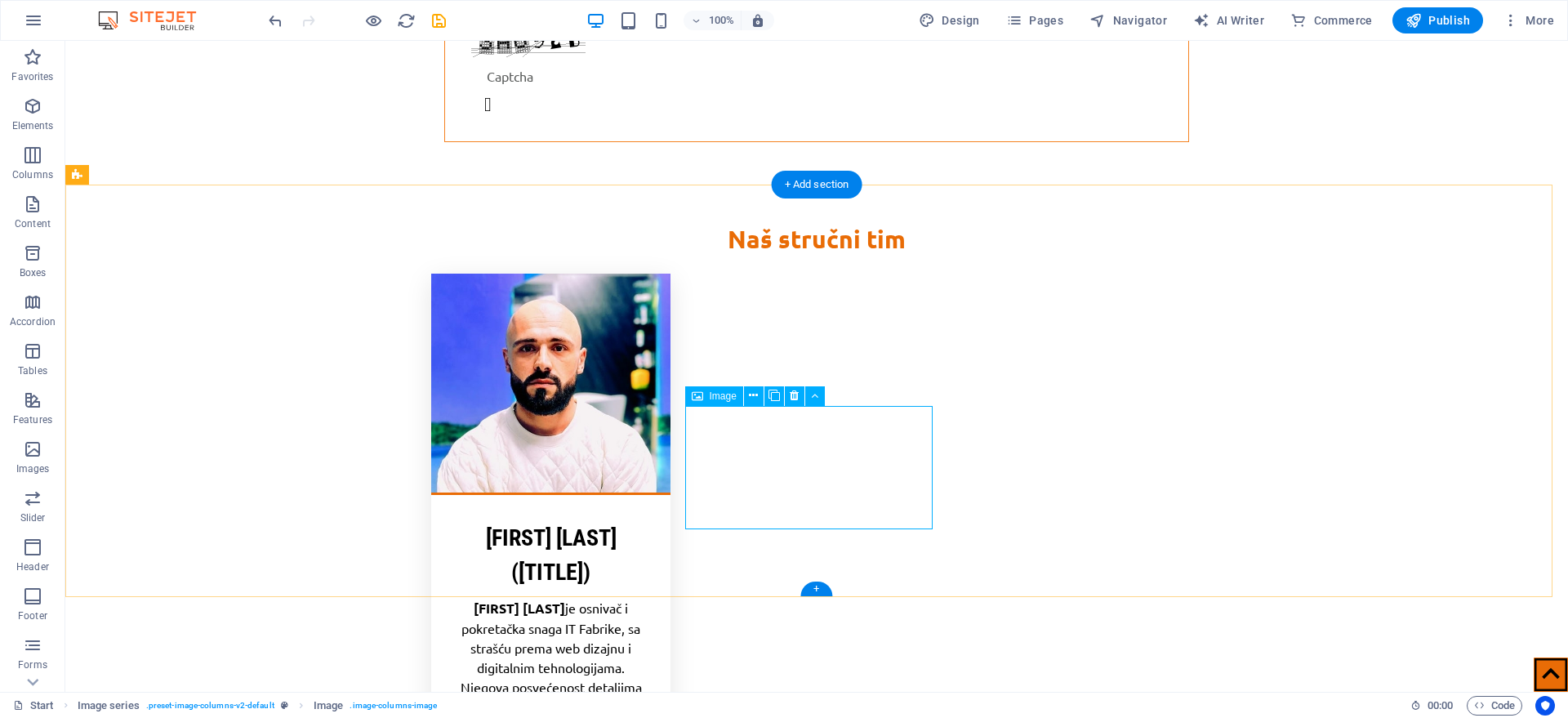 click at bounding box center (203, 6898) 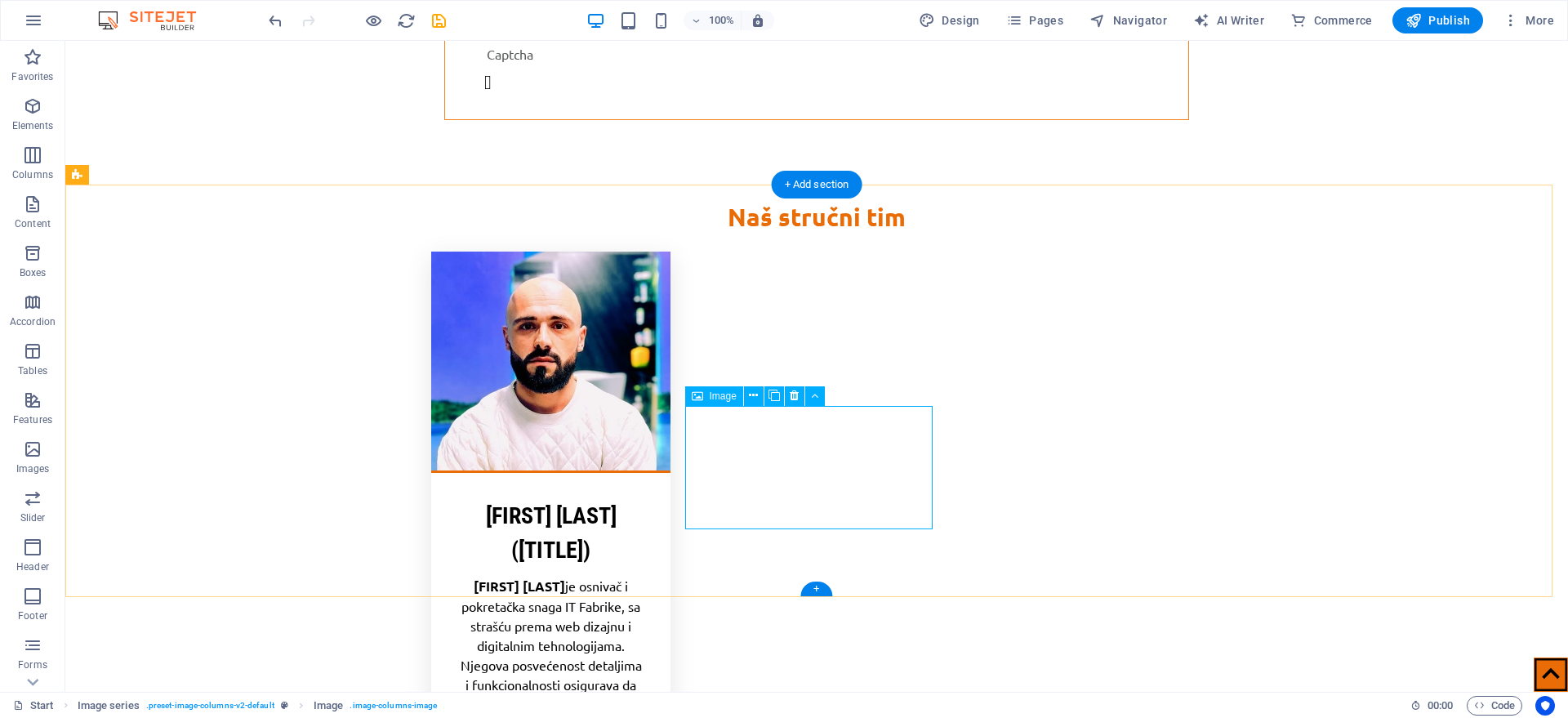 select on "px" 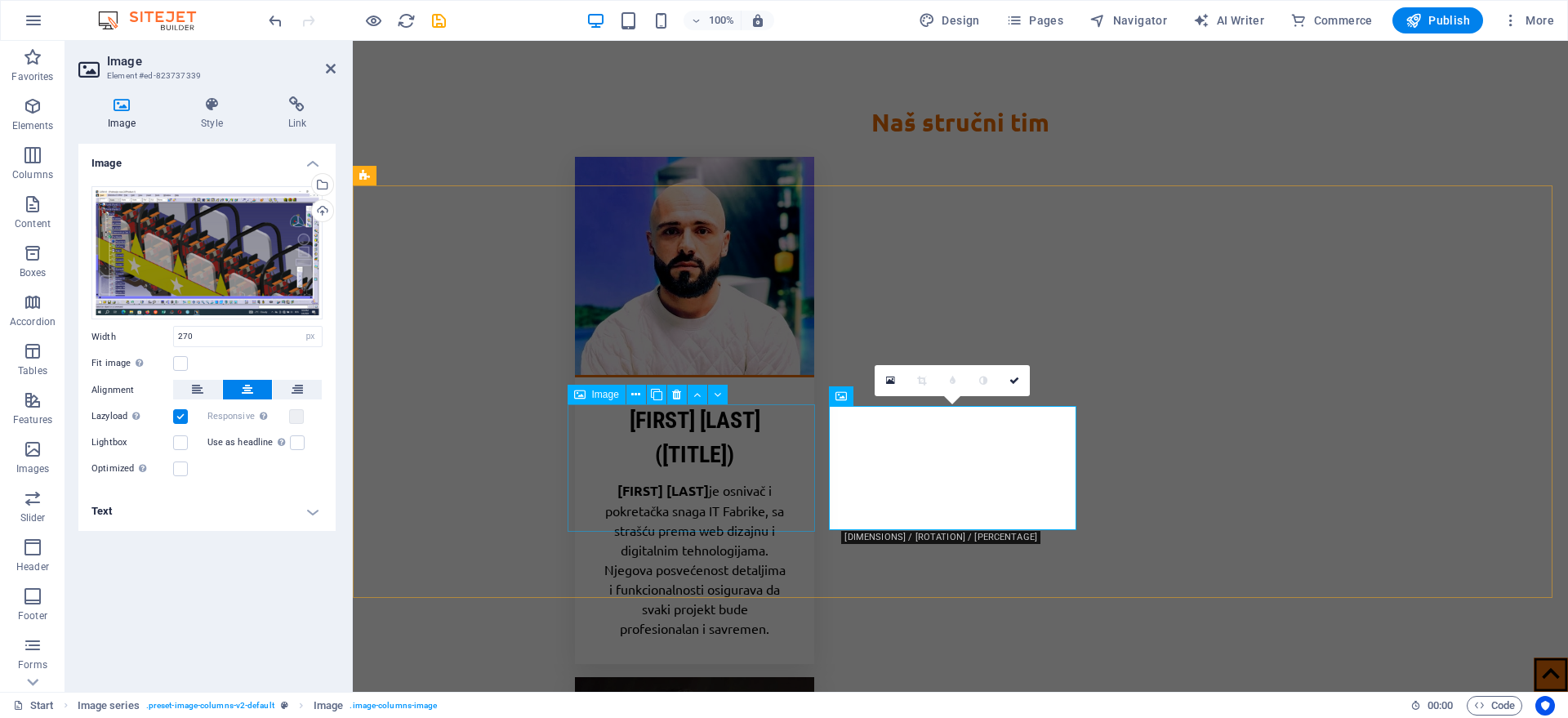 click at bounding box center [490, 6616] 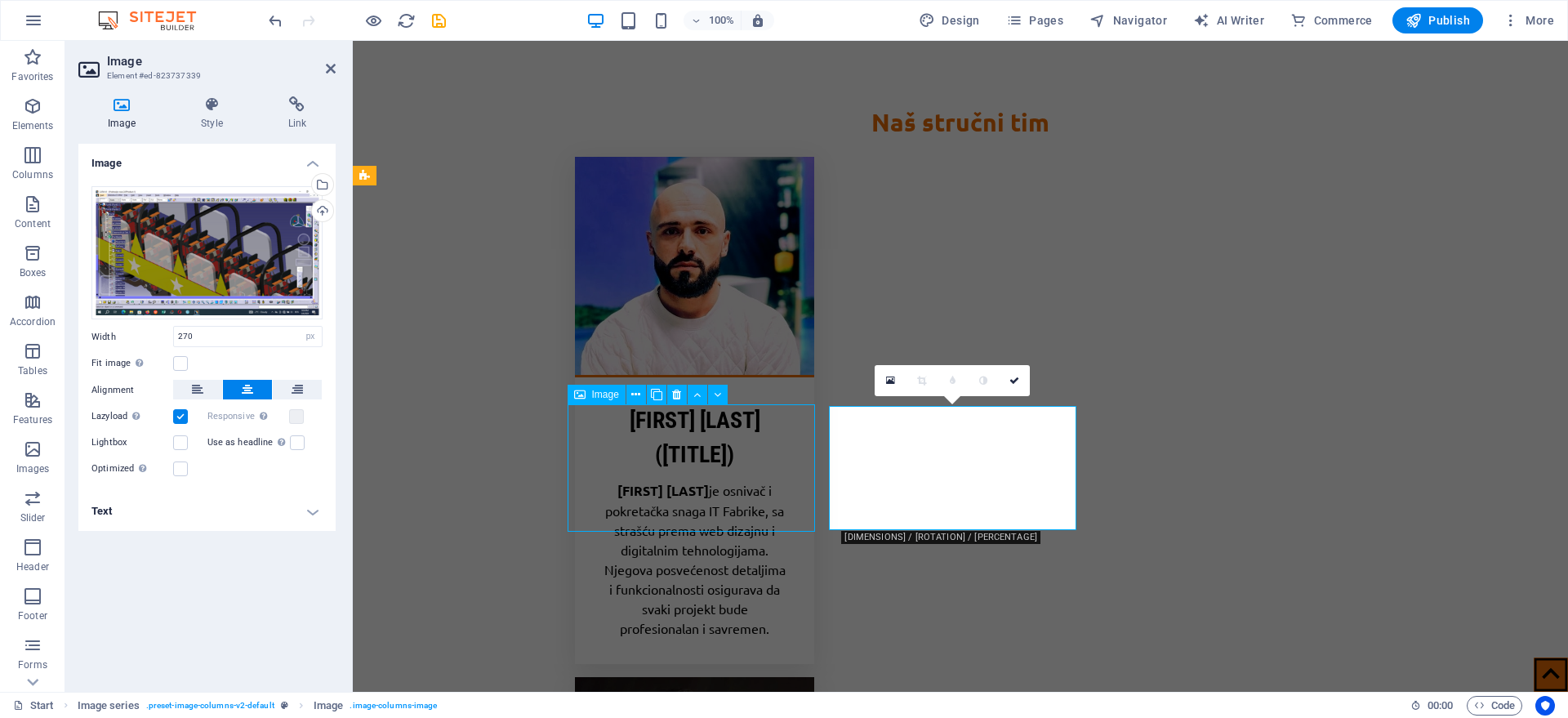 click at bounding box center (490, 6616) 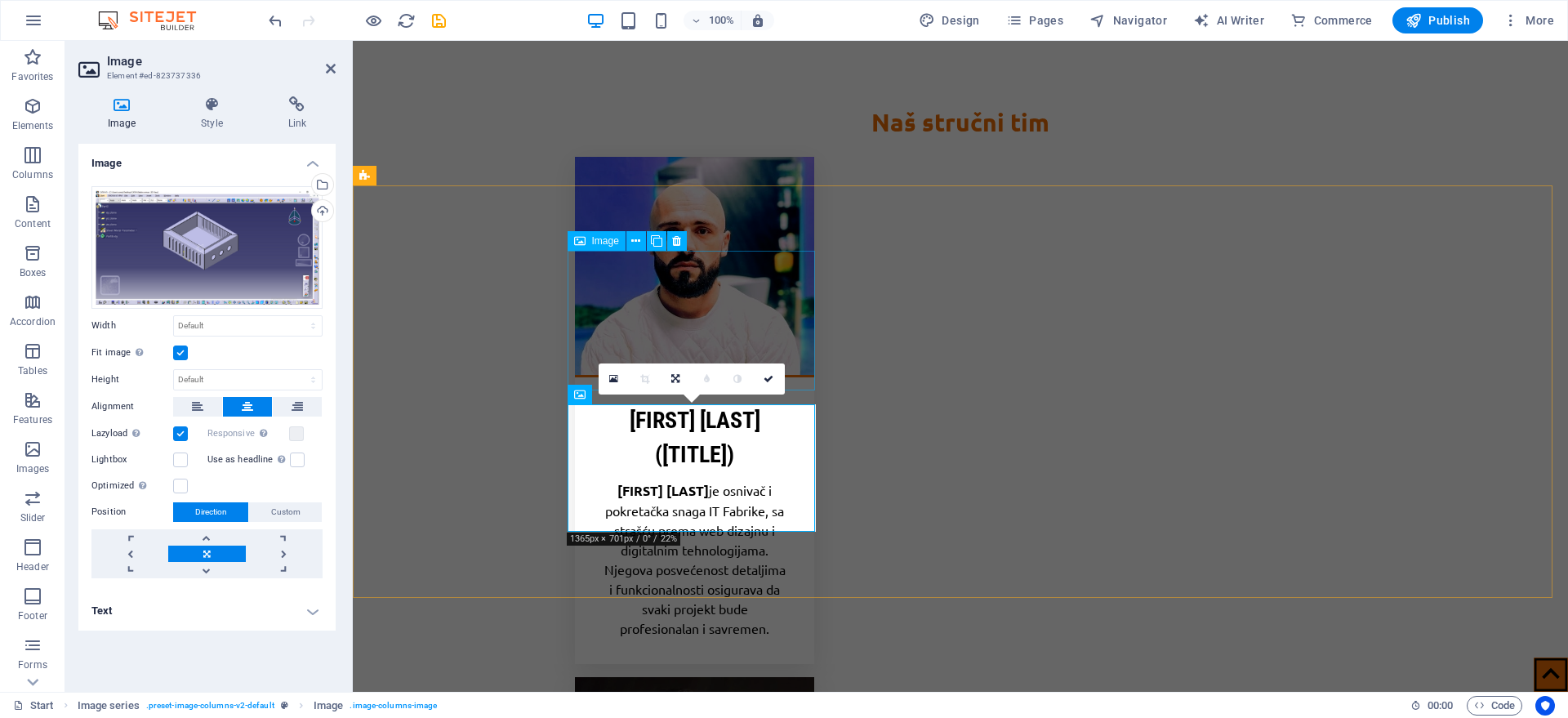 click at bounding box center (490, 6183) 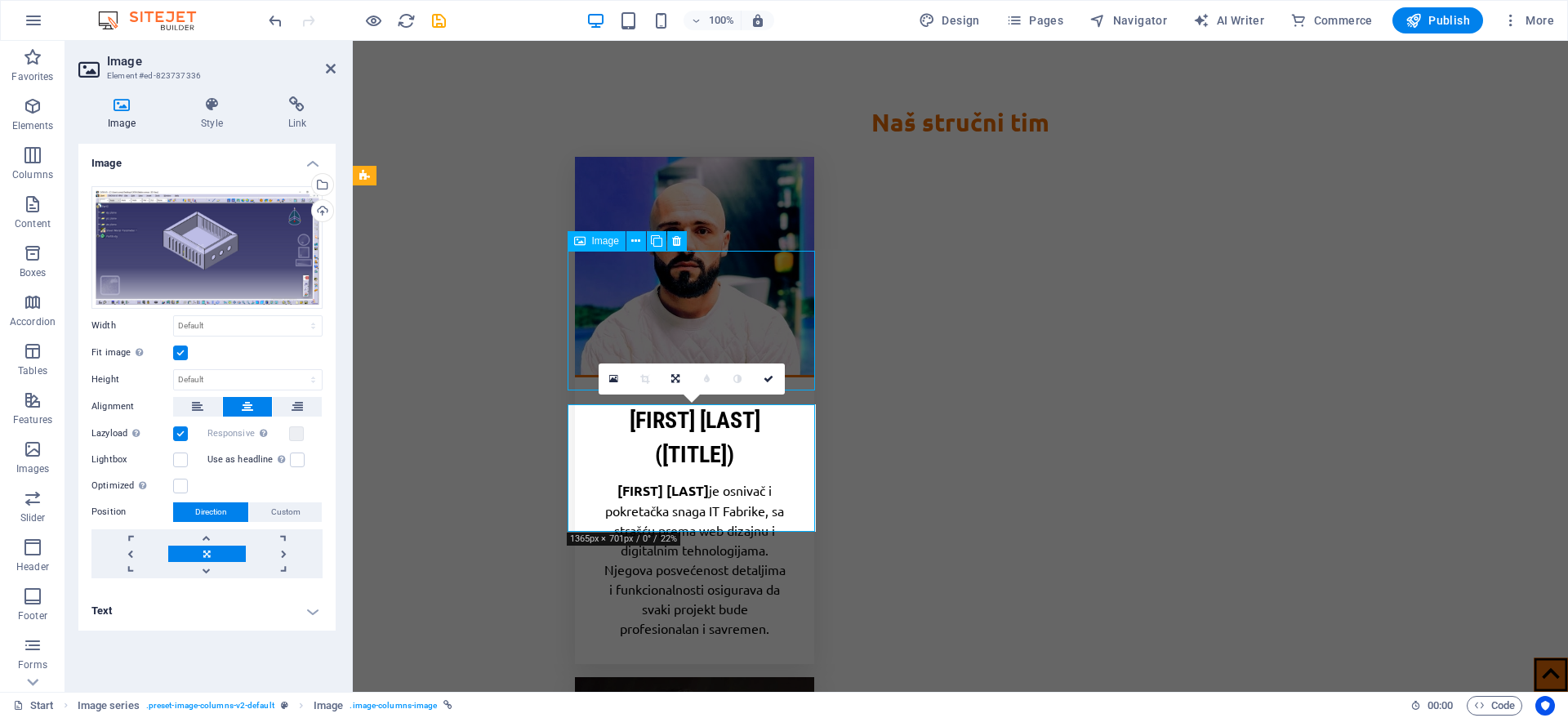 click at bounding box center (490, 6183) 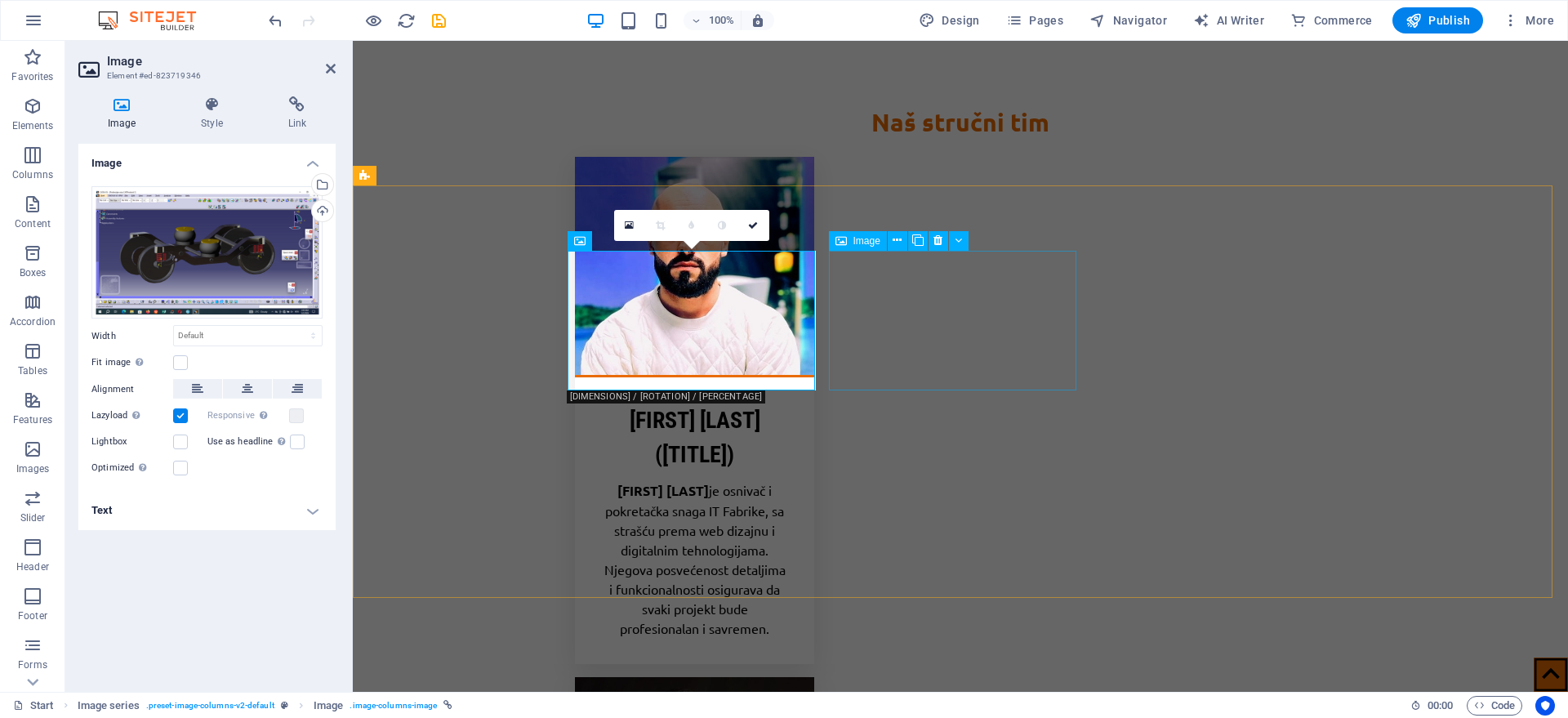 click at bounding box center [490, 6330] 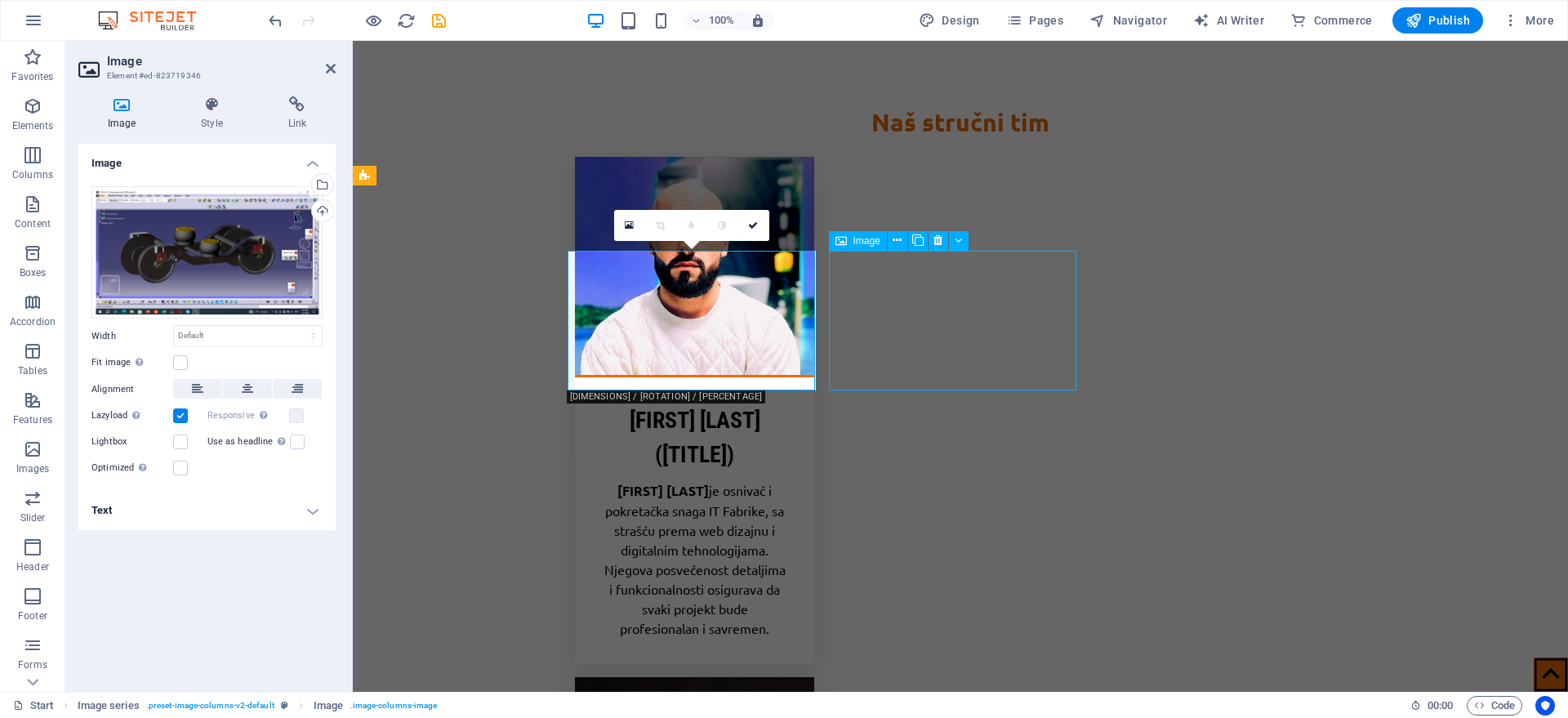 click at bounding box center (490, 6330) 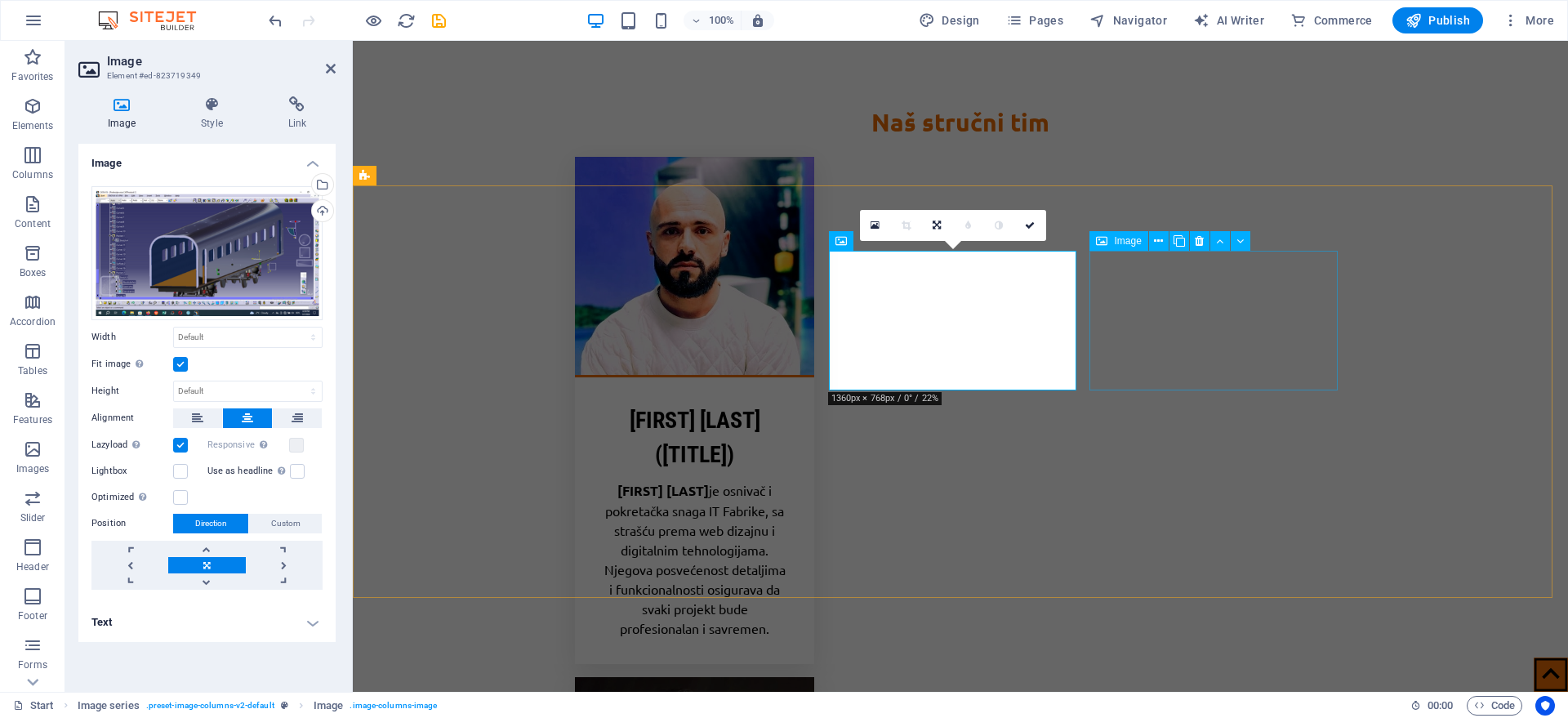 click at bounding box center (490, 6475) 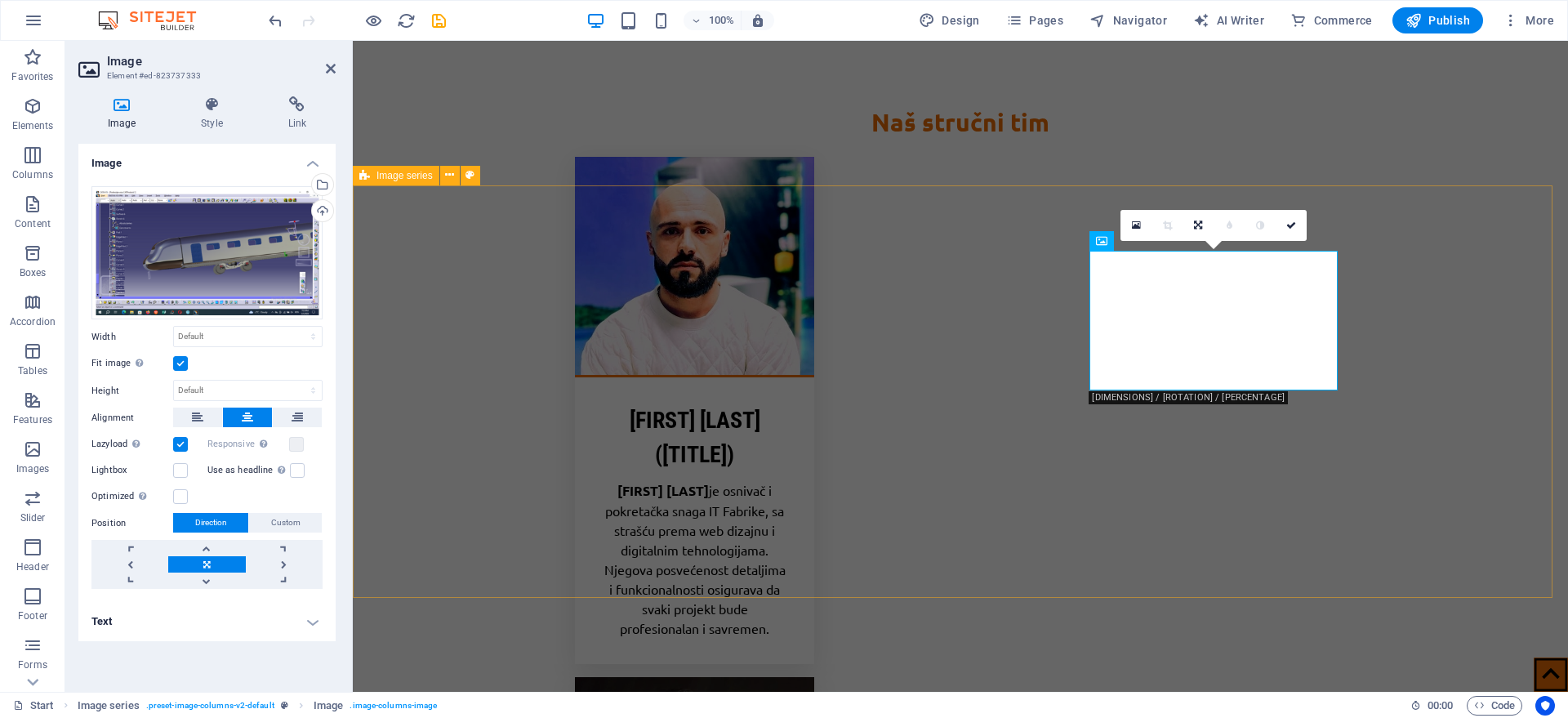 click at bounding box center [960, 6529] 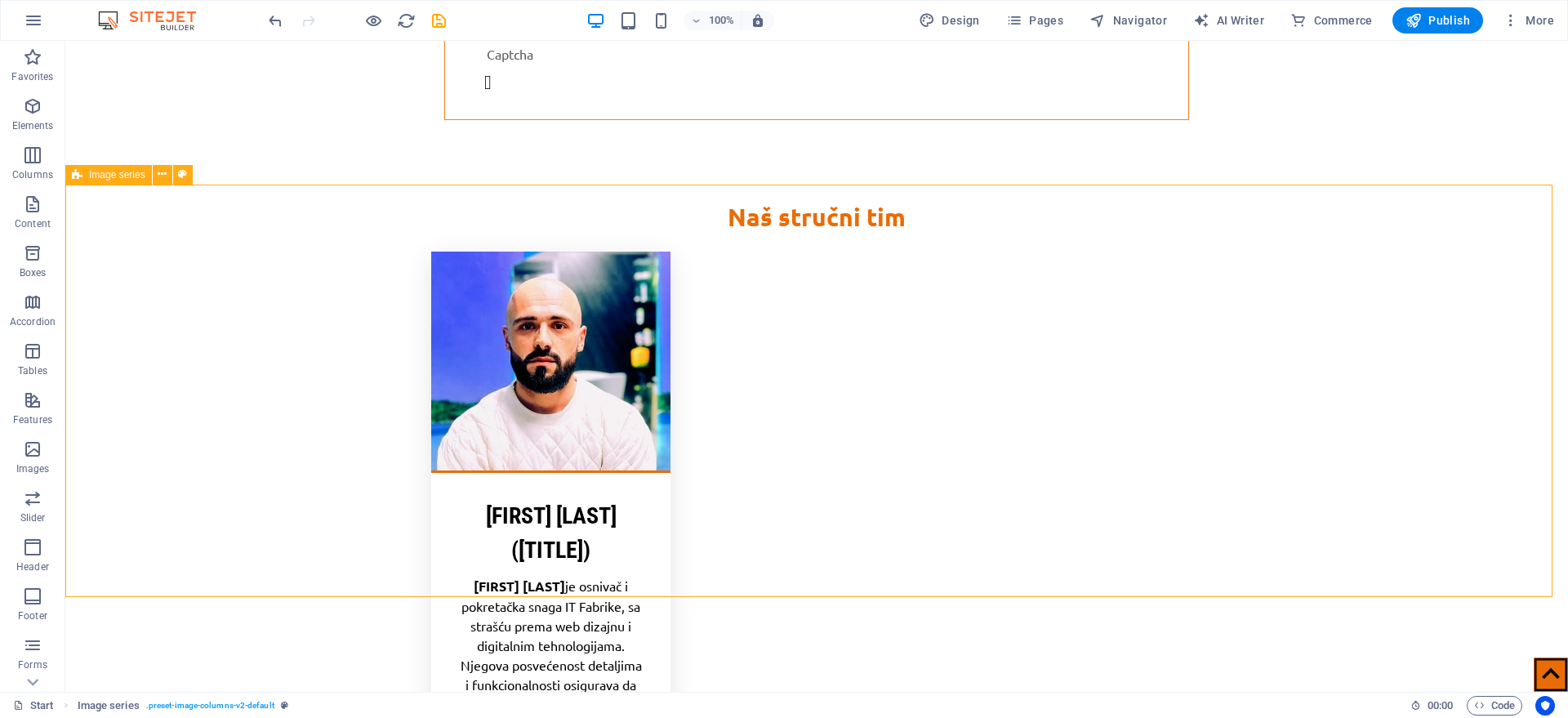 scroll, scrollTop: 4777, scrollLeft: 0, axis: vertical 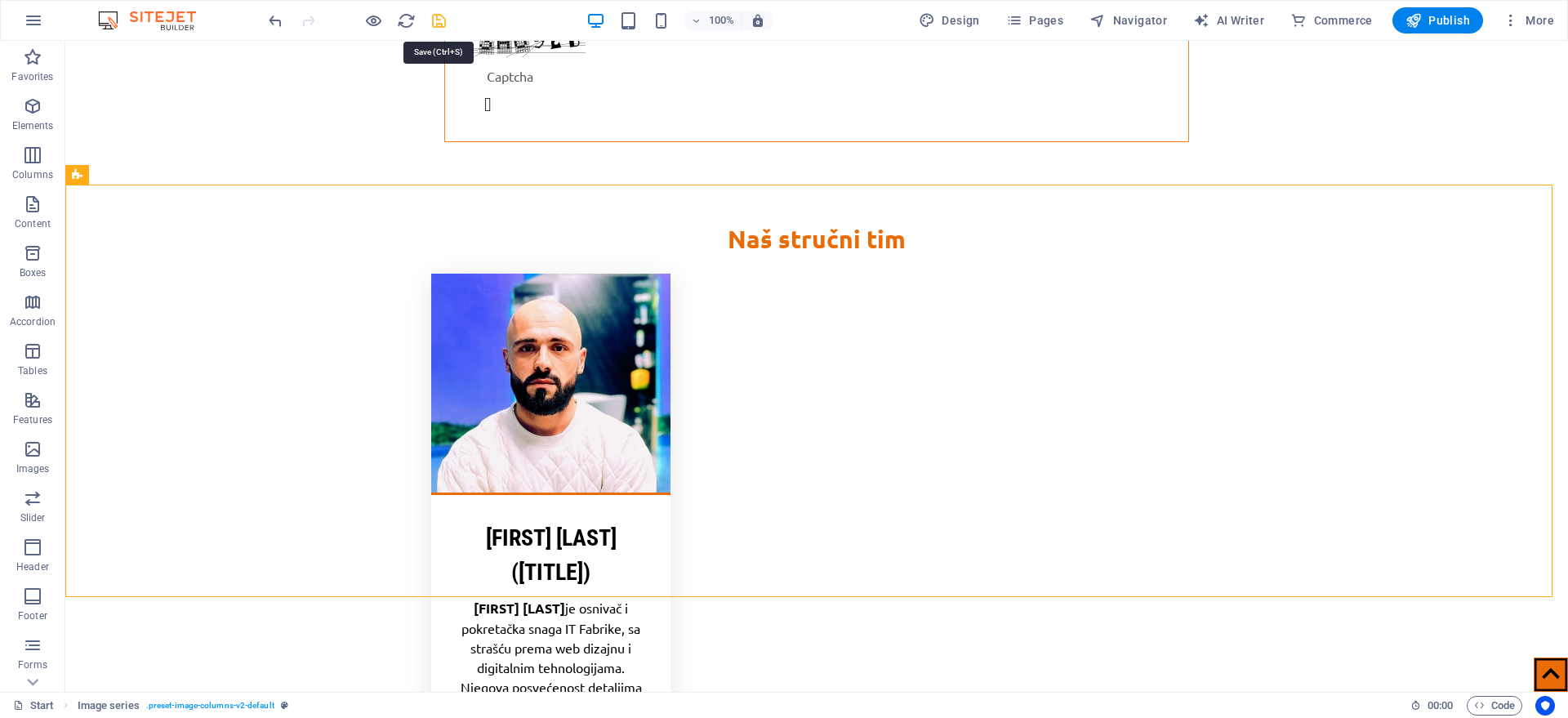 click at bounding box center (439, 20) 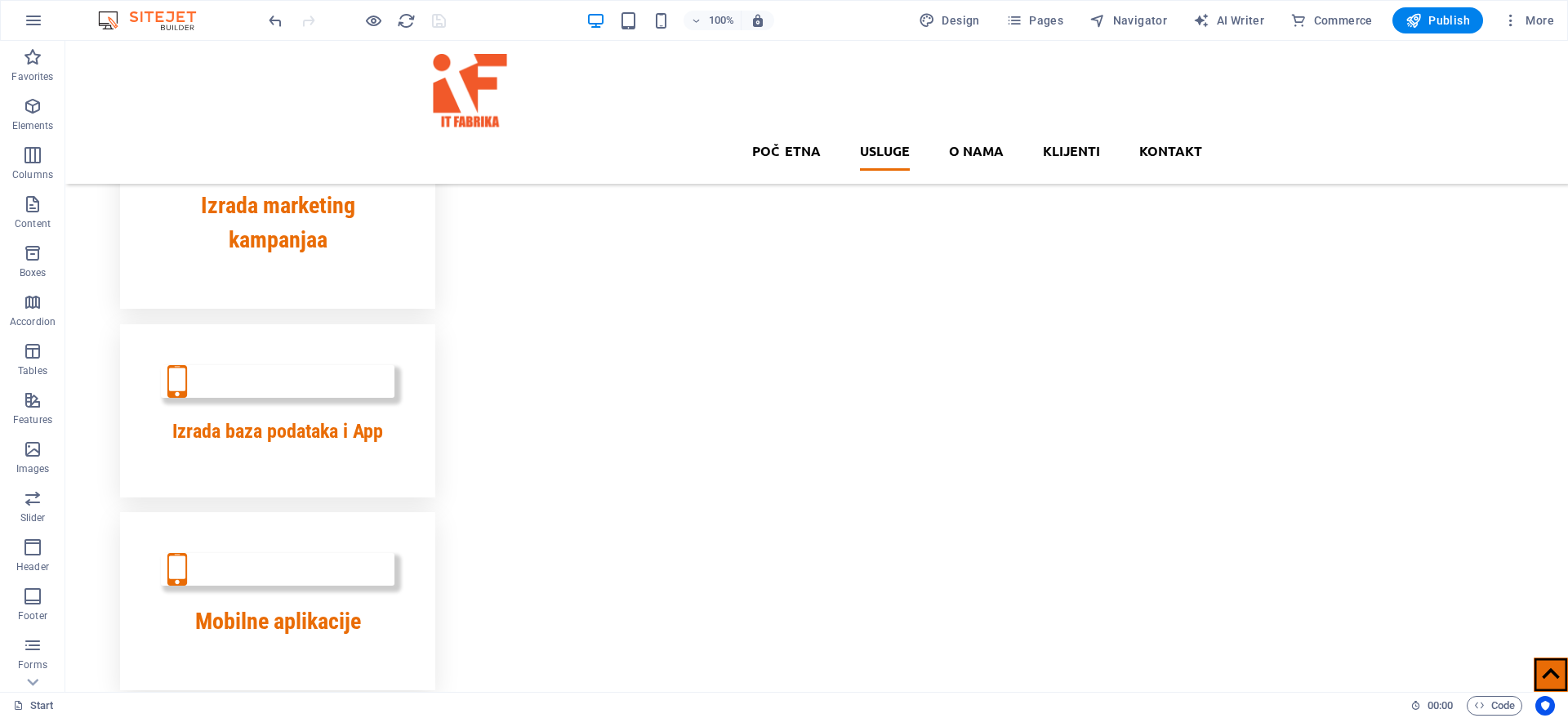 scroll, scrollTop: 1207, scrollLeft: 0, axis: vertical 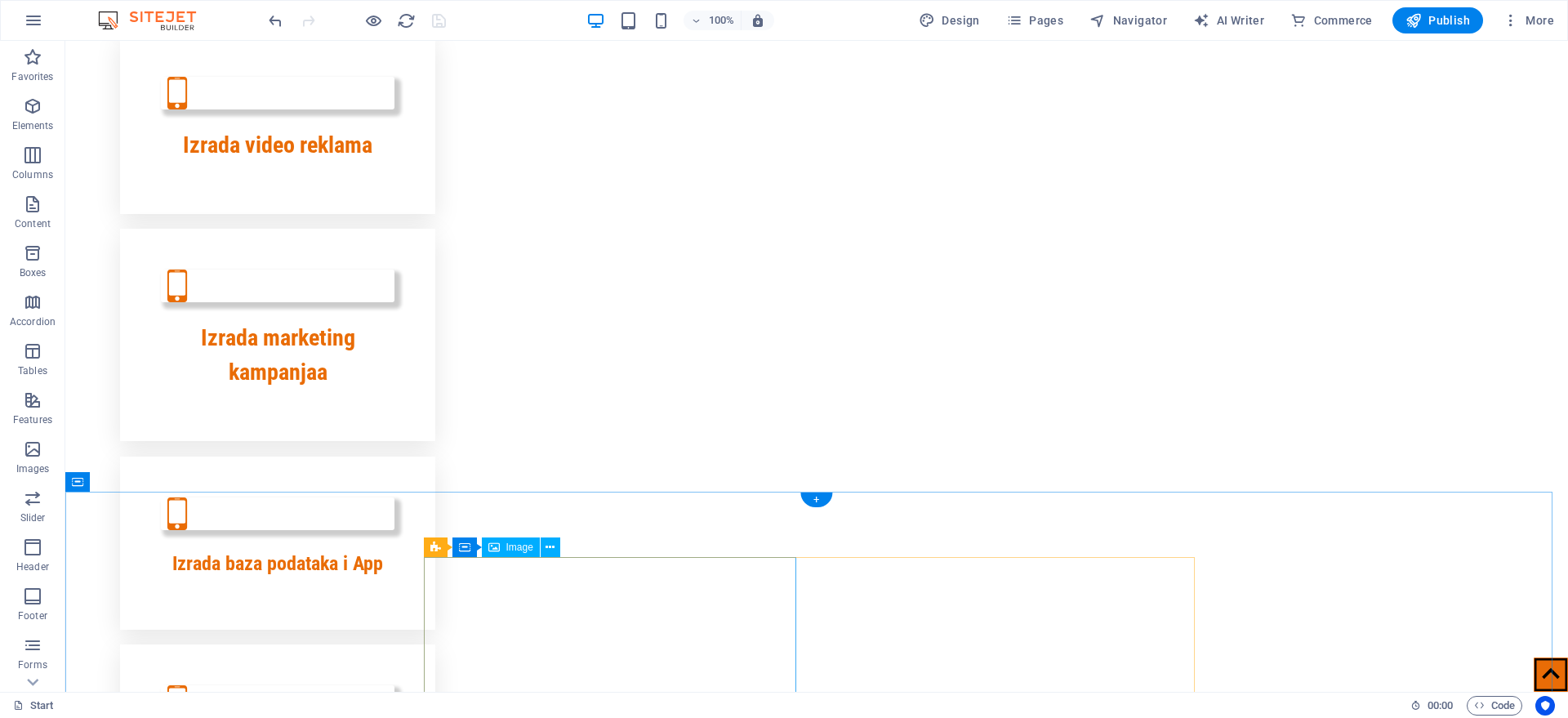 click at bounding box center [817, 2697] 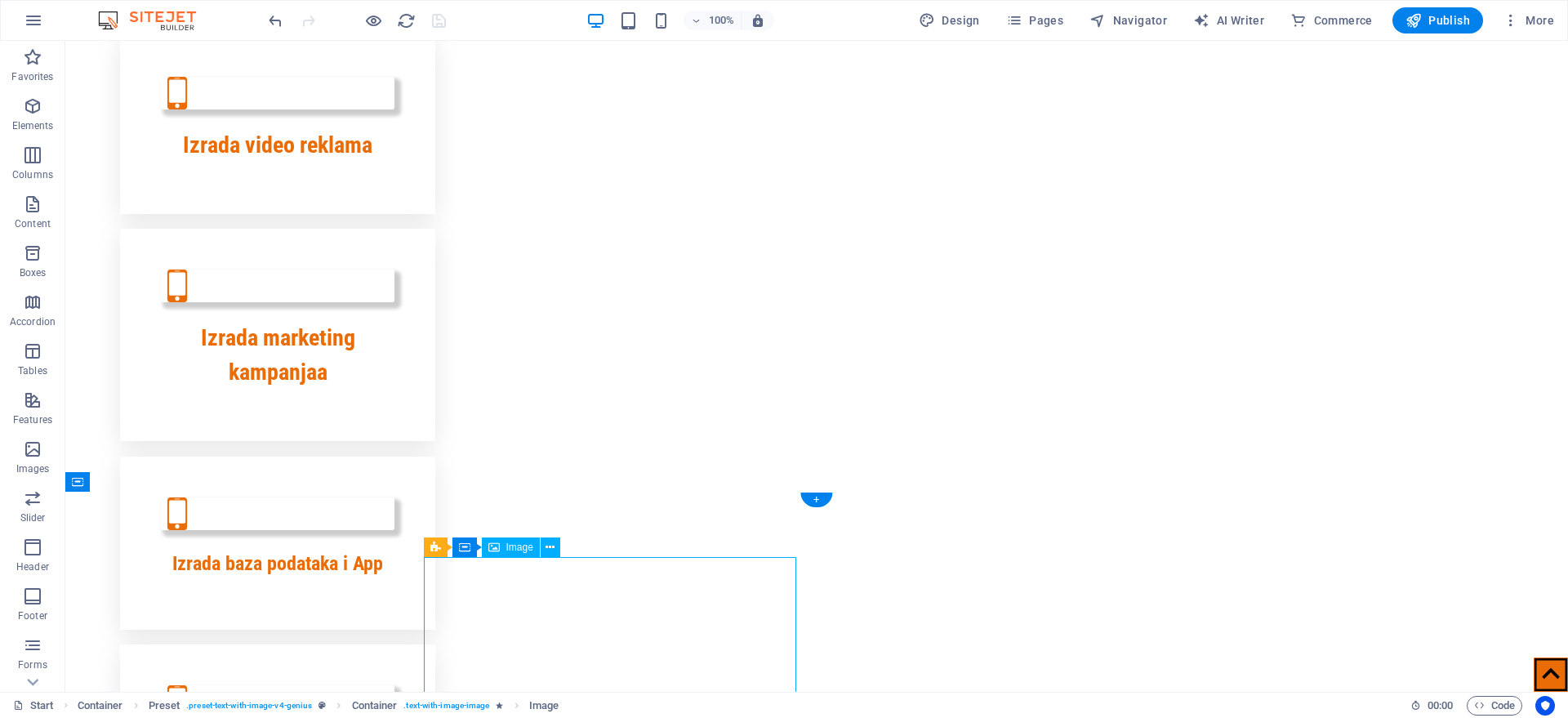 click at bounding box center [817, 2697] 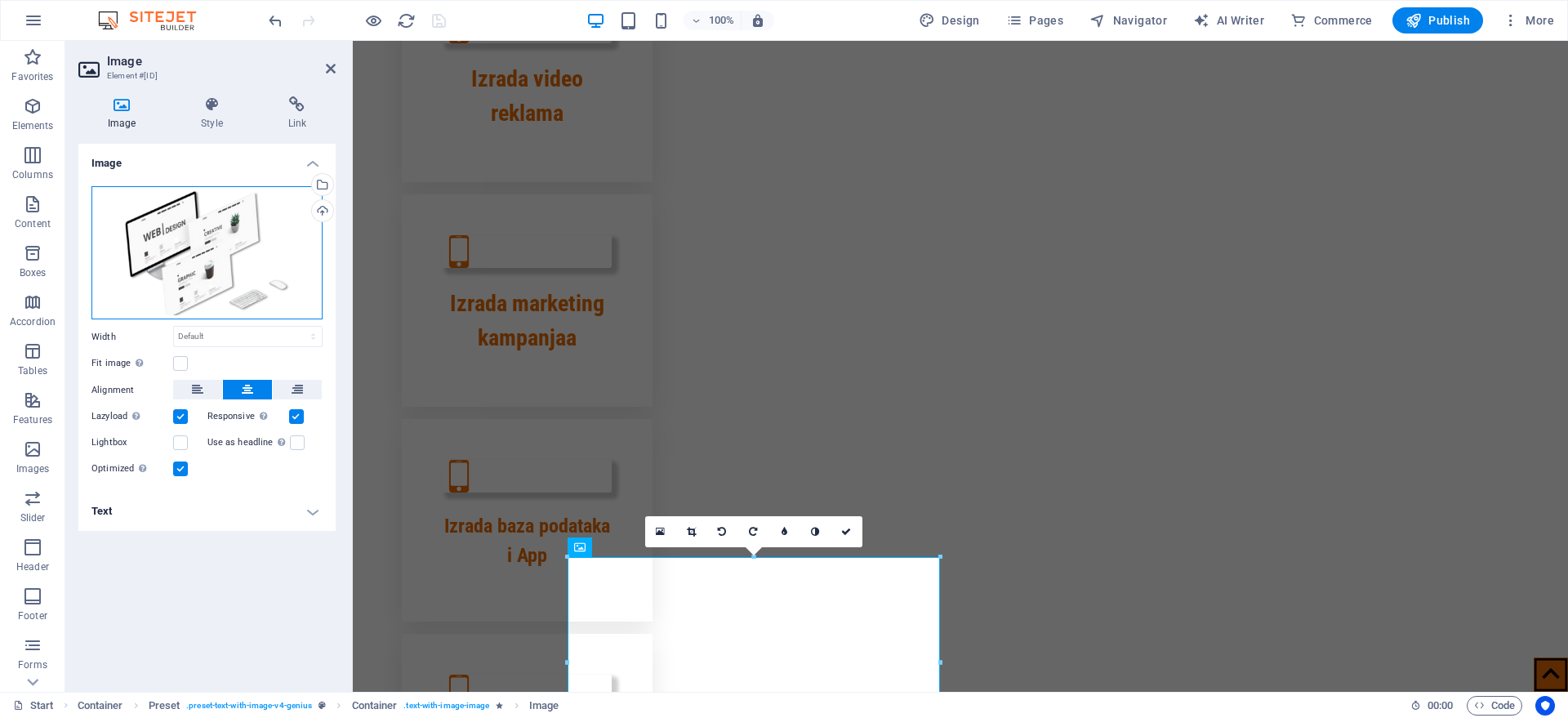 click on "Drag files here, click to choose files or select files from Files or our free stock photos & videos" at bounding box center [207, 253] 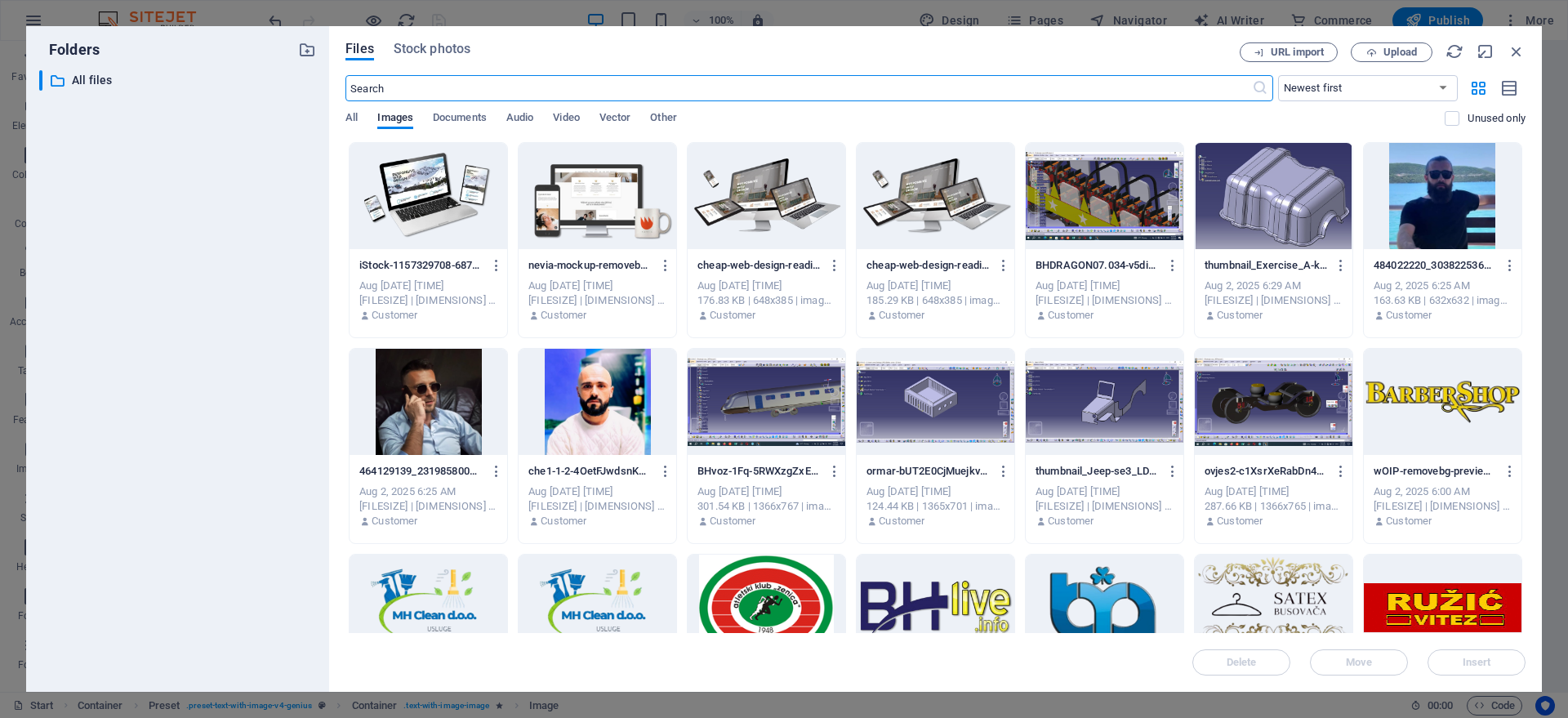 scroll, scrollTop: 1284, scrollLeft: 0, axis: vertical 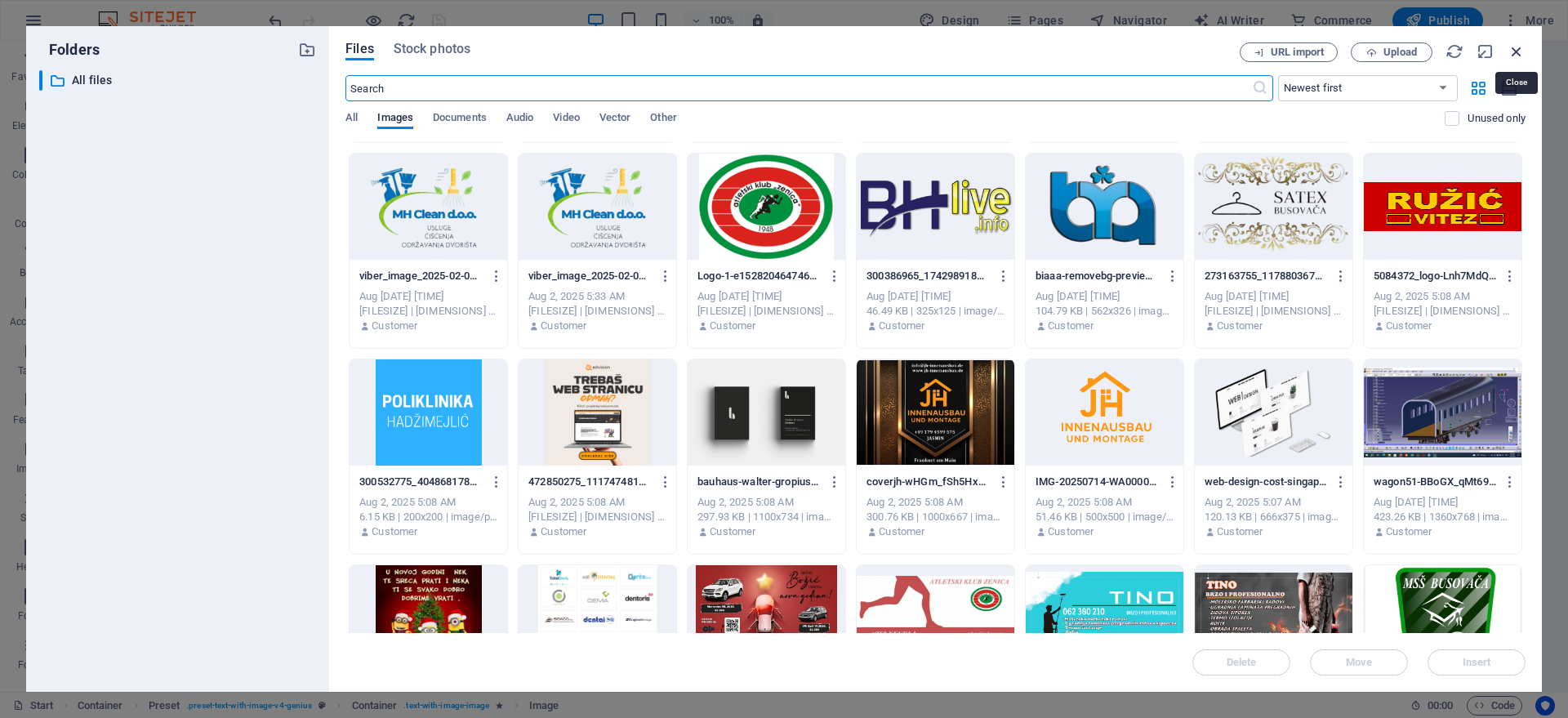 click at bounding box center (1517, 51) 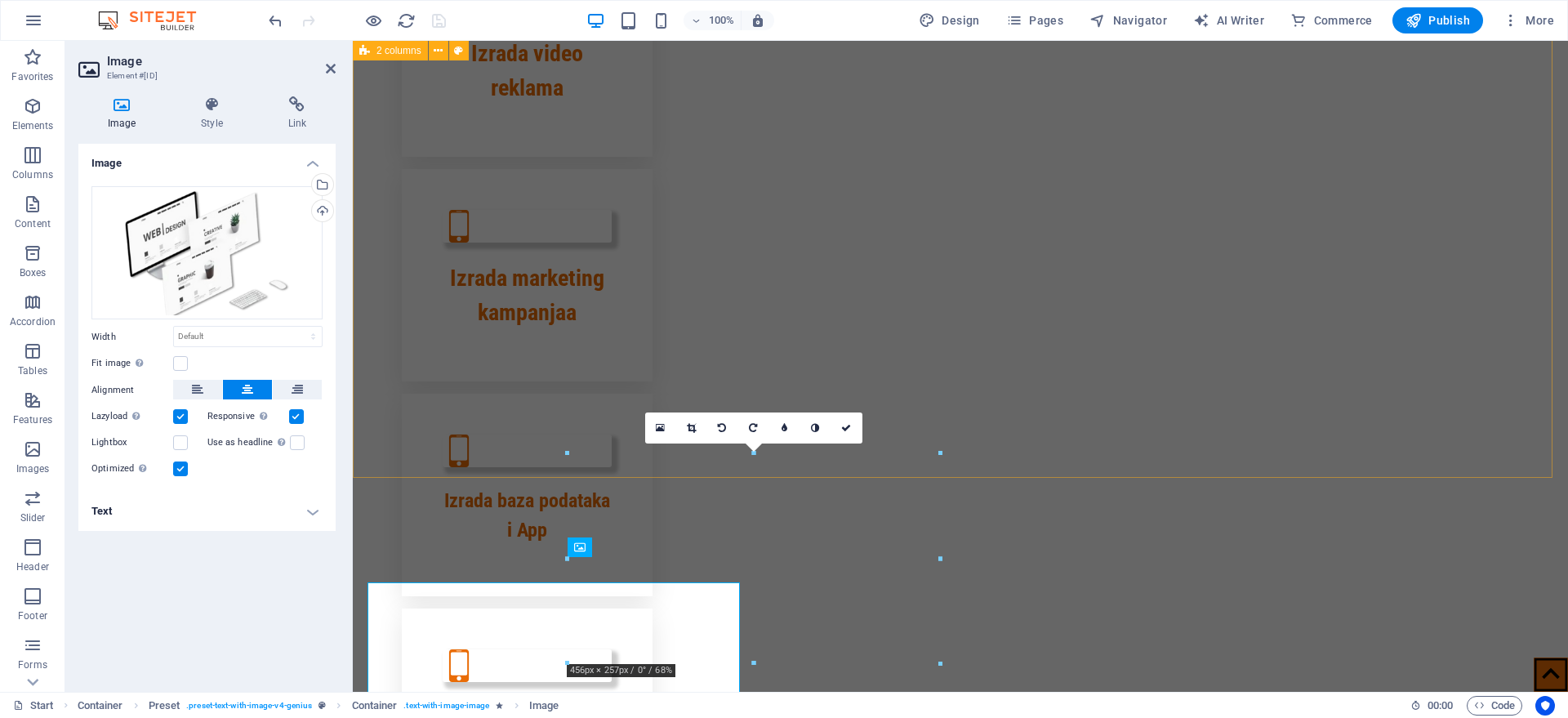 scroll, scrollTop: 1259, scrollLeft: 0, axis: vertical 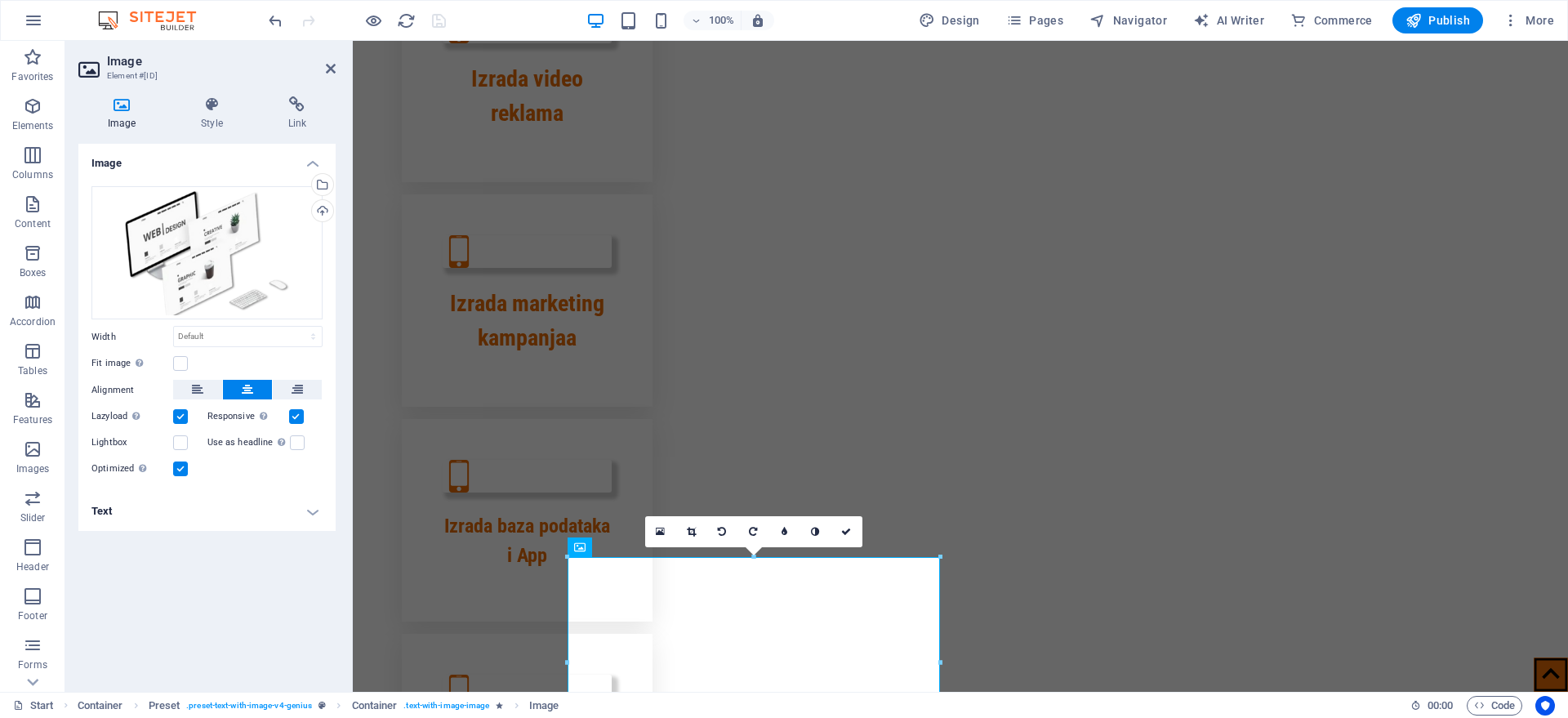 click at bounding box center (296, 417) 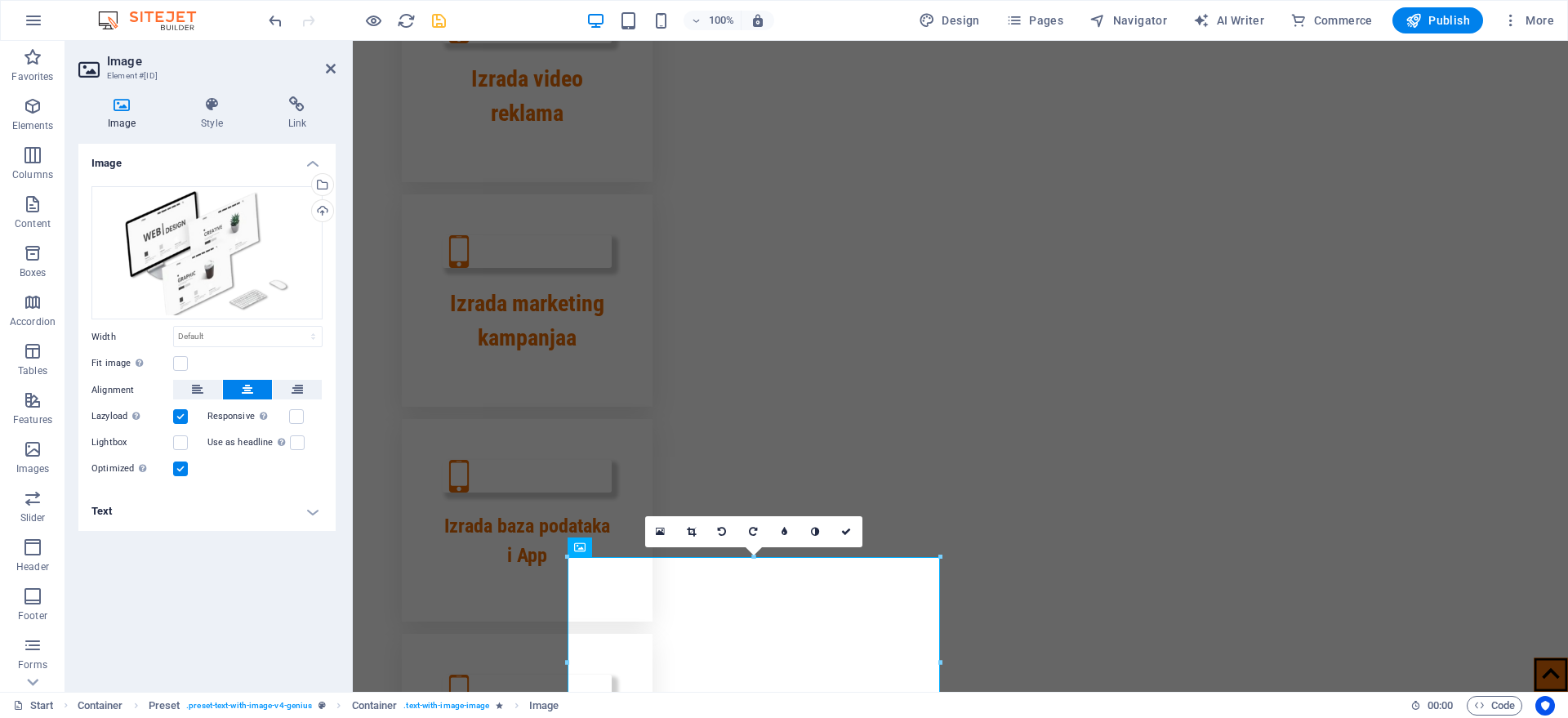 click at bounding box center (180, 417) 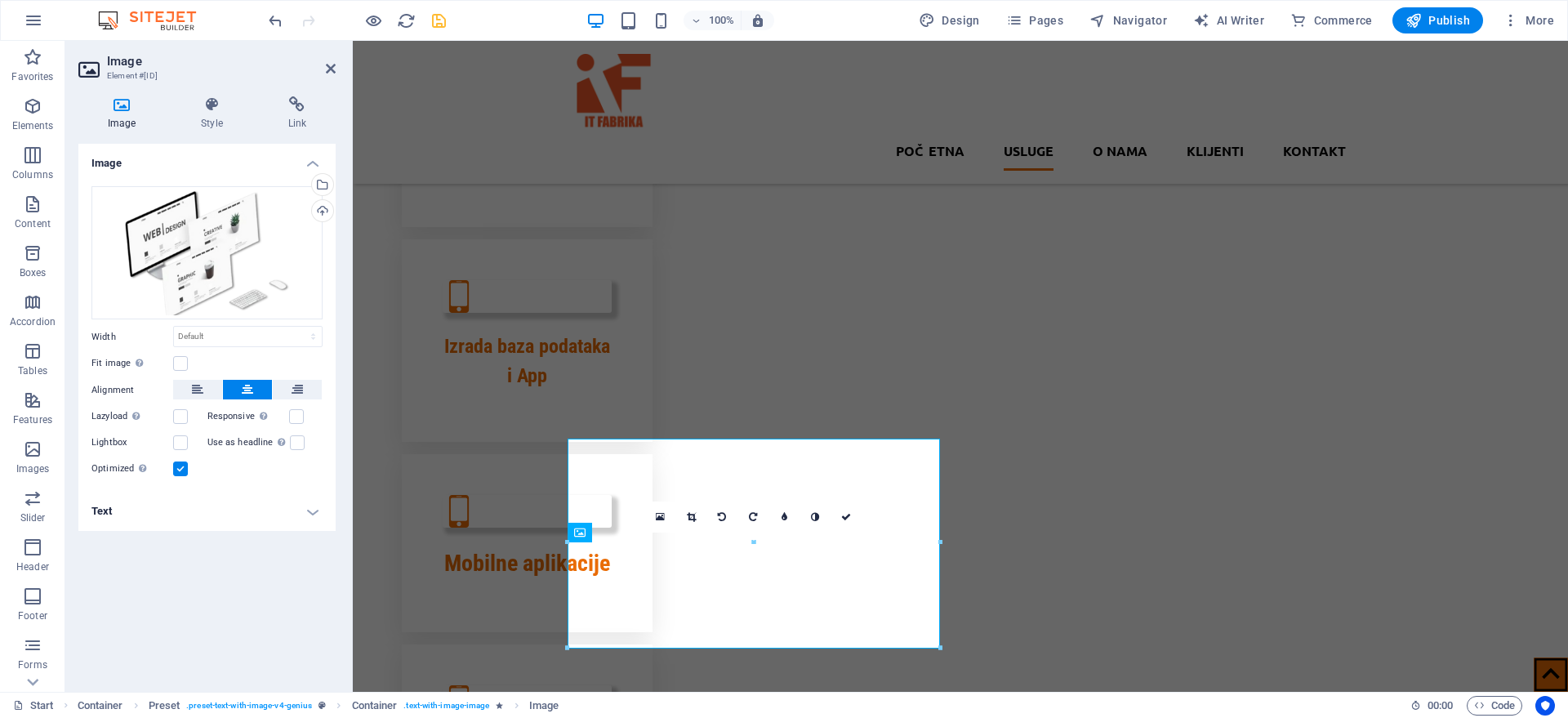 scroll, scrollTop: 1273, scrollLeft: 0, axis: vertical 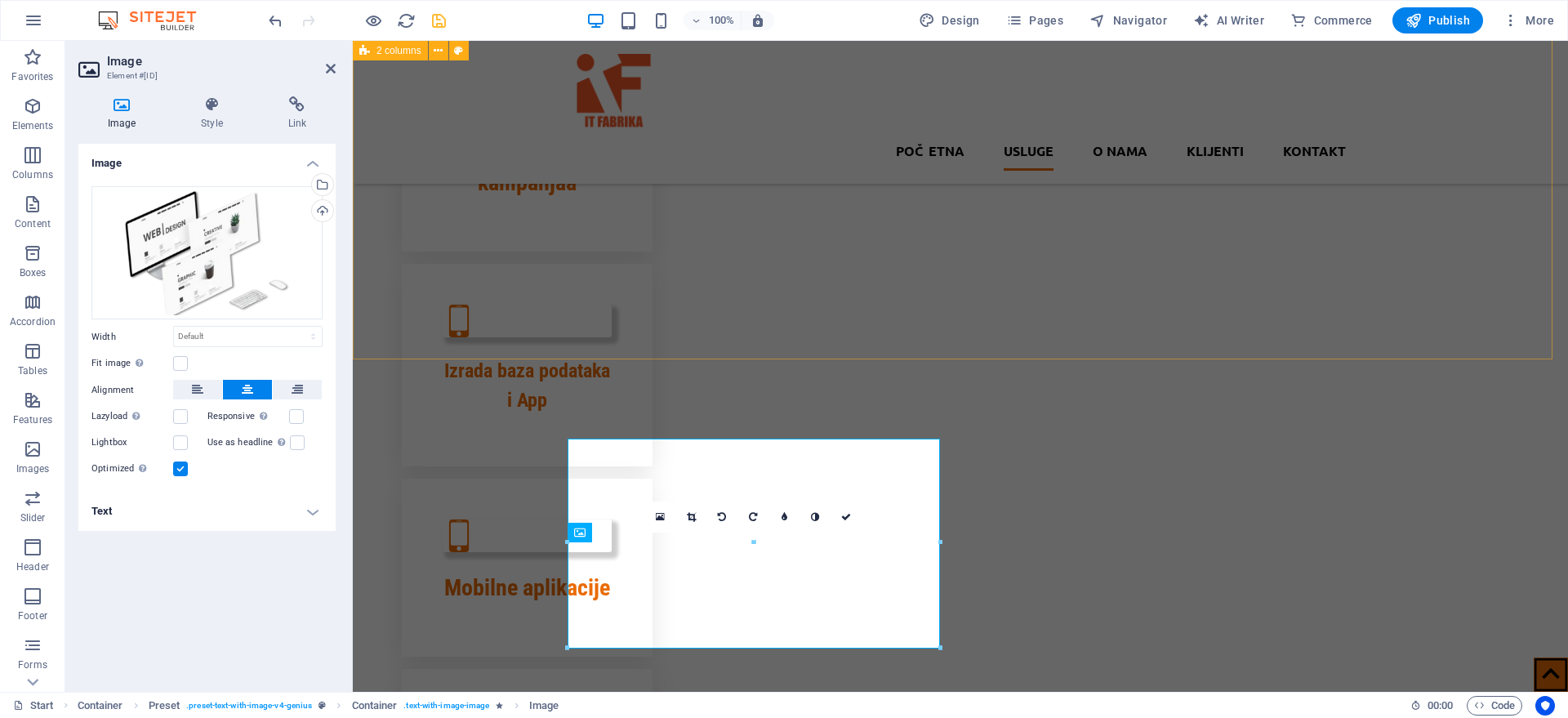 click on "..., naši članovi rade sa najpoznatijim softverima kao što su CATIA V5/V6 , SolidWorks , AutoCAD i Autodesk Inventor , što nam omogućava izradu tehnički preciznih crteža i modela za inženjerske i proizvodne potrebe. Također, bavimo se 90%" at bounding box center (960, 1514) 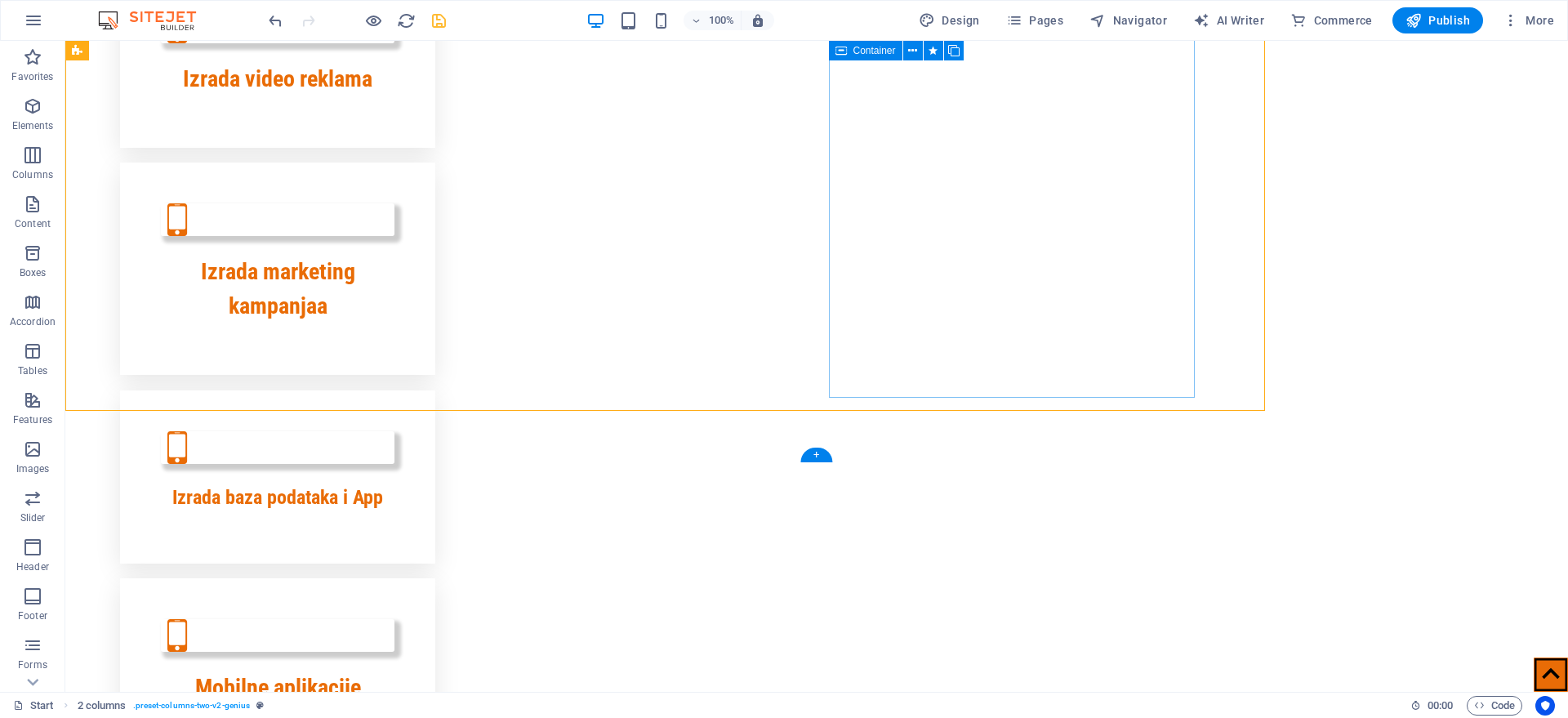 scroll, scrollTop: 1222, scrollLeft: 0, axis: vertical 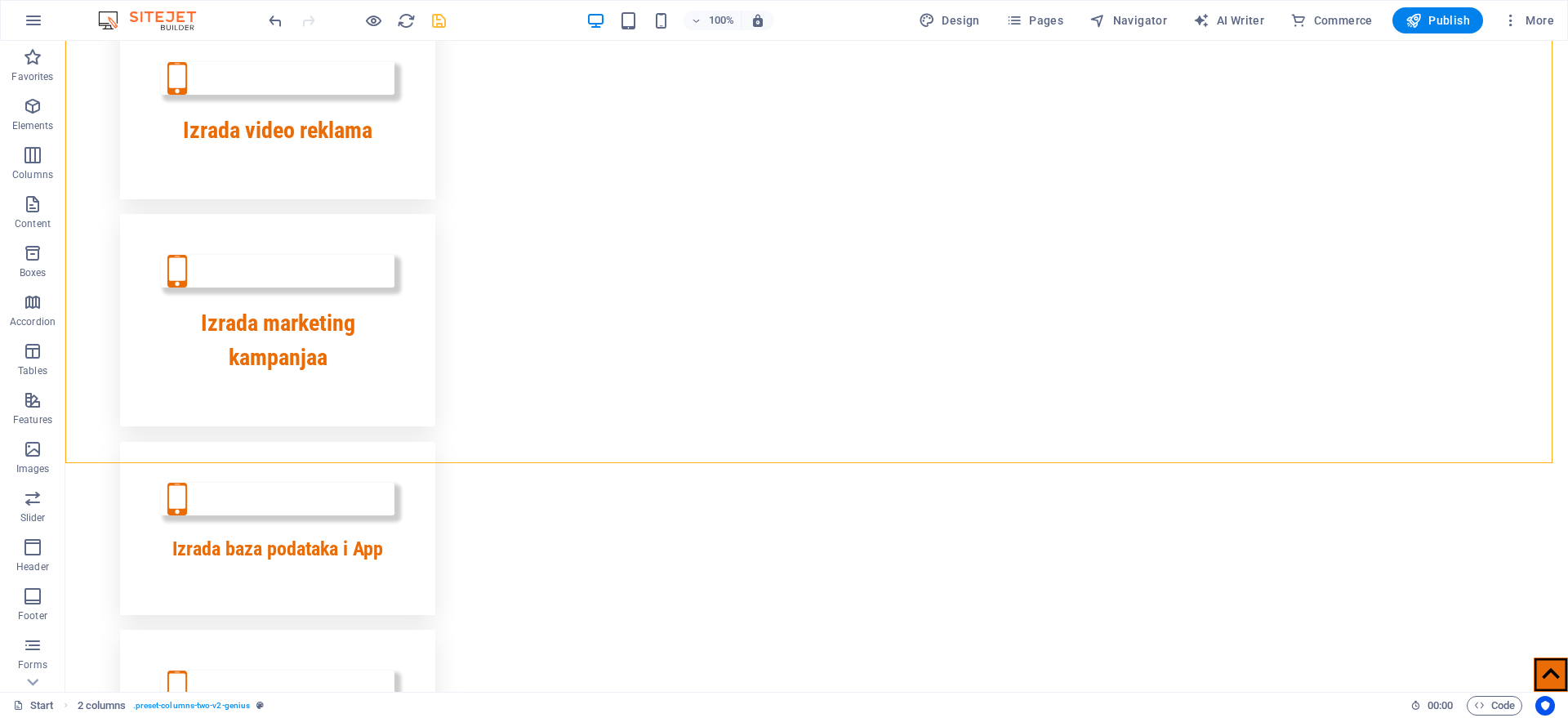 click on "Početna Usluge O nama Klijenti Kontakt Mi pretvaramo vaše ideje i snove u stvarnost... Pogledaj AKCIJSKU ponudu IT Fabrika - Fabrika nove generacije Pozovi nas ! Web develop Webdesign Grafički dizajn Izrada video reklama Izrada marketing kampanjaa  Izrada baza podataka i App Mobilne aplikacije 2D i 3D modeliranje i render Naše sposobnosti Tim IT Fabrike posjeduje širok spektar znanja i vještina iz oblasti dizajna, inženjeringa, marketinga i multimedije. Kombinujemo kreativnost, tehničku preciznost i moderne tehnologije kako bismo isporučili rješenja visoke kvalitete prilagođena potrebama klijenata. U oblasti  web dizajna  i razvoja koristimo alate kao što su  WordPress ,  Jetbuilder  i  Joomla , što nam omogućava izradu responzivnih, funkcionalnih i estetski privlačnih web stranica. Za  grafički dizajn , vizuelni identitet i pripremu za štampu koristimo  Adobe Illustrator ,  Photoshop  i  CorelDRAW U segmentu  2D konstruisanja  i  3D modeliranja CATIA V5/V6 ,  SolidWorks ,  AutoCAD  i  90%" at bounding box center (817, 5419) 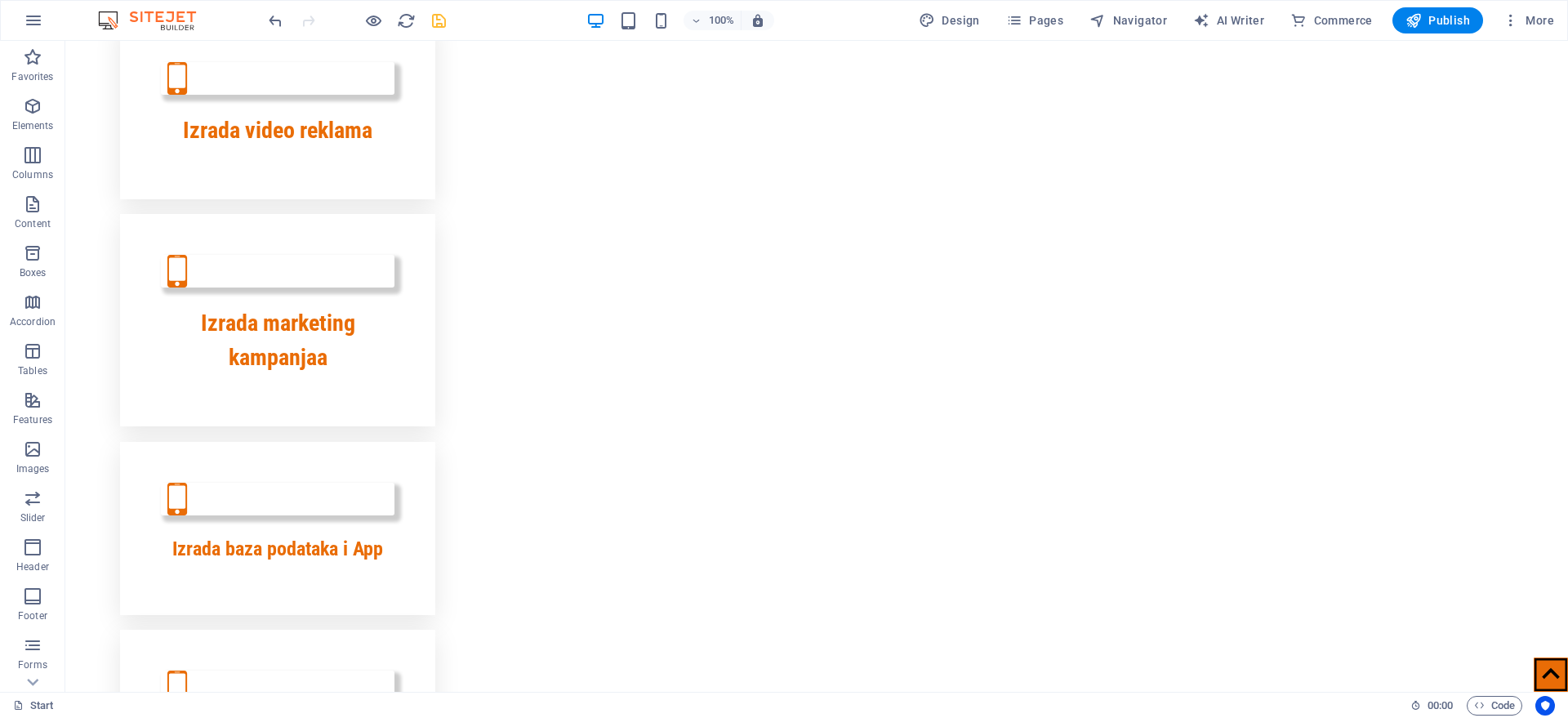 click on "Početna Usluge O nama Klijenti Kontakt Mi pretvaramo vaše ideje i snove u stvarnost... Pogledaj AKCIJSKU ponudu IT Fabrika - Fabrika nove generacije Pozovi nas ! Web develop Webdesign Grafički dizajn Izrada video reklama Izrada marketing kampanjaa  Izrada baza podataka i App Mobilne aplikacije 2D i 3D modeliranje i render Naše sposobnosti Tim IT Fabrike posjeduje širok spektar znanja i vještina iz oblasti dizajna, inženjeringa, marketinga i multimedije. Kombinujemo kreativnost, tehničku preciznost i moderne tehnologije kako bismo isporučili rješenja visoke kvalitete prilagođena potrebama klijenata. U oblasti  web dizajna  i razvoja koristimo alate kao što su  WordPress ,  Jetbuilder  i  Joomla , što nam omogućava izradu responzivnih, funkcionalnih i estetski privlačnih web stranica. Za  grafički dizajn , vizuelni identitet i pripremu za štampu koristimo  Adobe Illustrator ,  Photoshop  i  CorelDRAW U segmentu  2D konstruisanja  i  3D modeliranja CATIA V5/V6 ,  SolidWorks ,  AutoCAD  i  90%" at bounding box center (817, 5419) 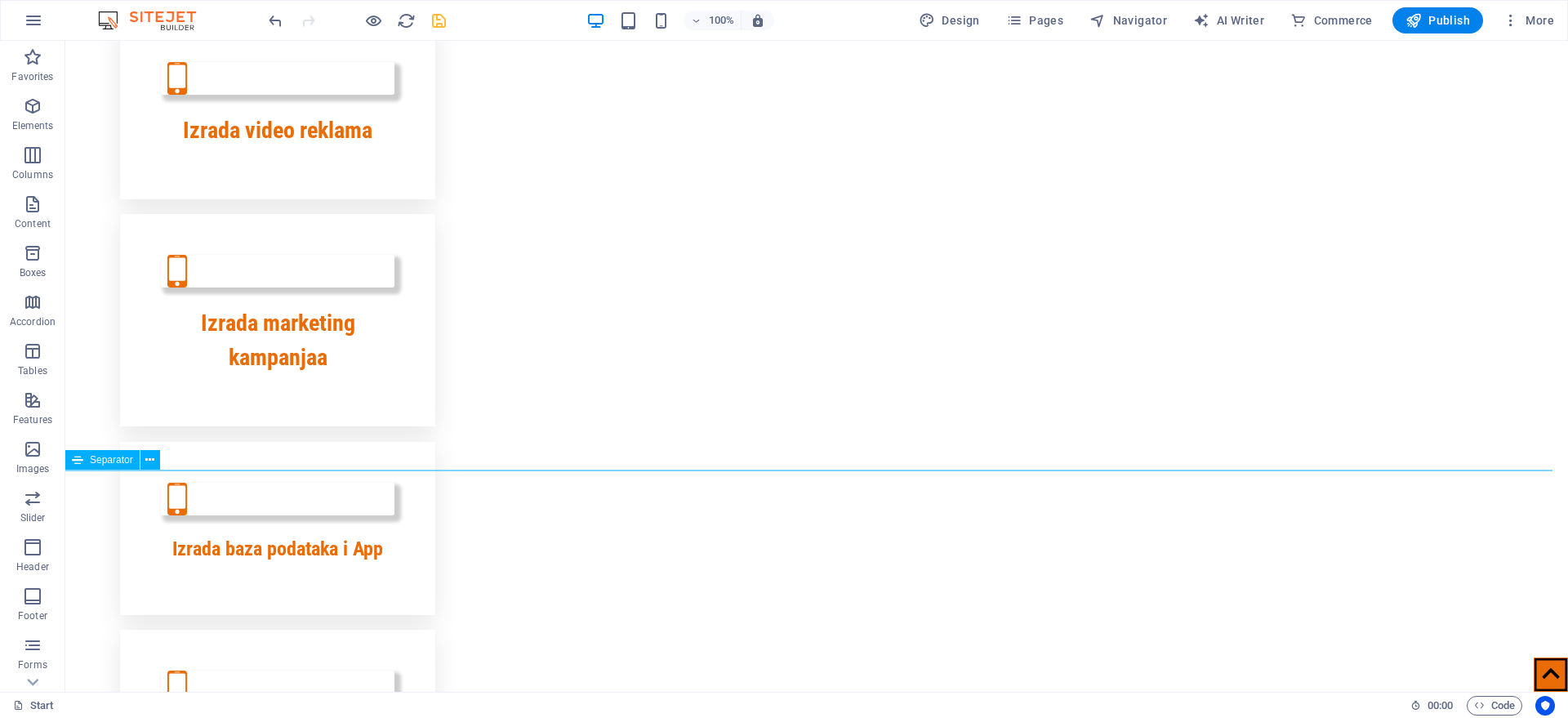 click at bounding box center [817, 2187] 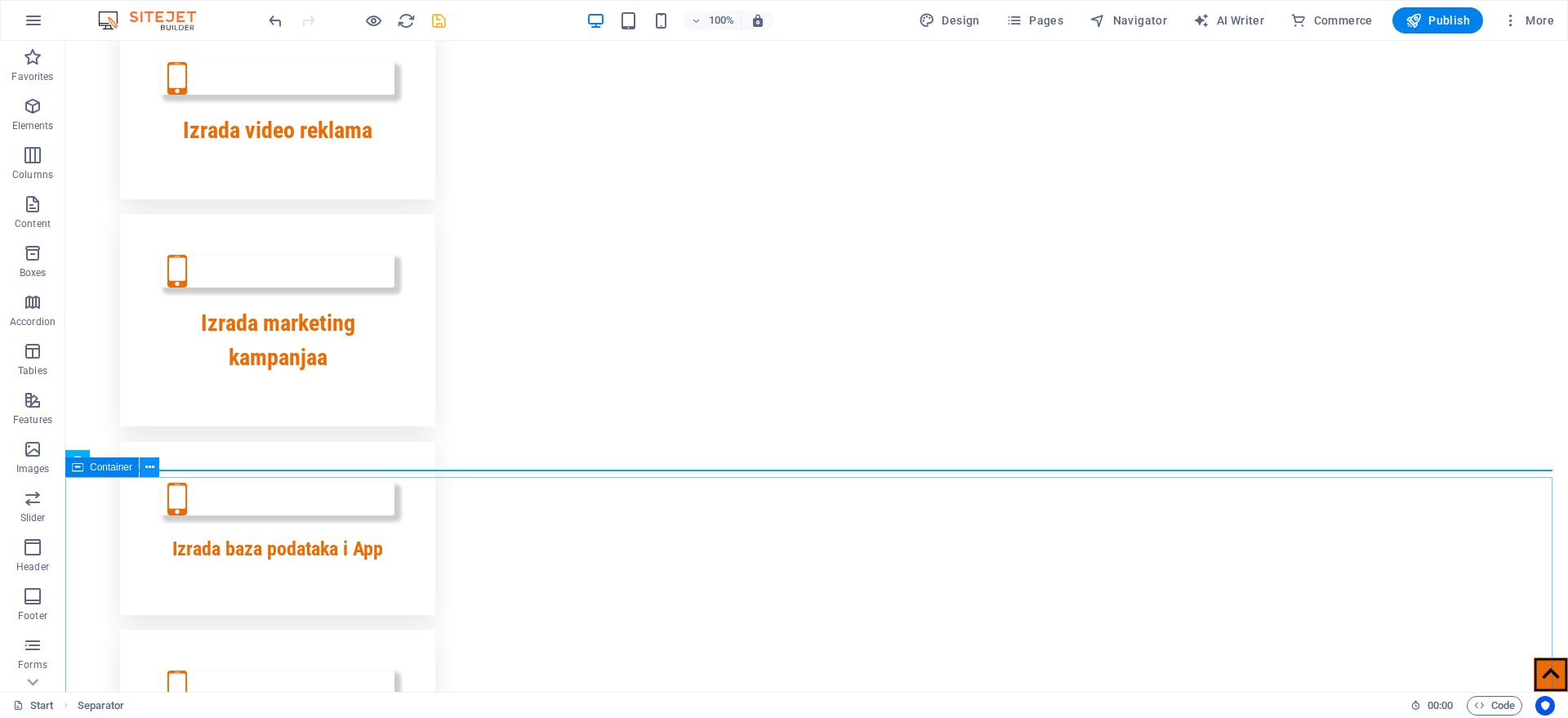 click at bounding box center [149, 467] 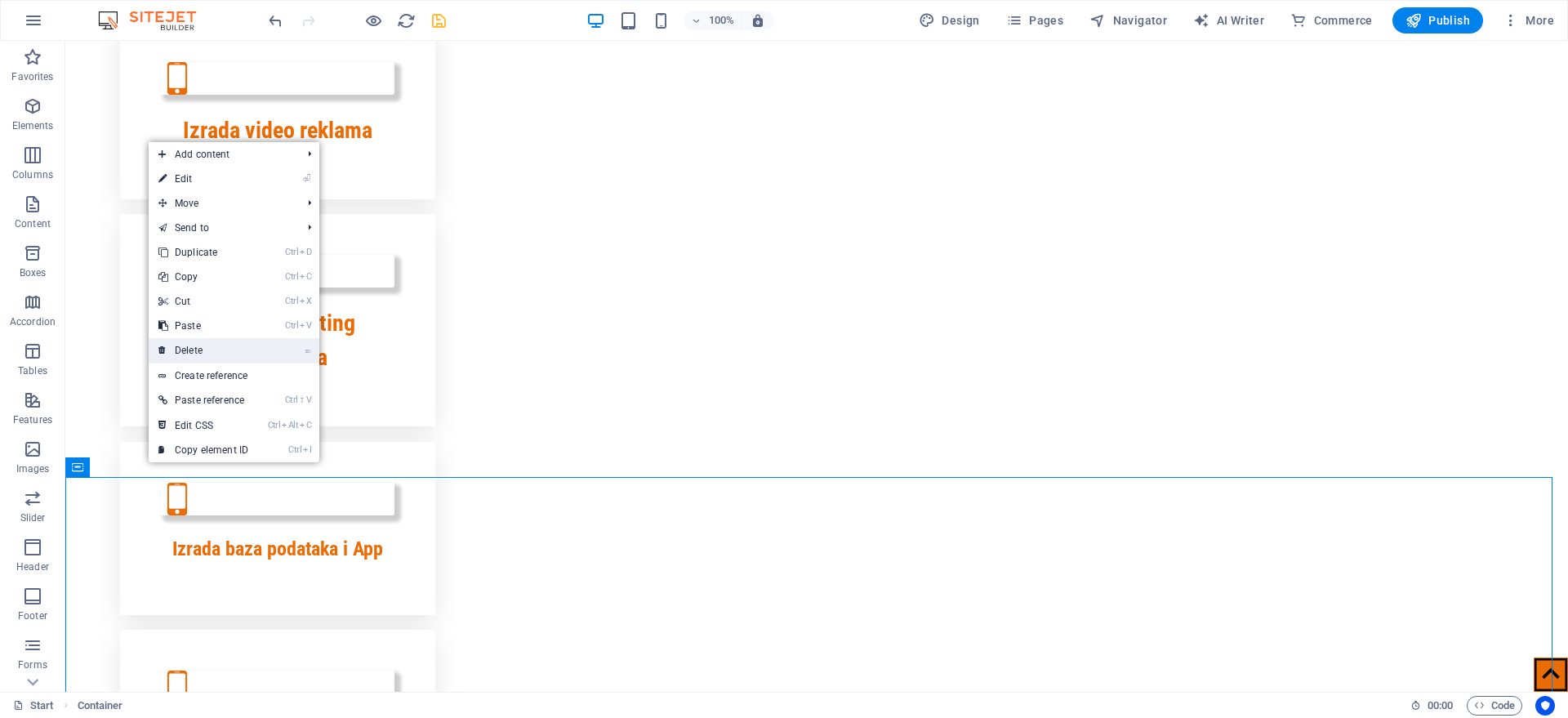 click on "⌦  Delete" at bounding box center [203, 350] 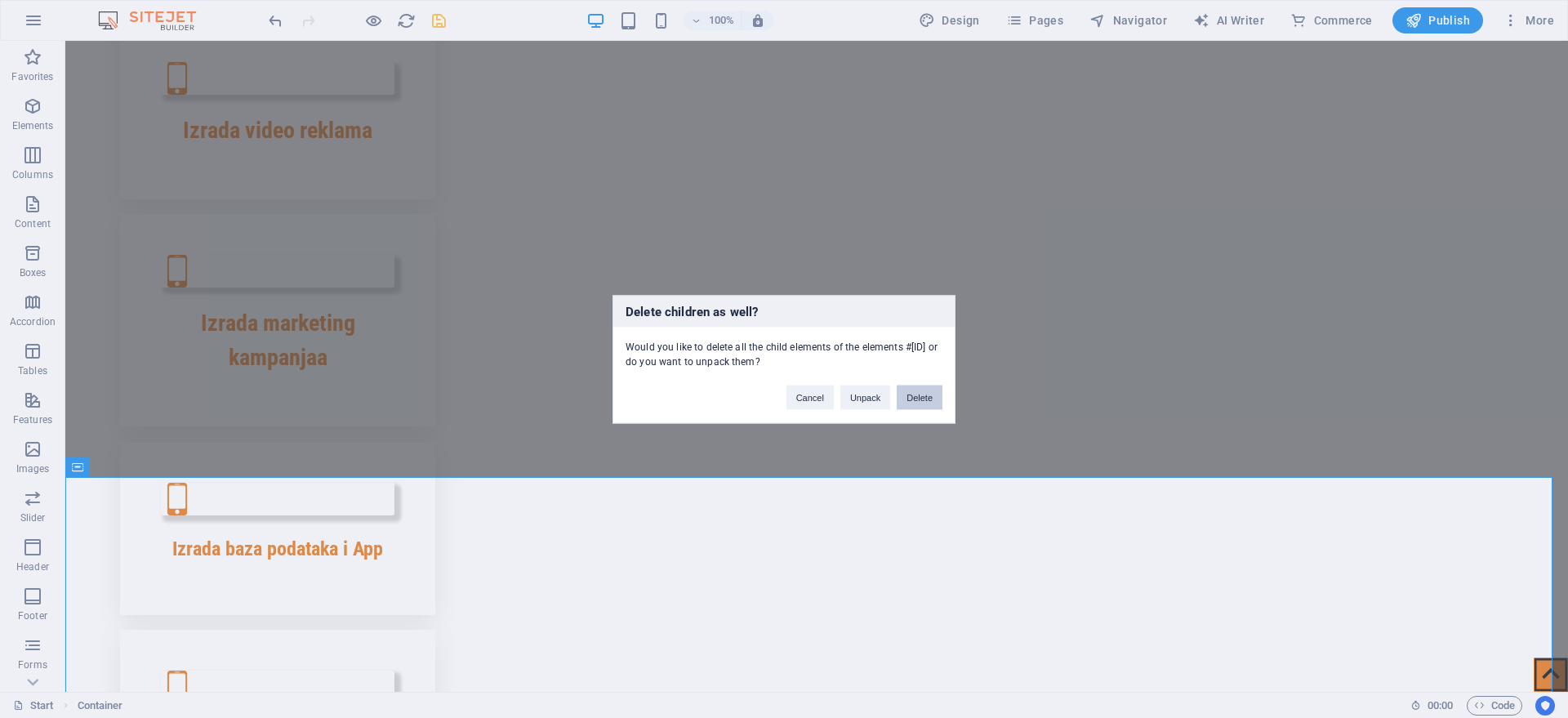 click on "Delete" at bounding box center [920, 397] 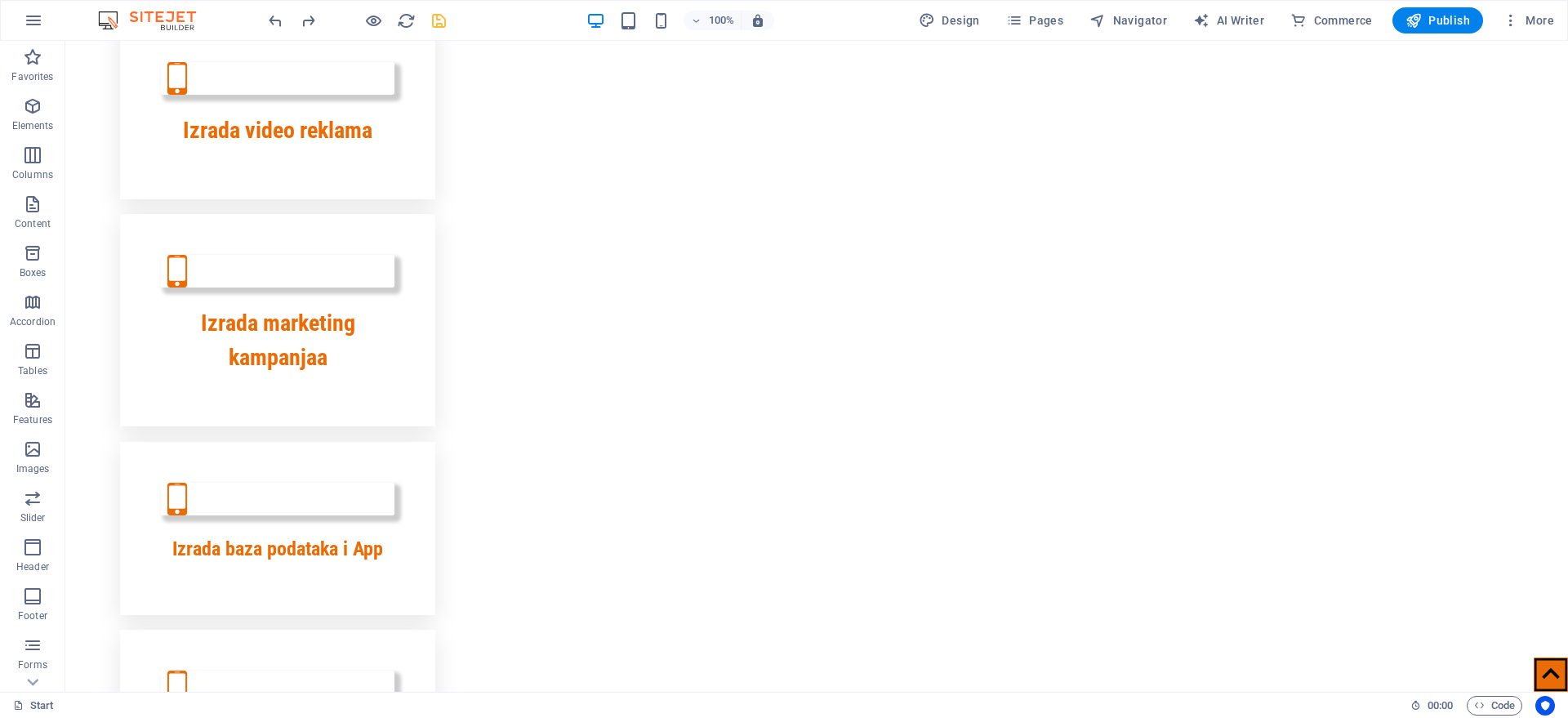 click on "Početna Usluge O nama Klijenti Kontakt Mi pretvaramo vaše ideje i snove u stvarnost... Pogledaj AKCIJSKU ponudu IT Fabrika - Fabrika nove generacije Pozovi nas ! Web develop Webdesign Grafički dizajn Izrada video reklama Izrada marketing kampanjaa  Izrada baza podataka i App Mobilne aplikacije 2D i 3D modeliranje i render Naše sposobnosti Tim IT Fabrike posjeduje širok spektar znanja i vještina iz oblasti dizajna, inženjeringa, marketinga i multimedije. Kombinujemo kreativnost, tehničku preciznost i moderne tehnologije kako bismo isporučili rješenja visoke kvalitete prilagođena potrebama klijenata. U oblasti  web dizajna  i razvoja koristimo alate kao što su  WordPress ,  Jetbuilder  i  Joomla , što nam omogućava izradu responzivnih, funkcionalnih i estetski privlačnih web stranica. Za  grafički dizajn , vizuelni identitet i pripremu za štampu koristimo  Adobe Illustrator ,  Photoshop  i  CorelDRAW U segmentu  2D konstruisanja  i  3D modeliranja CATIA V5/V6 ,  SolidWorks ,  AutoCAD  i  90%" at bounding box center [817, 5230] 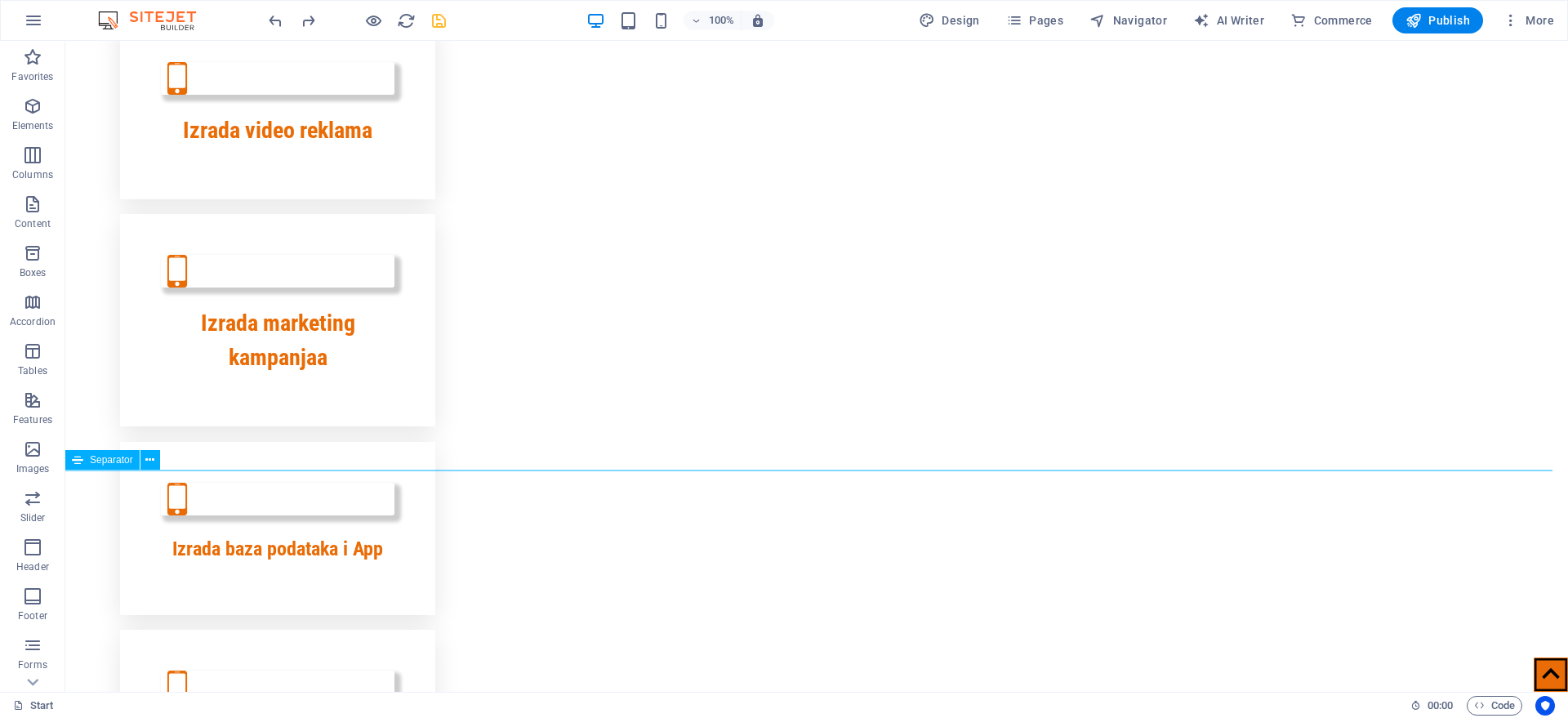 click at bounding box center (817, 2187) 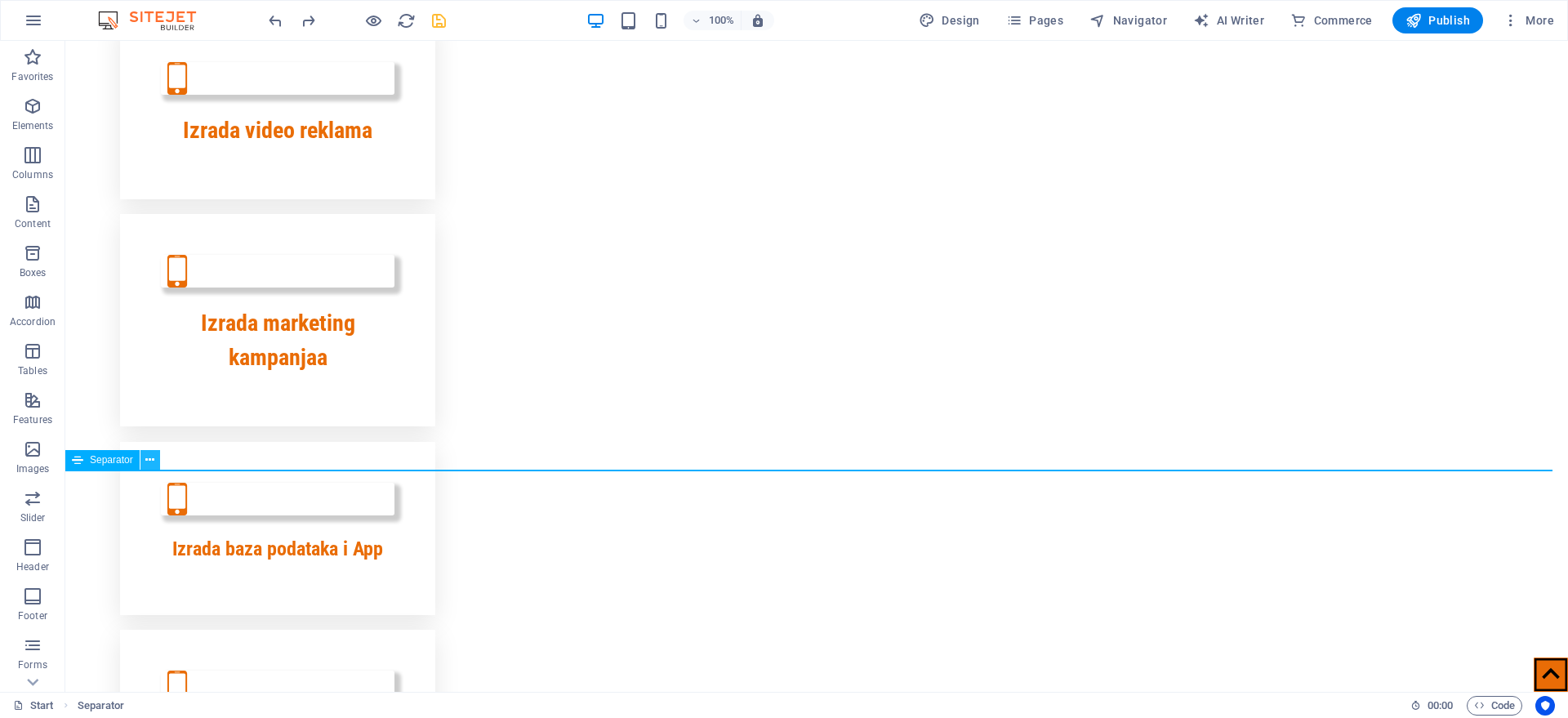 click at bounding box center [149, 460] 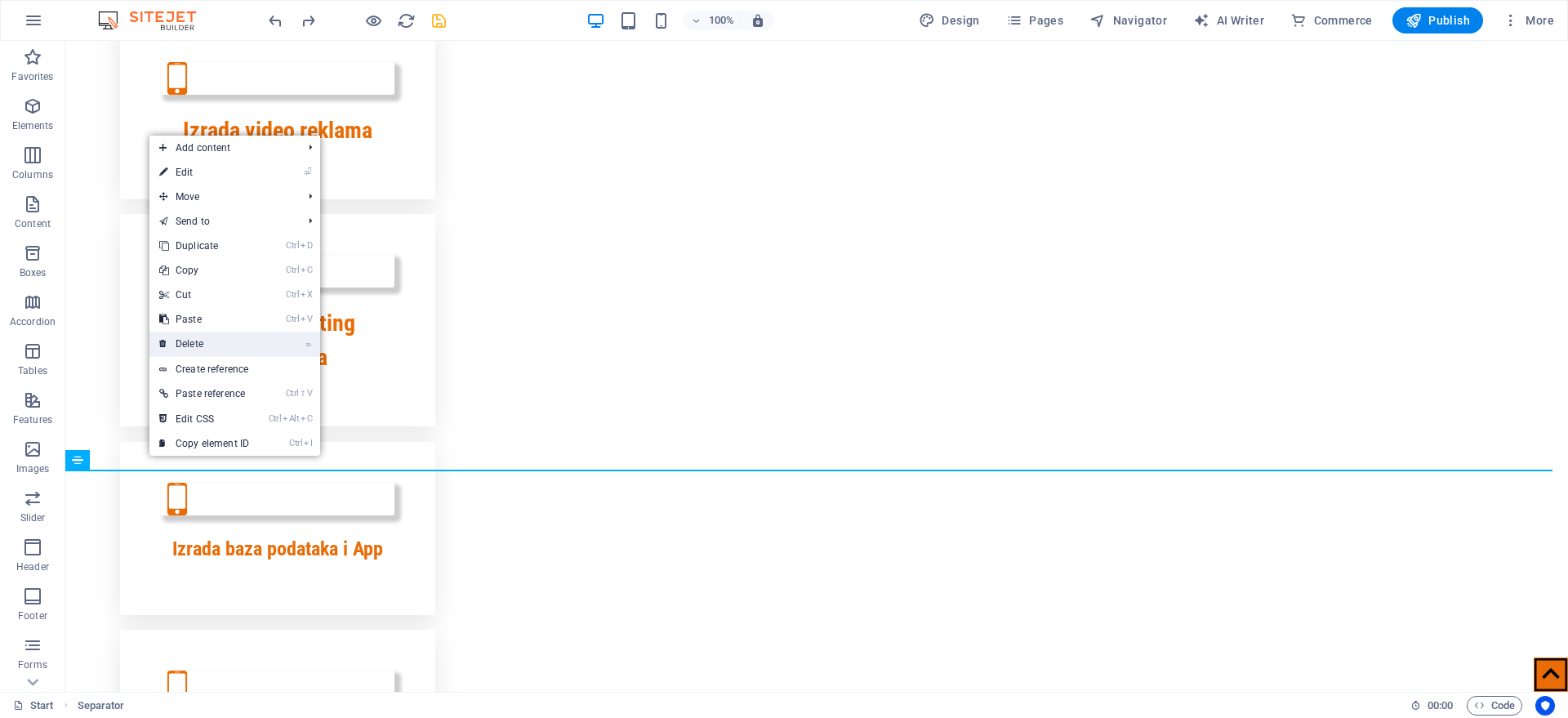 click on "⌦  Delete" at bounding box center (204, 344) 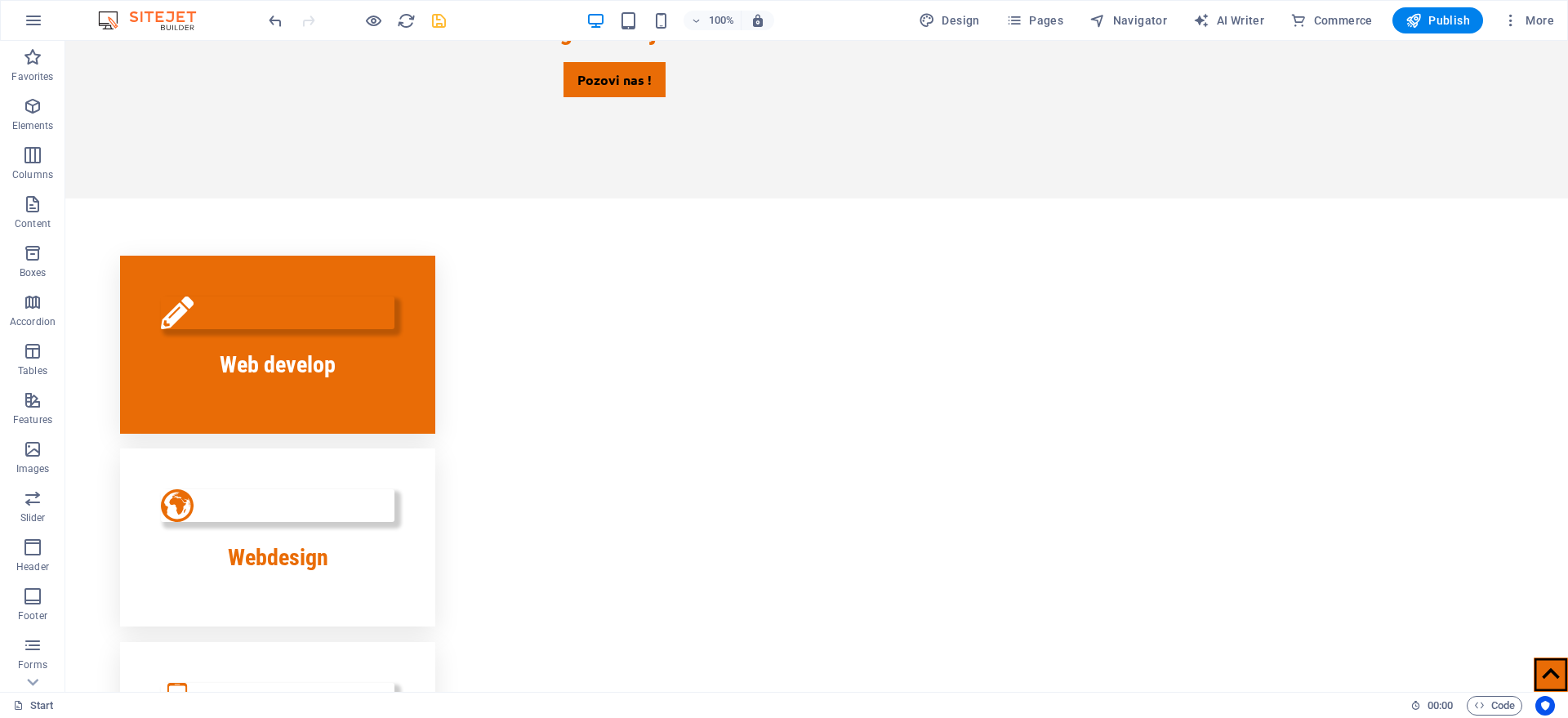 scroll, scrollTop: 417, scrollLeft: 0, axis: vertical 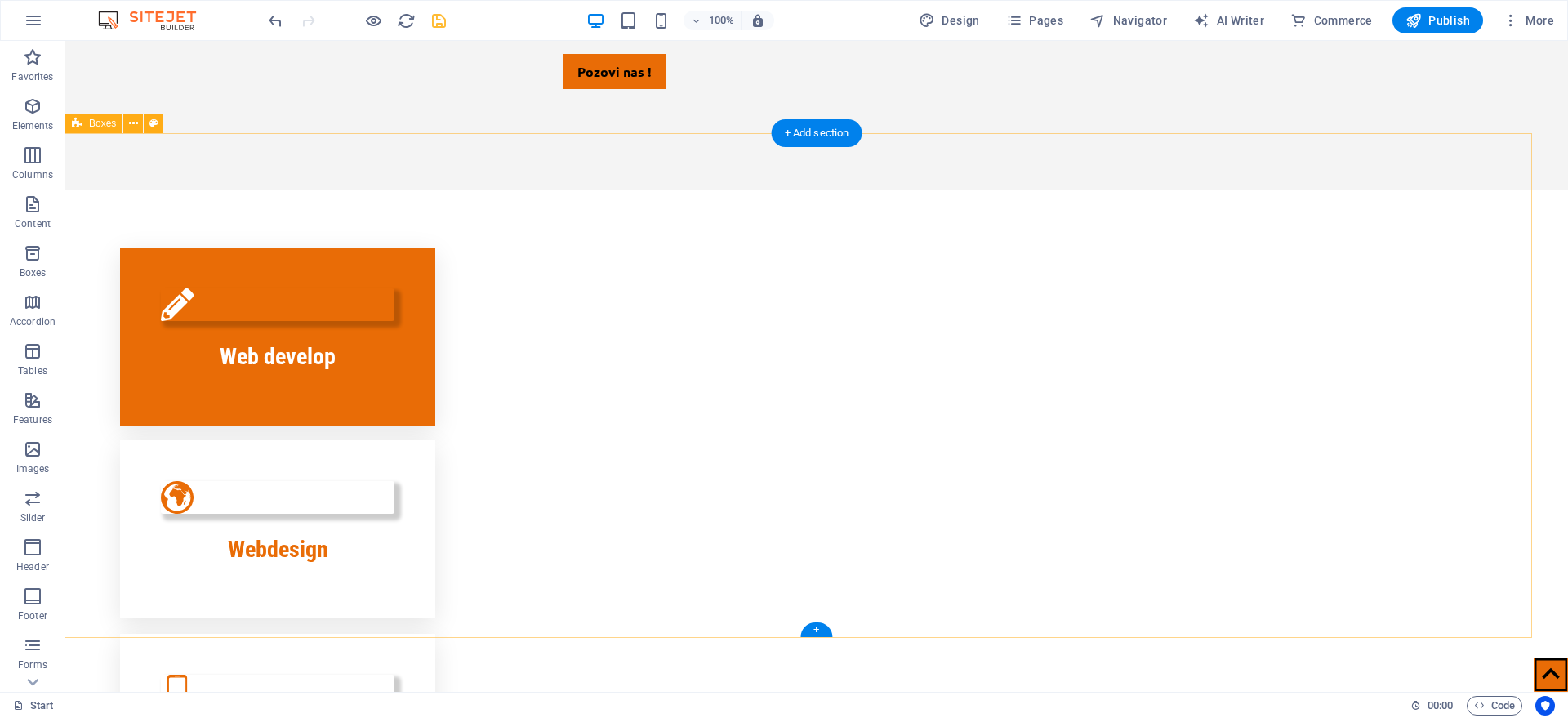 click on "Web develop Webdesign Grafički dizajn Izrada video reklama Izrada marketing kampanjaa  Izrada baza podataka i App Mobilne aplikacije 2D i 3D modeliranje i render" at bounding box center (796, 1044) 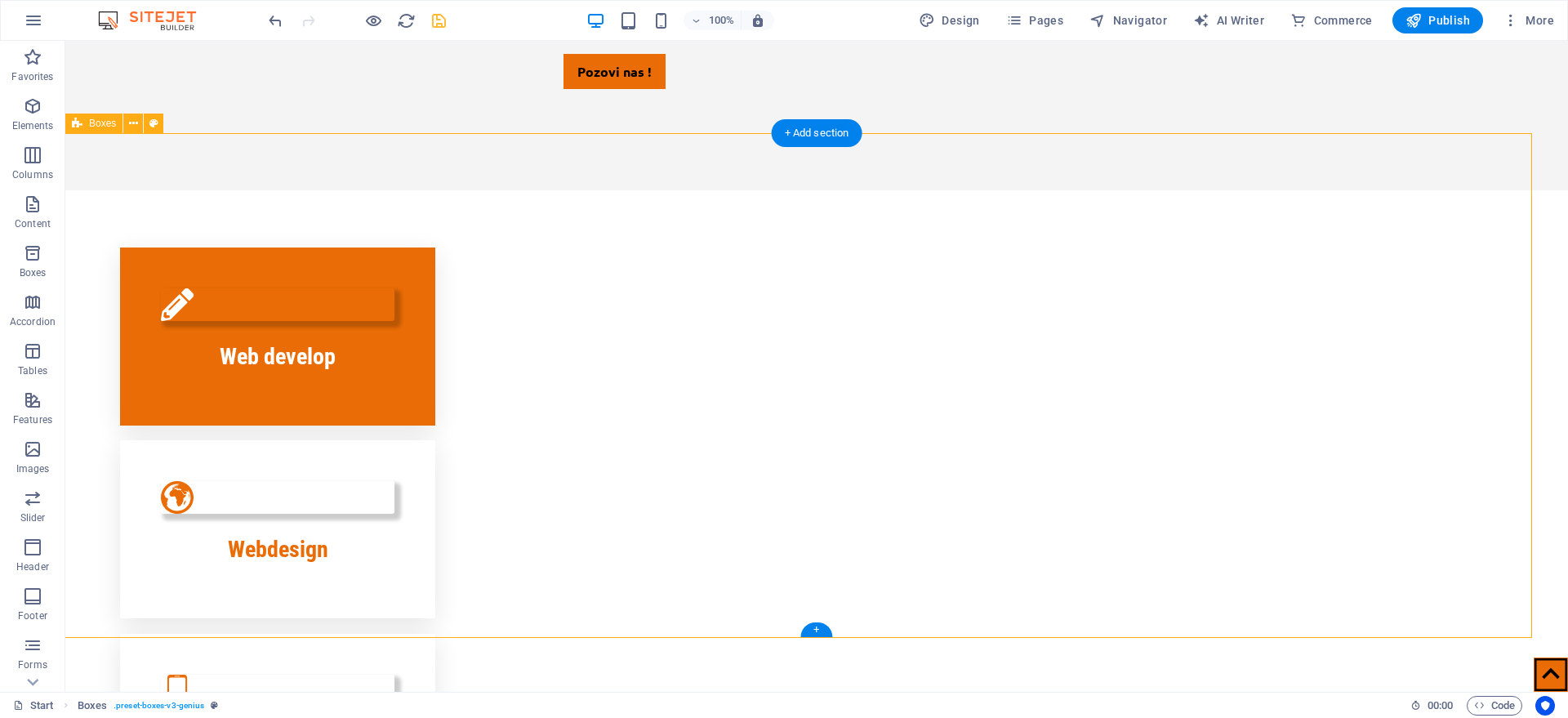 click on "Web develop Webdesign Grafički dizajn Izrada video reklama Izrada marketing kampanjaa  Izrada baza podataka i App Mobilne aplikacije 2D i 3D modeliranje i render" at bounding box center (796, 1044) 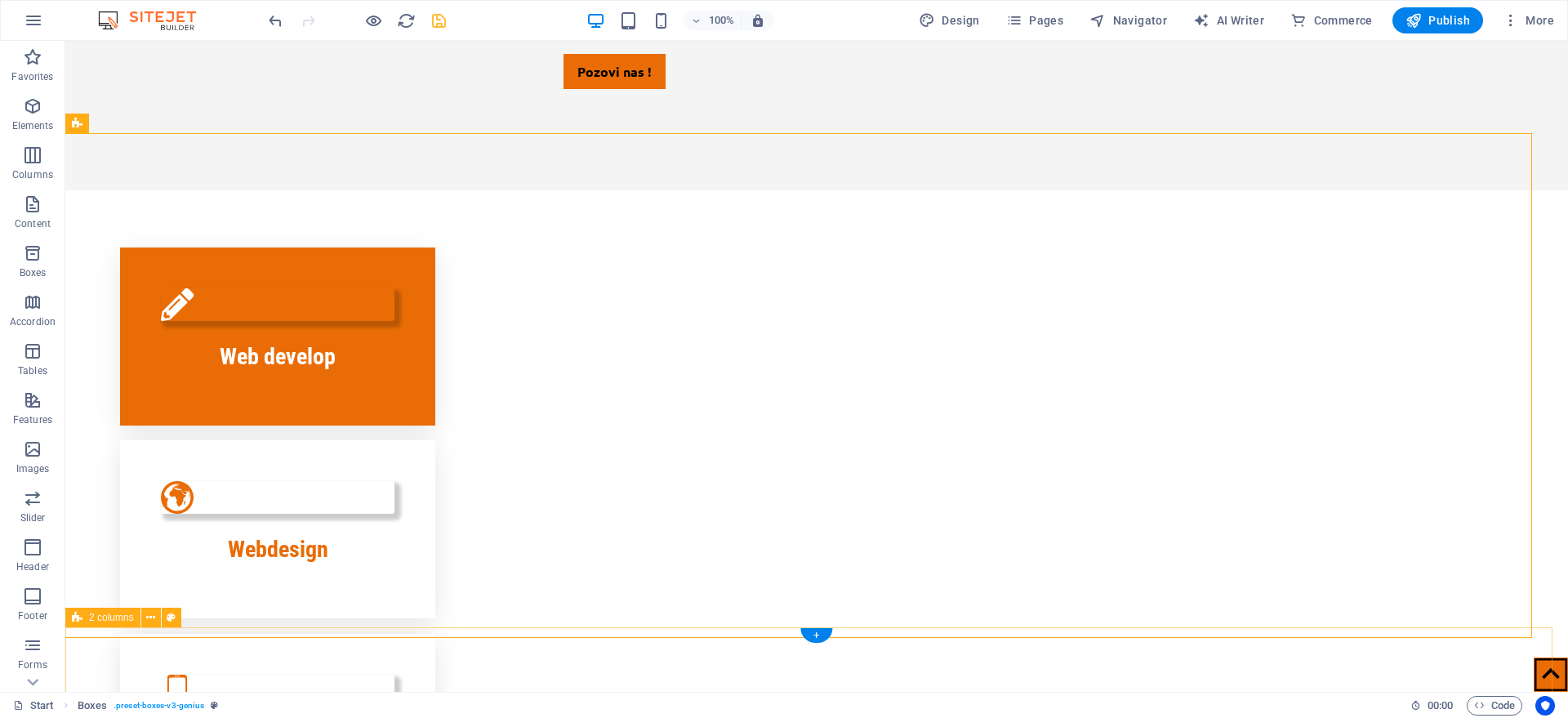 click on "..., naši članovi rade sa najpoznatijim softverima kao što su CATIA V5/V6 , SolidWorks , AutoCAD i Autodesk Inventor , što nam omogućava izradu tehnički preciznih crteža i modela za inženjerske i proizvodne potrebe. Također, bavimo se 90%" at bounding box center (817, 2445) 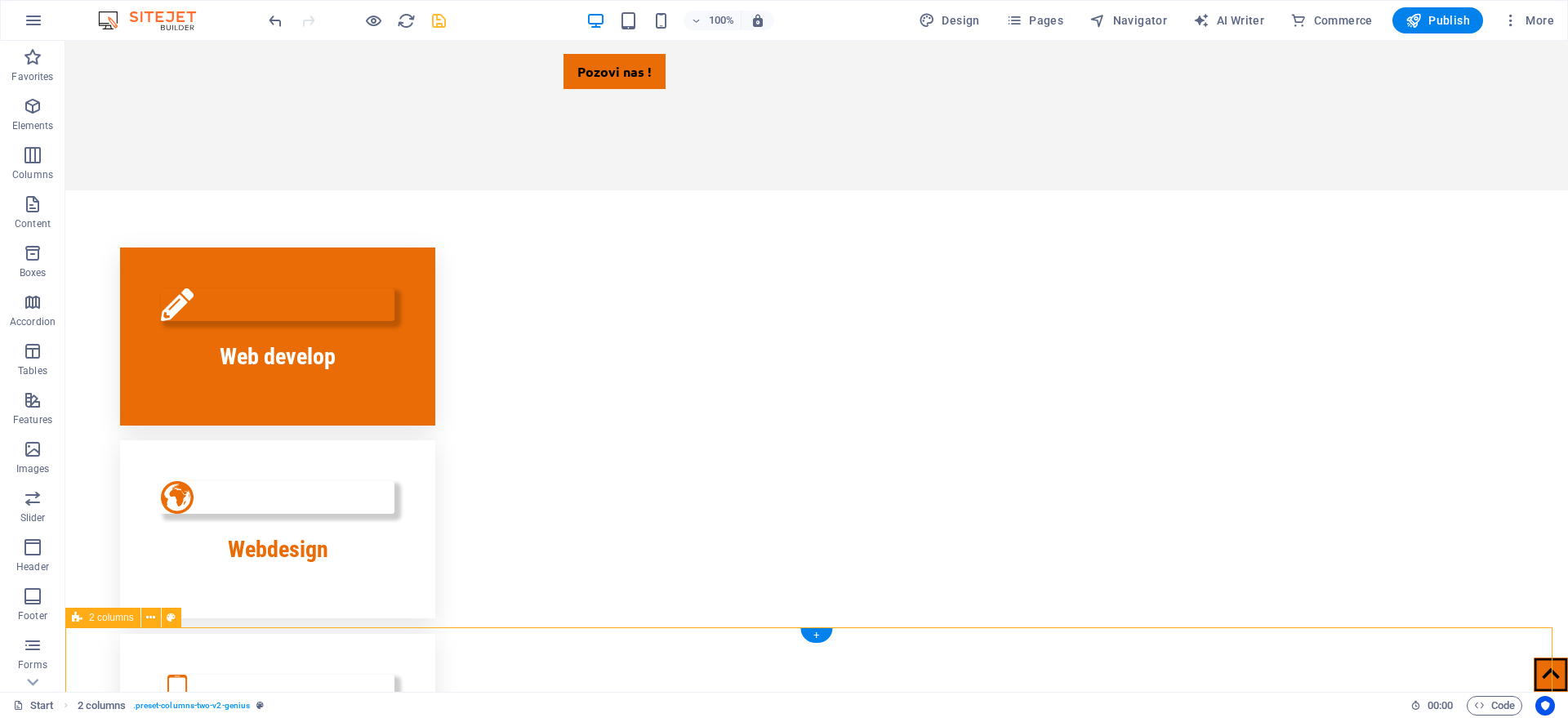 click on "..., naši članovi rade sa najpoznatijim softverima kao što su CATIA V5/V6 , SolidWorks , AutoCAD i Autodesk Inventor , što nam omogućava izradu tehnički preciznih crteža i modela za inženjerske i proizvodne potrebe. Također, bavimo se 90%" at bounding box center [817, 2445] 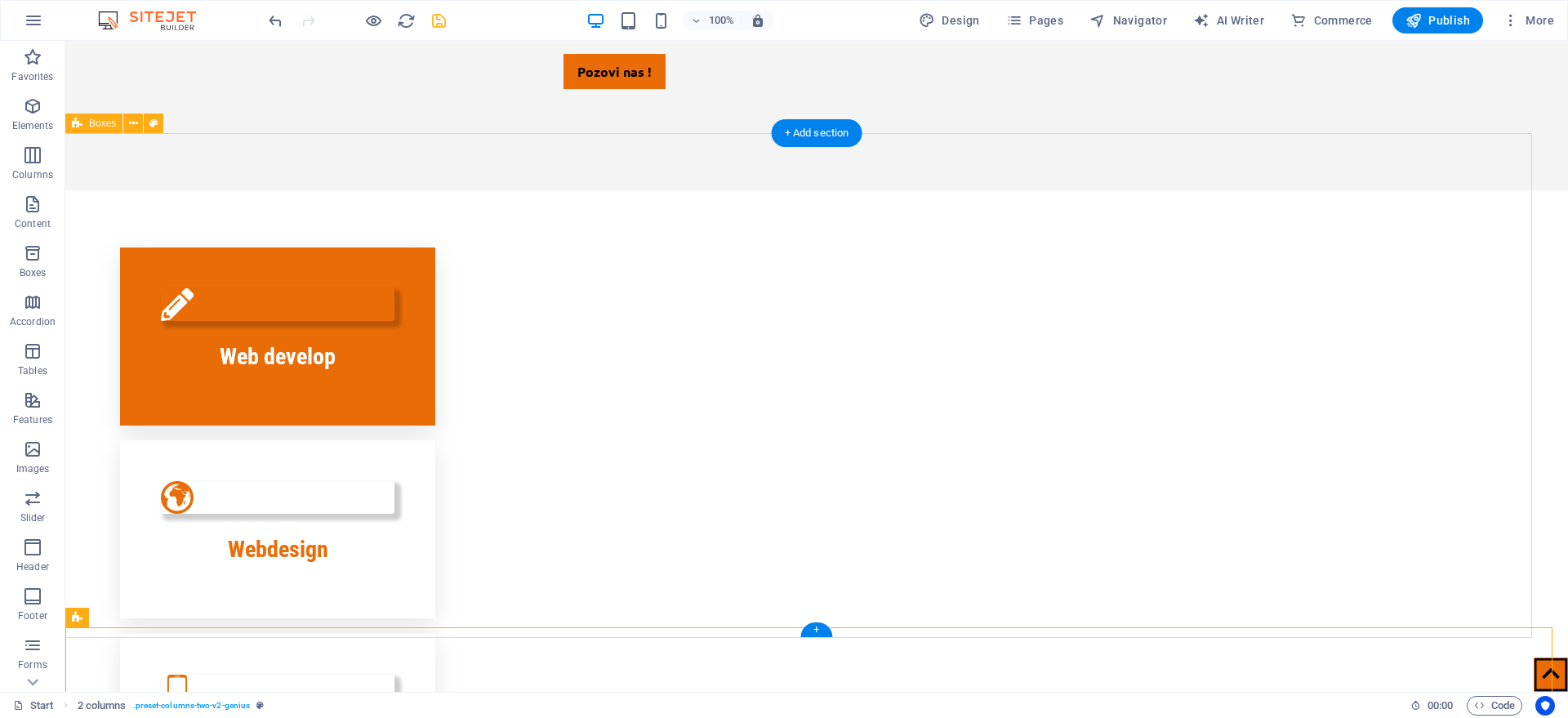 click on "Web develop Webdesign Grafički dizajn Izrada video reklama Izrada marketing kampanjaa  Izrada baza podataka i App Mobilne aplikacije 2D i 3D modeliranje i render" at bounding box center [796, 1044] 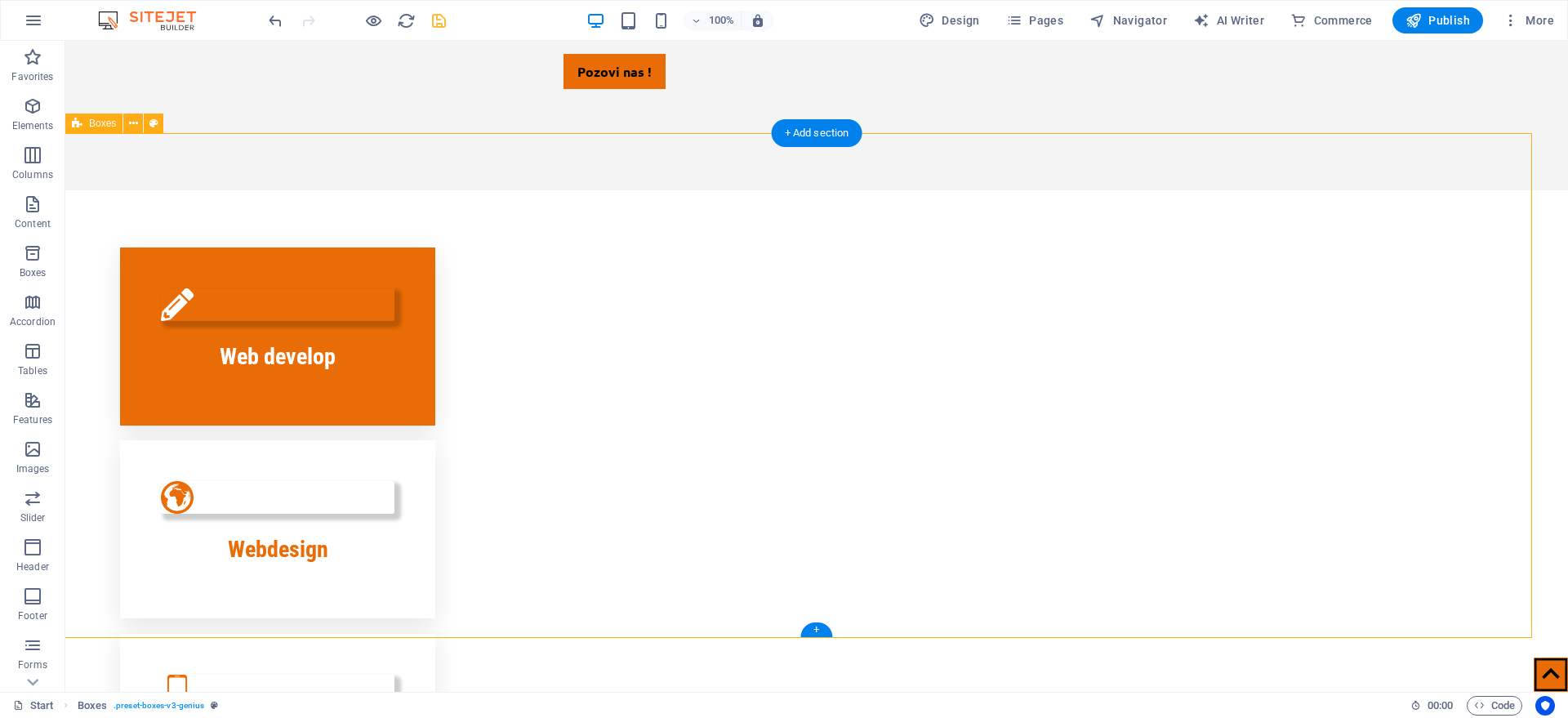 click on "Web develop Webdesign Grafički dizajn Izrada video reklama Izrada marketing kampanjaa  Izrada baza podataka i App Mobilne aplikacije 2D i 3D modeliranje i render" at bounding box center [796, 1044] 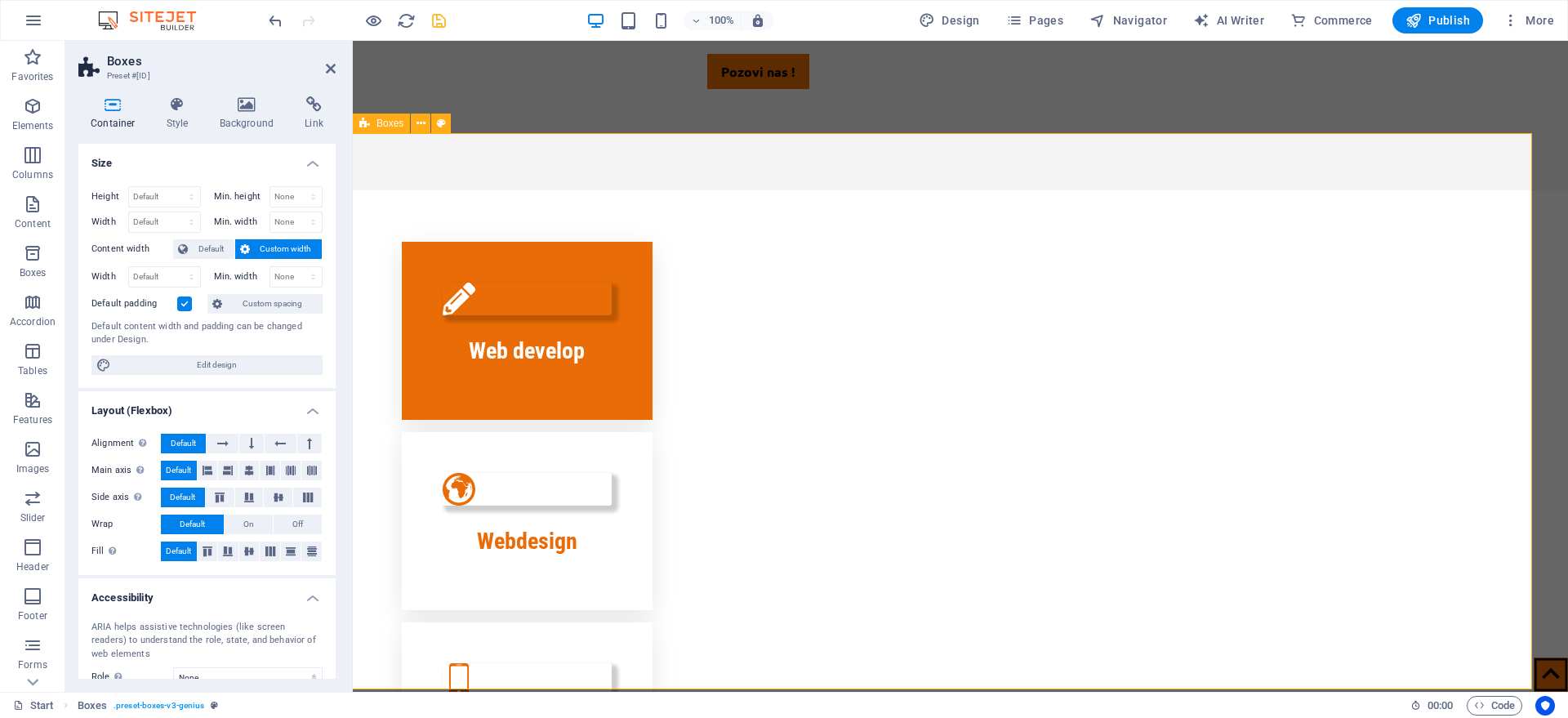 click on "Web develop Webdesign Grafički dizajn Izrada video reklama Izrada marketing kampanjaa  Izrada baza podataka i App Mobilne aplikacije 2D i 3D modeliranje i render" at bounding box center [940, 1077] 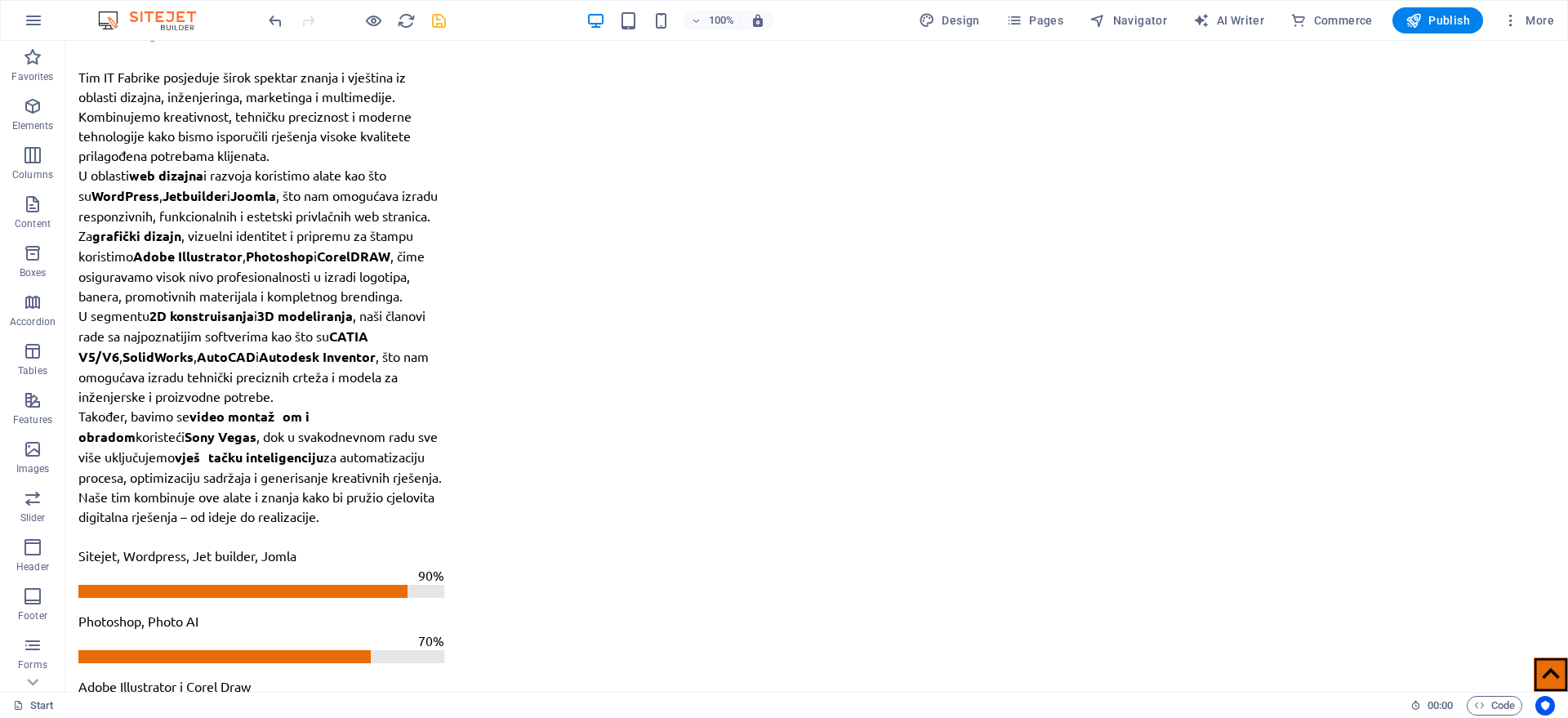 scroll, scrollTop: 2511, scrollLeft: 0, axis: vertical 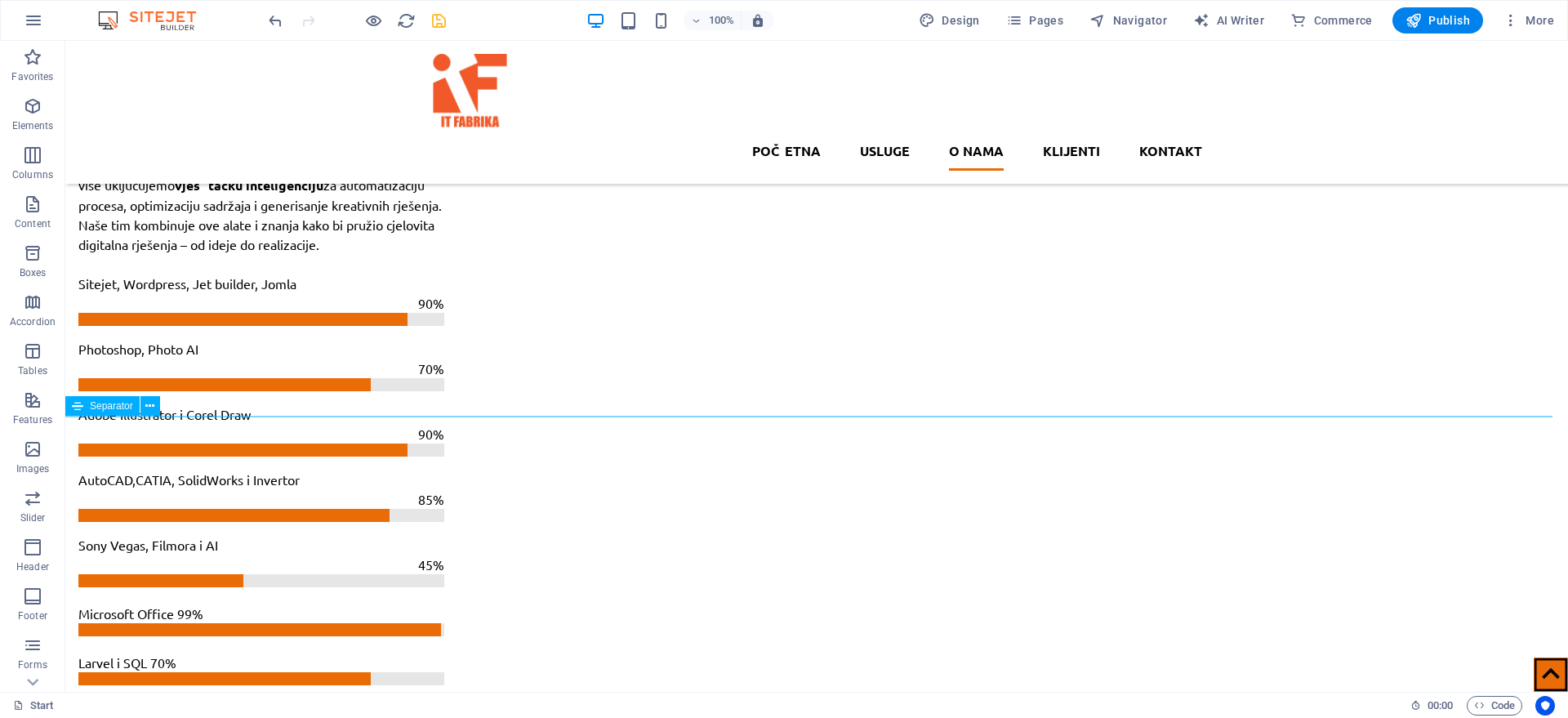 click at bounding box center [817, 3417] 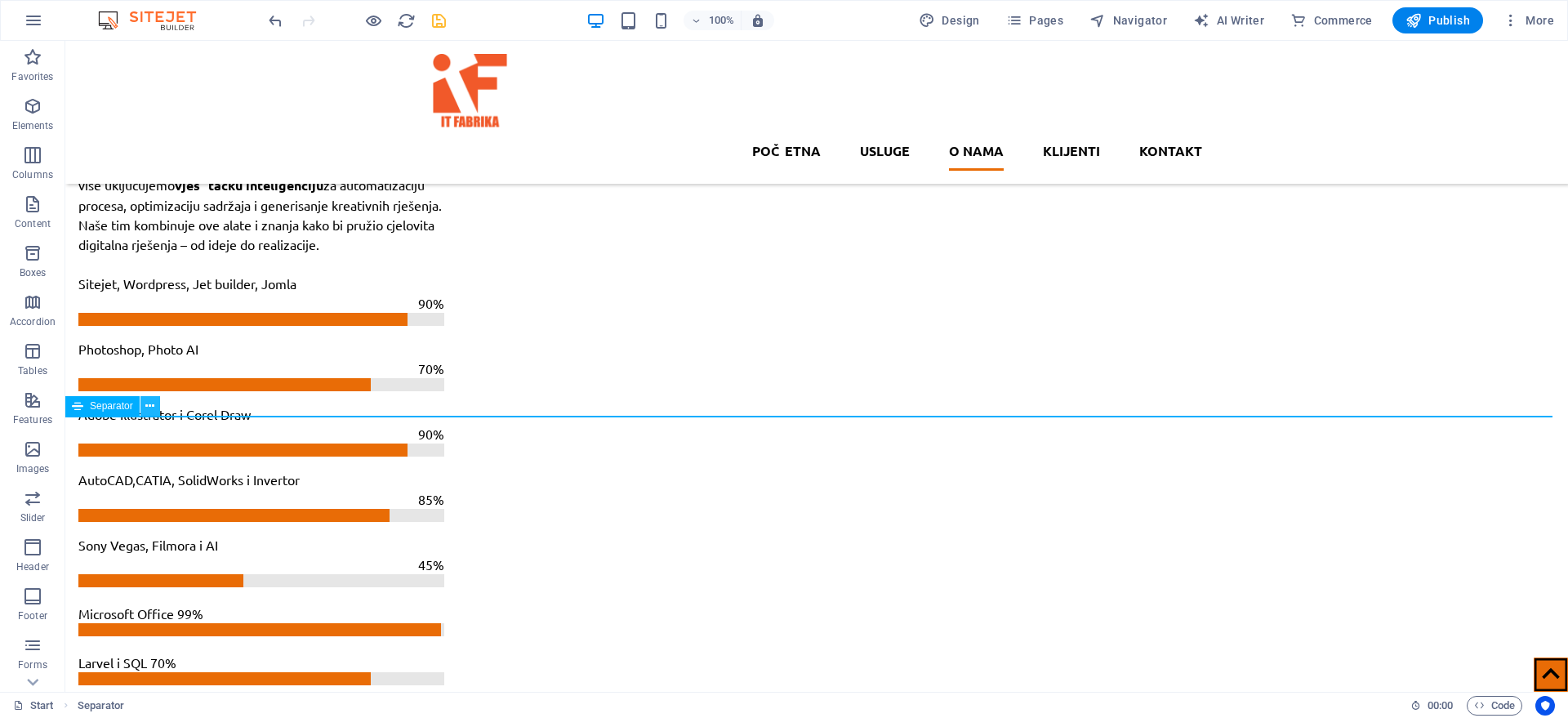 click at bounding box center (150, 406) 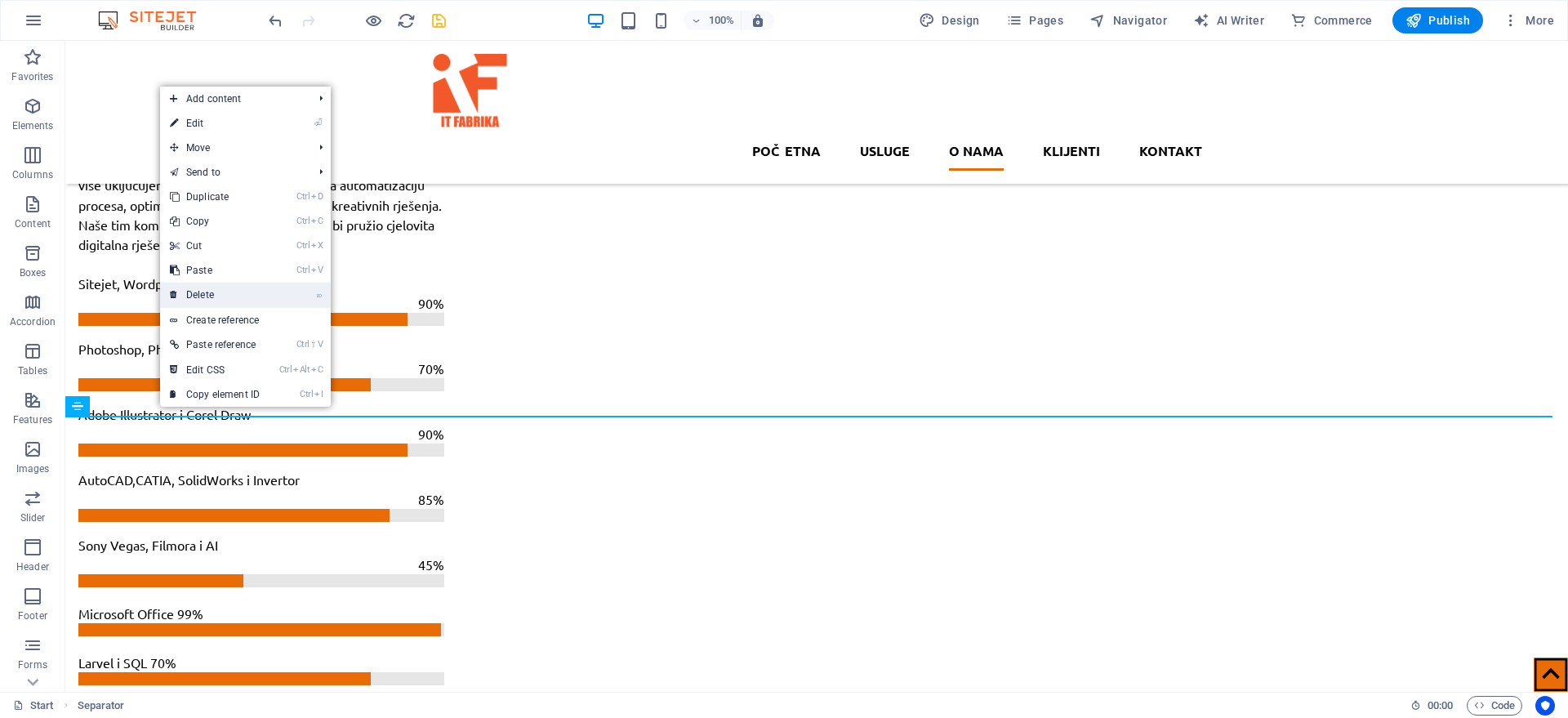 click on "⌦  Delete" at bounding box center [215, 295] 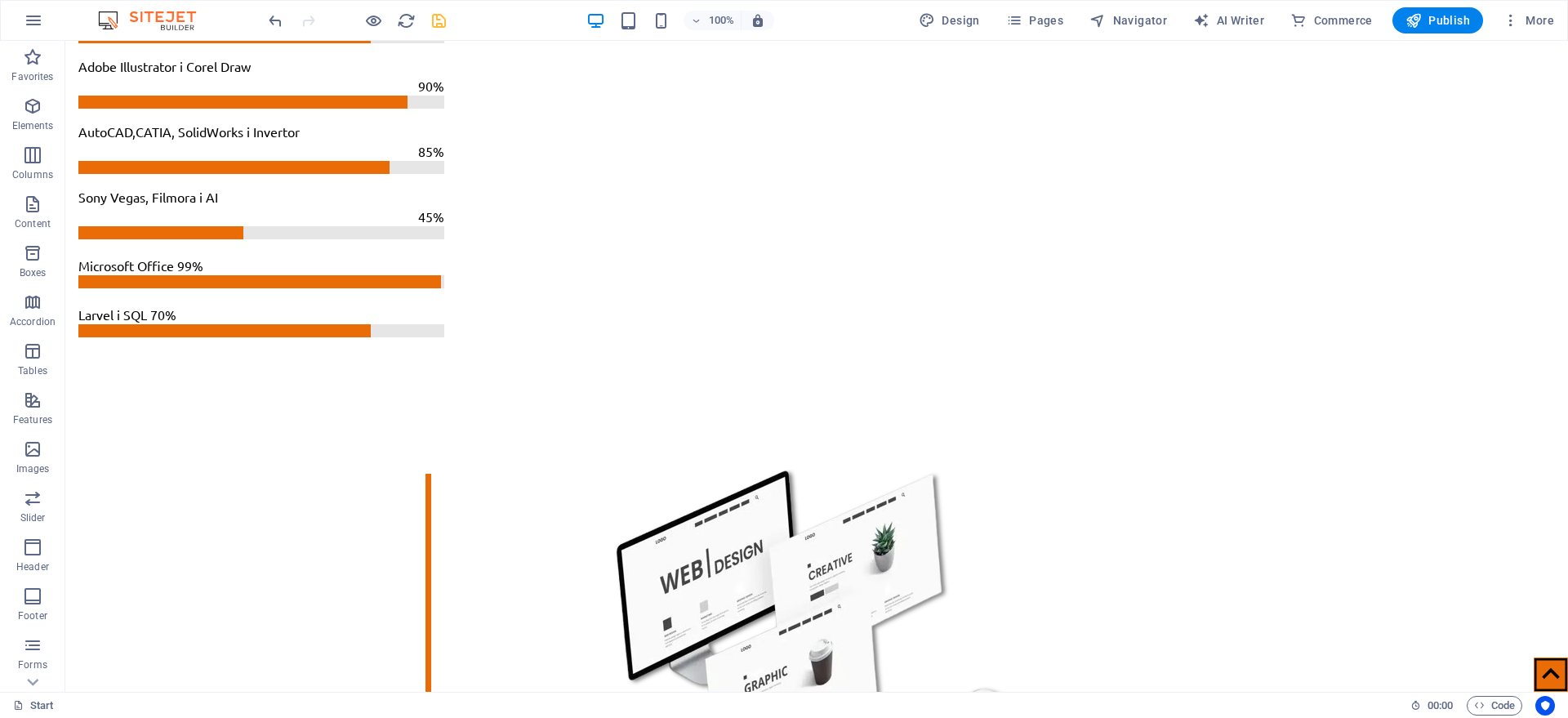 scroll, scrollTop: 3008, scrollLeft: 0, axis: vertical 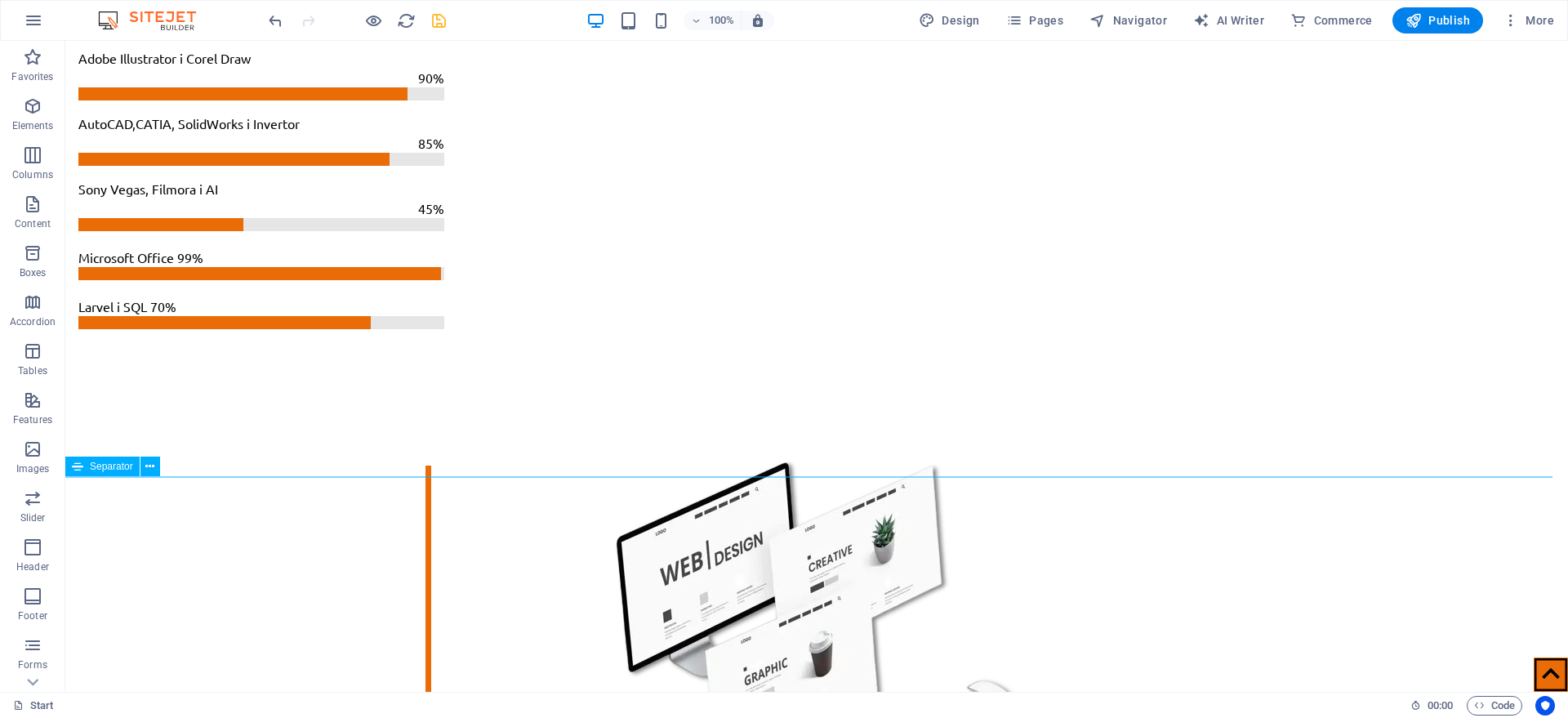 click at bounding box center (817, 4300) 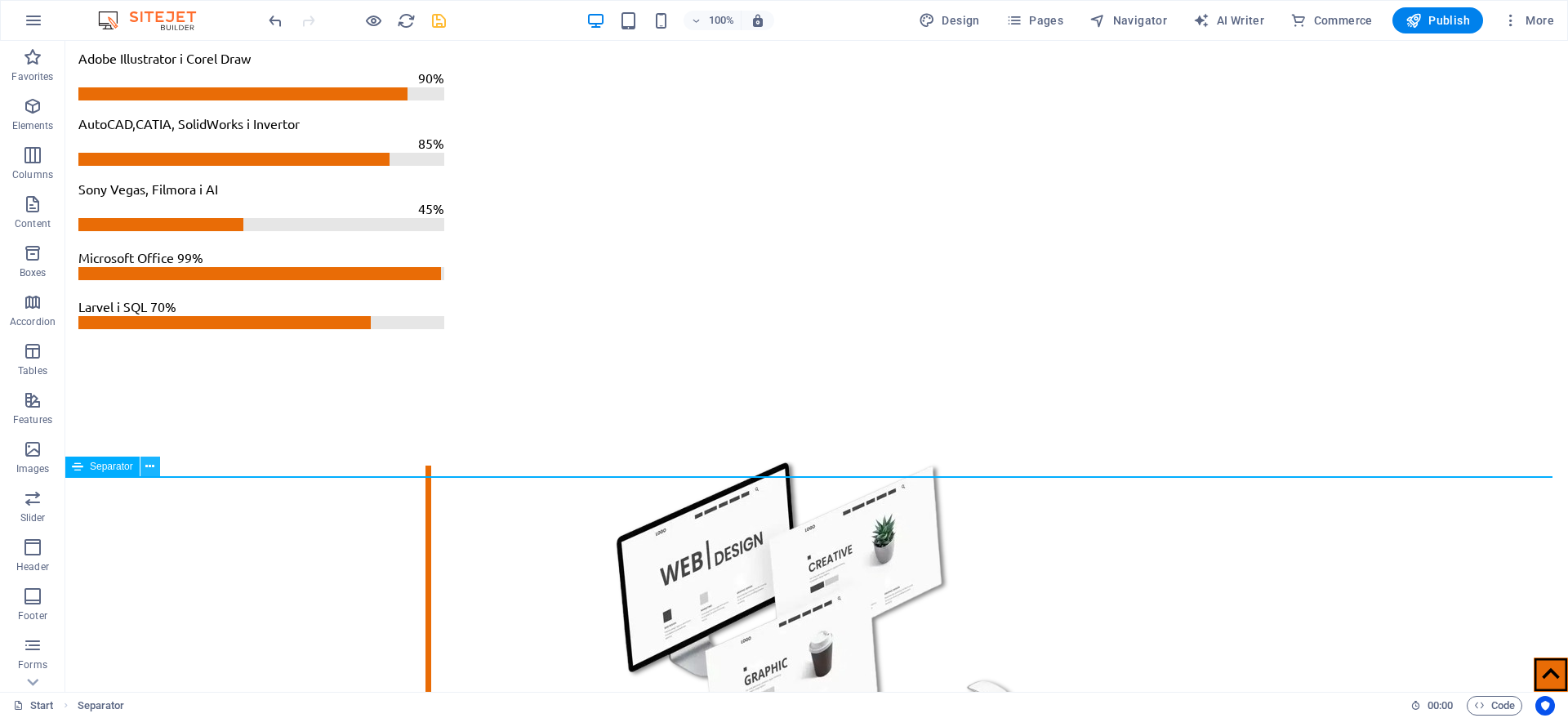 click at bounding box center (149, 466) 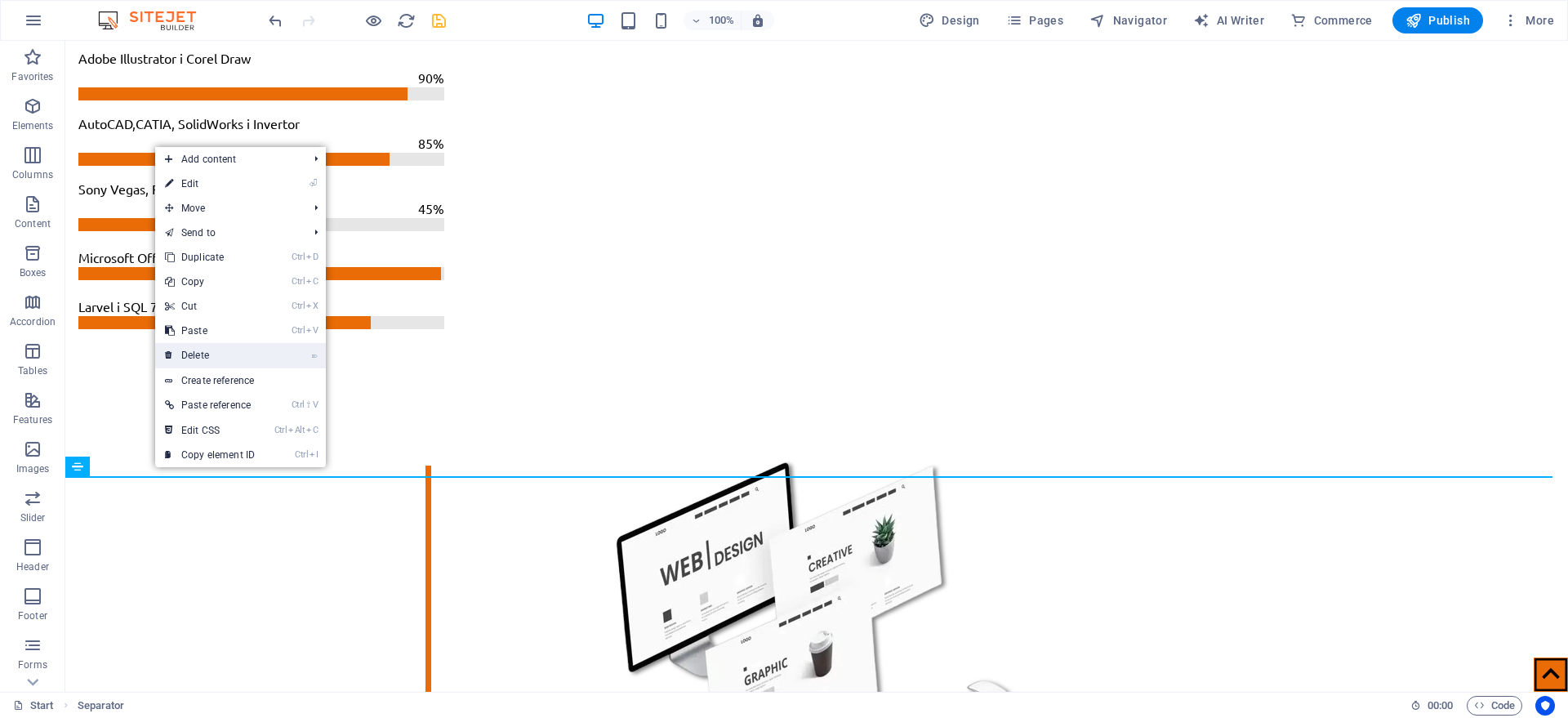 click on "⌦  Delete" at bounding box center [210, 355] 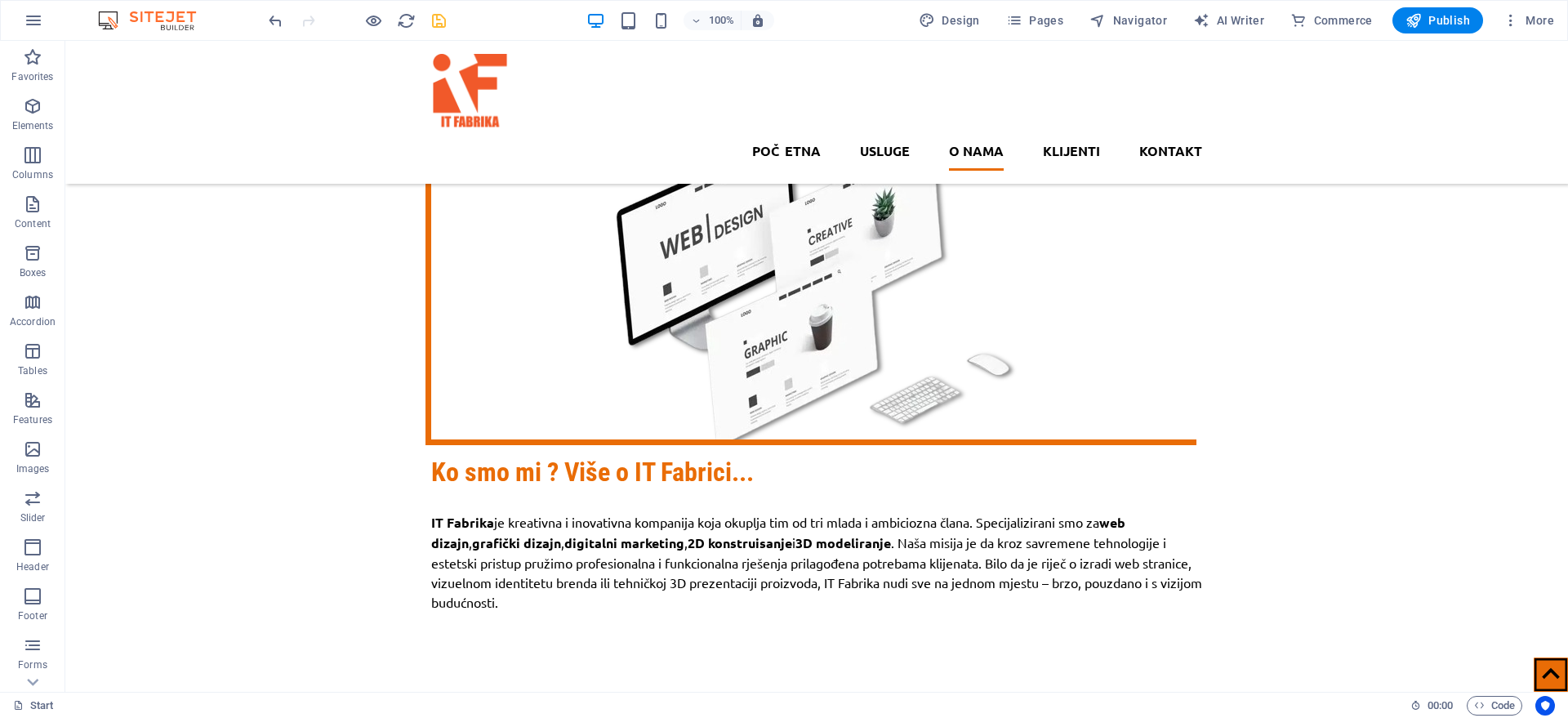 scroll, scrollTop: 3177, scrollLeft: 0, axis: vertical 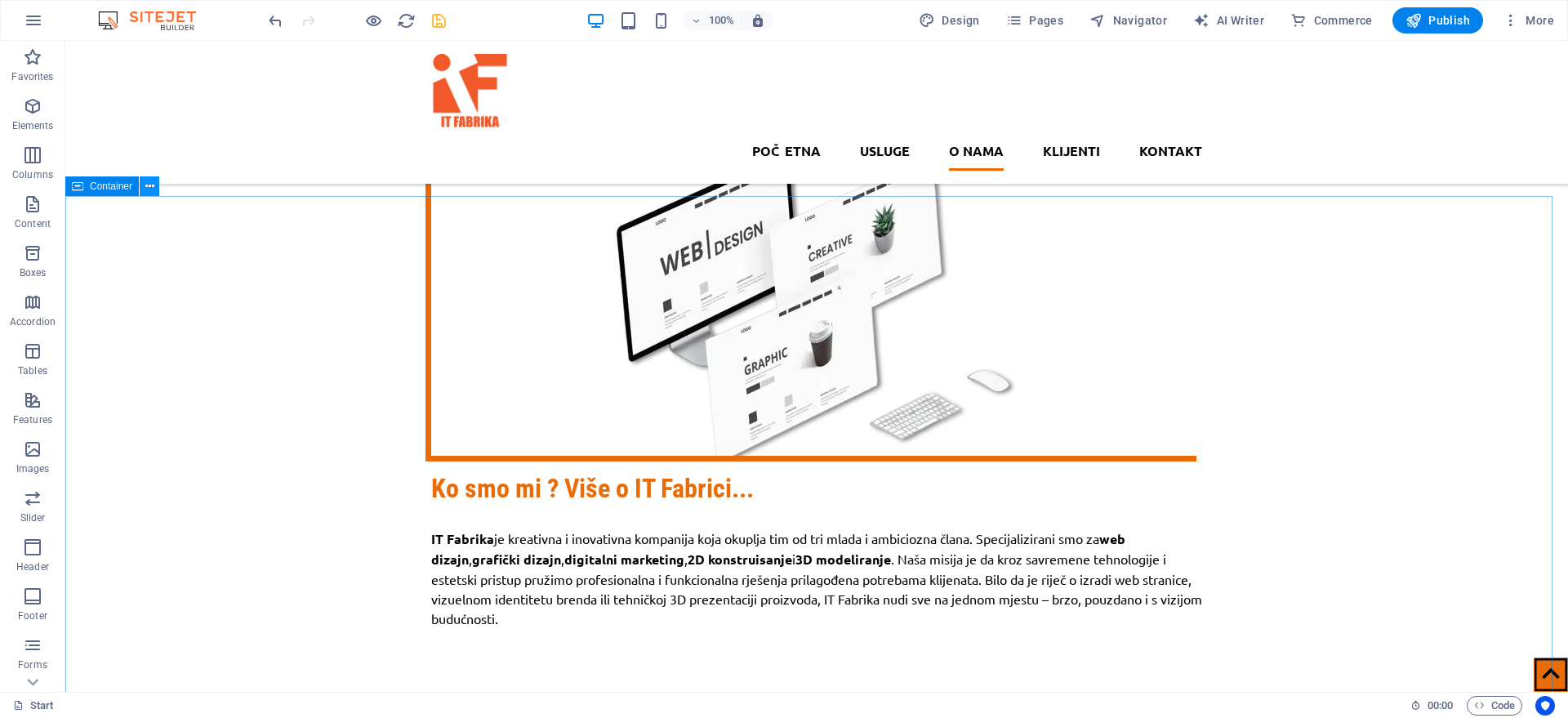 click at bounding box center [149, 186] 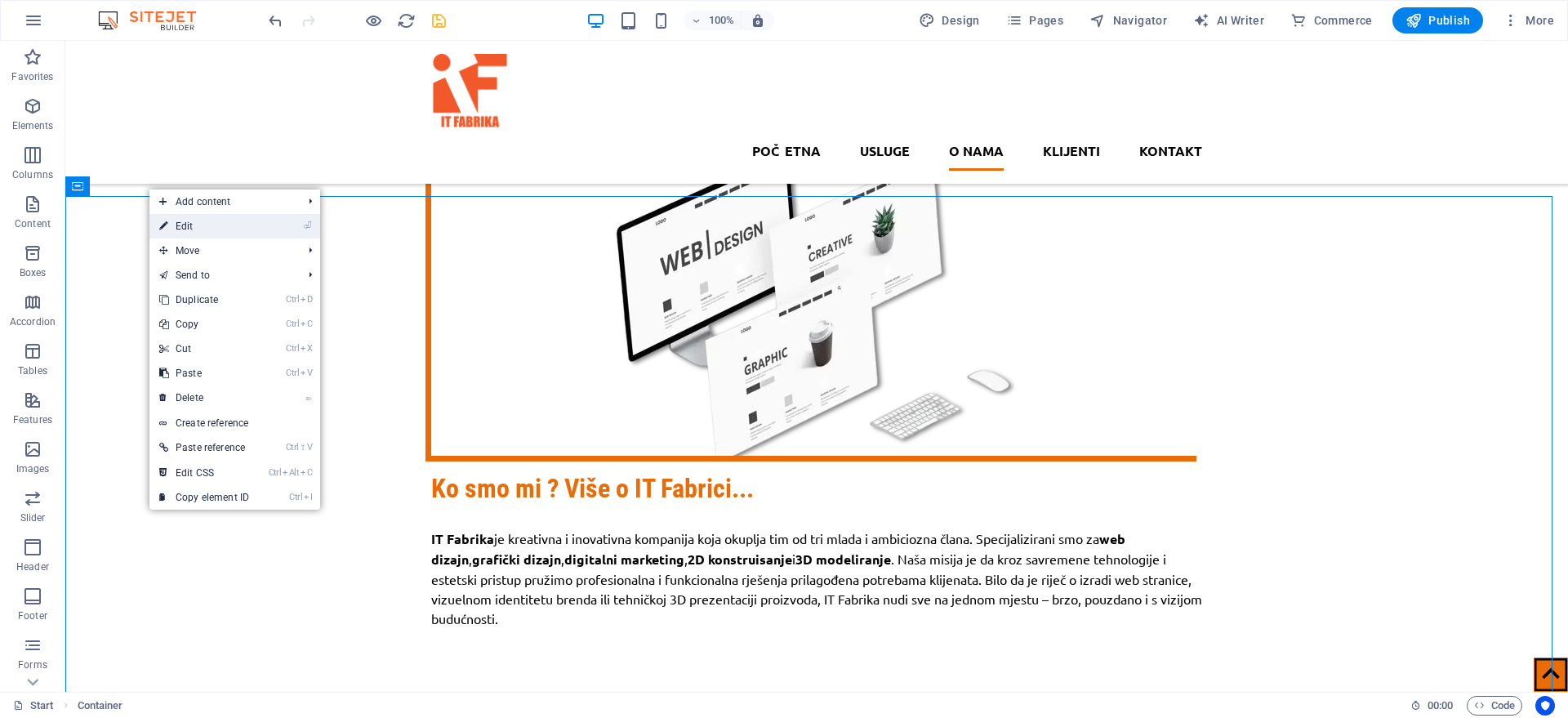 click on "⏎  Edit" at bounding box center (204, 226) 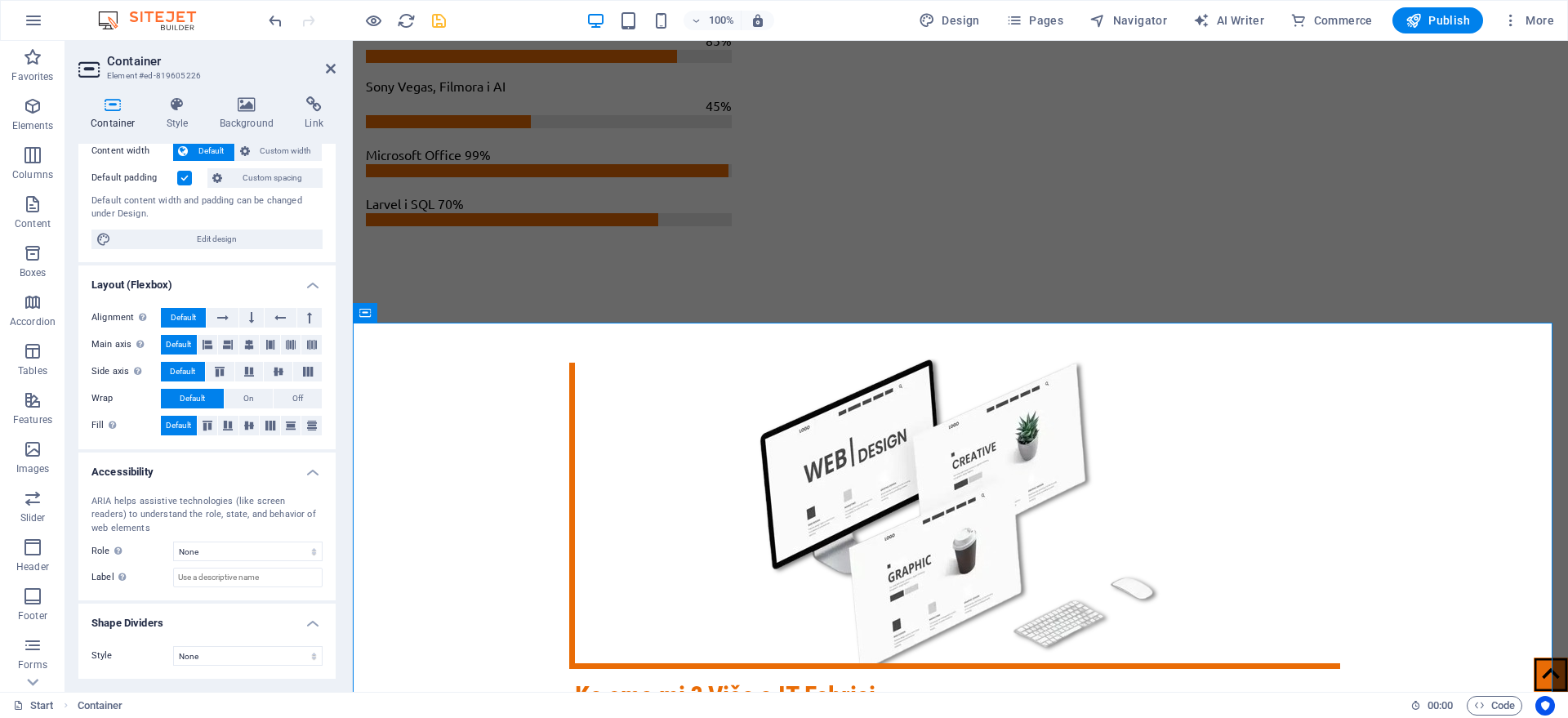 scroll, scrollTop: 0, scrollLeft: 0, axis: both 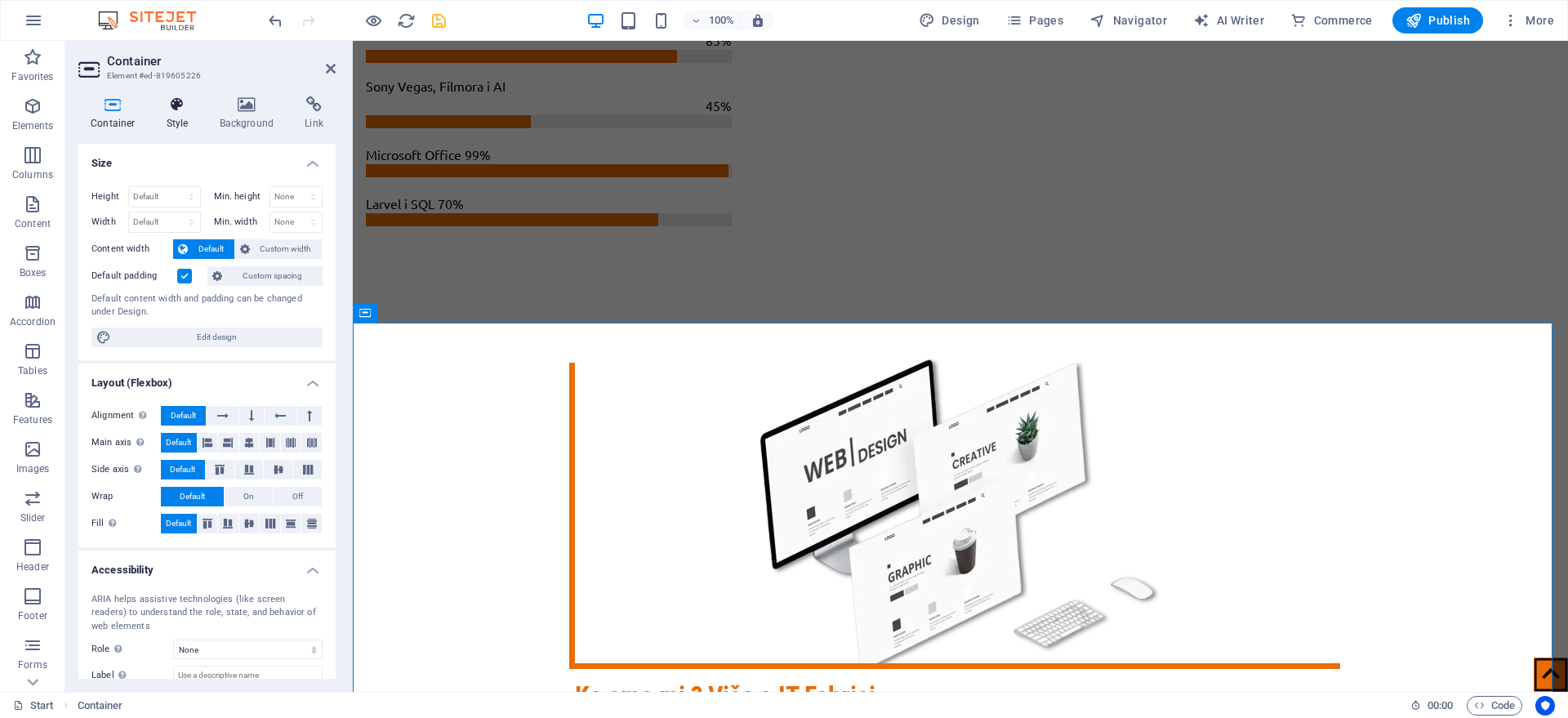 click at bounding box center (177, 105) 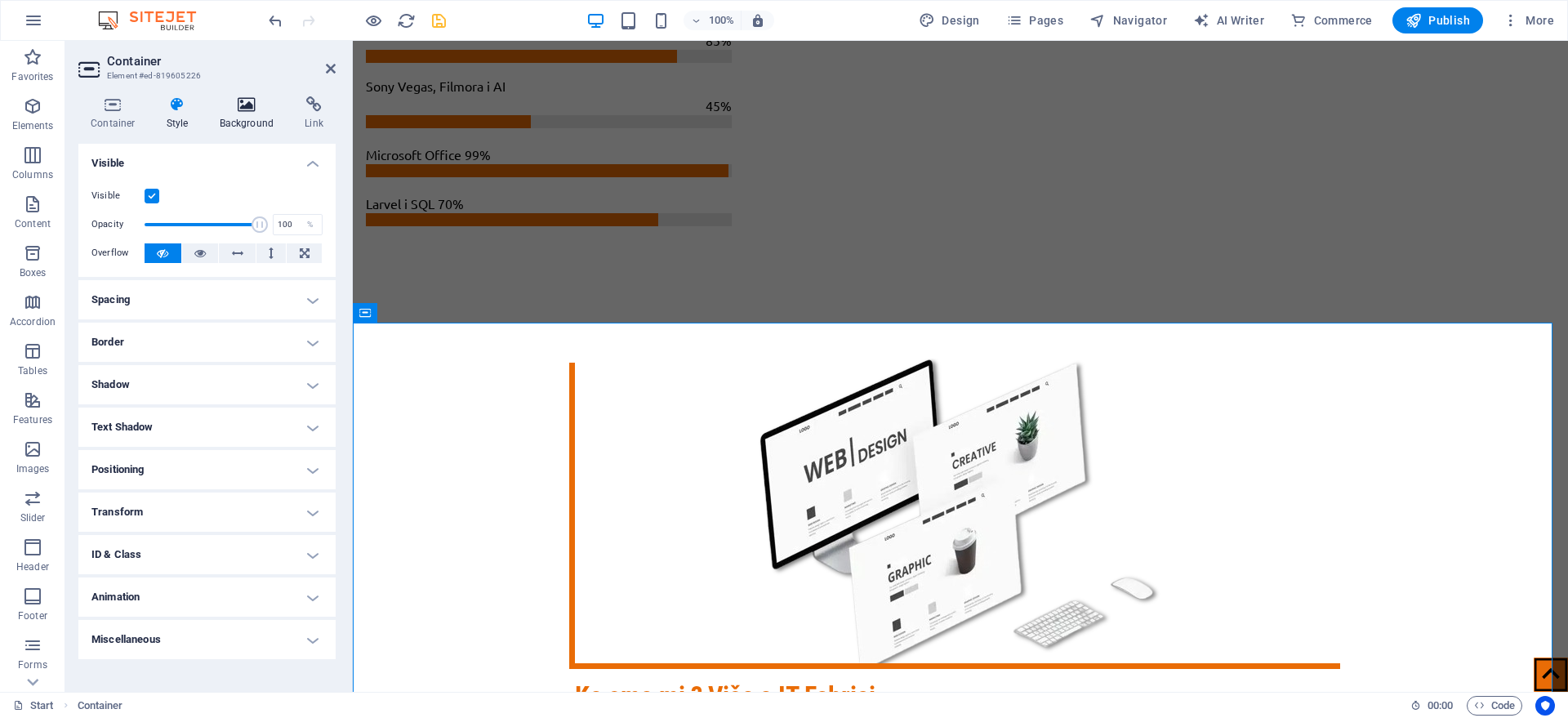 click at bounding box center (247, 105) 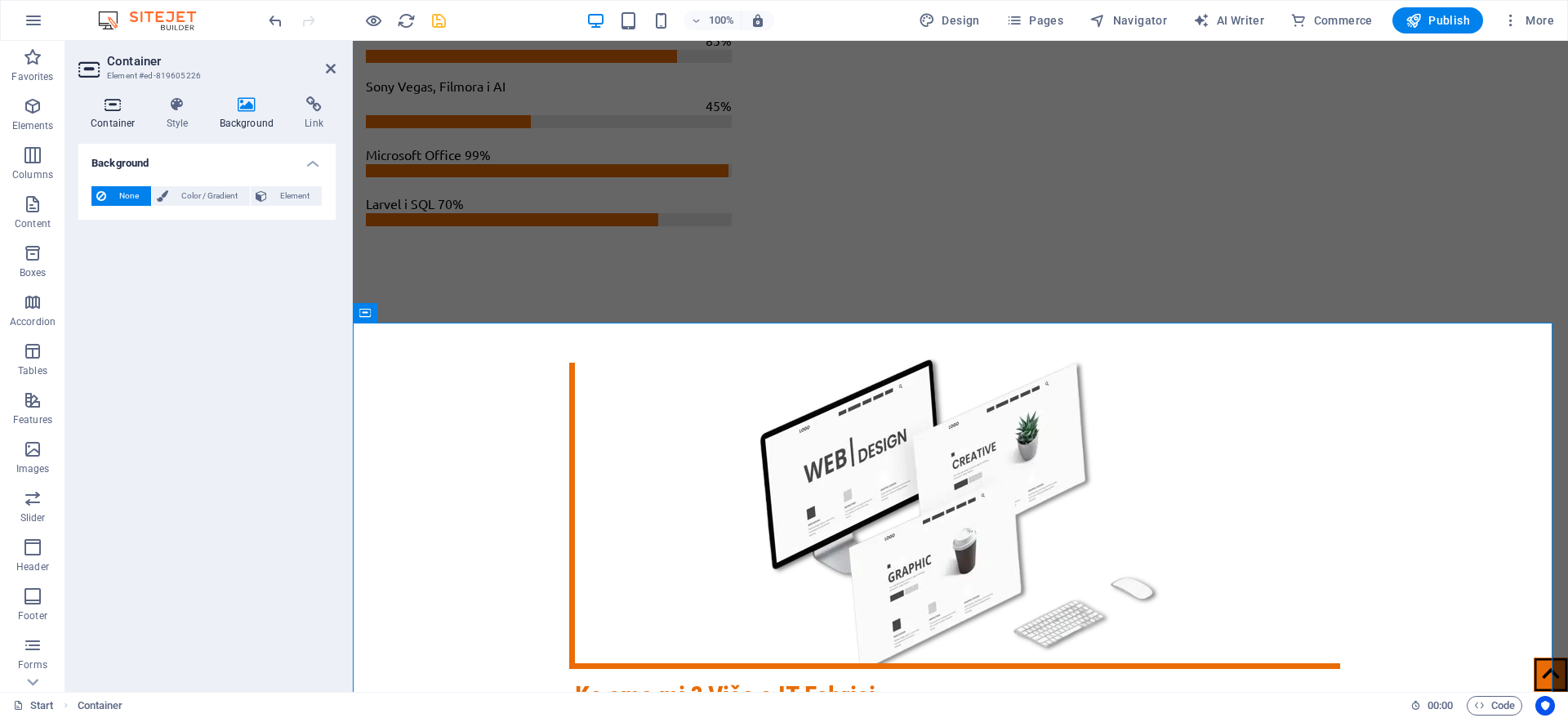 click on "Container" at bounding box center [116, 114] 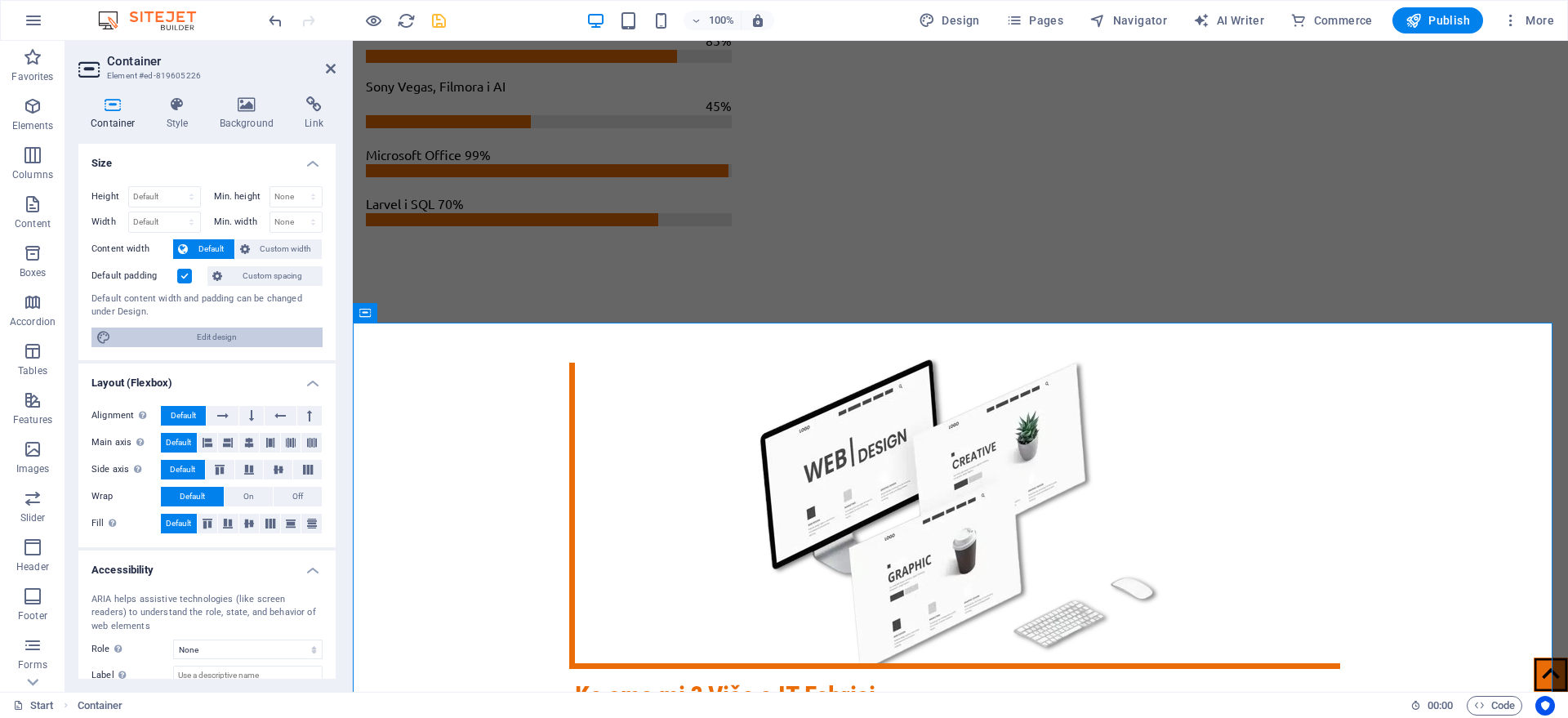 click on "Edit design" at bounding box center [216, 337] 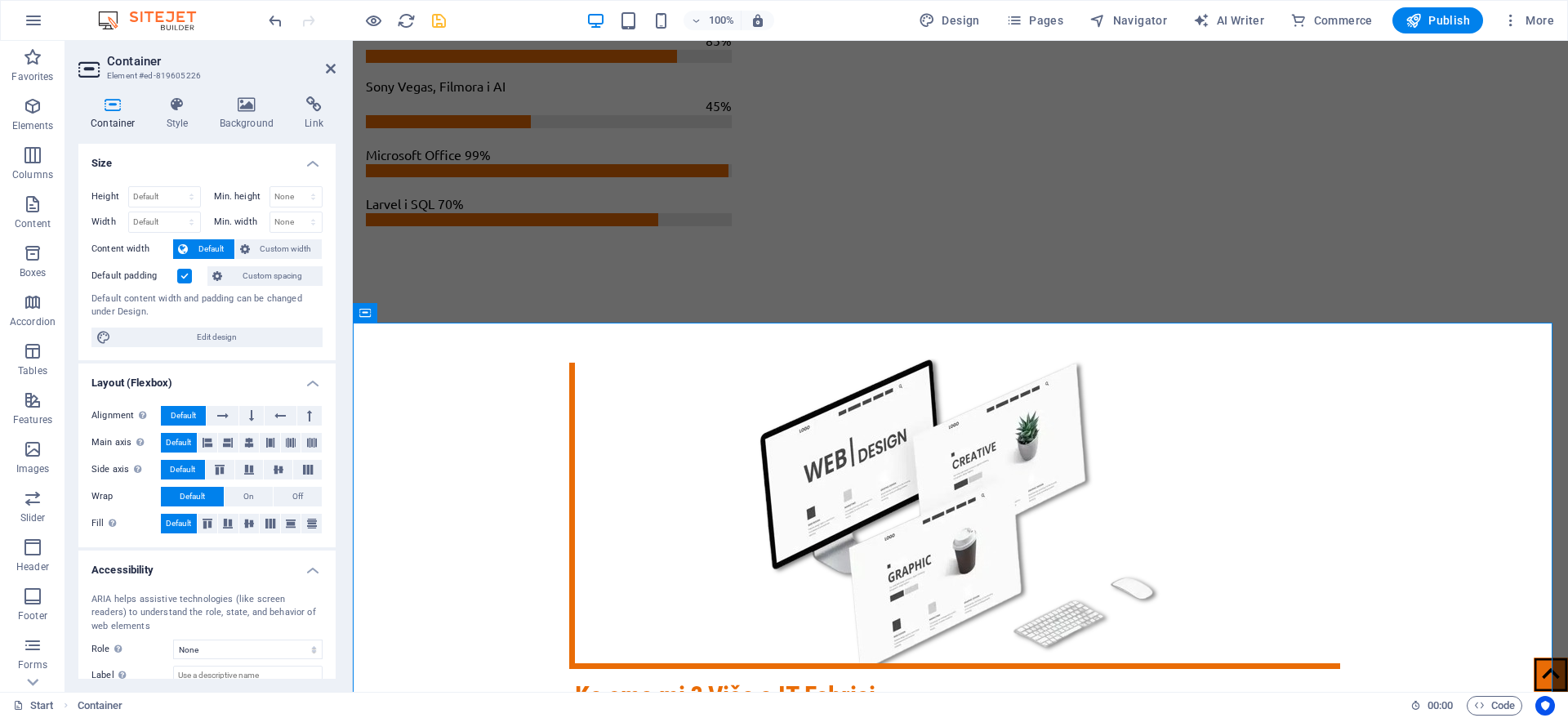 select on "px" 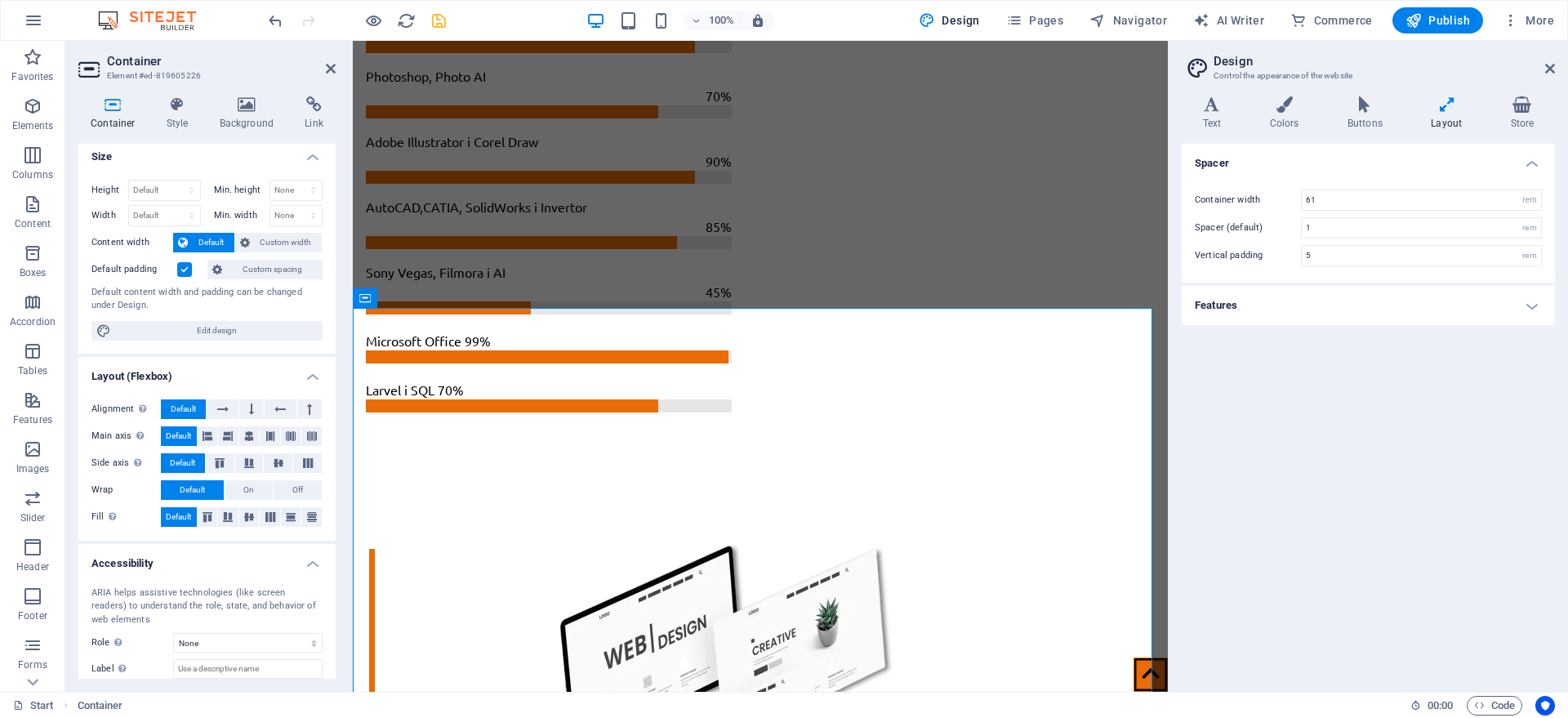 scroll, scrollTop: 0, scrollLeft: 0, axis: both 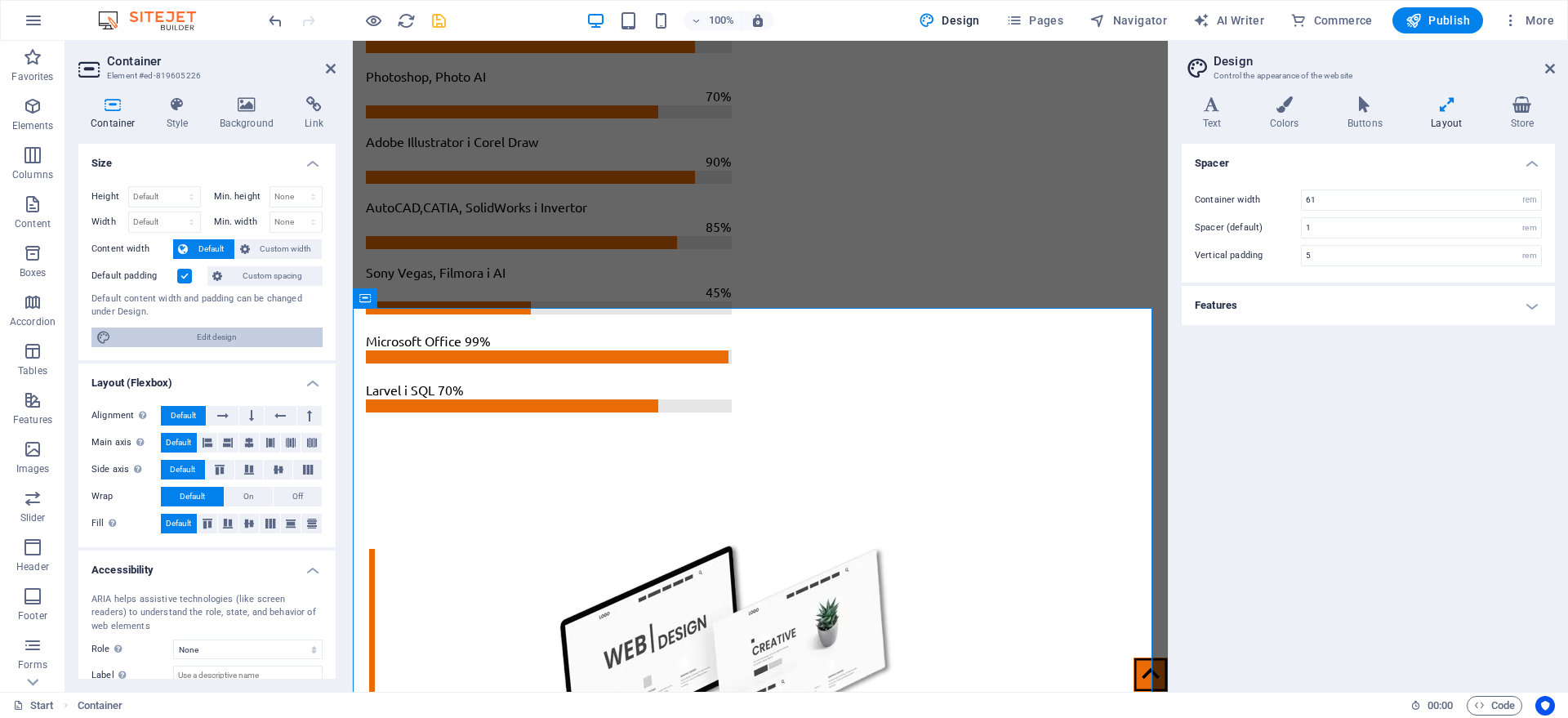 click on "Edit design" at bounding box center [216, 337] 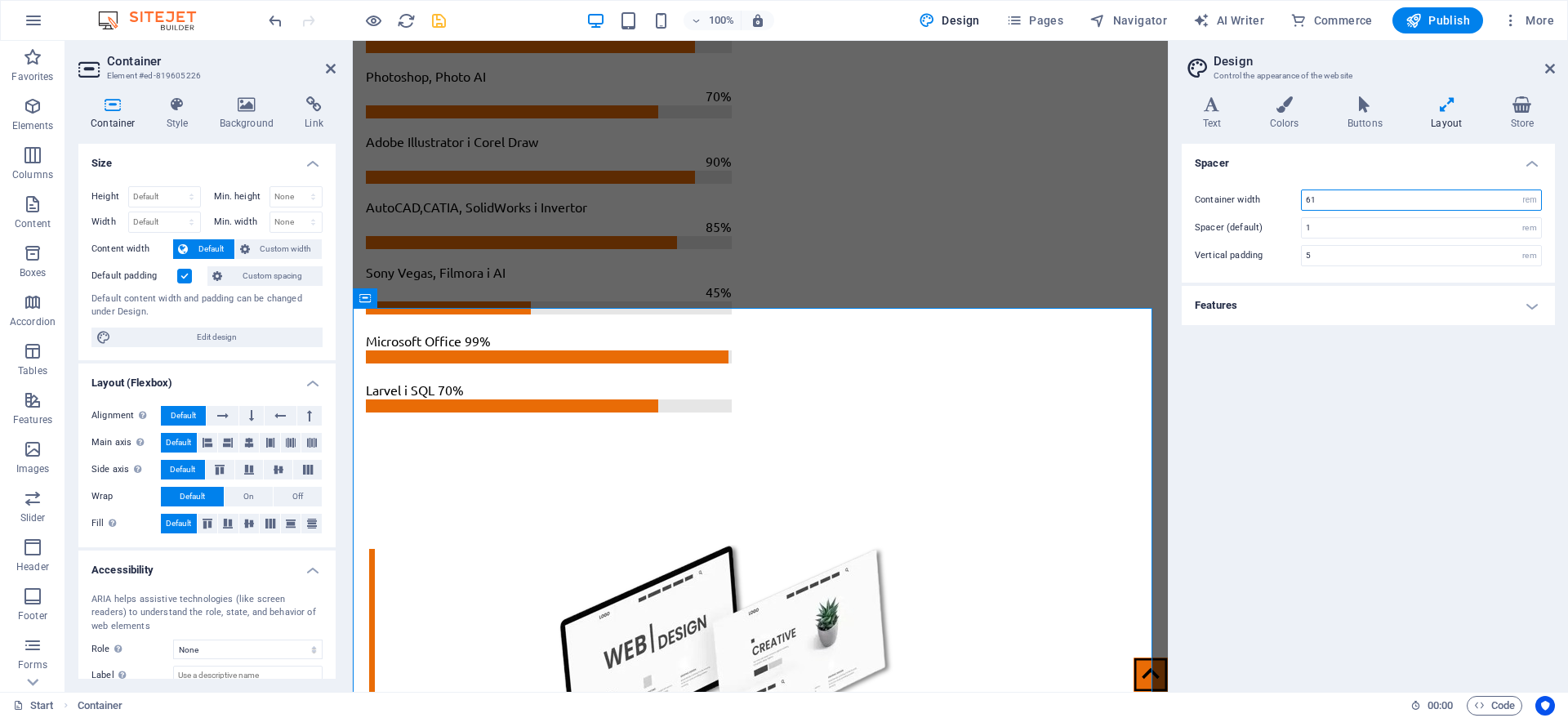 drag, startPoint x: 1348, startPoint y: 202, endPoint x: 1194, endPoint y: 226, distance: 155.85891 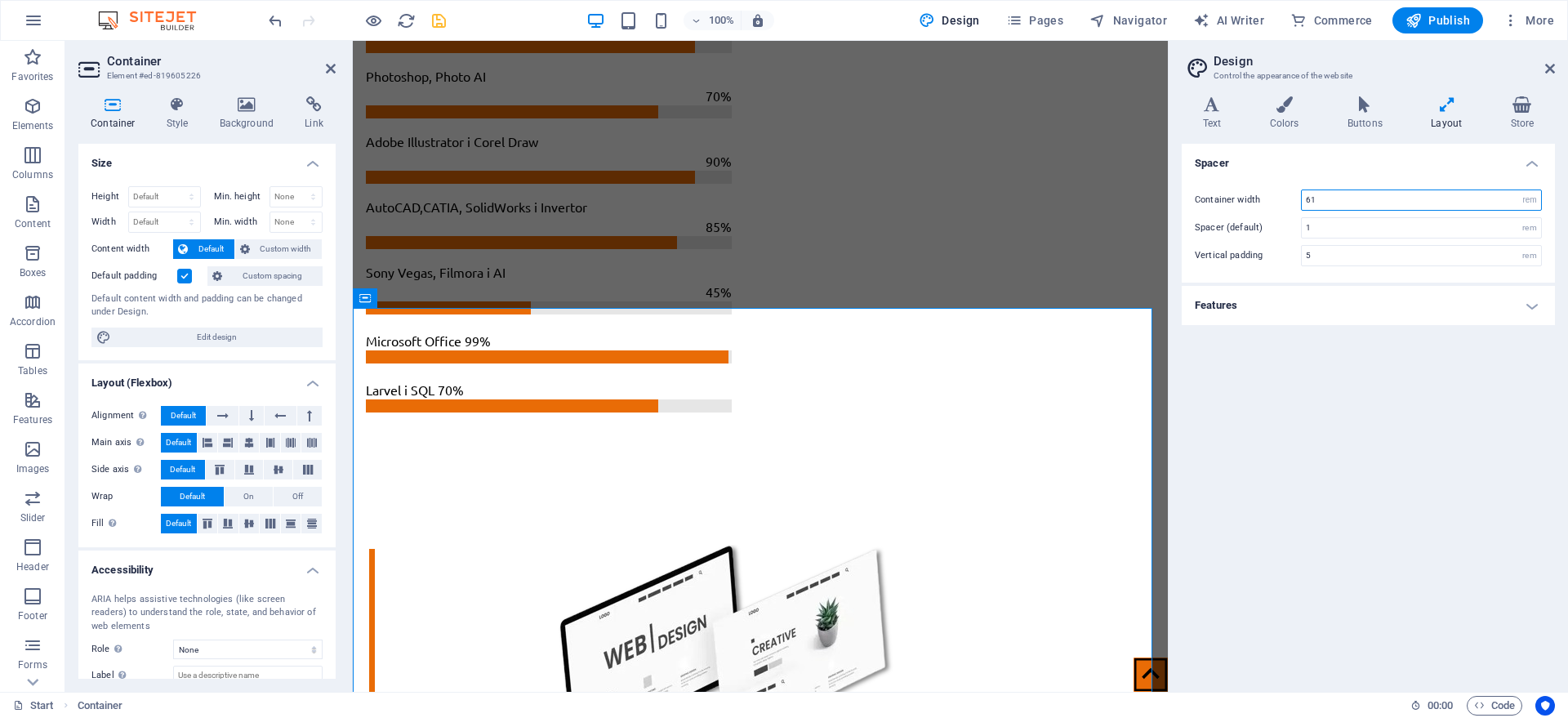click on "Container width 61 rem px Spacer (default) 1 rem Vertical padding 5 rem" at bounding box center [1368, 228] 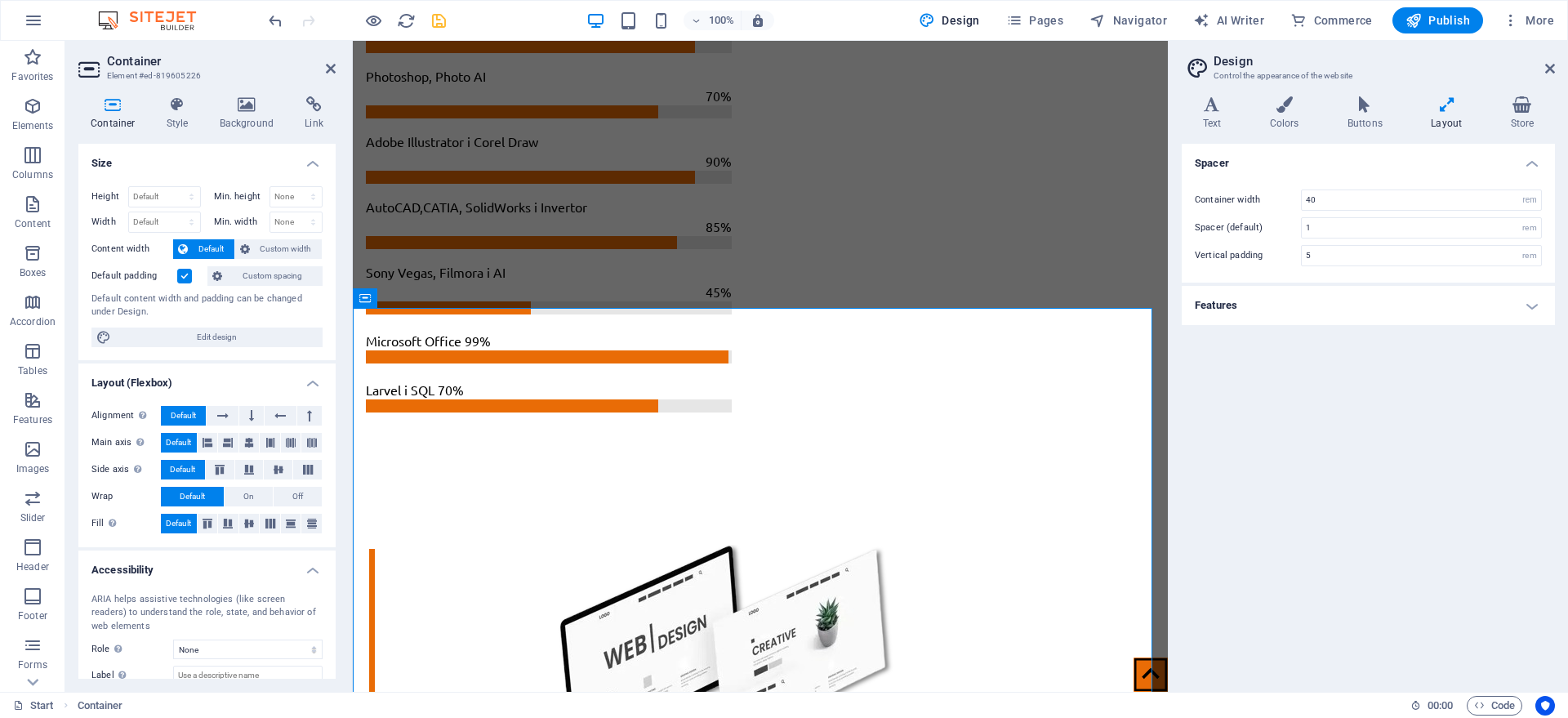 click on "Spacer Container width 40 rem px Spacer (default) 1 rem Vertical padding 5 rem Features Transition duration 0.3 s Transition function Ease Ease In Ease Out Ease In/Ease Out Linear" at bounding box center [1368, 411] 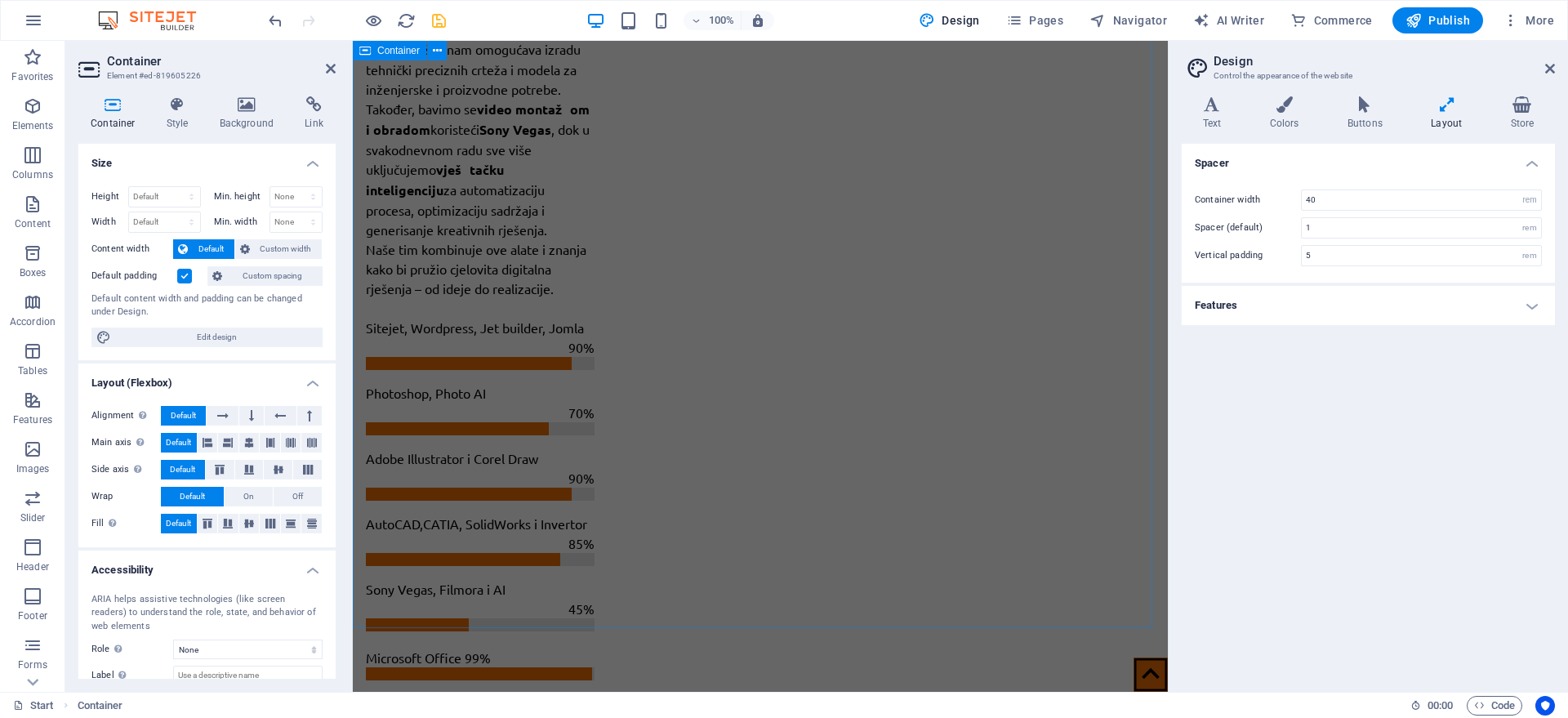 click on "Ko smo mi ? Više o IT Fabrici... IT Fabrika  je kreativna i inovativna kompanija koja okuplja tim od tri mlada i ambiciozna člana. Specijalizirani smo za  web dizajn ,  grafički dizajn ,  digitalni marketing ,  2D konstruisanje  i  3D modeliranje . Naša misija je da kroz savremene tehnologije i estetski pristup pružimo profesionalna i funkcionalna rješenja prilagođena potrebama klijenata. Bilo da je riječ o izradi web stranice, vizuelnom identitetu brenda ili tehničkoj 3D prezentaciji proizvoda, IT Fabrika nudi sve na jednom mjestu – brzo, pouzdano i s vizijom budućnosti. Ostavi svoj email u bazu podataka i obavjestiti ćemo Vas o svakom našoj akciji ! Potvrdi   Pročitao stavke iz ugovora i sa svim navedenim se slažem . Unreadable? Load new Naš stručni tim Esmir Omanović (CEO) Esmir Omanović Ajdin Pugonja Ajdin Pugonja Enijad Arnaut Enijad Arnaut" at bounding box center [760, 2415] 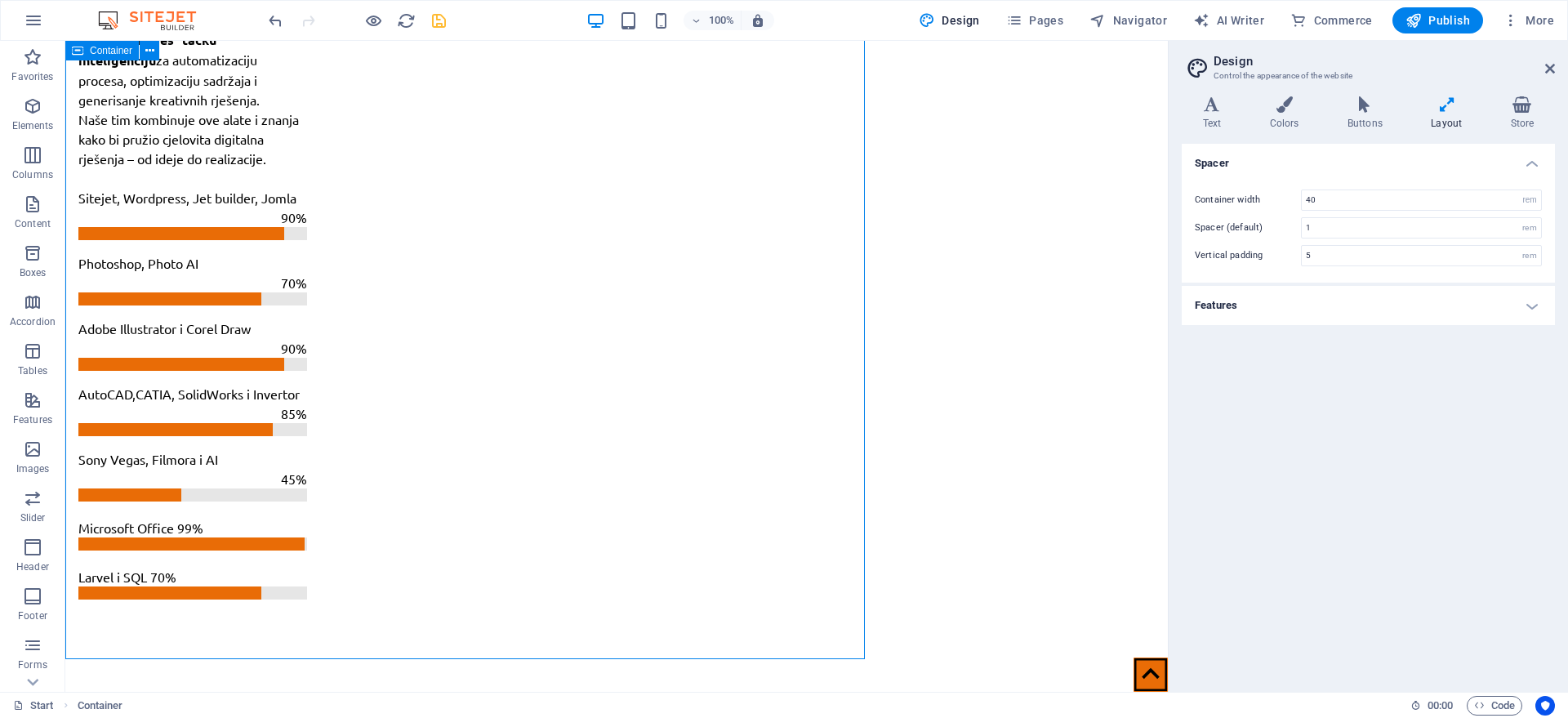 scroll, scrollTop: 3146, scrollLeft: 0, axis: vertical 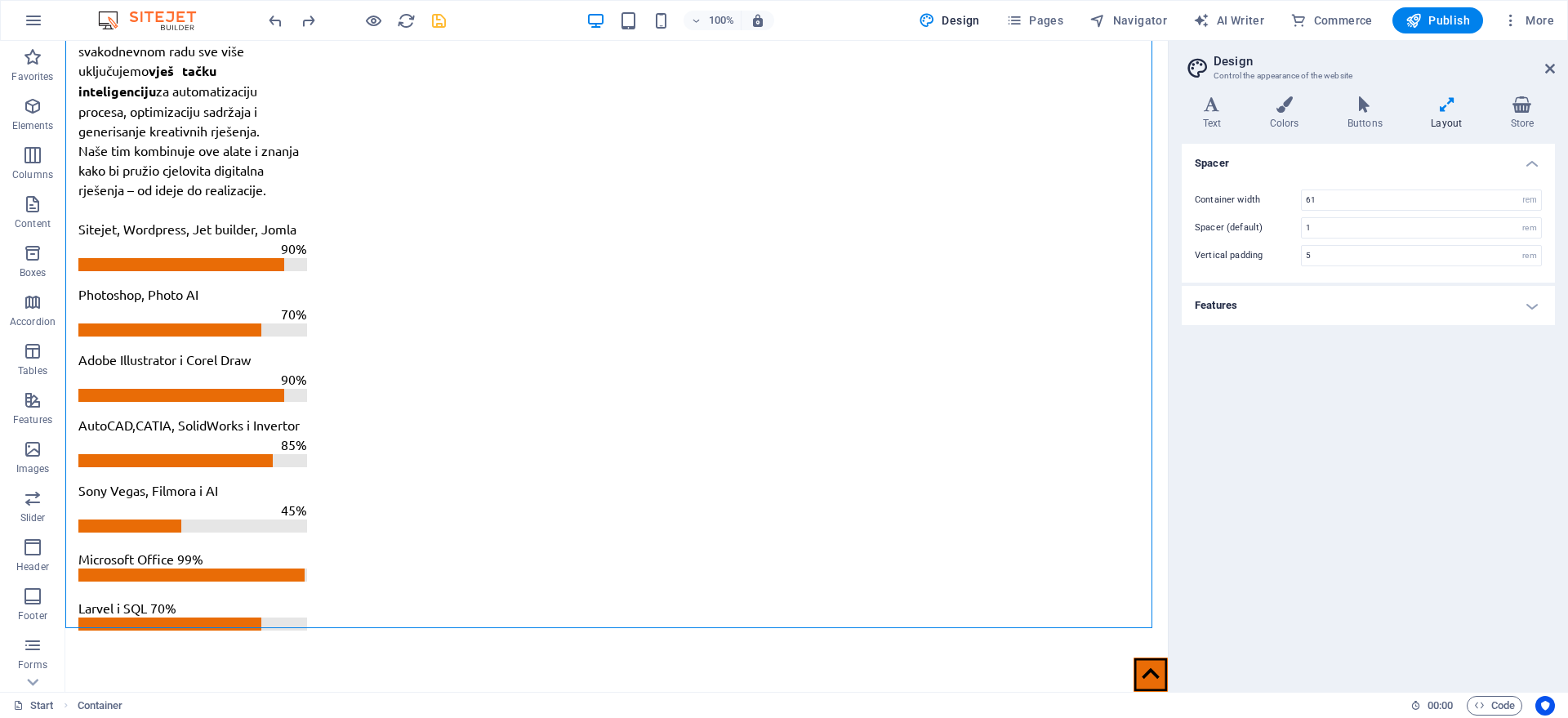 click on "Spacer Container width 61 rem px Spacer (default) 1 rem Vertical padding 5 rem Features Transition duration 0.3 s Transition function Ease Ease In Ease Out Ease In/Ease Out Linear" at bounding box center [1368, 411] 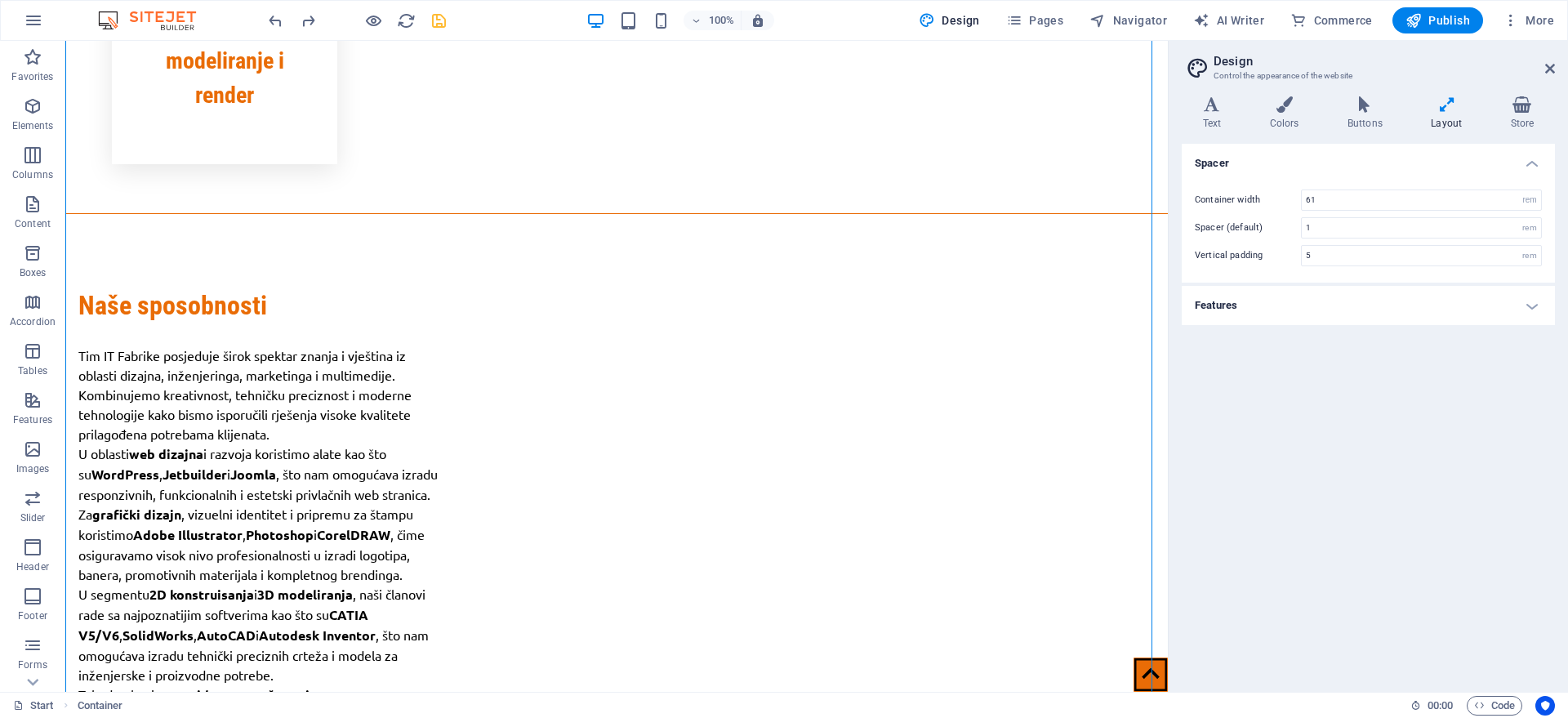 scroll, scrollTop: 2241, scrollLeft: 0, axis: vertical 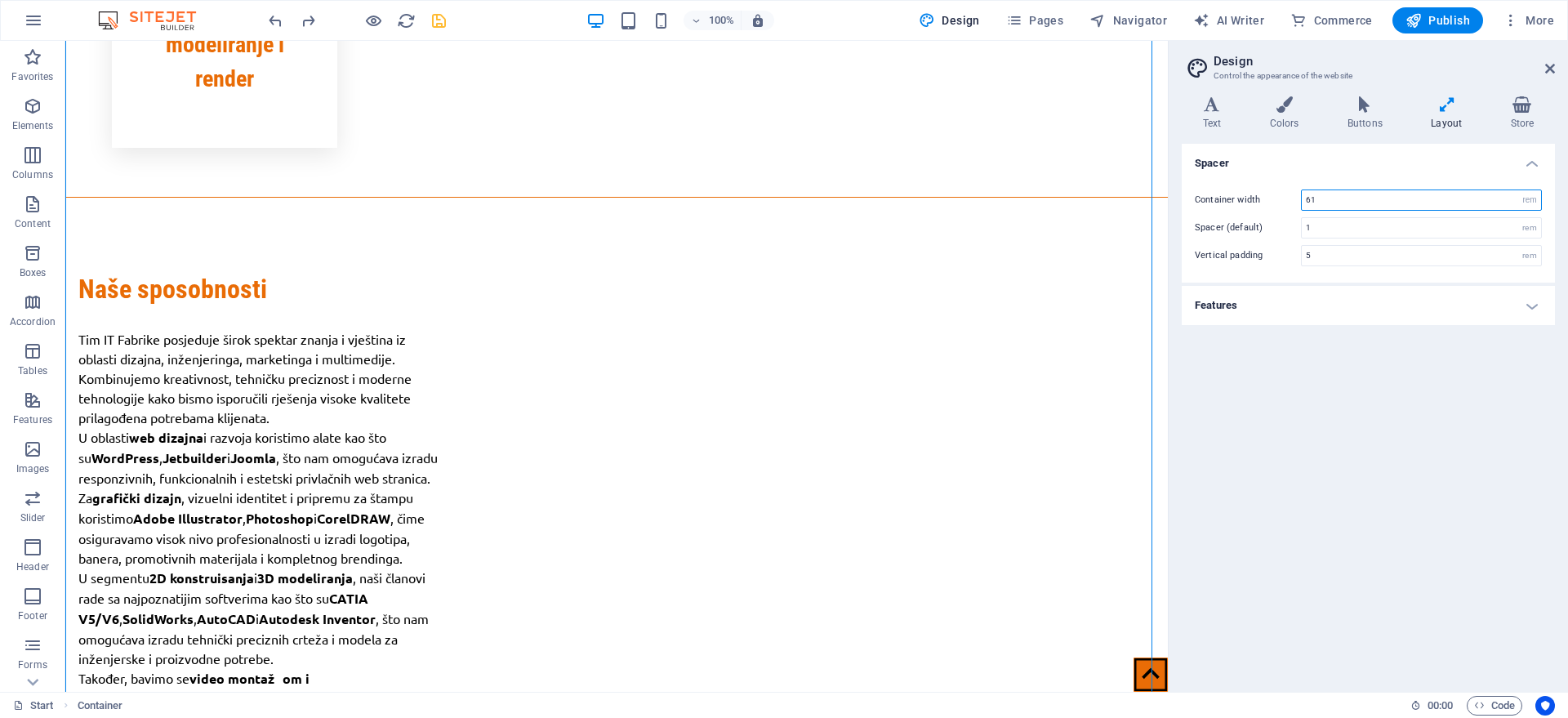 drag, startPoint x: 1340, startPoint y: 204, endPoint x: 1241, endPoint y: 212, distance: 99.32271 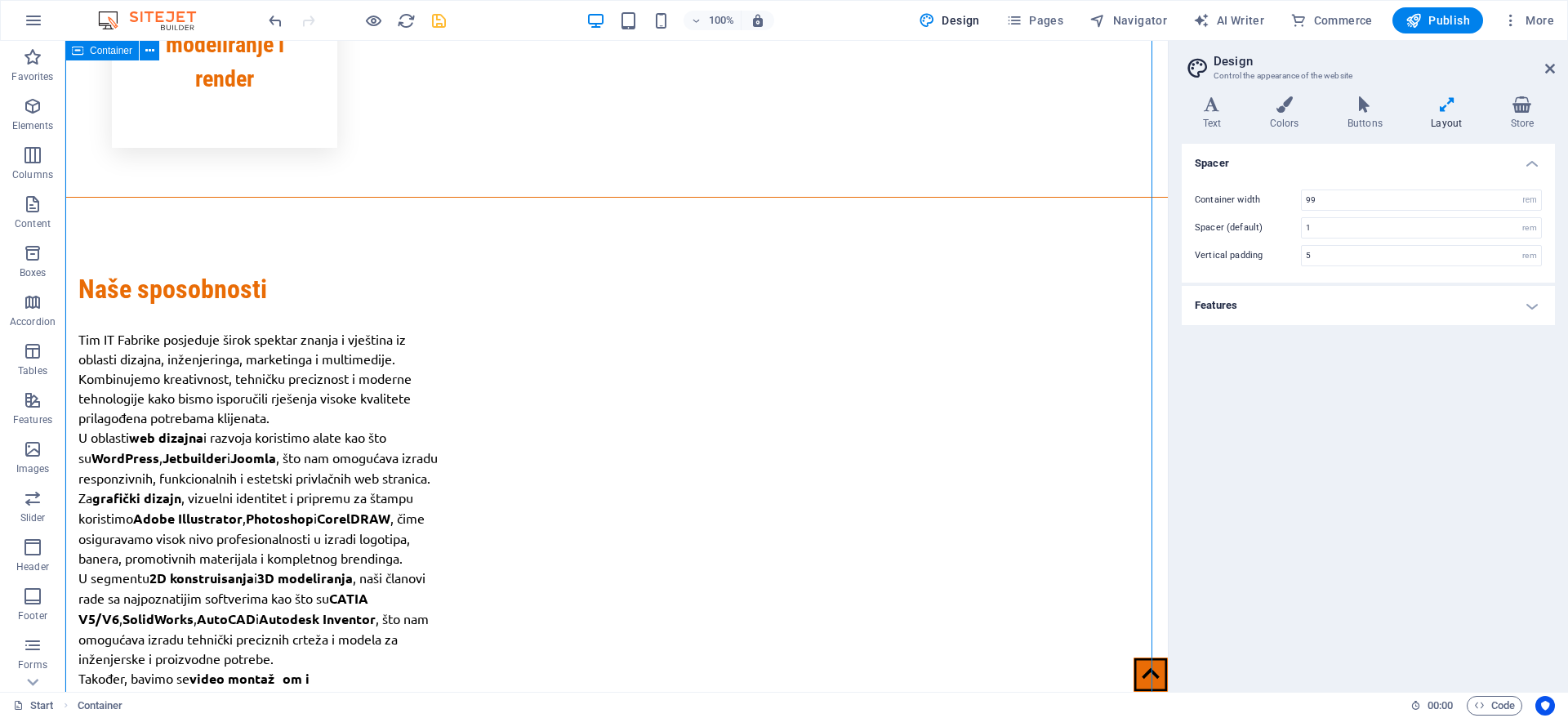 click on "Ko smo mi ? Više o IT Fabrici... IT Fabrika  je kreativna i inovativna kompanija koja okuplja tim od tri mlada i ambiciozna člana. Specijalizirani smo za  web dizajn ,  grafički dizajn ,  digitalni marketing ,  2D konstruisanje  i  3D modeliranje . Naša misija je da kroz savremene tehnologije i estetski pristup pružimo profesionalna i funkcionalna rješenja prilagođena potrebama klijenata. Bilo da je riječ o izradi web stranice, vizuelnom identitetu brenda ili tehničkoj 3D prezentaciji proizvoda, IT Fabrika nudi sve na jednom mjestu – brzo, pouzdano i s vizijom budućnosti. Ostavi svoj email u bazu podataka i obavjestiti ćemo Vas o svakom našoj akciji ! Potvrdi   Pročitao stavke iz ugovora i sa svim navedenim se slažem . Unreadable? Load new Naš stručni tim Esmir Omanović (CEO) Esmir Omanović Ajdin Pugonja Ajdin Pugonja Enijad Arnaut Enijad Arnaut" at bounding box center [617, 2615] 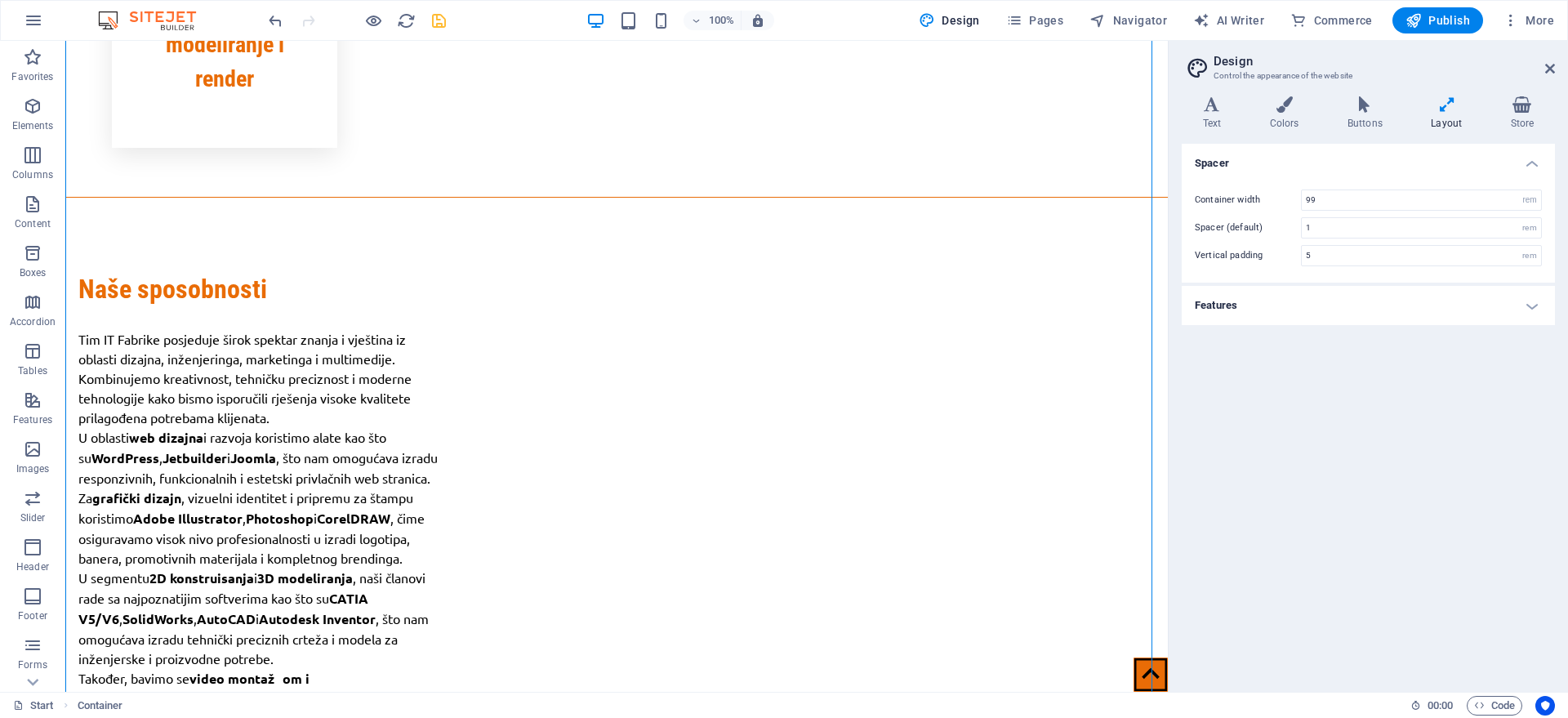 click on "Spacer Container width 99 rem px Spacer (default) 1 rem Vertical padding 5 rem Features Transition duration 0.3 s Transition function Ease Ease In Ease Out Ease In/Ease Out Linear" at bounding box center (1368, 411) 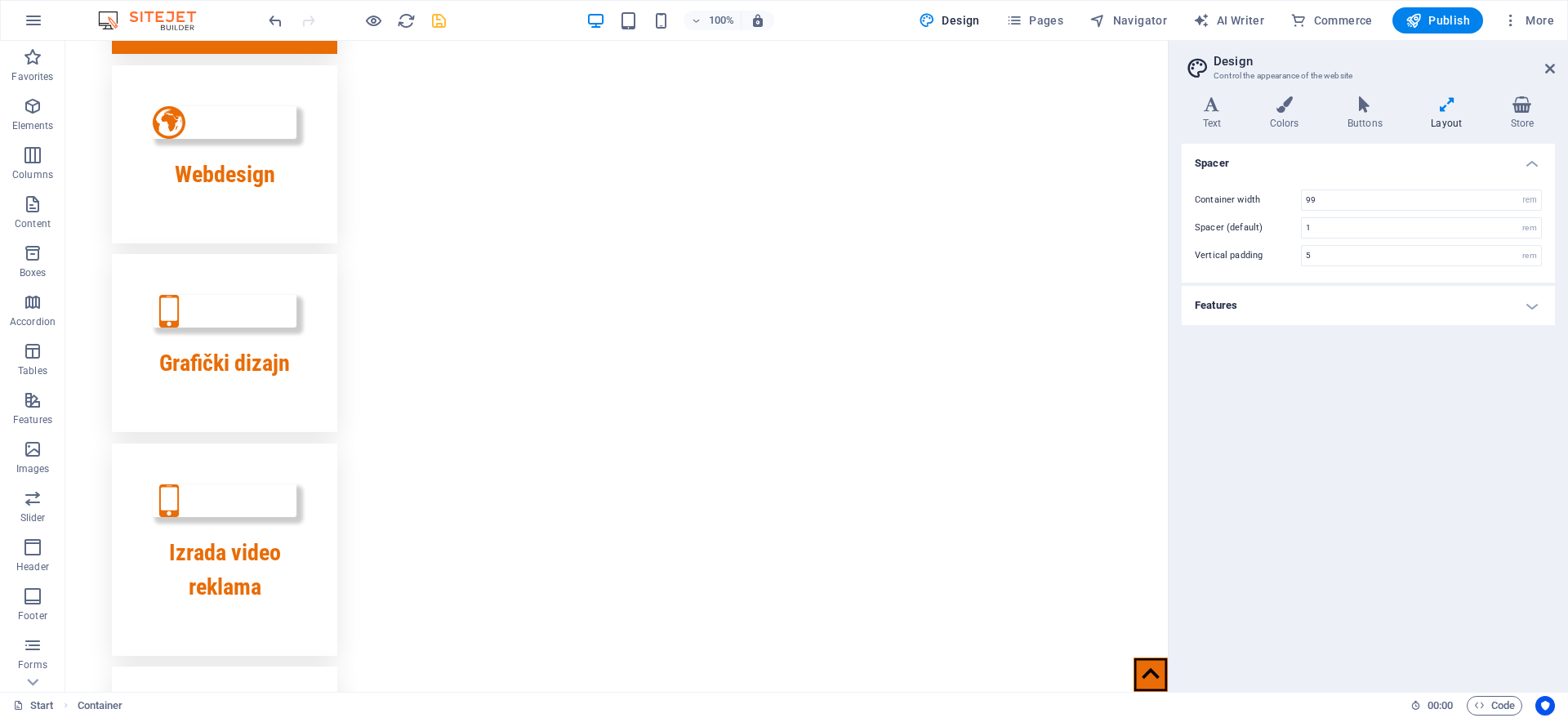 scroll, scrollTop: 771, scrollLeft: 0, axis: vertical 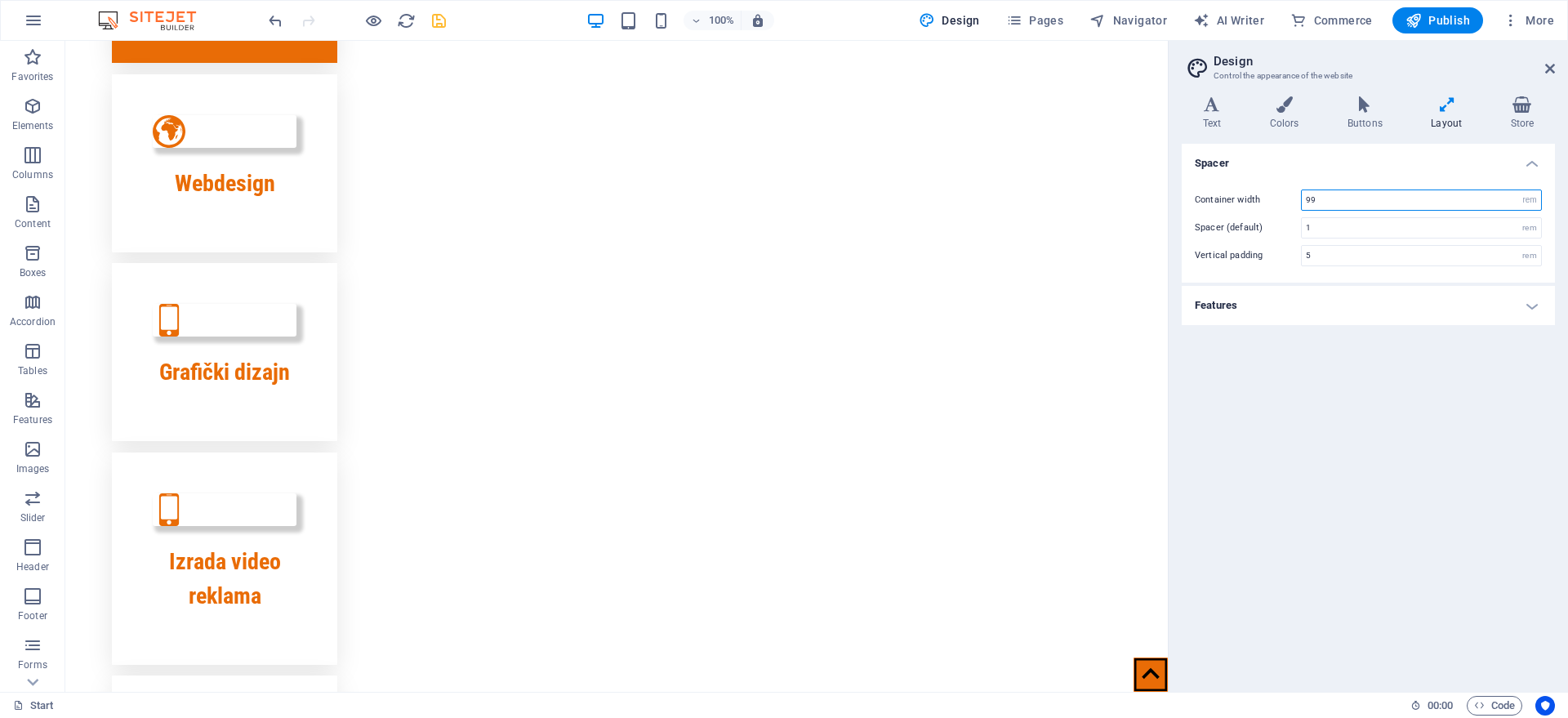 drag, startPoint x: 1318, startPoint y: 198, endPoint x: 1226, endPoint y: 214, distance: 93.38094 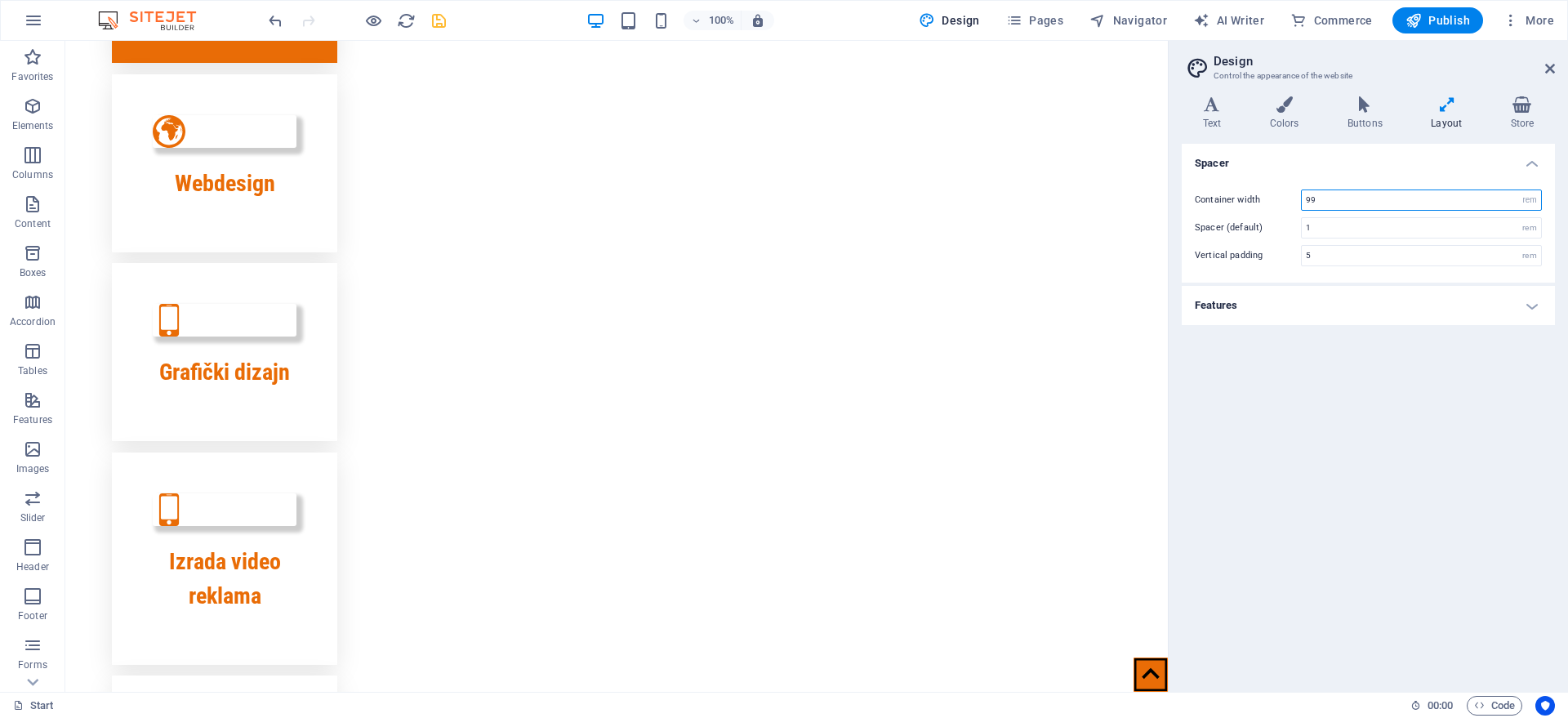click on "Container width 99 rem px Spacer (default) 1 rem Vertical padding 5 rem" at bounding box center (1368, 228) 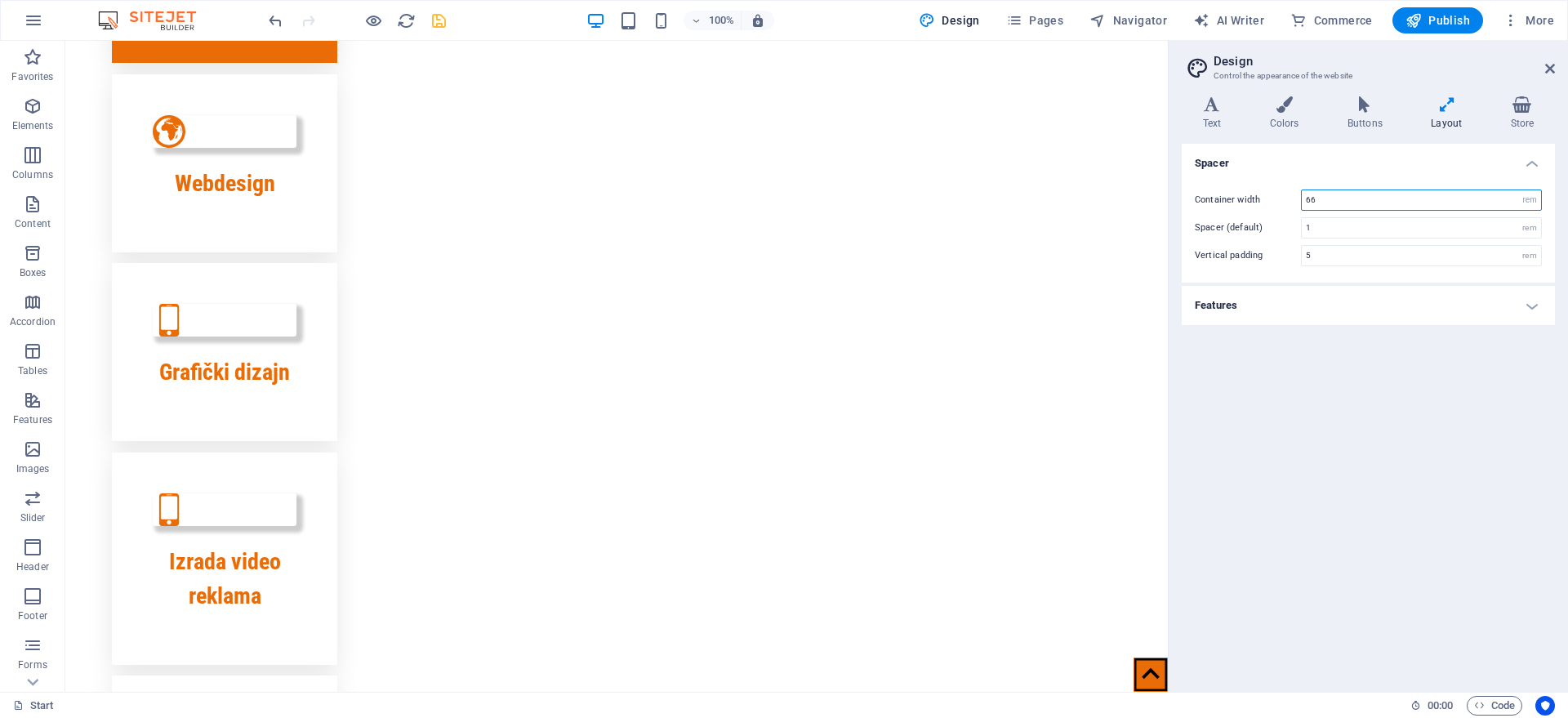 type on "66" 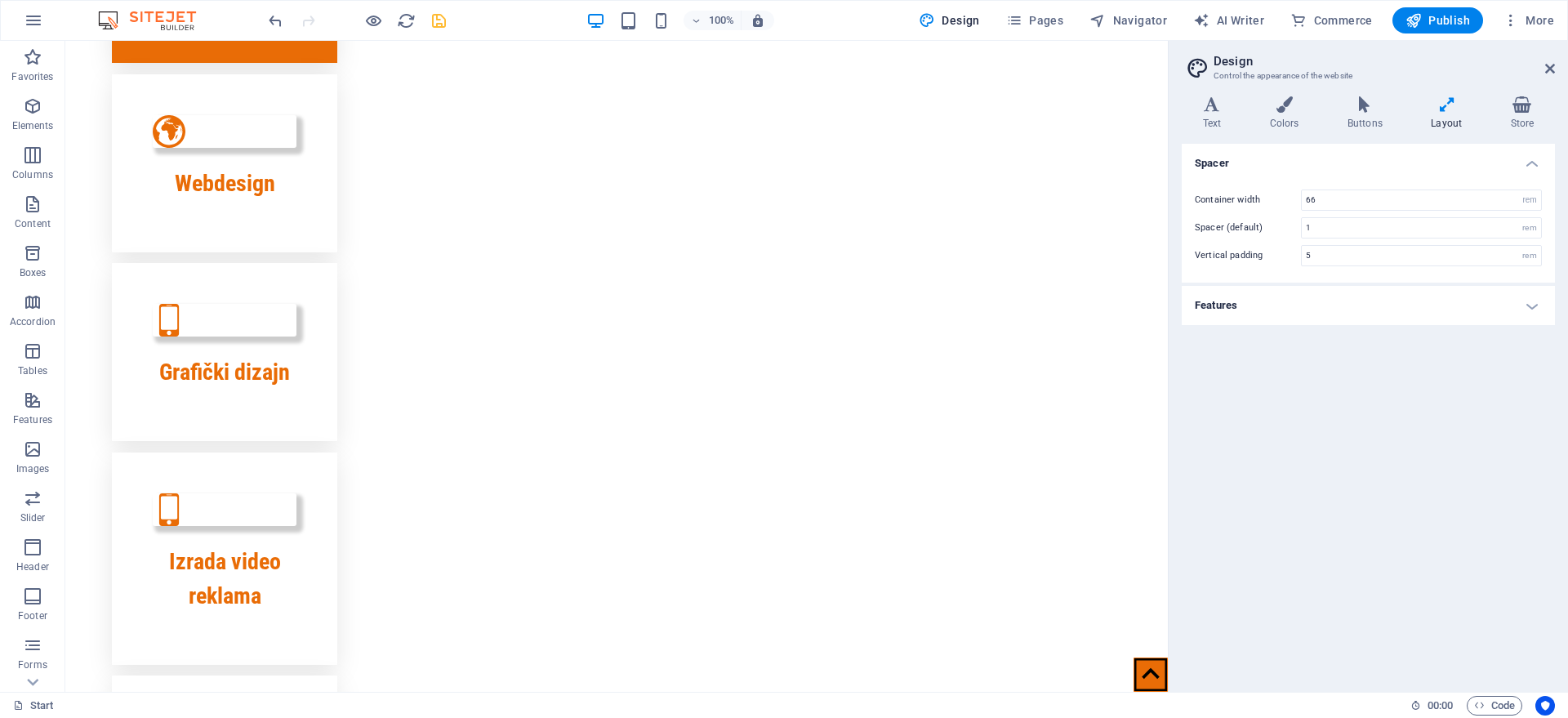 click on "Spacer Container width 66 rem px Spacer (default) 1 rem Vertical padding 5 rem Features Transition duration 0.3 s Transition function Ease Ease In Ease Out Ease In/Ease Out Linear" at bounding box center (1368, 411) 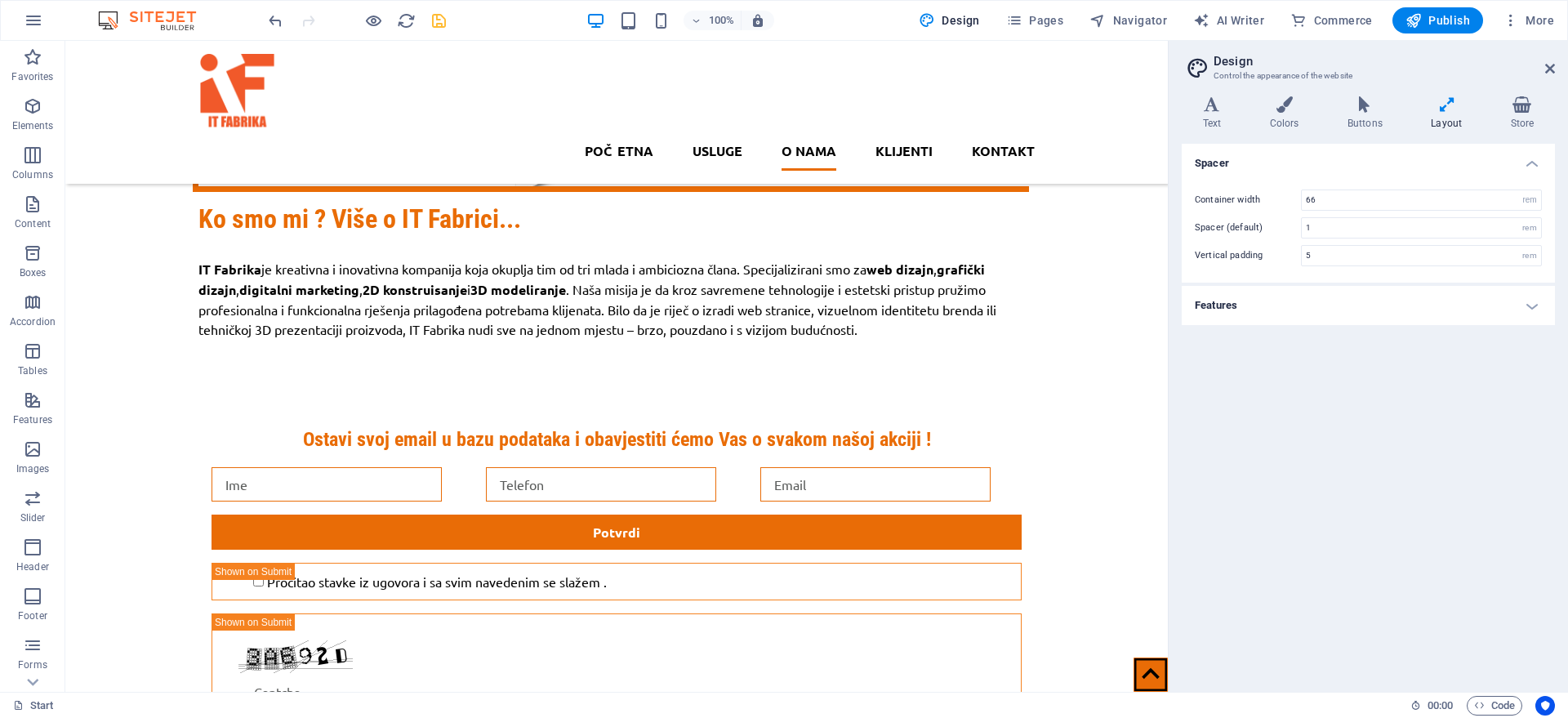 scroll, scrollTop: 3540, scrollLeft: 0, axis: vertical 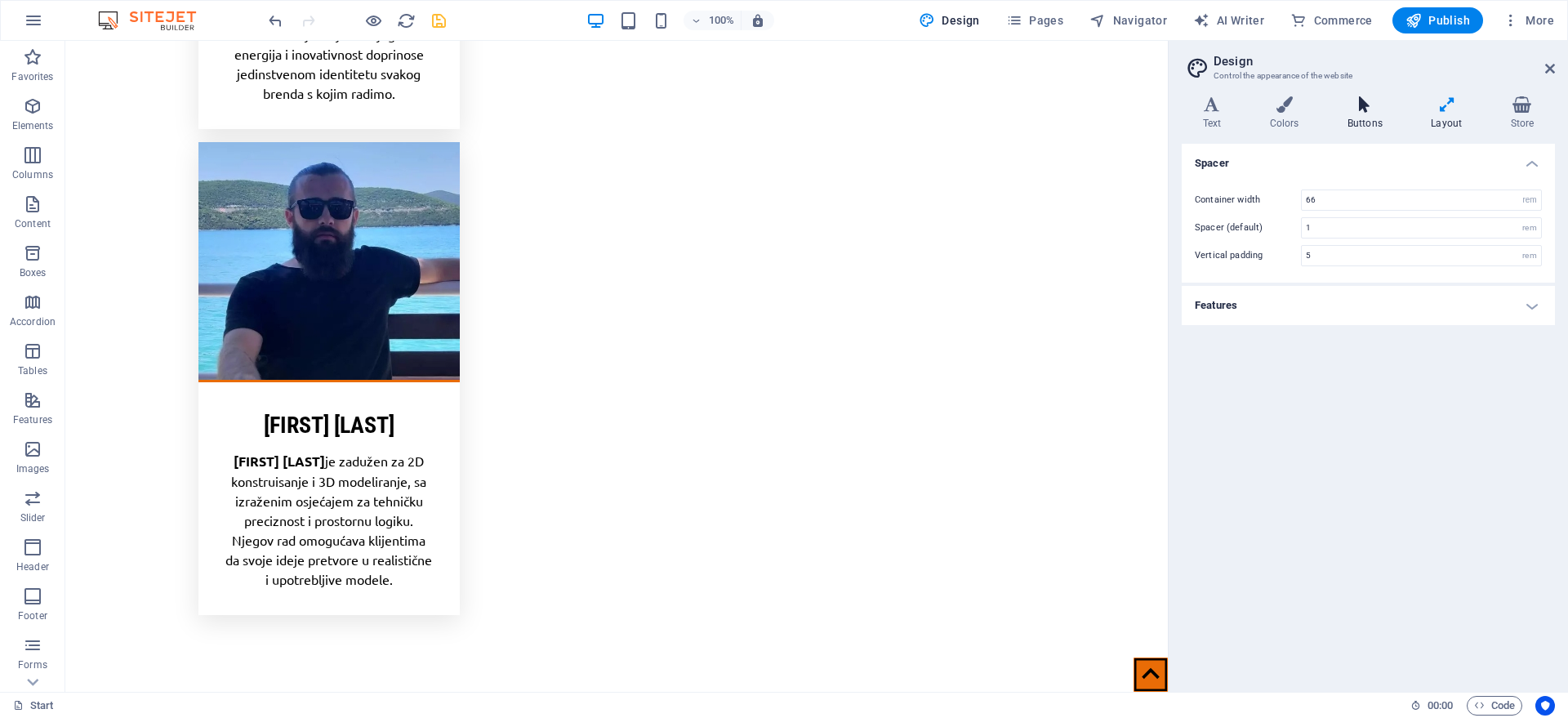 click at bounding box center (1365, 105) 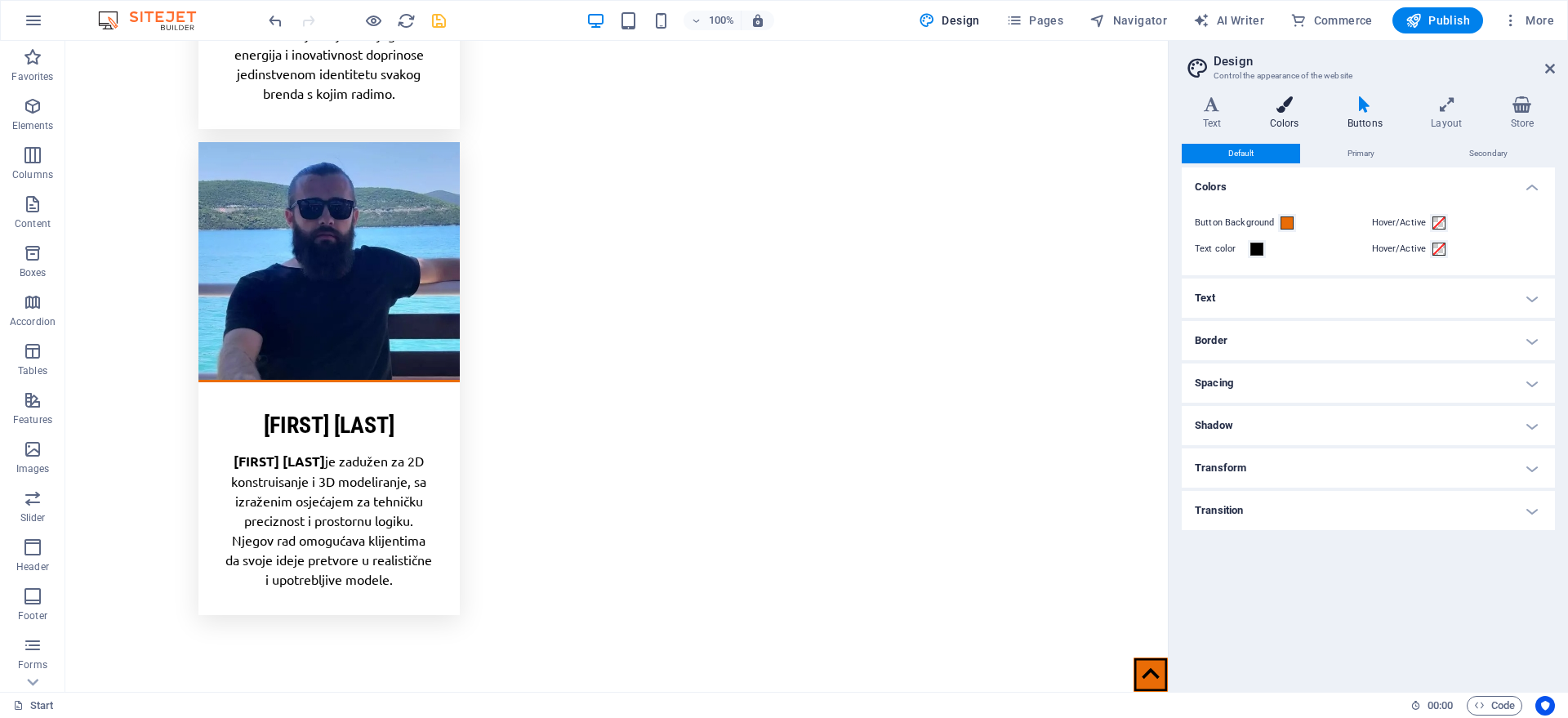 click at bounding box center (1284, 105) 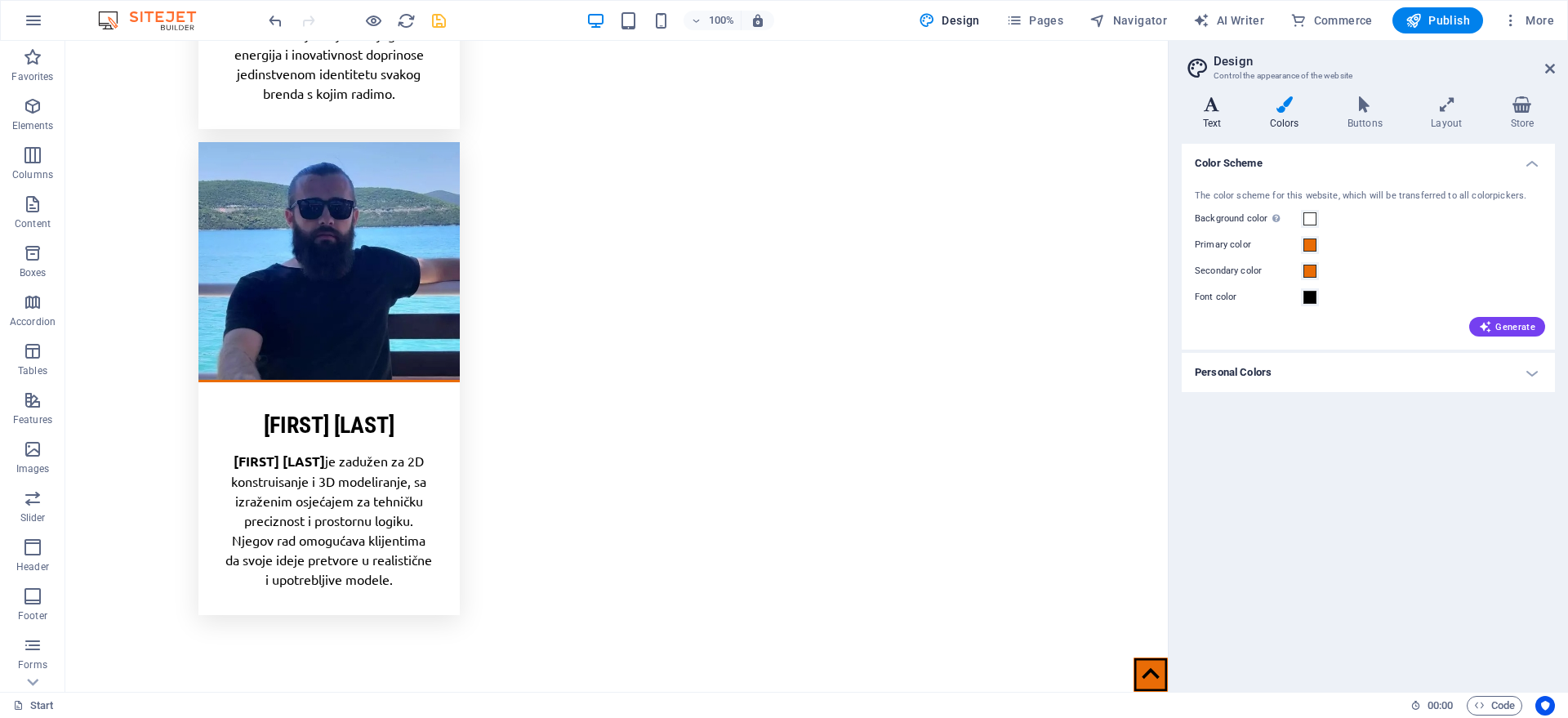 click on "Text" at bounding box center [1215, 114] 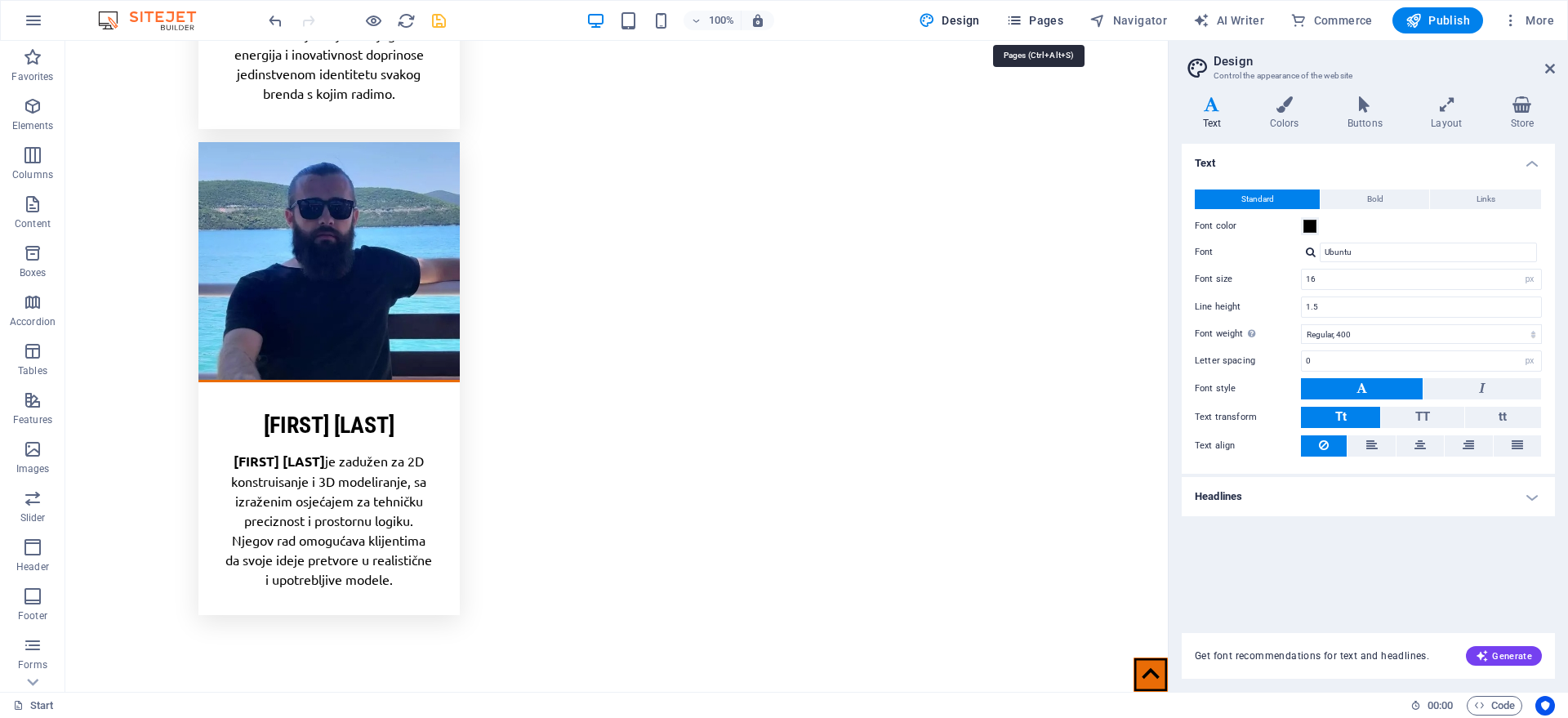 click on "Pages" at bounding box center (1035, 20) 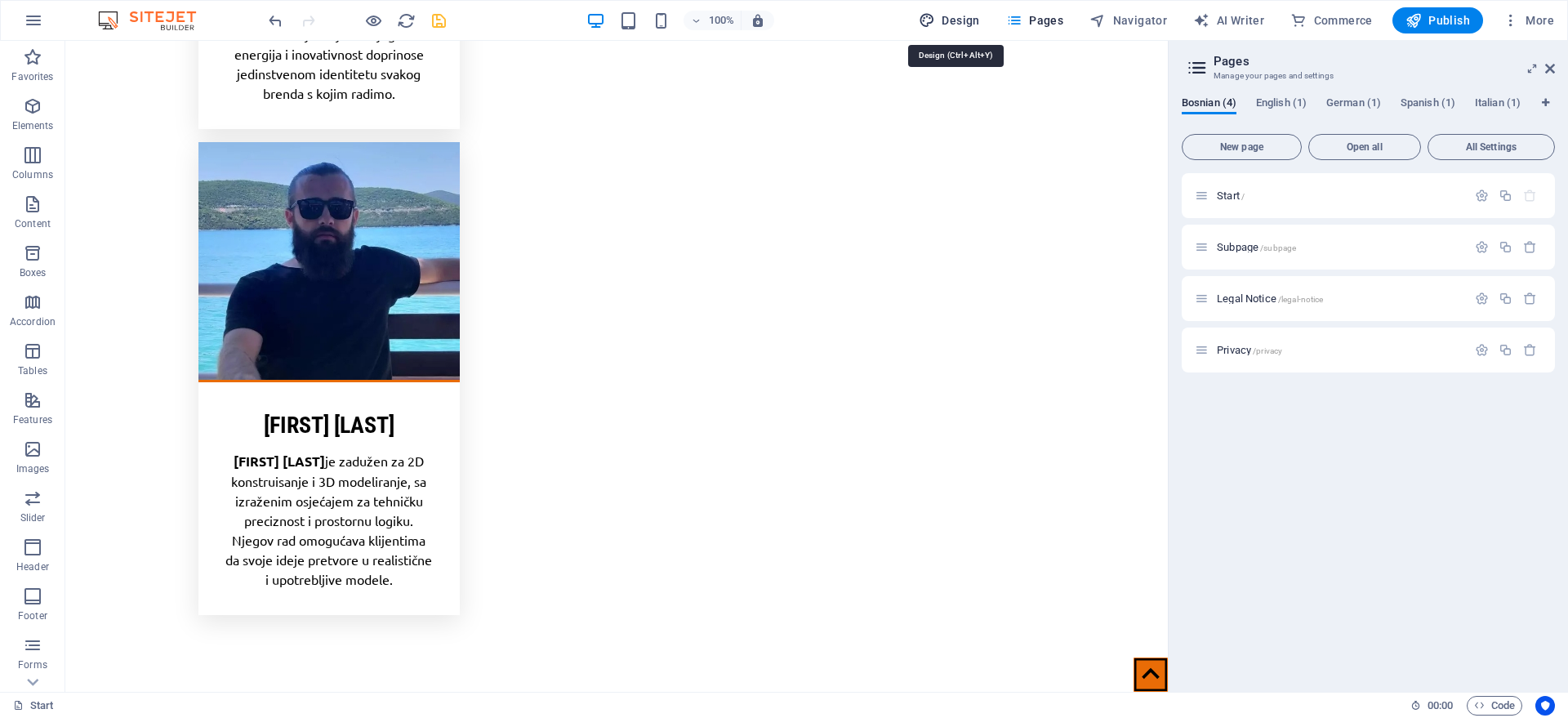 click on "Design" at bounding box center [949, 20] 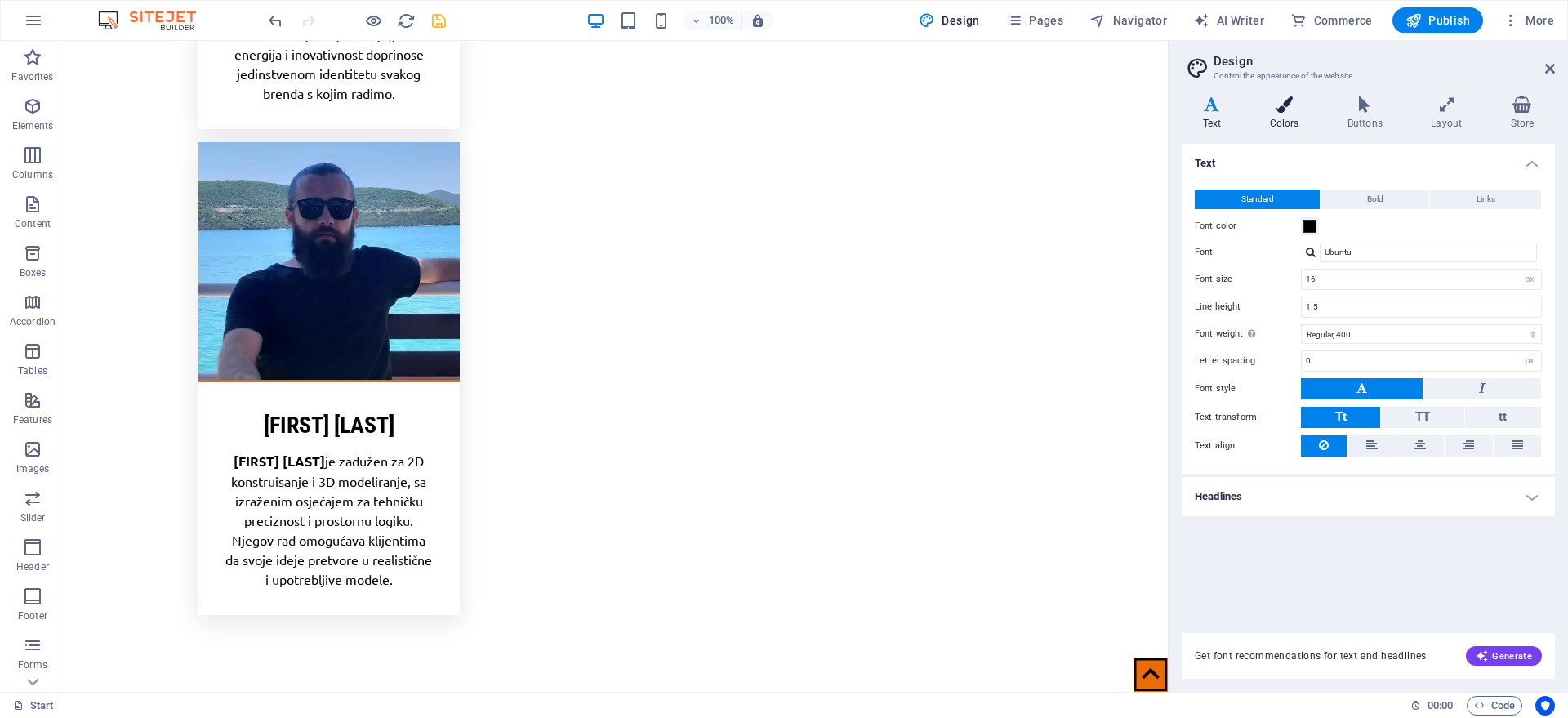 click at bounding box center [1284, 105] 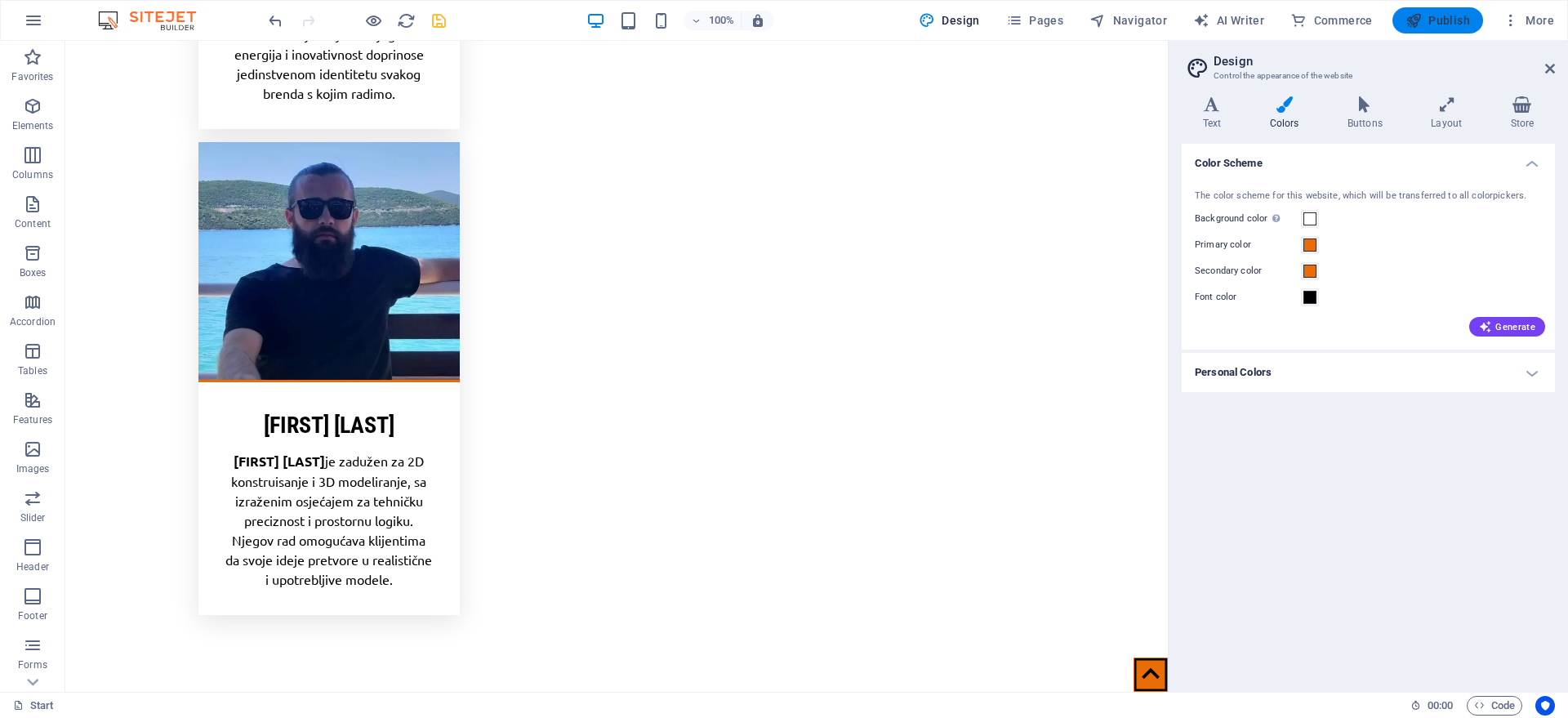 click on "Publish" at bounding box center [1437, 20] 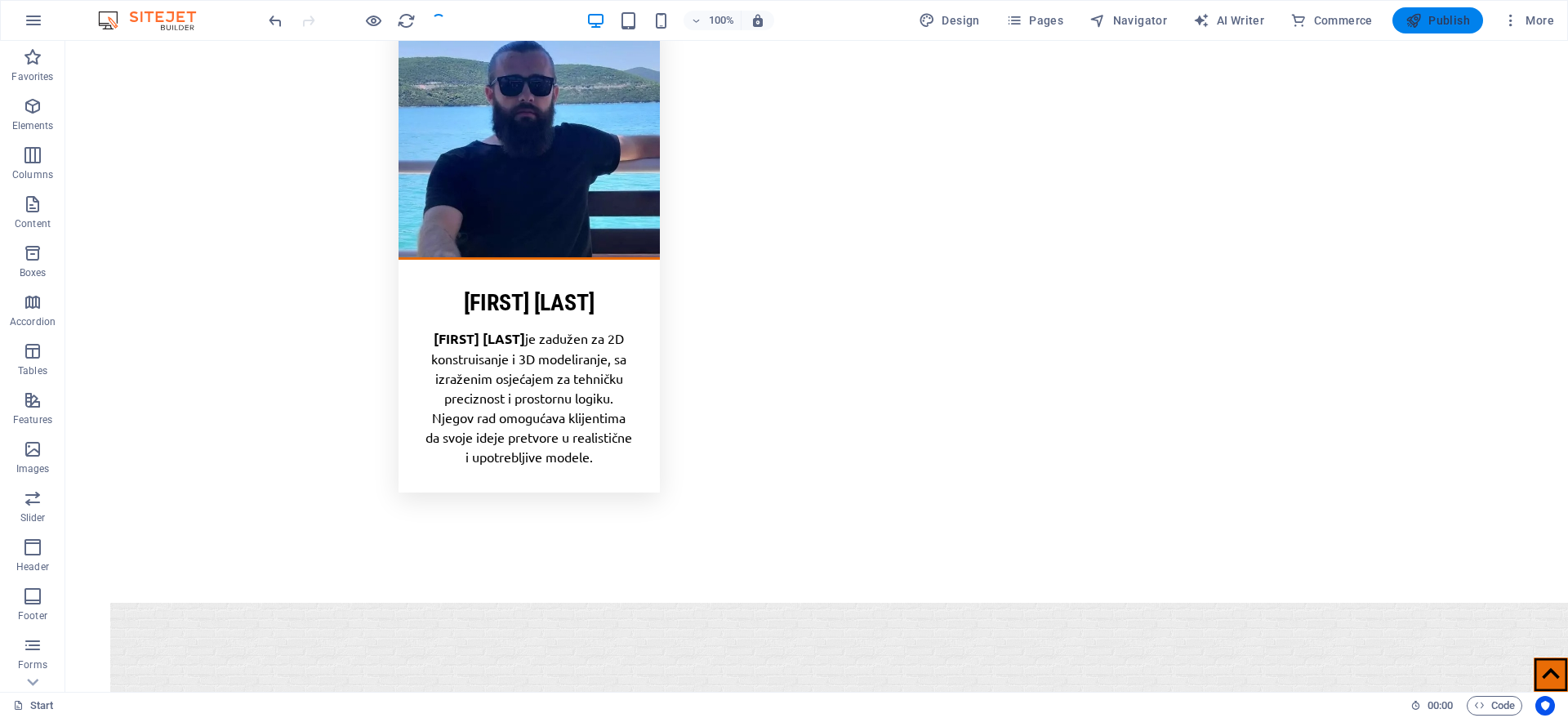 scroll, scrollTop: 5389, scrollLeft: 0, axis: vertical 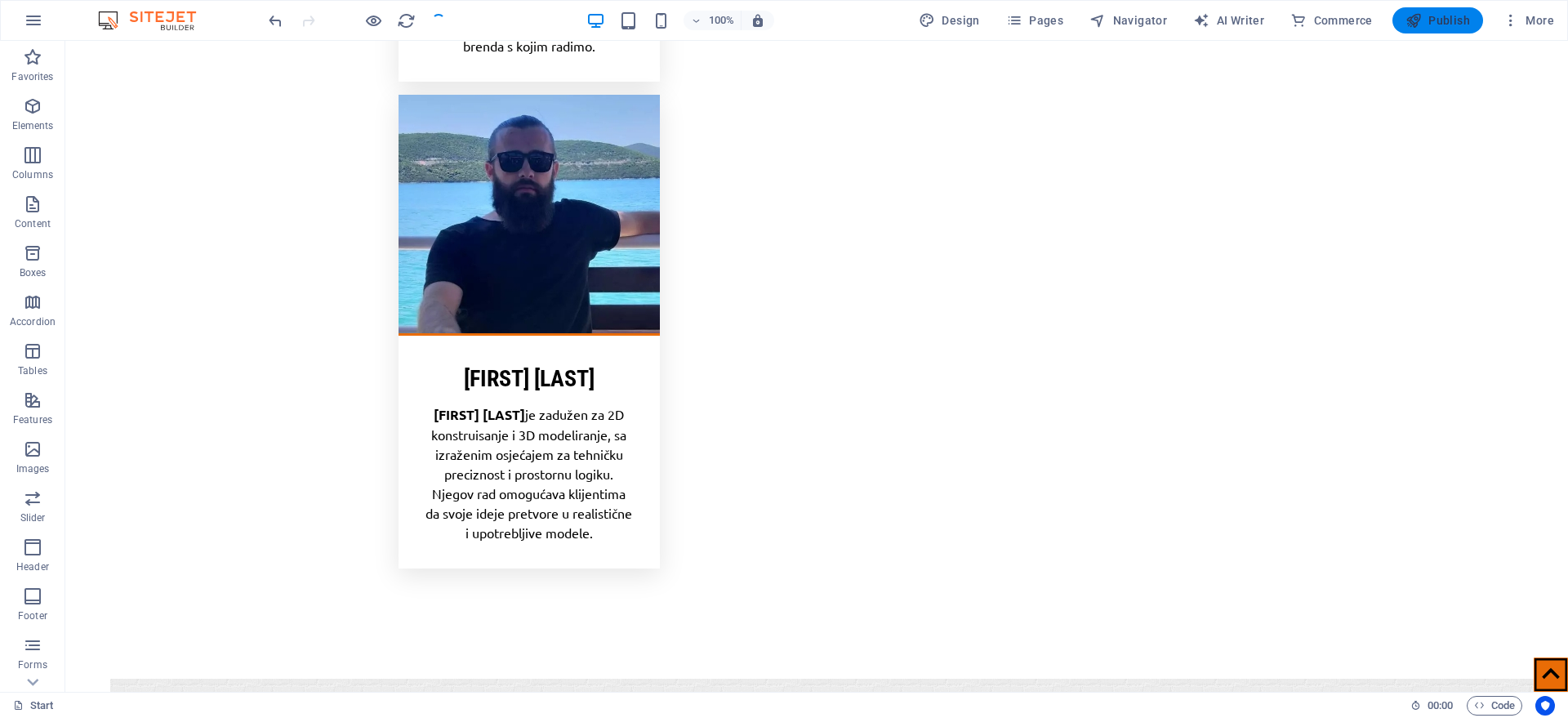 click on "Publish" at bounding box center [1437, 20] 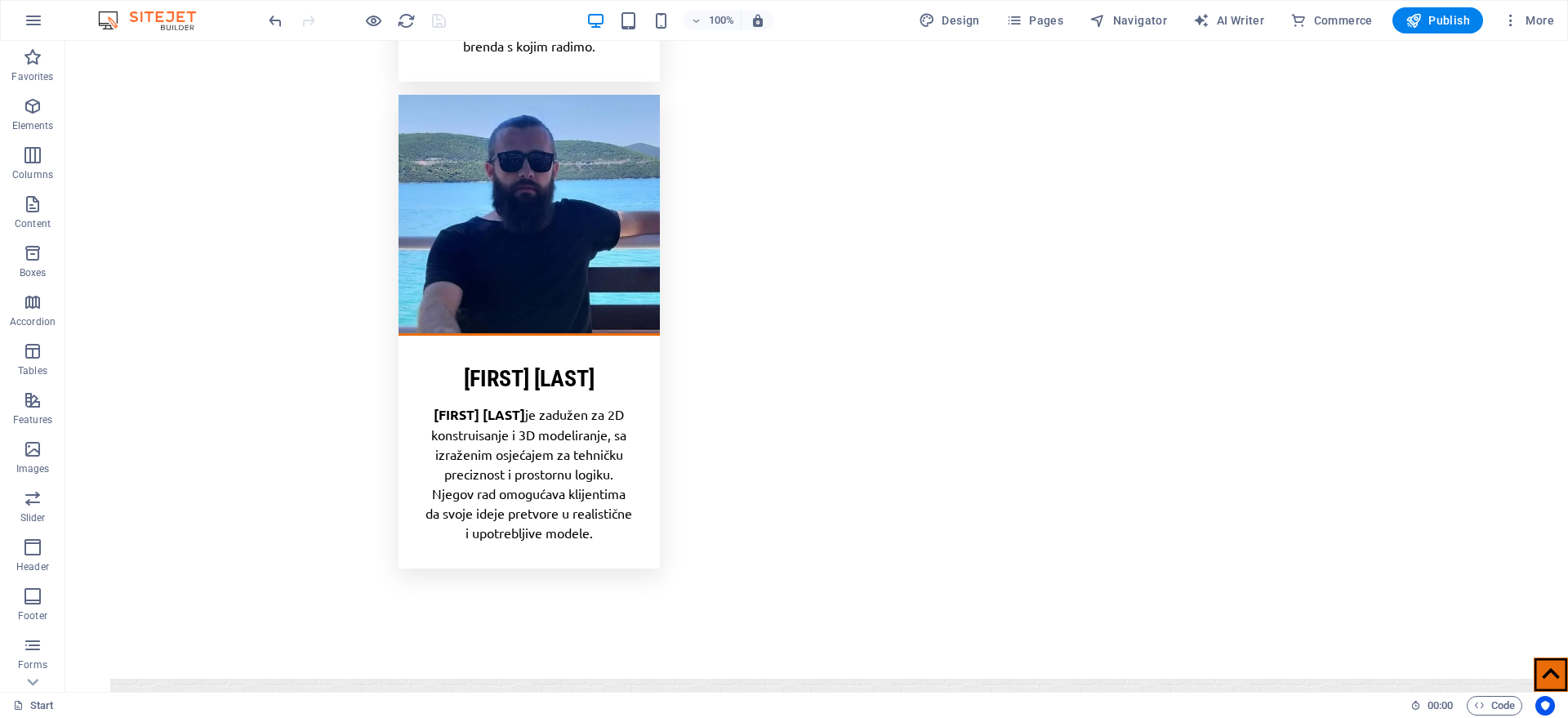 scroll, scrollTop: 4820, scrollLeft: 0, axis: vertical 